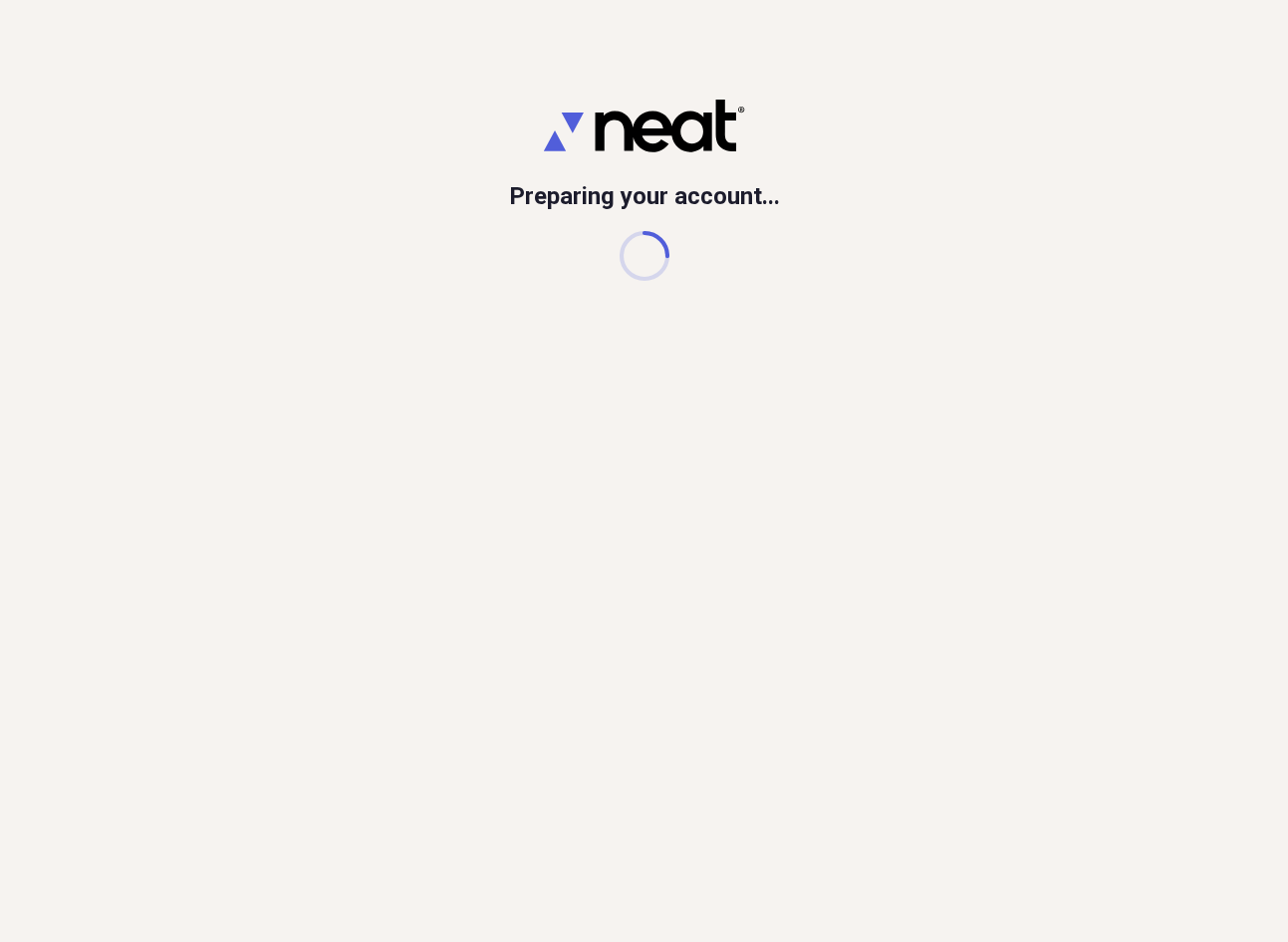 scroll, scrollTop: 0, scrollLeft: 0, axis: both 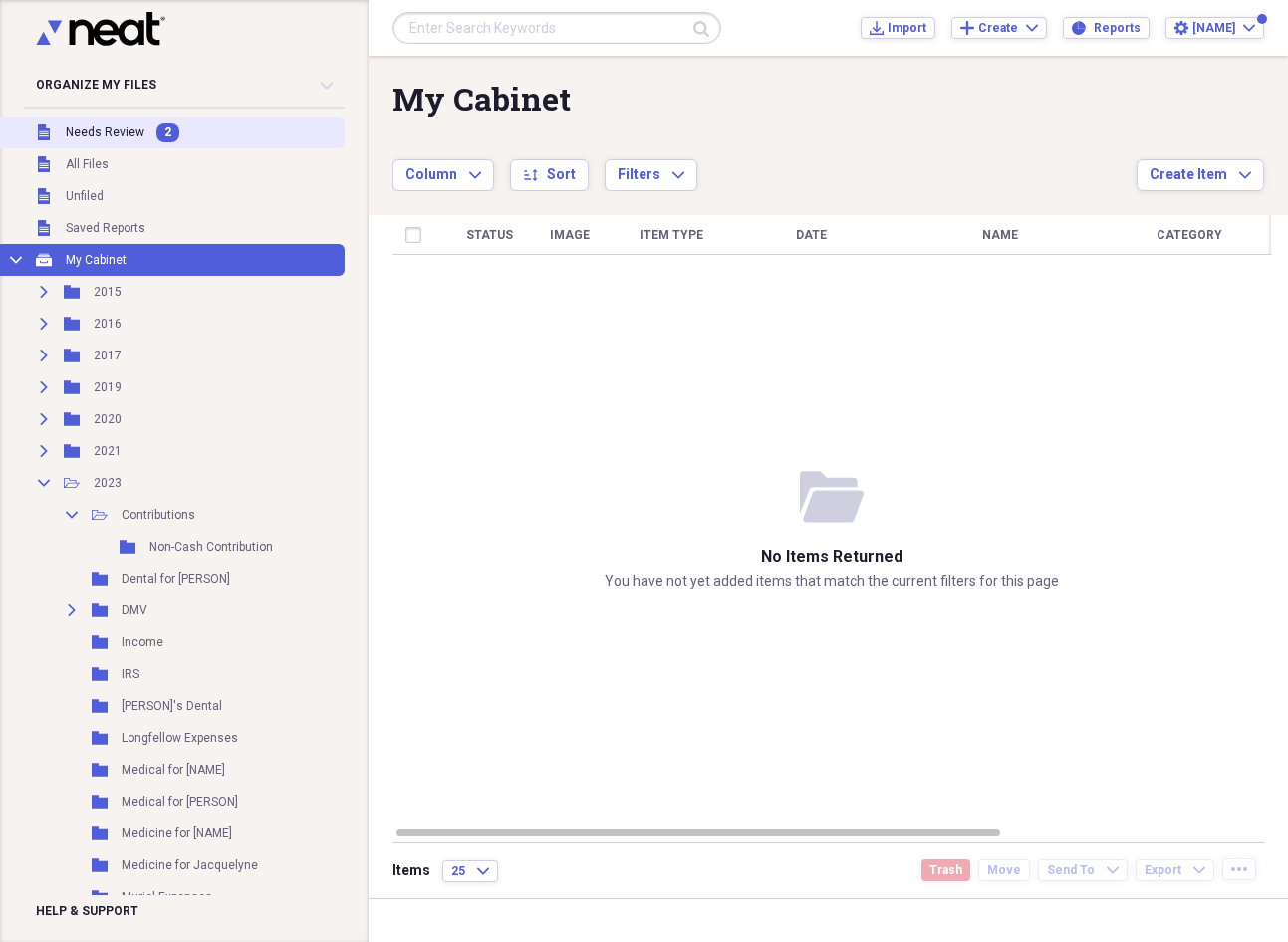 click on "2" at bounding box center (167, 132) 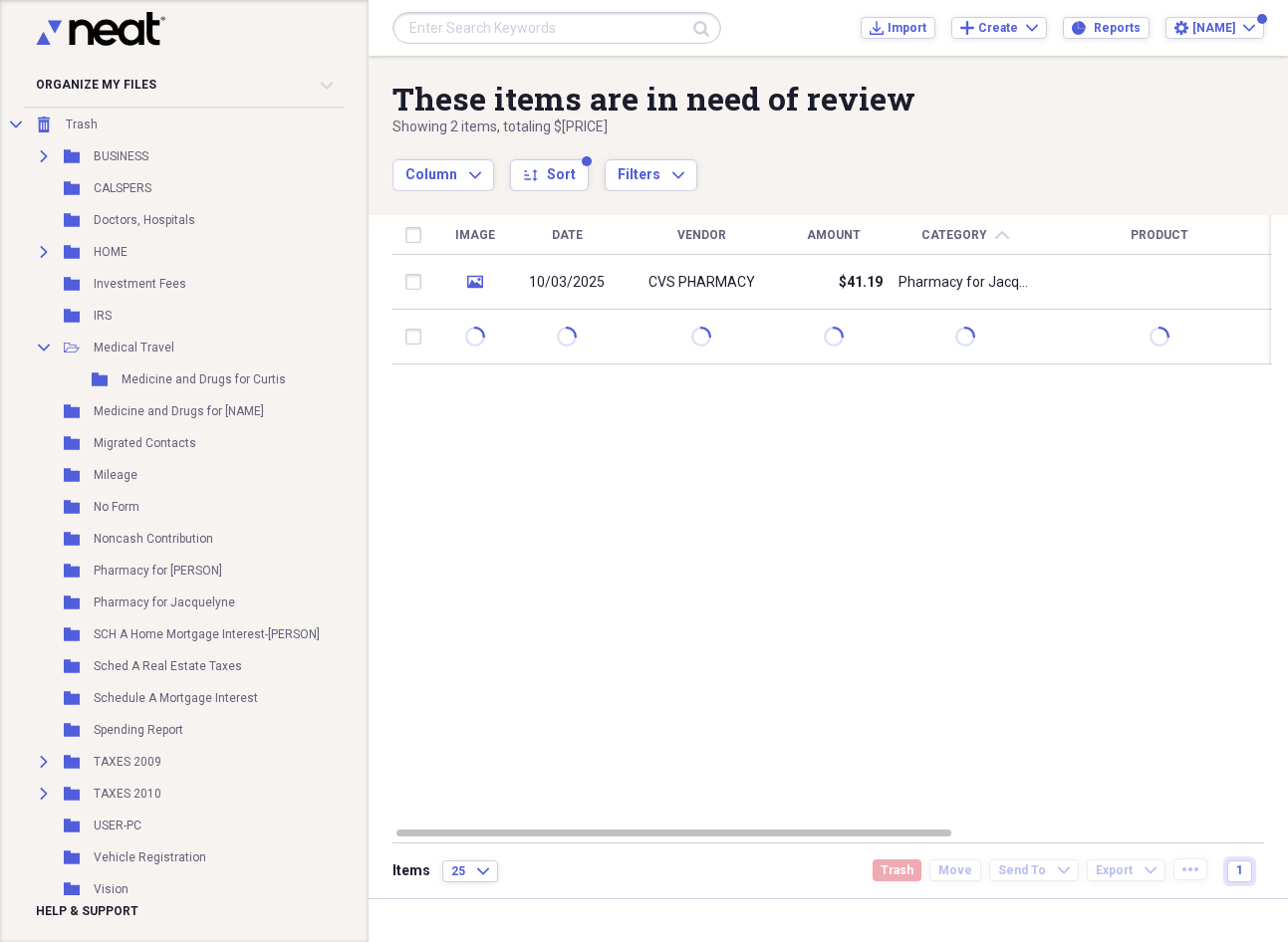 scroll, scrollTop: 1069, scrollLeft: 0, axis: vertical 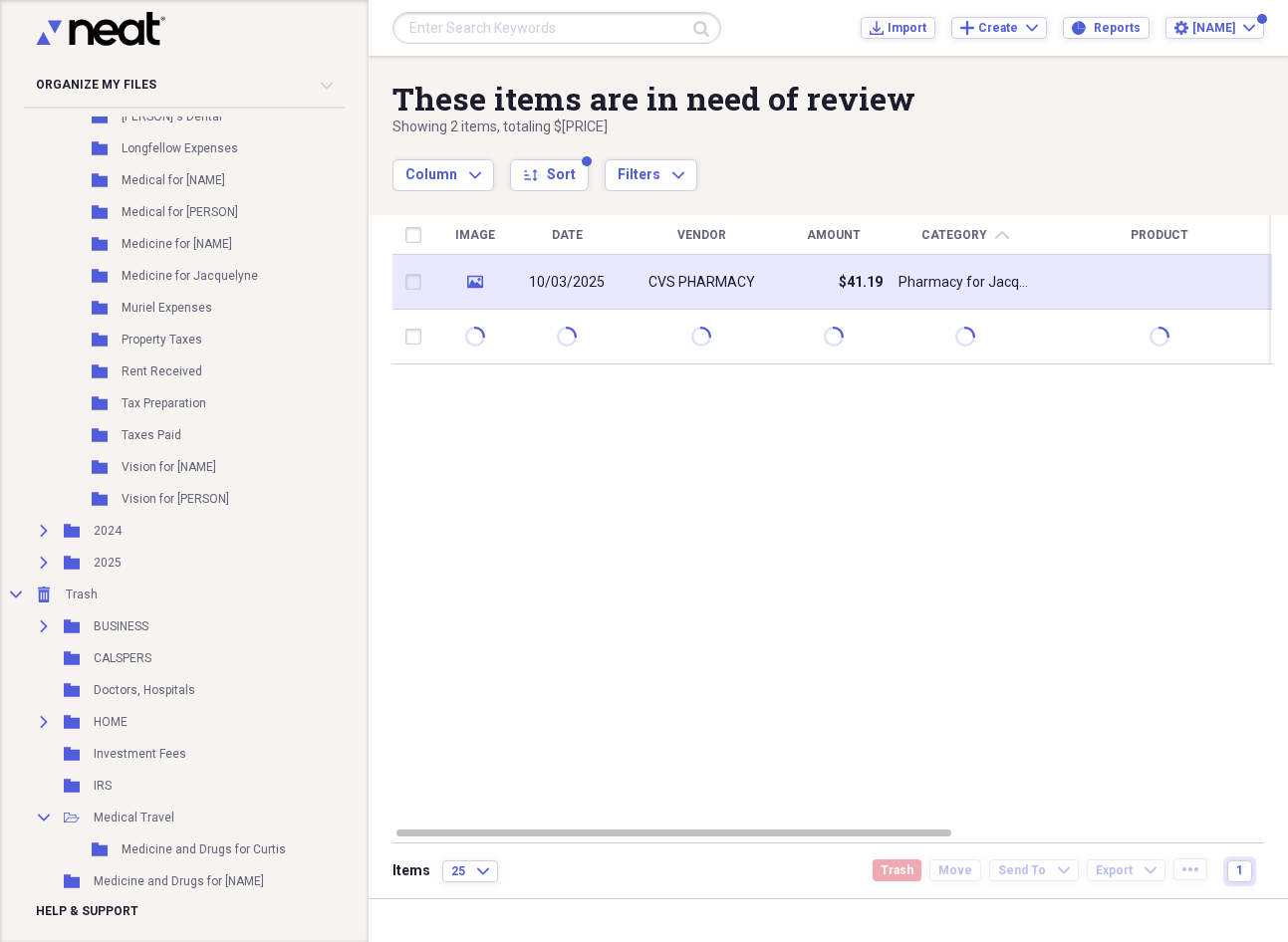 click on "CVS PHARMACY" at bounding box center [701, 282] 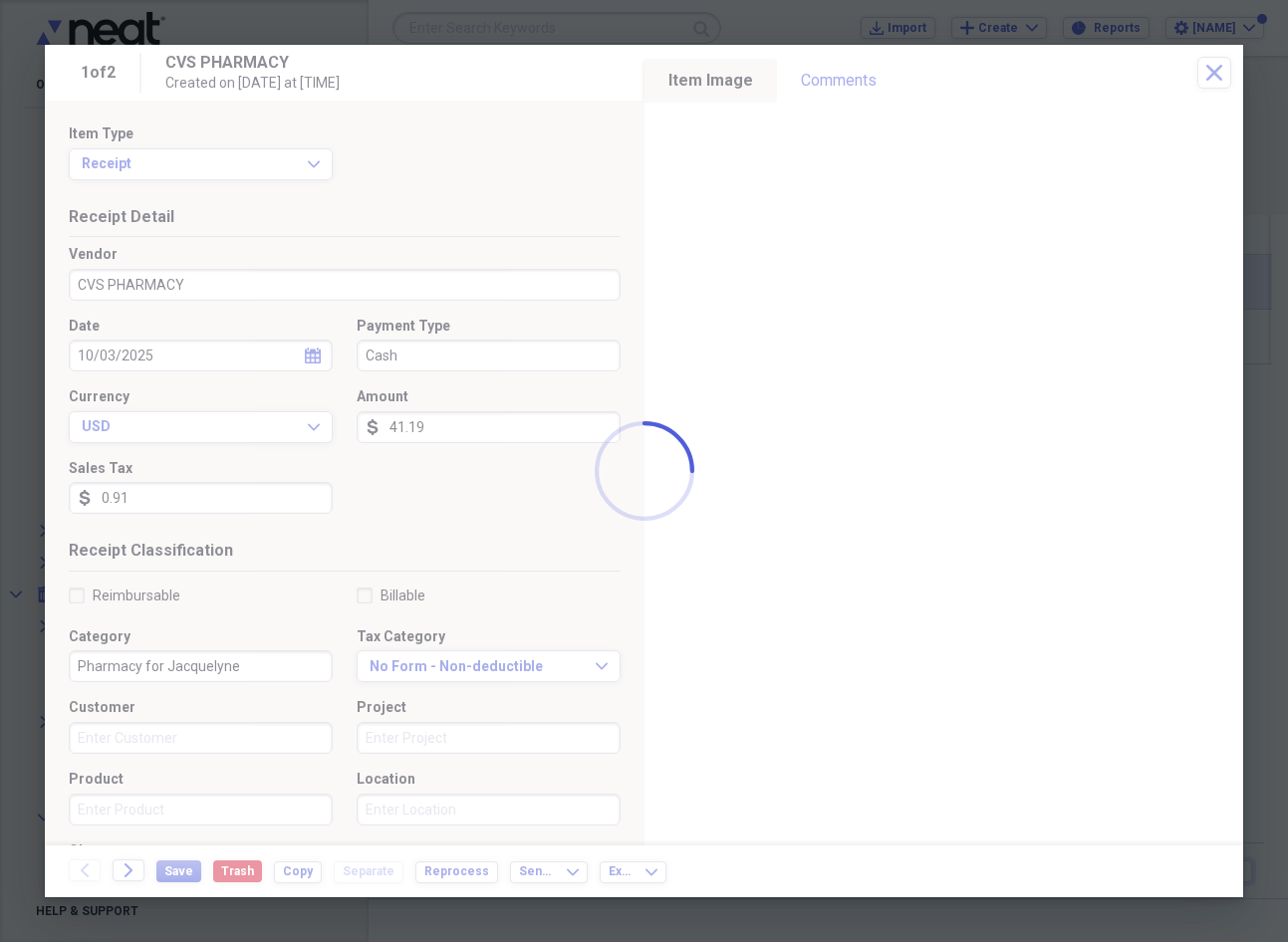 click at bounding box center [644, 471] 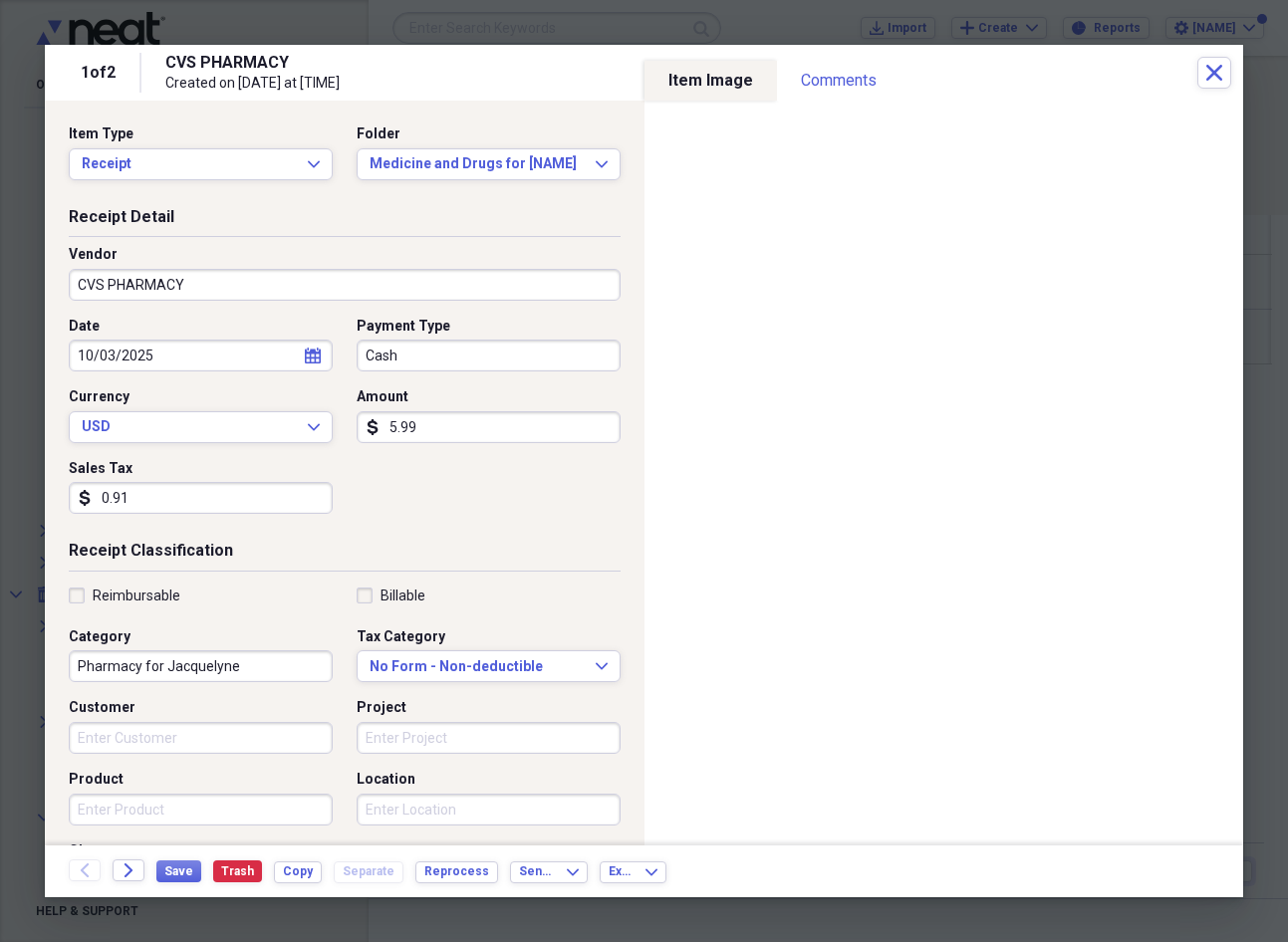 type on "5.99" 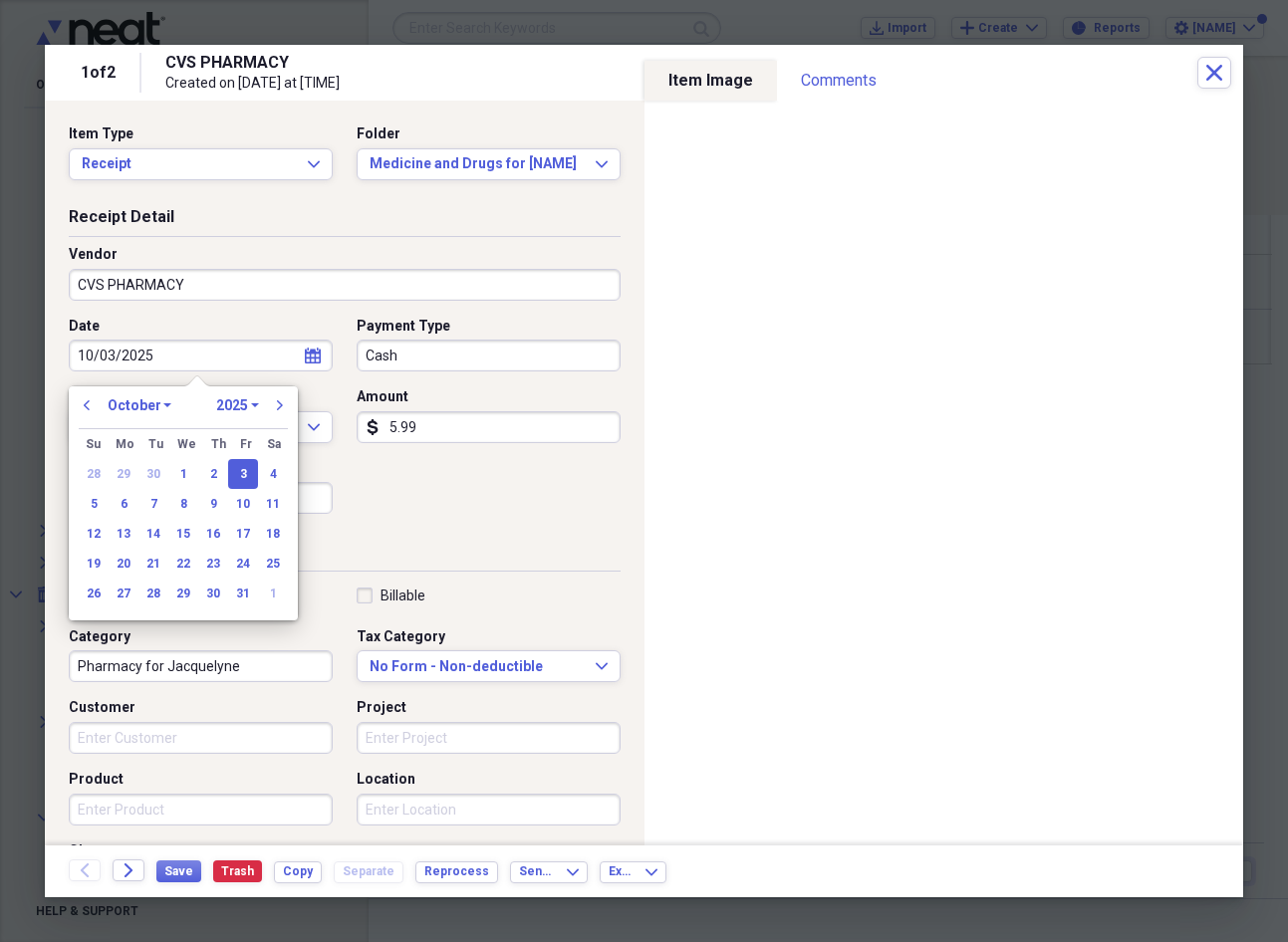 click on "January February March April May June July August September October November December" at bounding box center [139, 405] 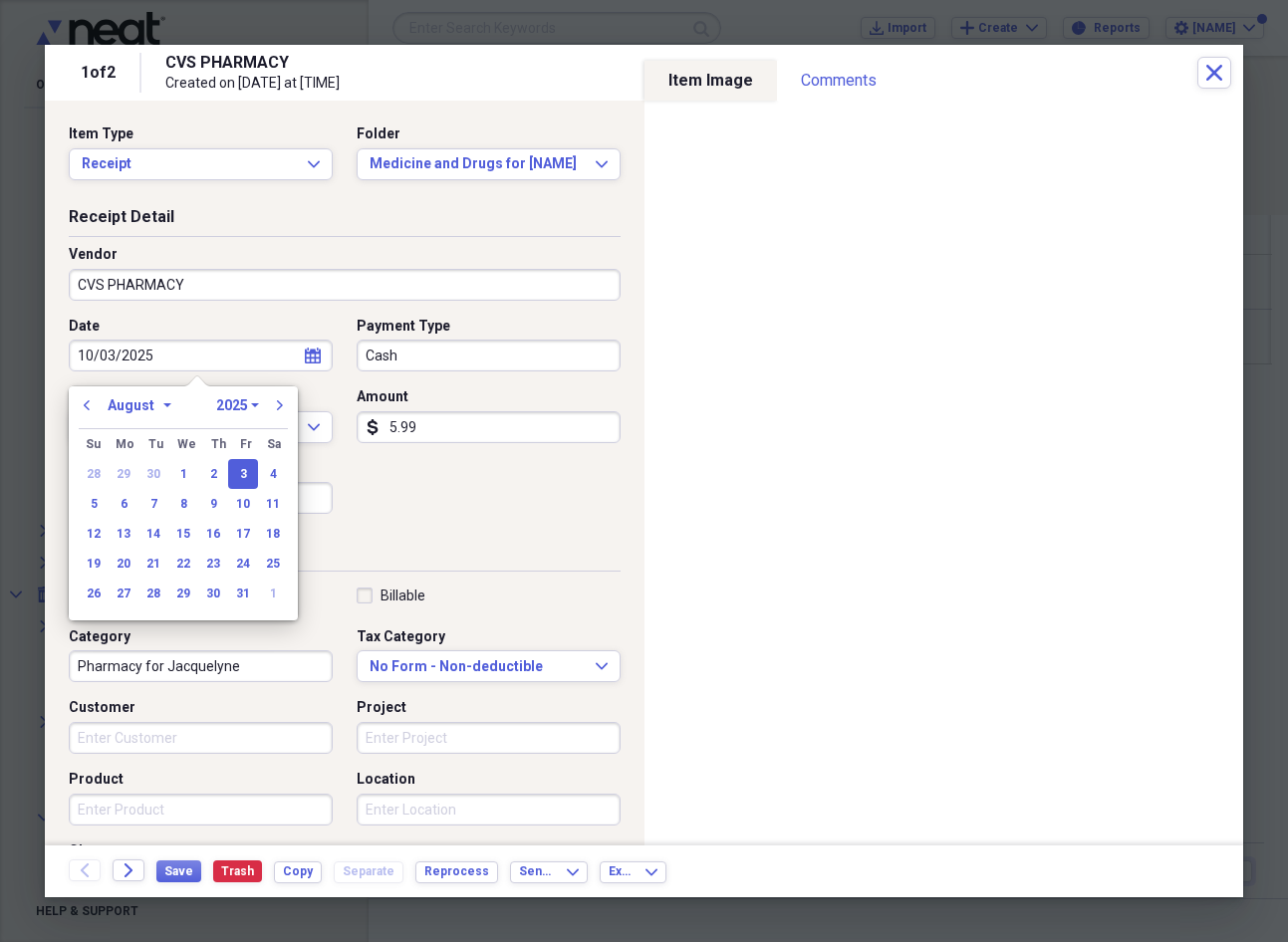 click on "January February March April May June July August September October November December" at bounding box center [139, 405] 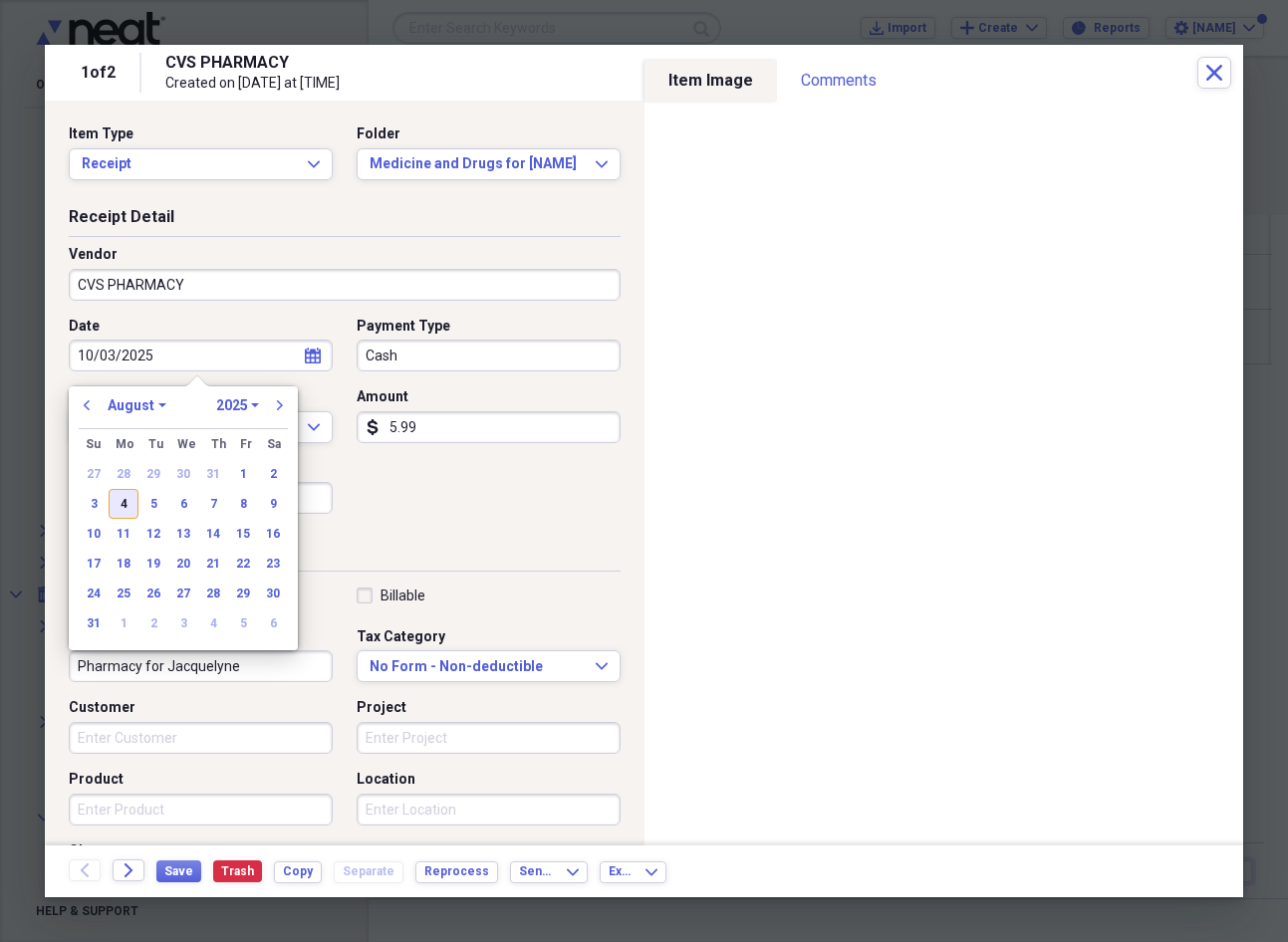 click on "4" at bounding box center (124, 504) 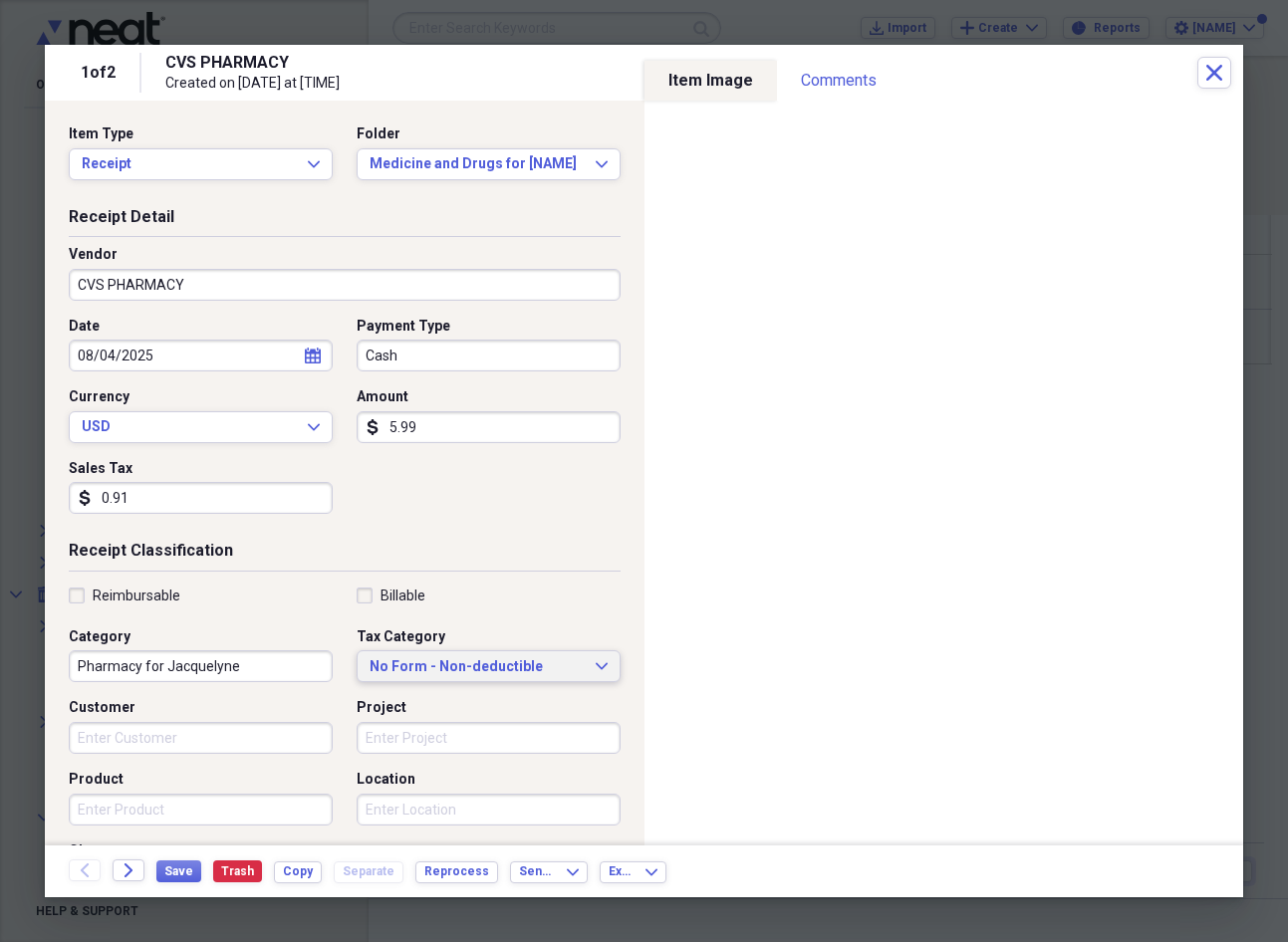 click on "Expand" 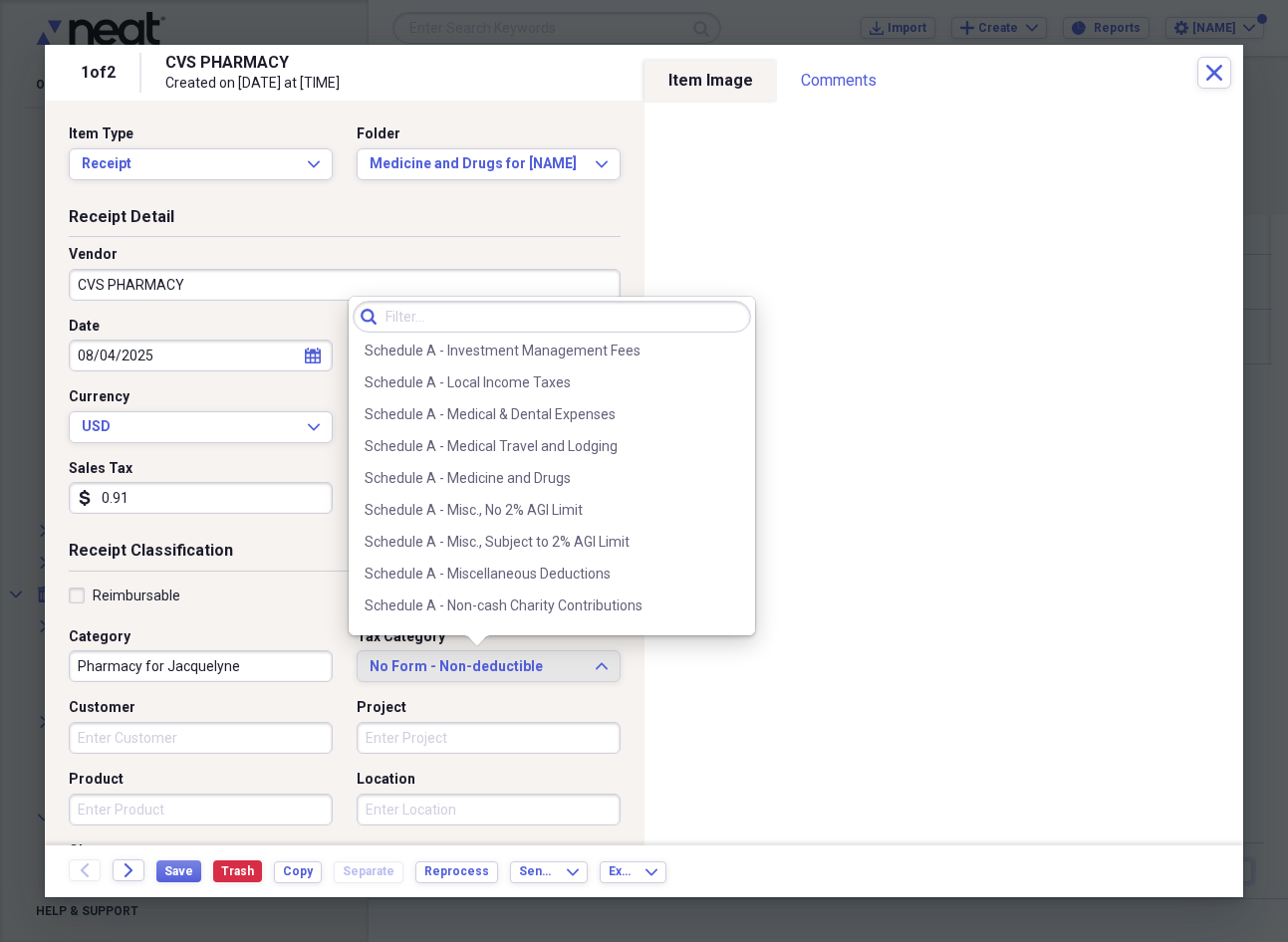 scroll, scrollTop: 2895, scrollLeft: 0, axis: vertical 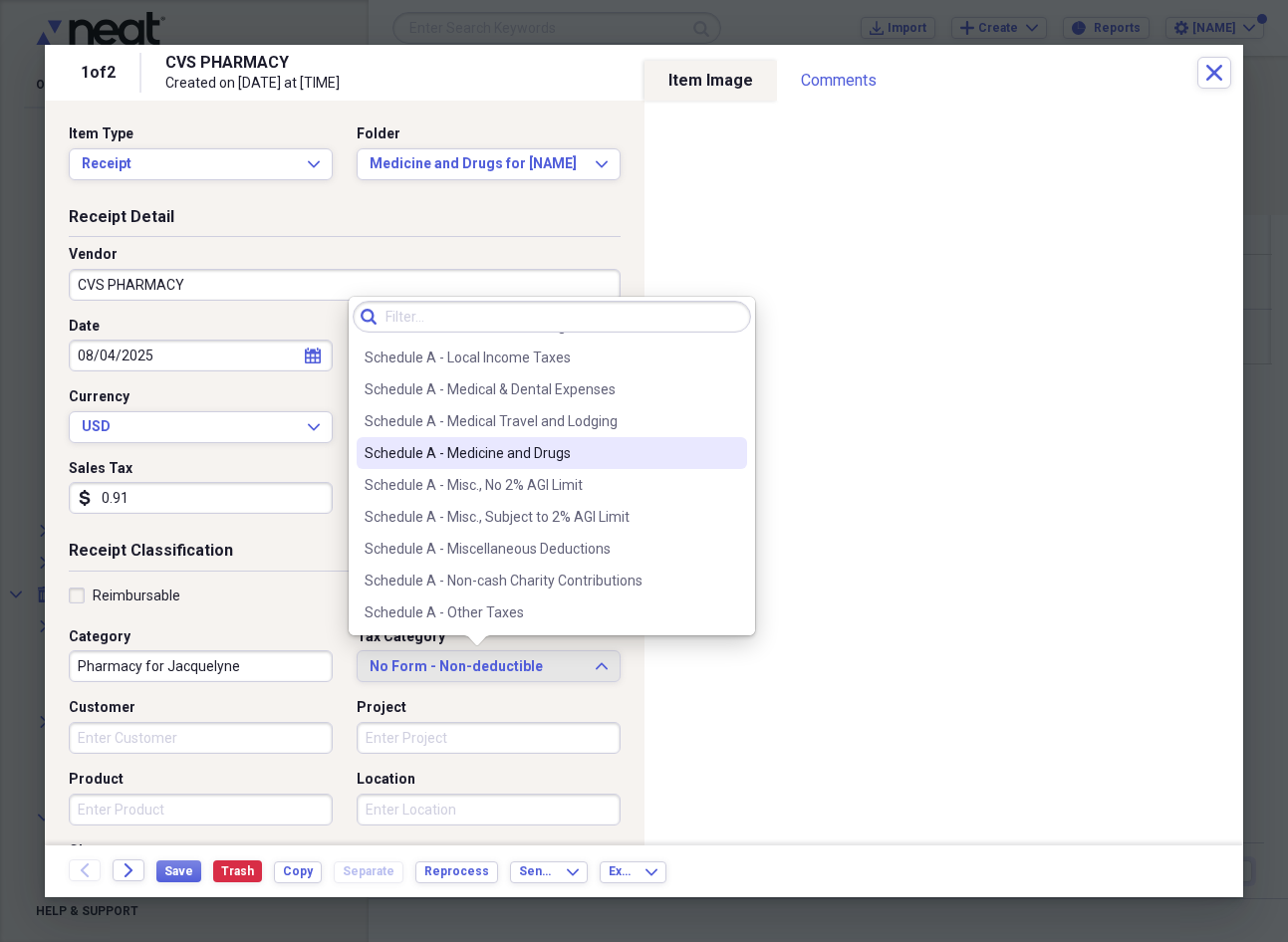 click on "Schedule A - Medicine and Drugs" at bounding box center (540, 453) 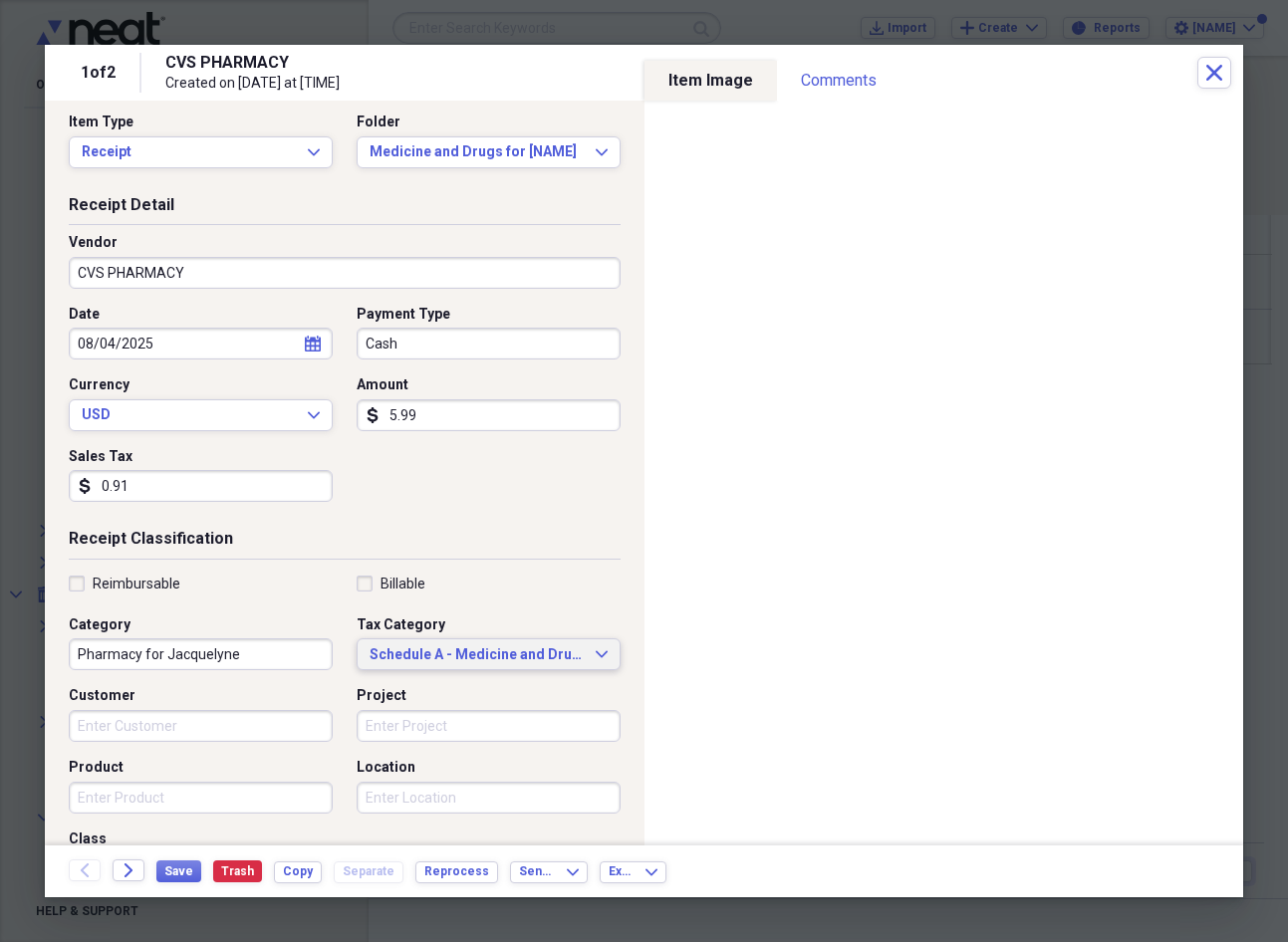 scroll, scrollTop: 0, scrollLeft: 0, axis: both 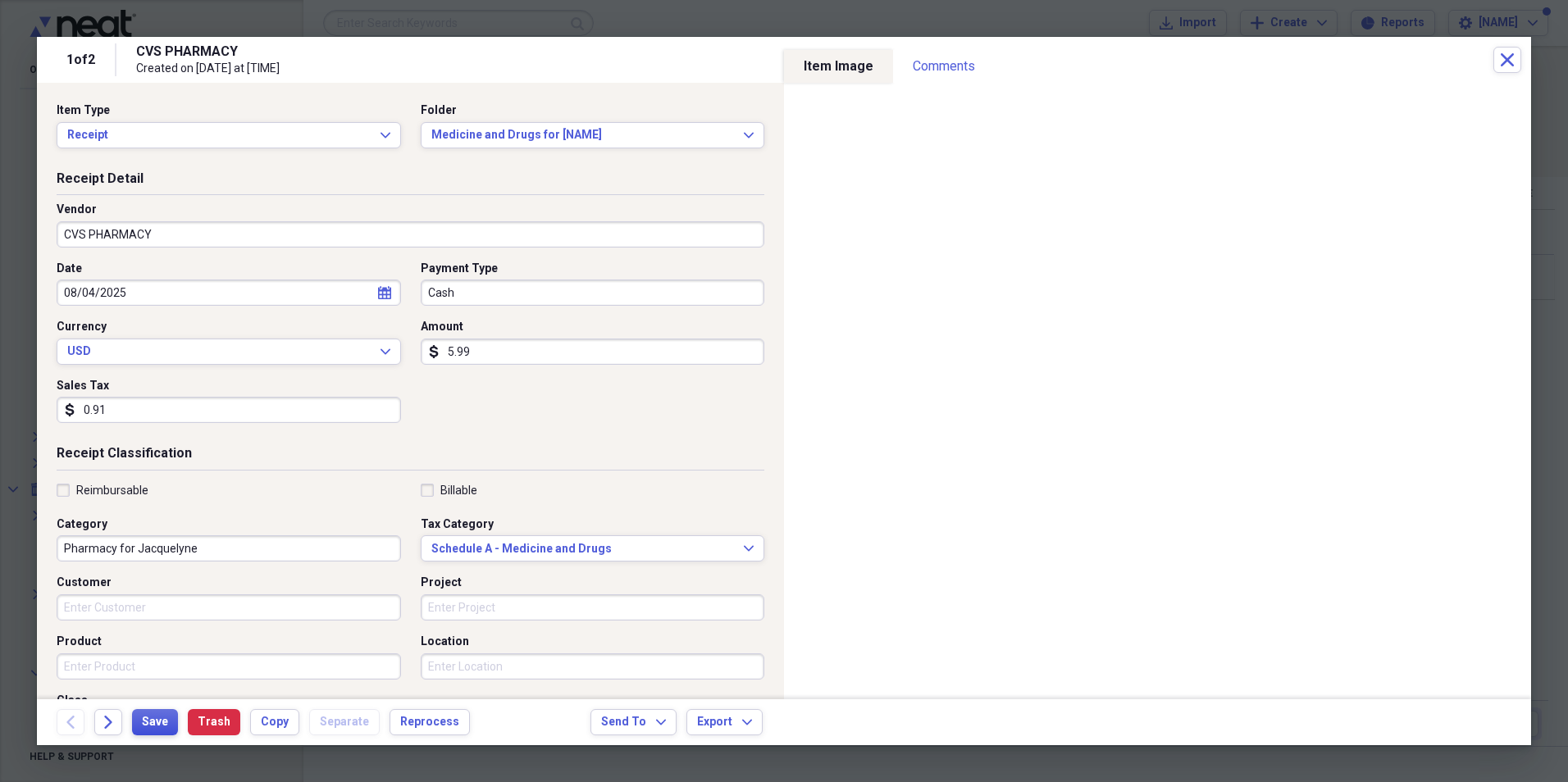 click on "Save" at bounding box center (155, 722) 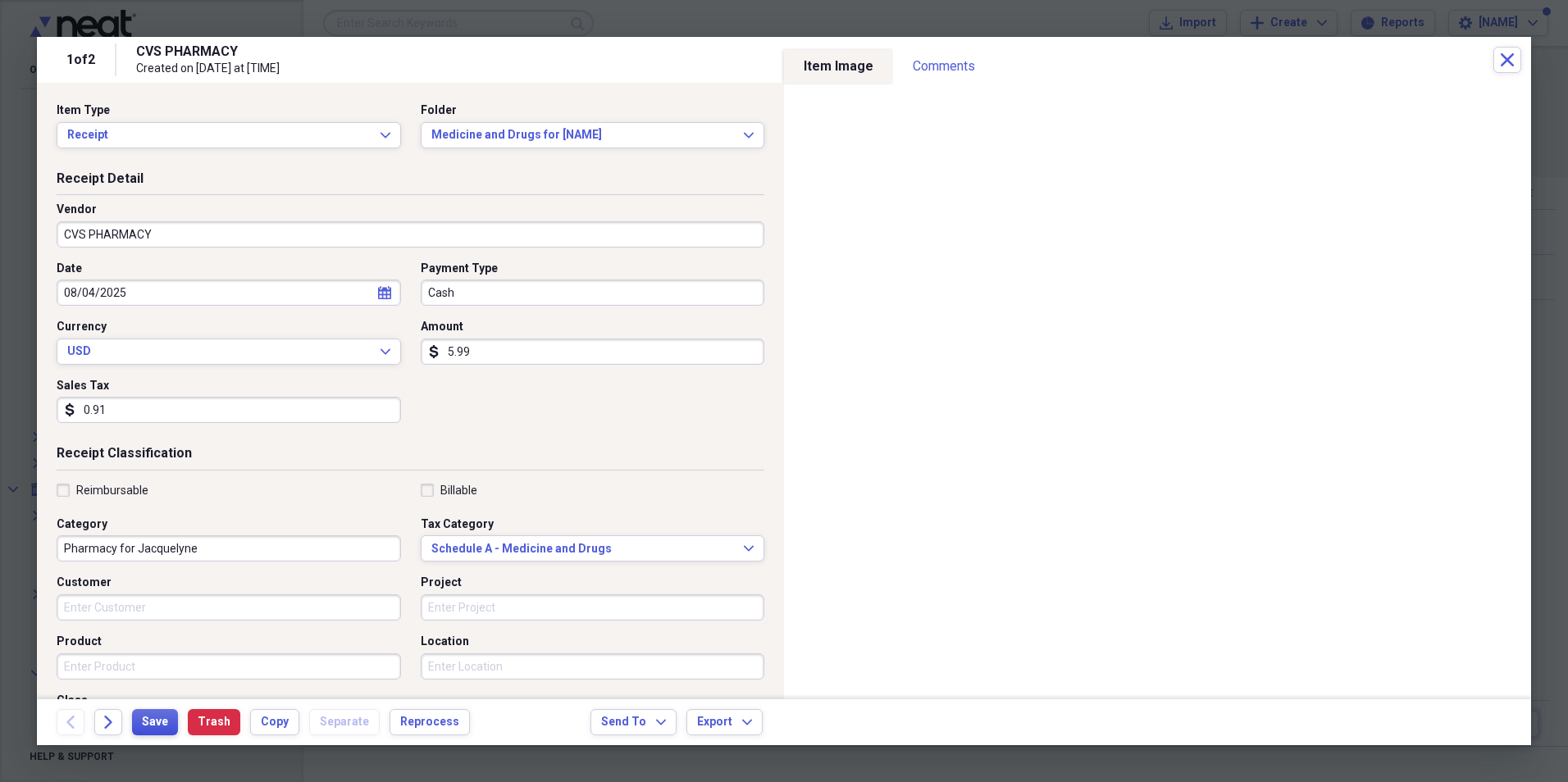 click on "Save" at bounding box center [155, 722] 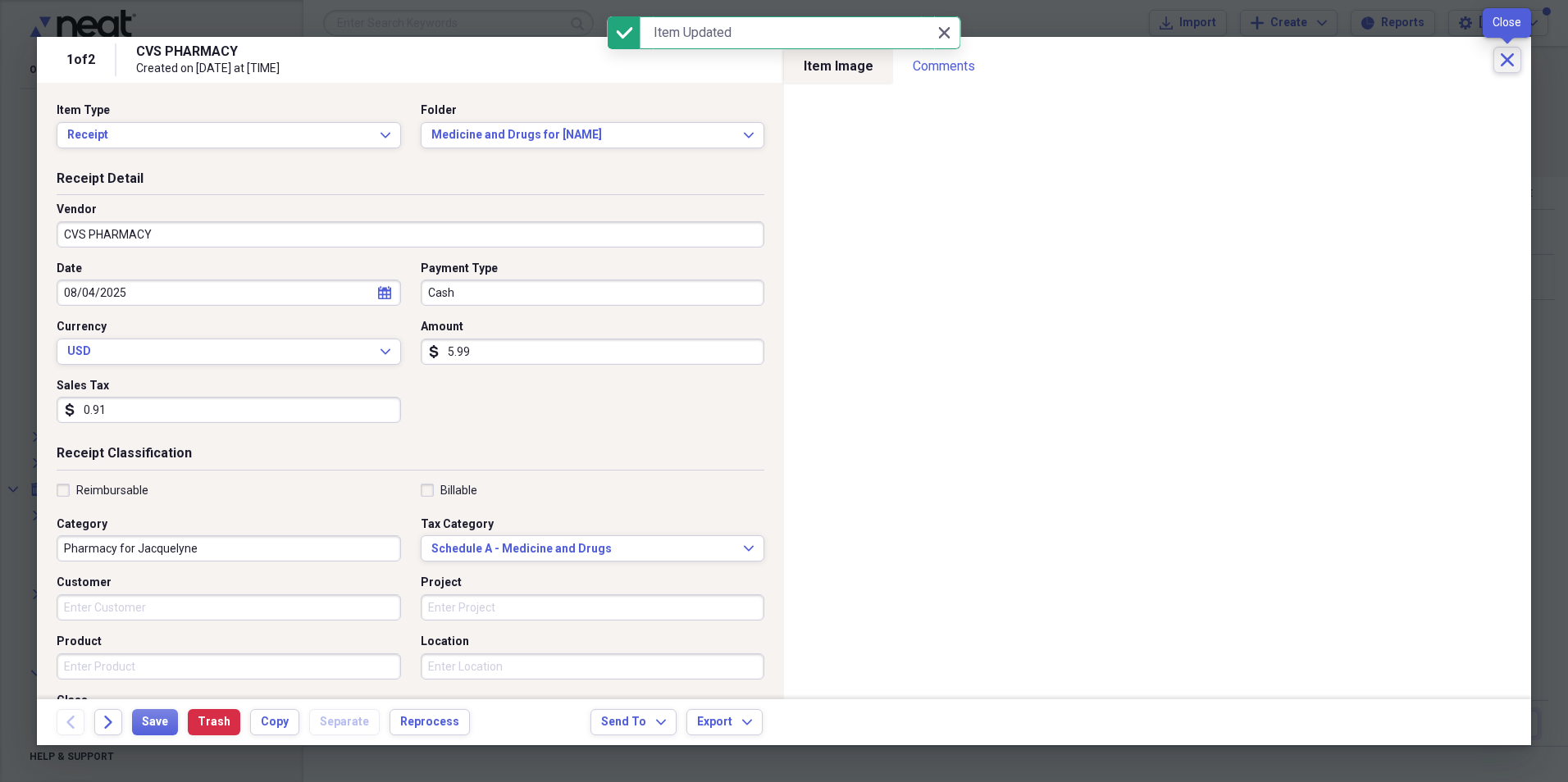 click on "Close" at bounding box center [1507, 60] 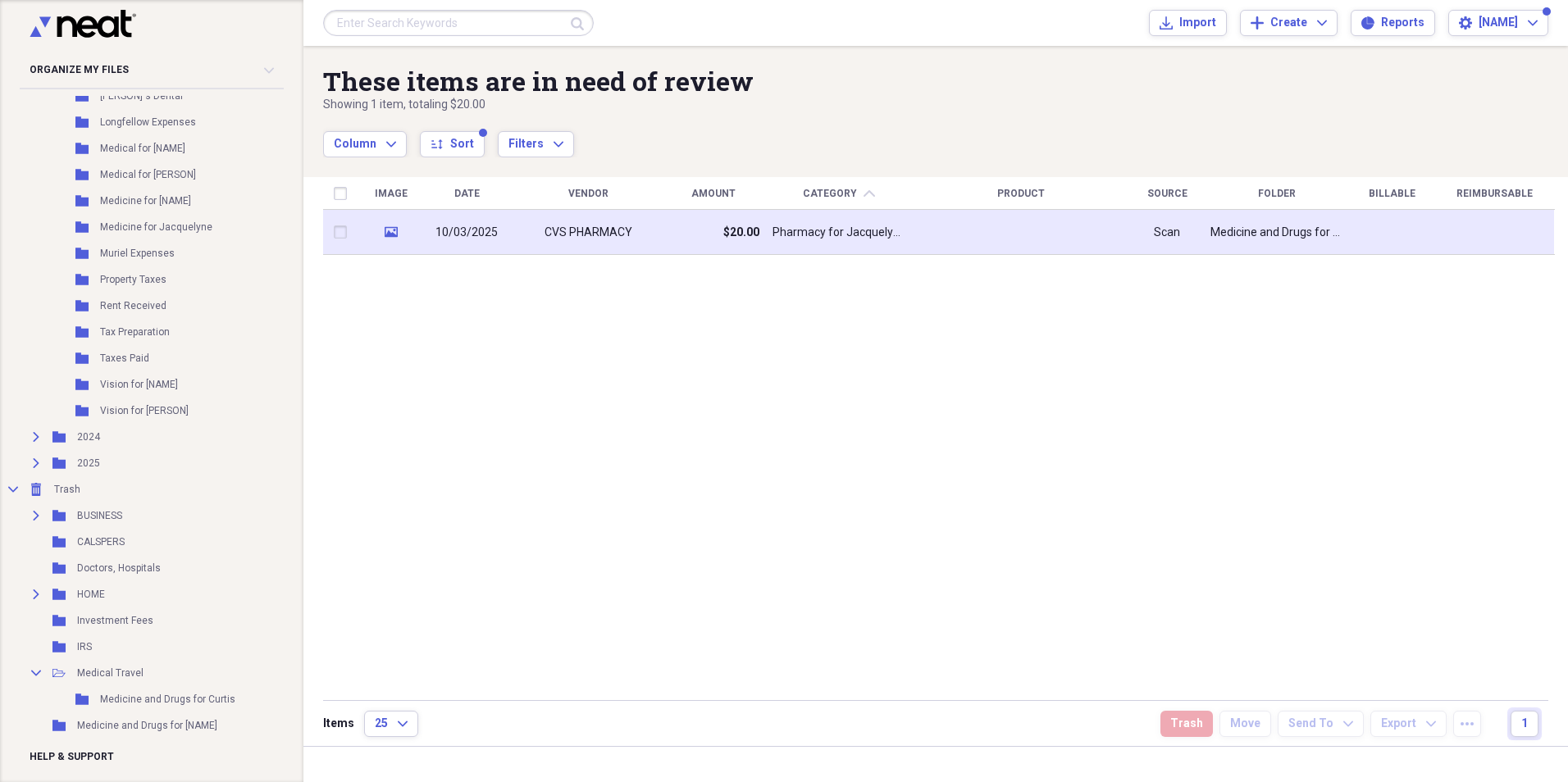click on "Pharmacy for Jacquelyne" at bounding box center (838, 233) 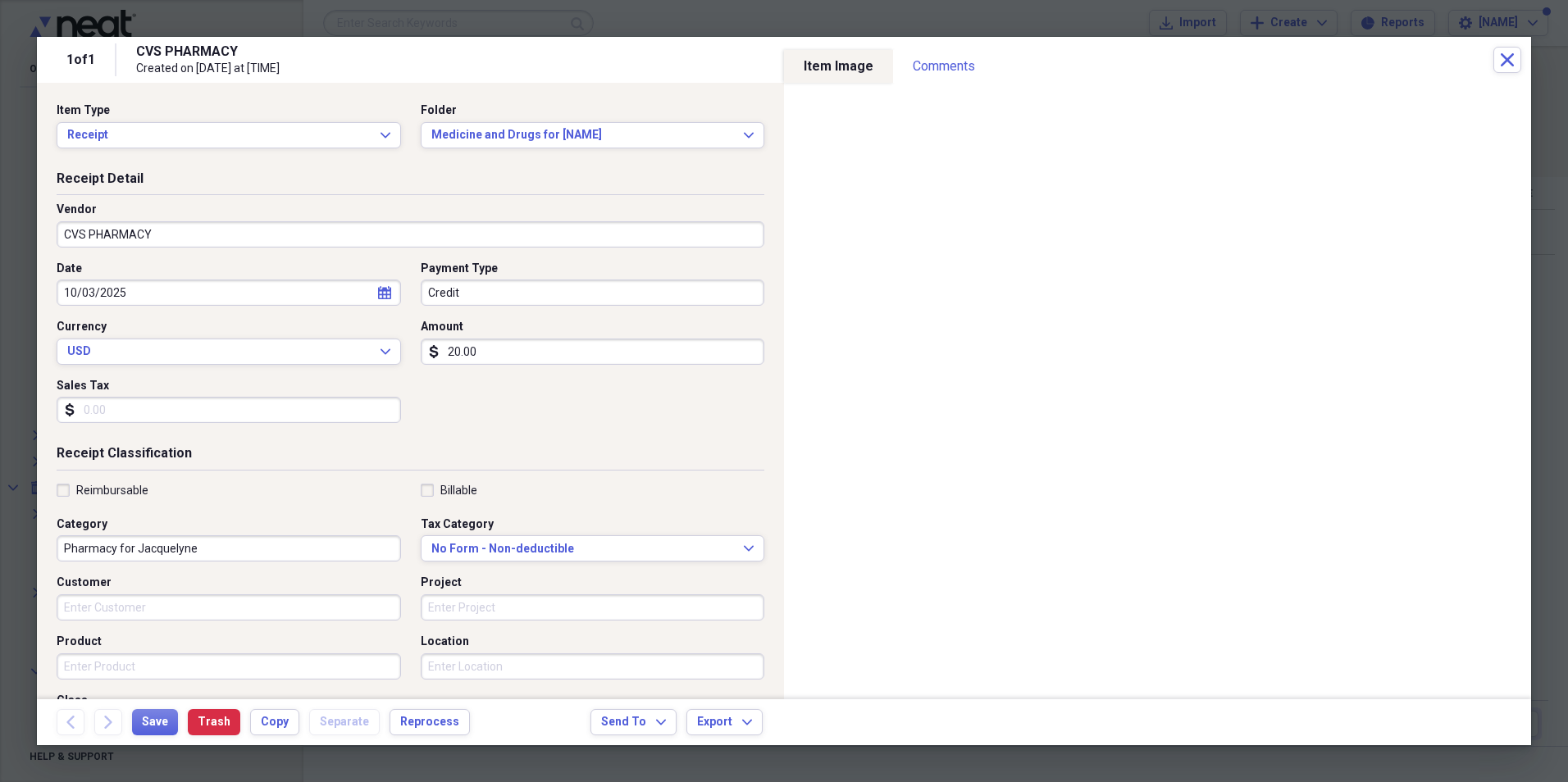 click 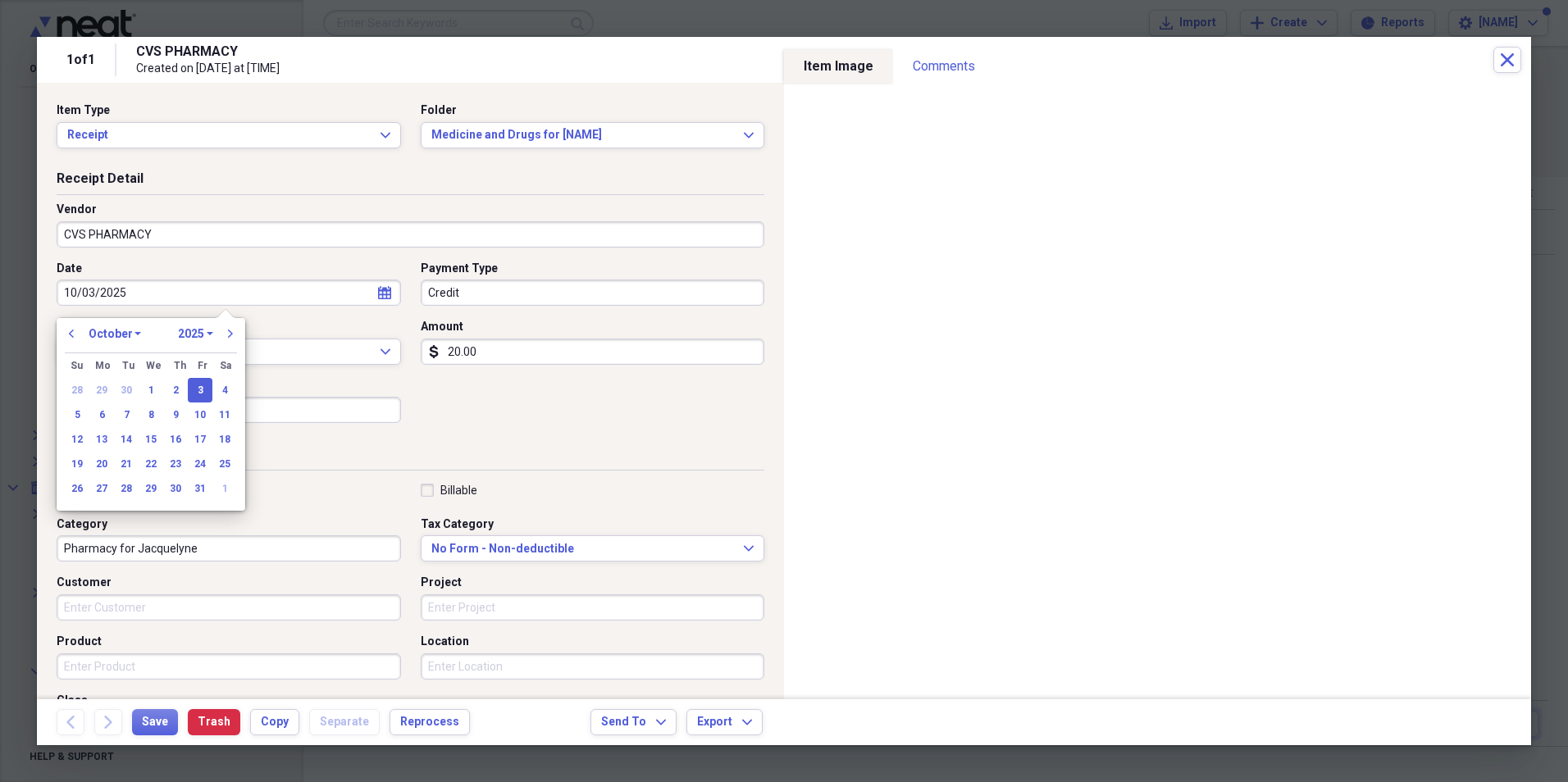 click on "January February March April May June July August September October November December" at bounding box center [115, 334] 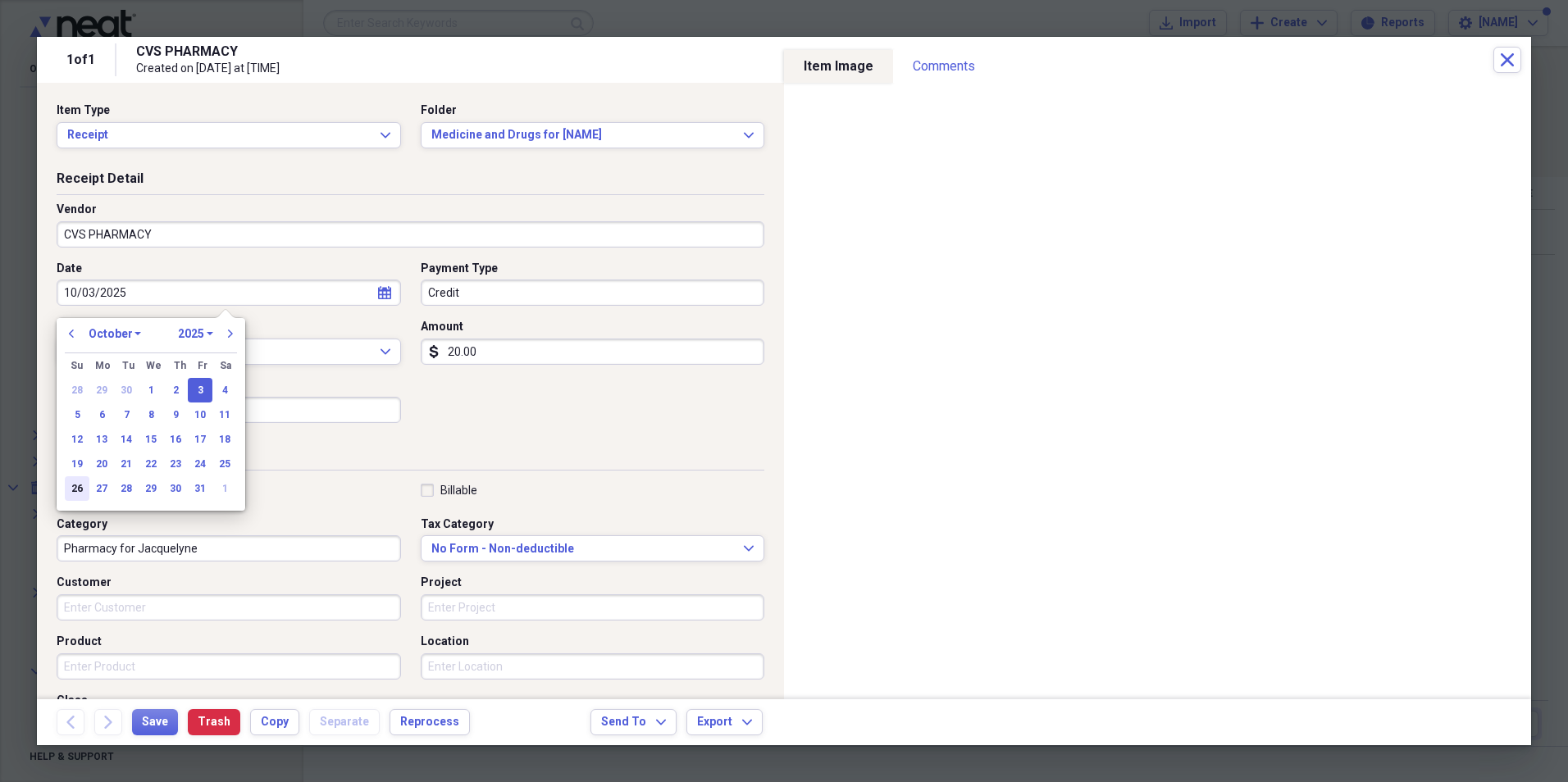 select on "7" 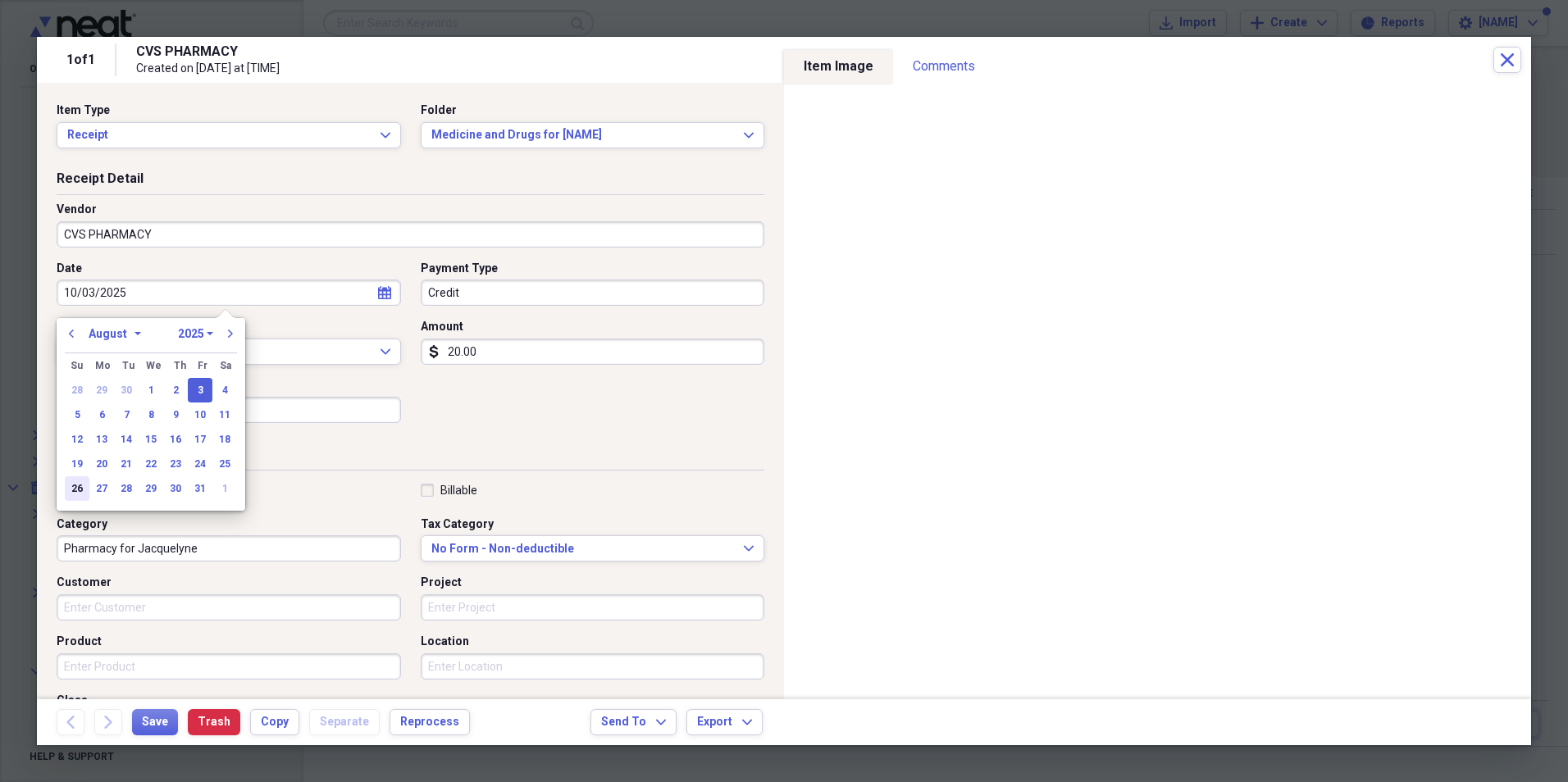 click on "January February March April May June July August September October November December" at bounding box center (115, 334) 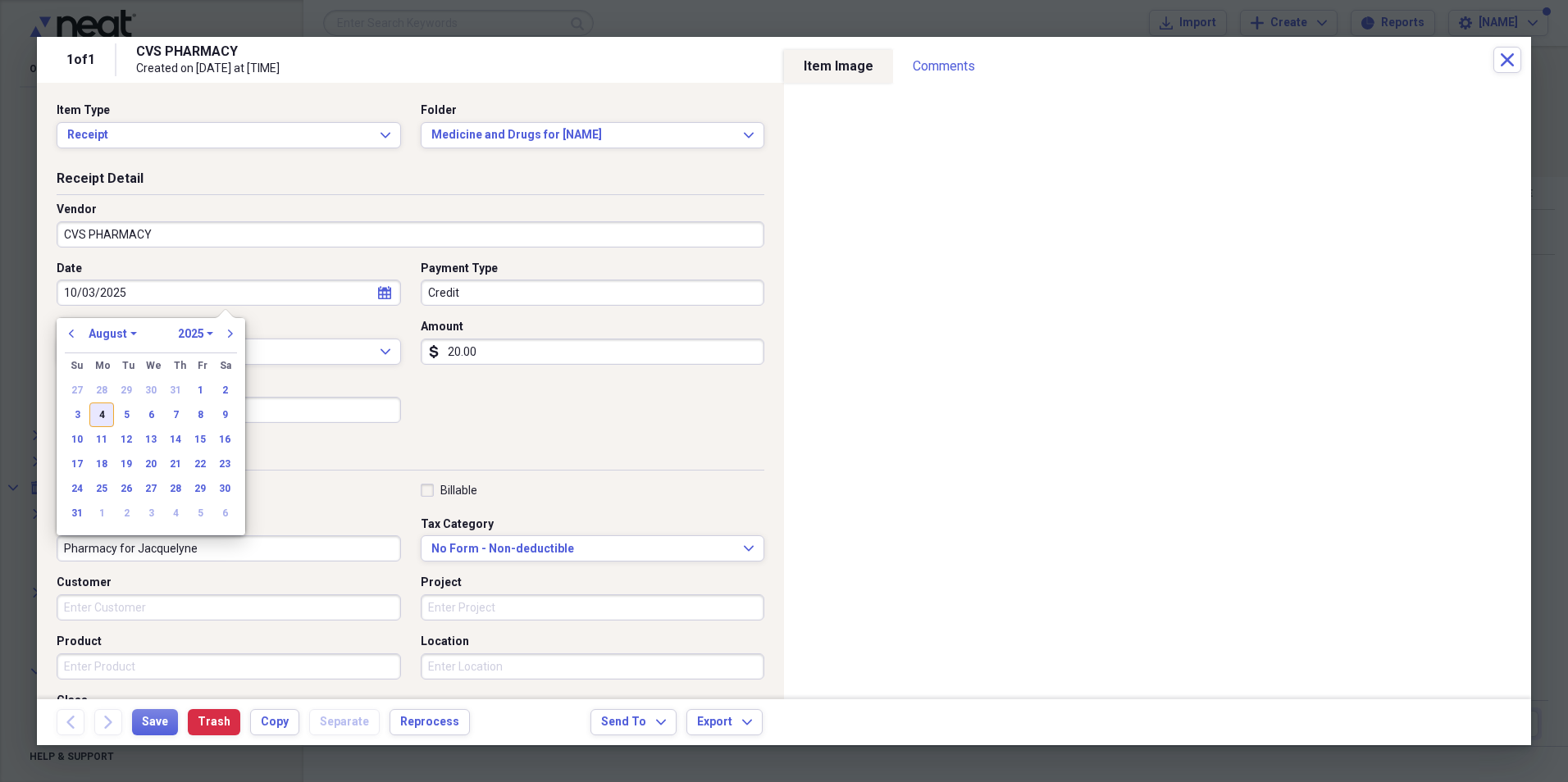 click on "4" at bounding box center (102, 415) 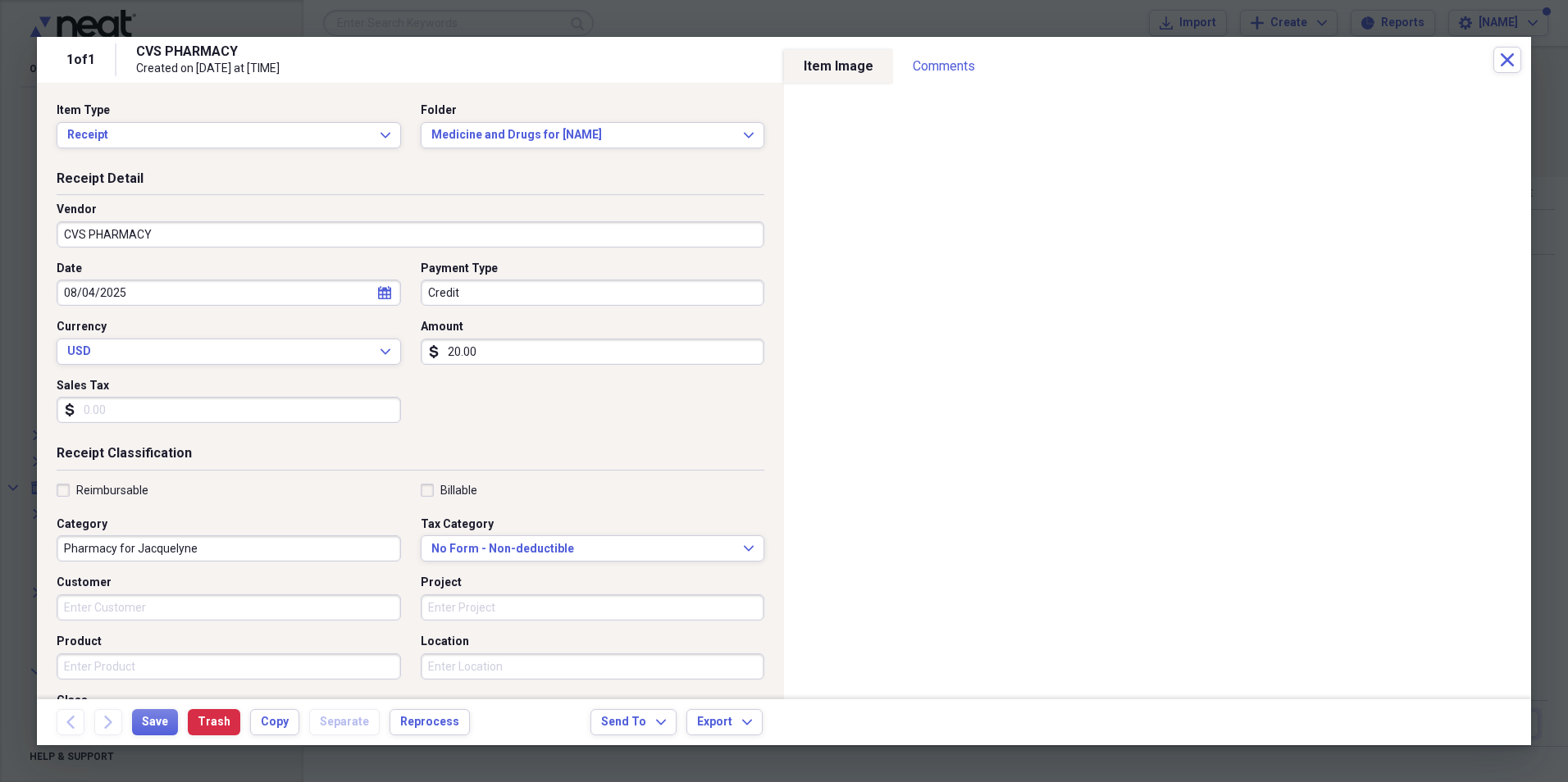 type on "08/04/2025" 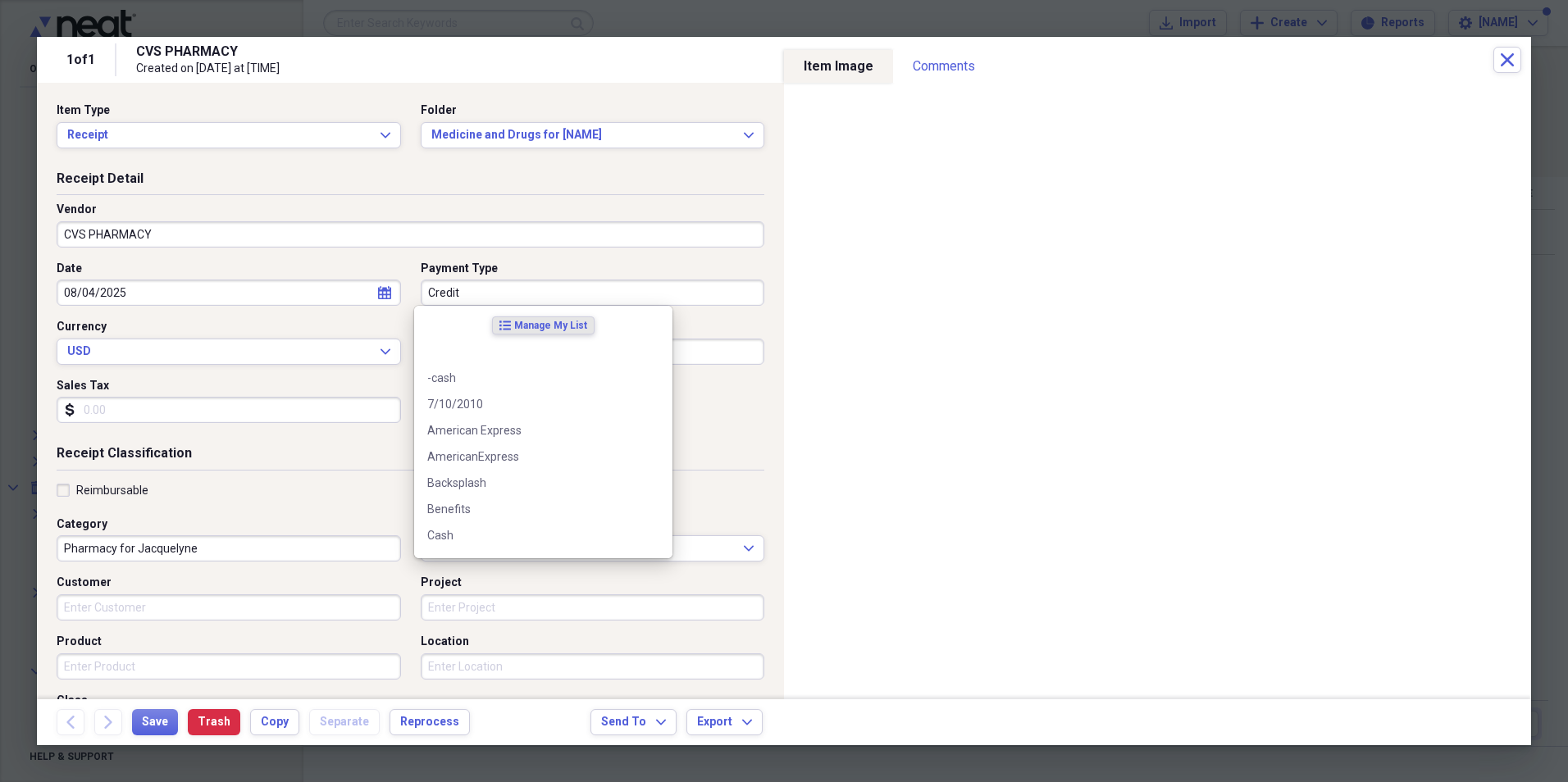 click on "Credit" at bounding box center [593, 293] 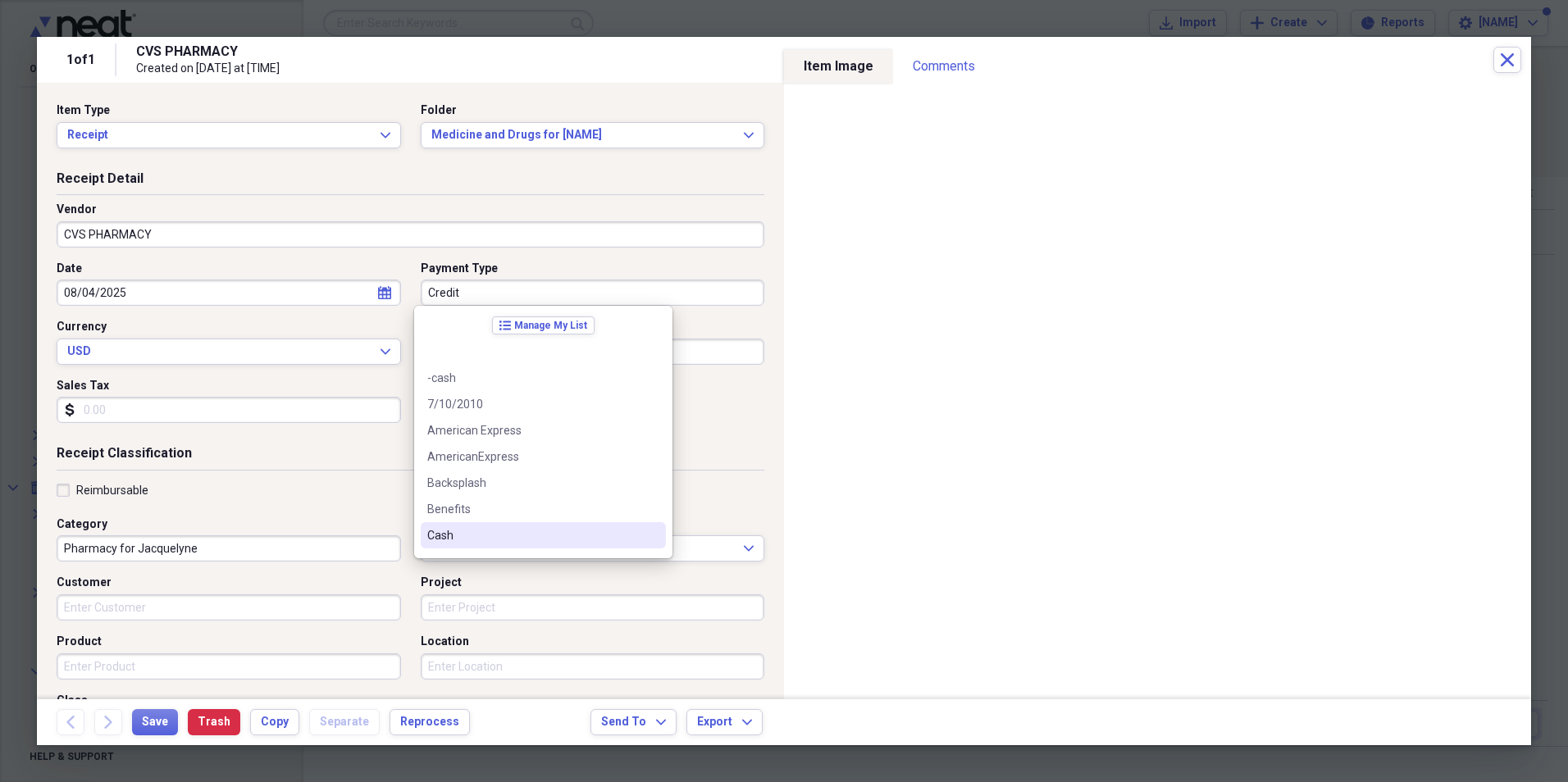 click on "Cash" at bounding box center [533, 535] 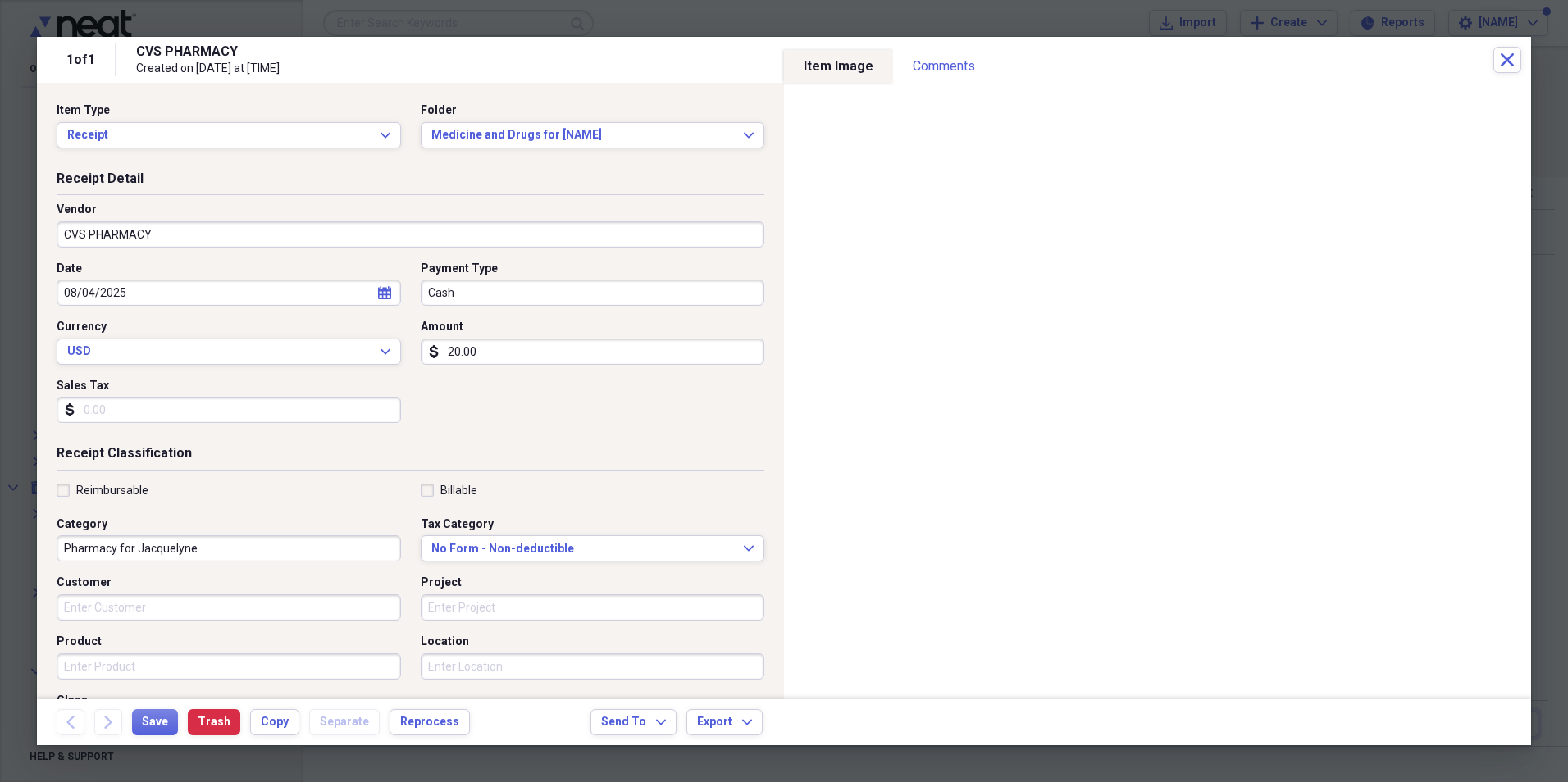 click on "20.00" at bounding box center [593, 352] 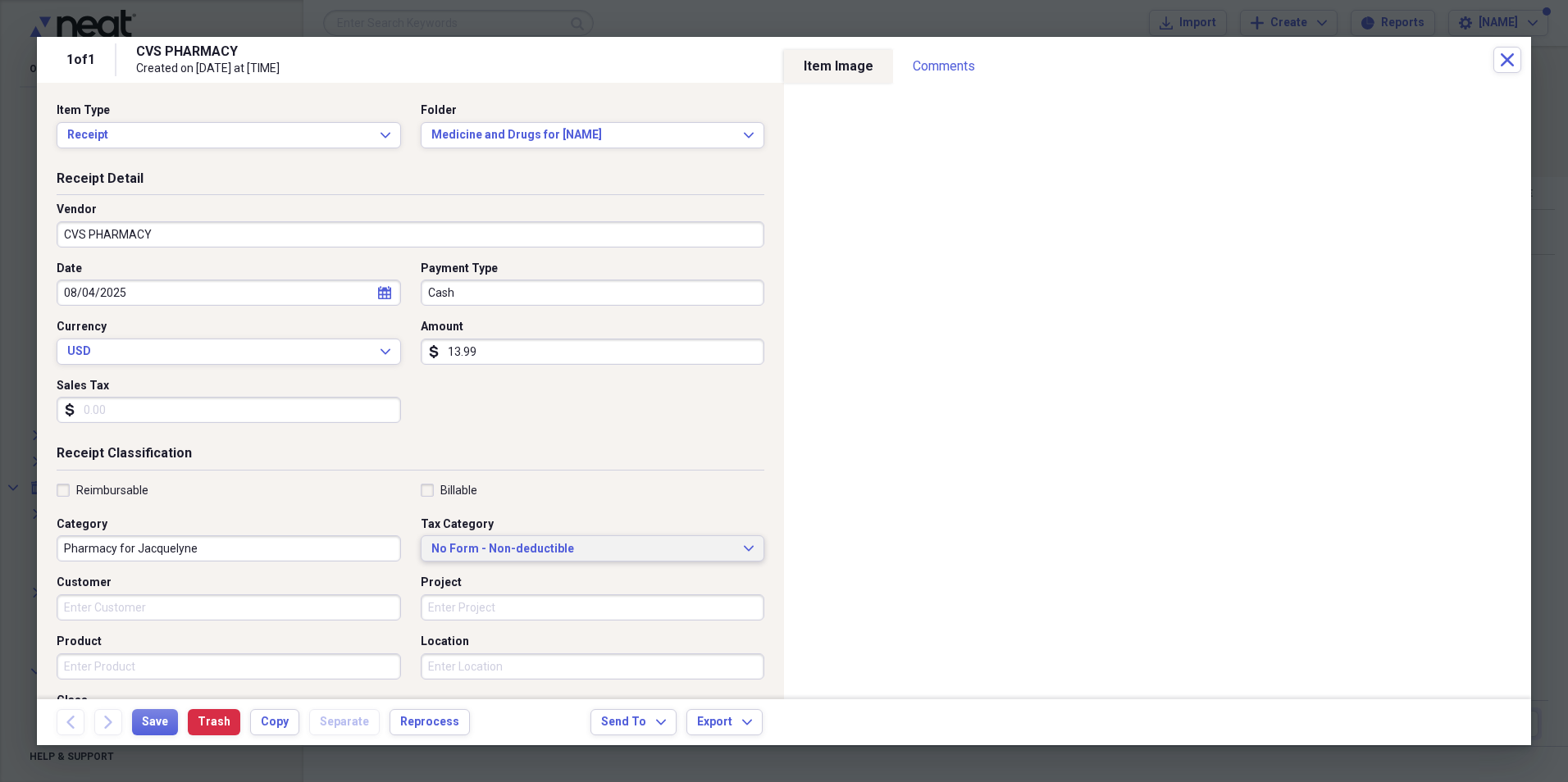 type on "13.99" 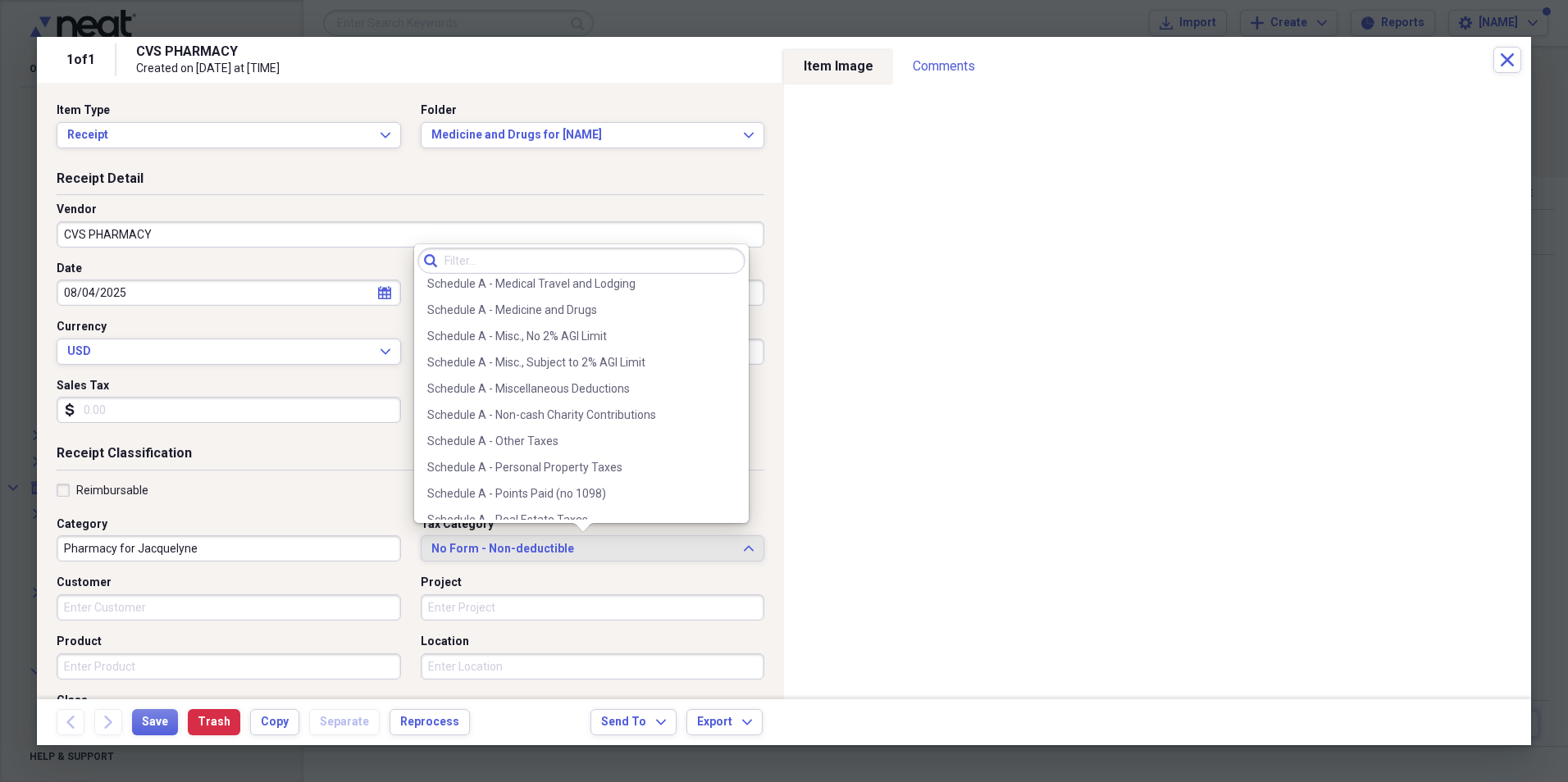 scroll, scrollTop: 2425, scrollLeft: 0, axis: vertical 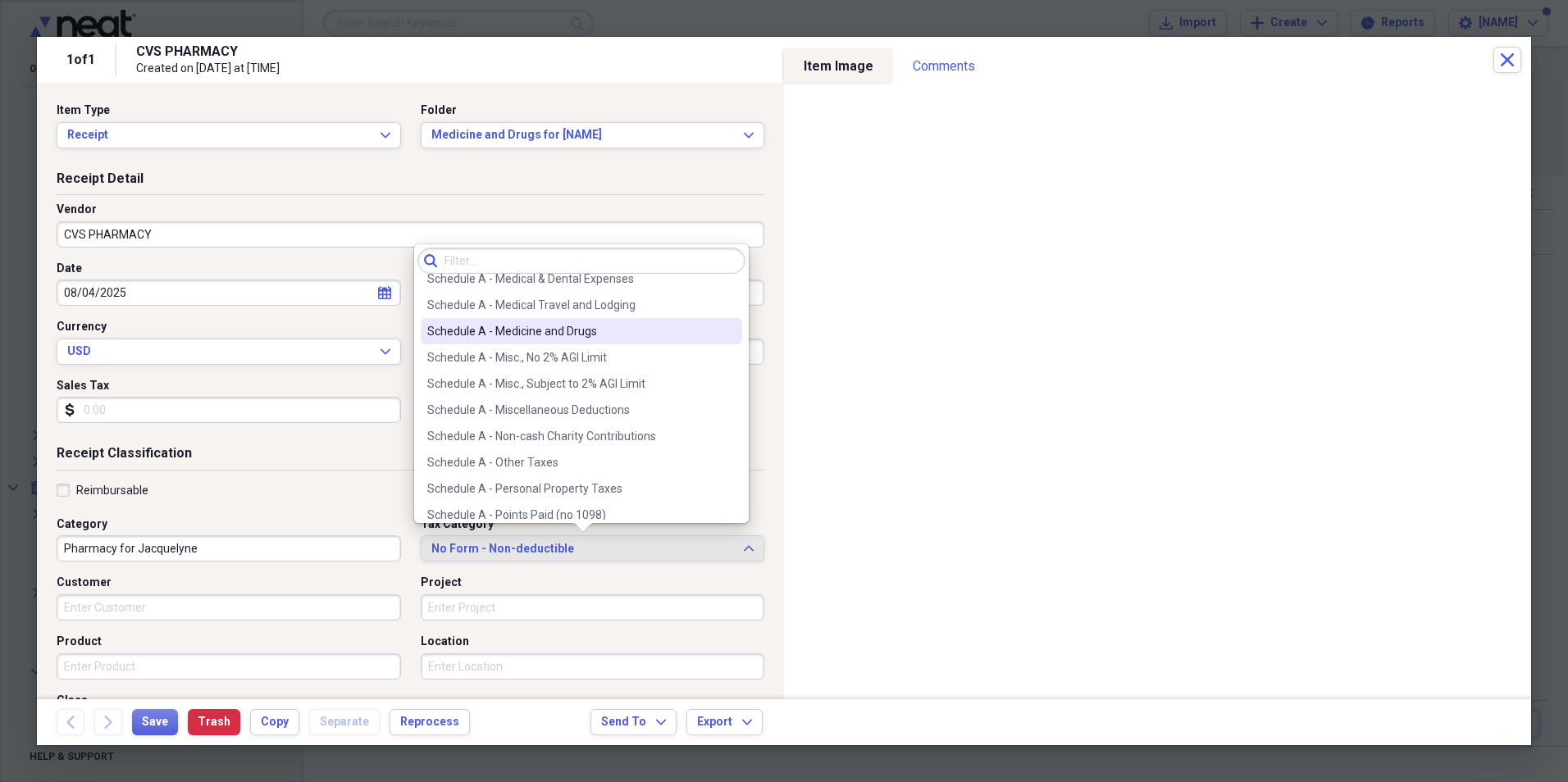click on "Schedule A - Medicine and Drugs" at bounding box center [572, 331] 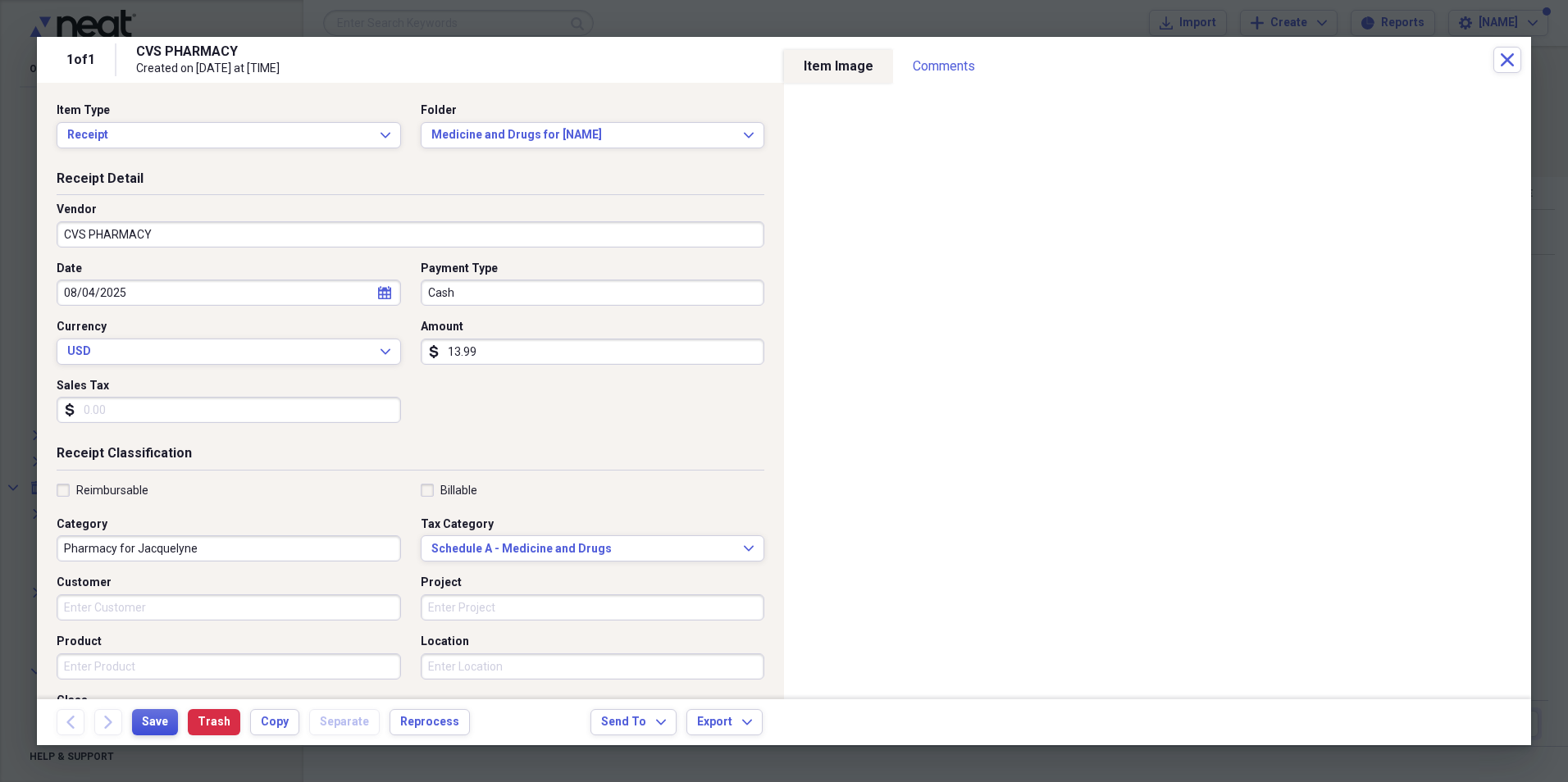 click on "Save" at bounding box center [155, 722] 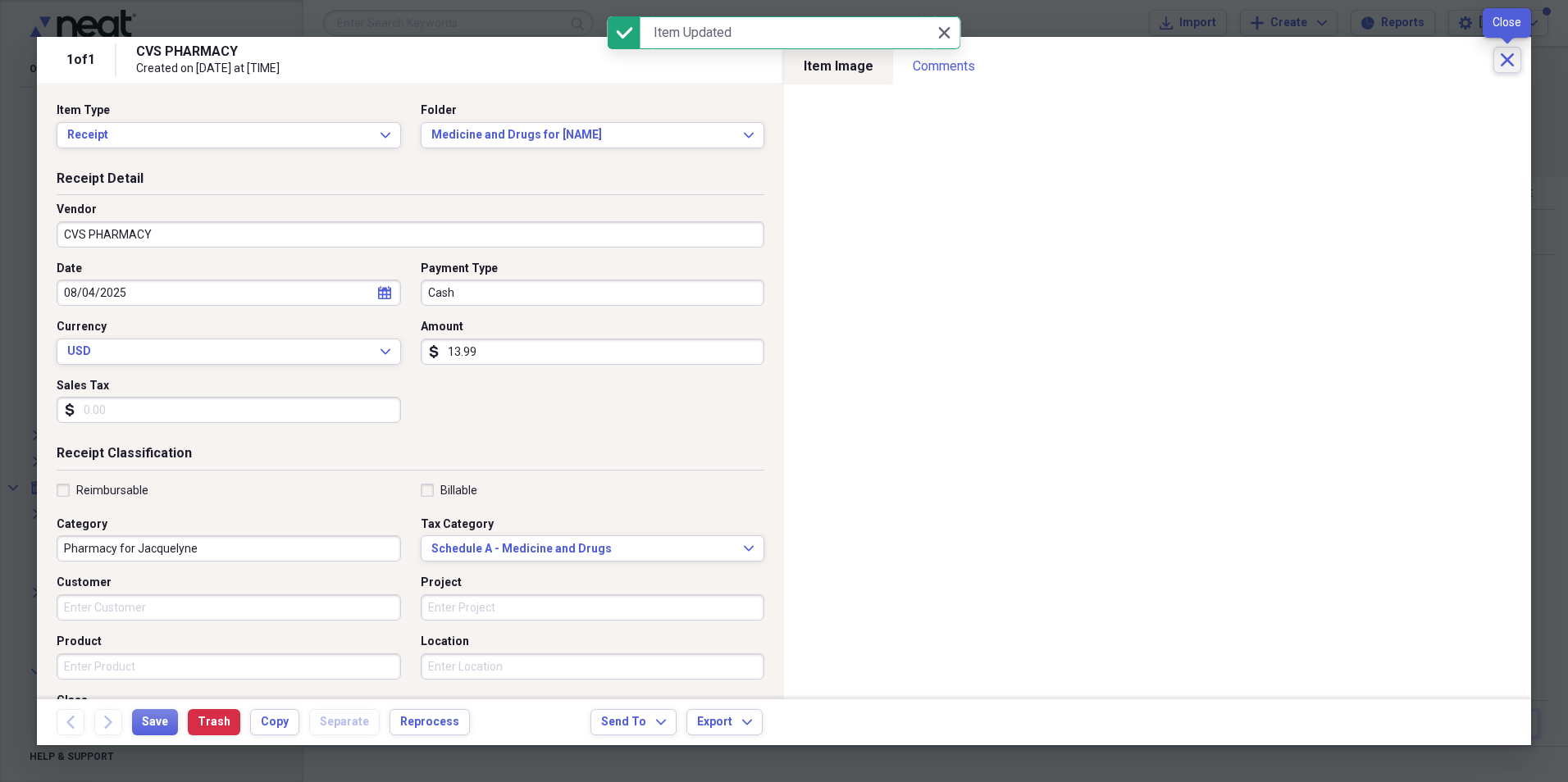 click on "Close" at bounding box center [1507, 60] 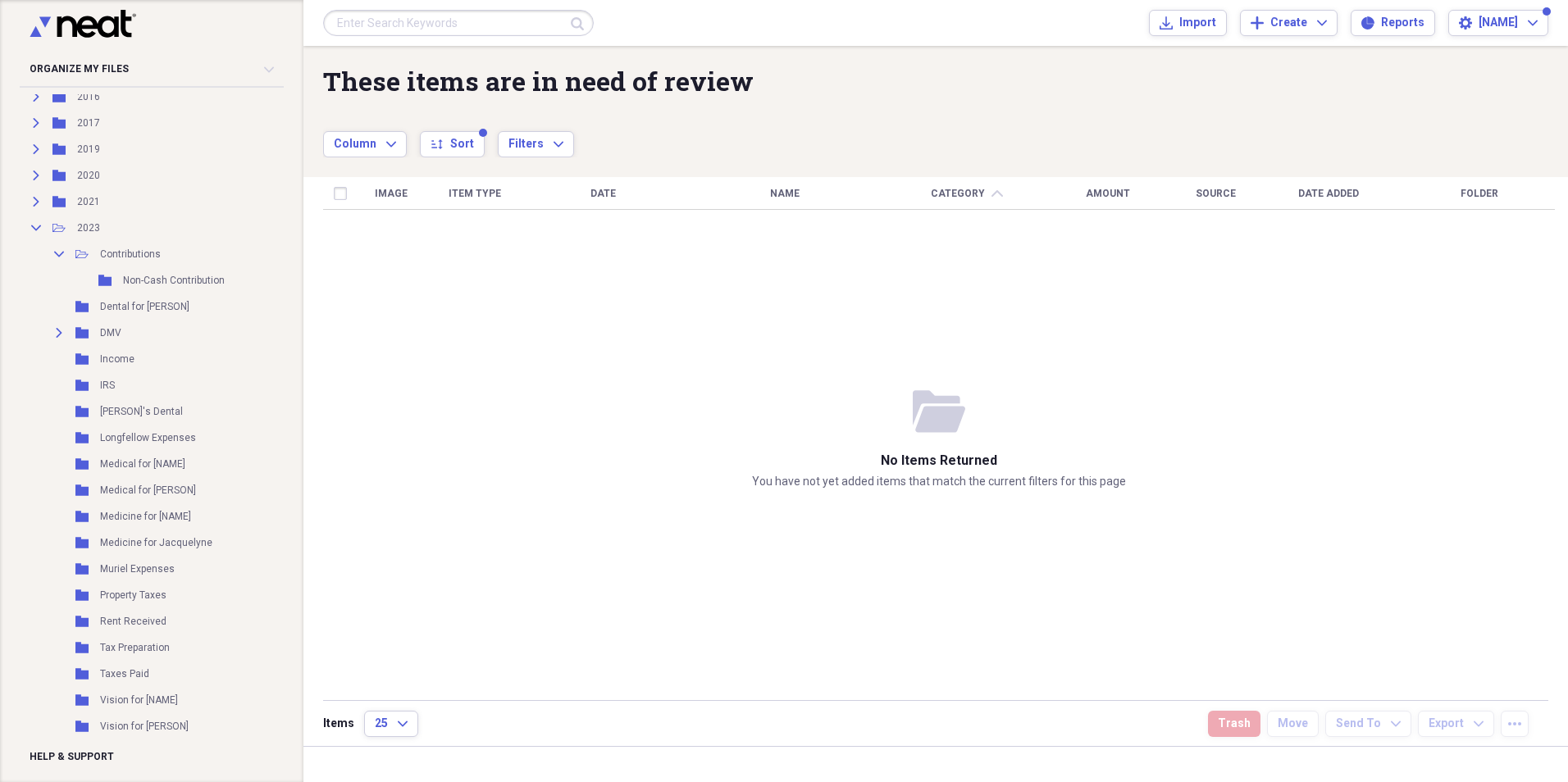 scroll, scrollTop: 143, scrollLeft: 0, axis: vertical 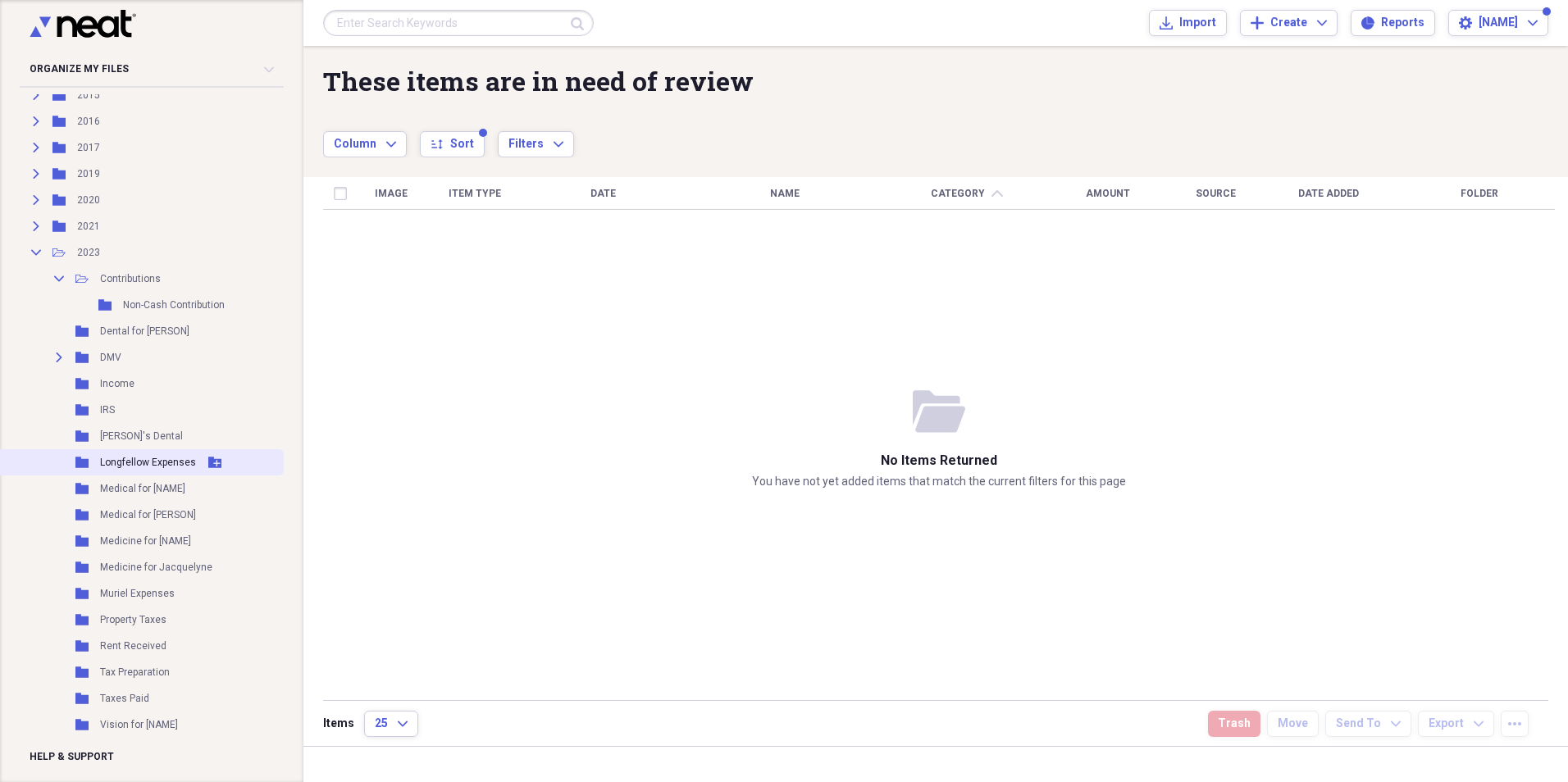 click on "Folder [NAME] Expenses Add Folder" at bounding box center (140, 462) 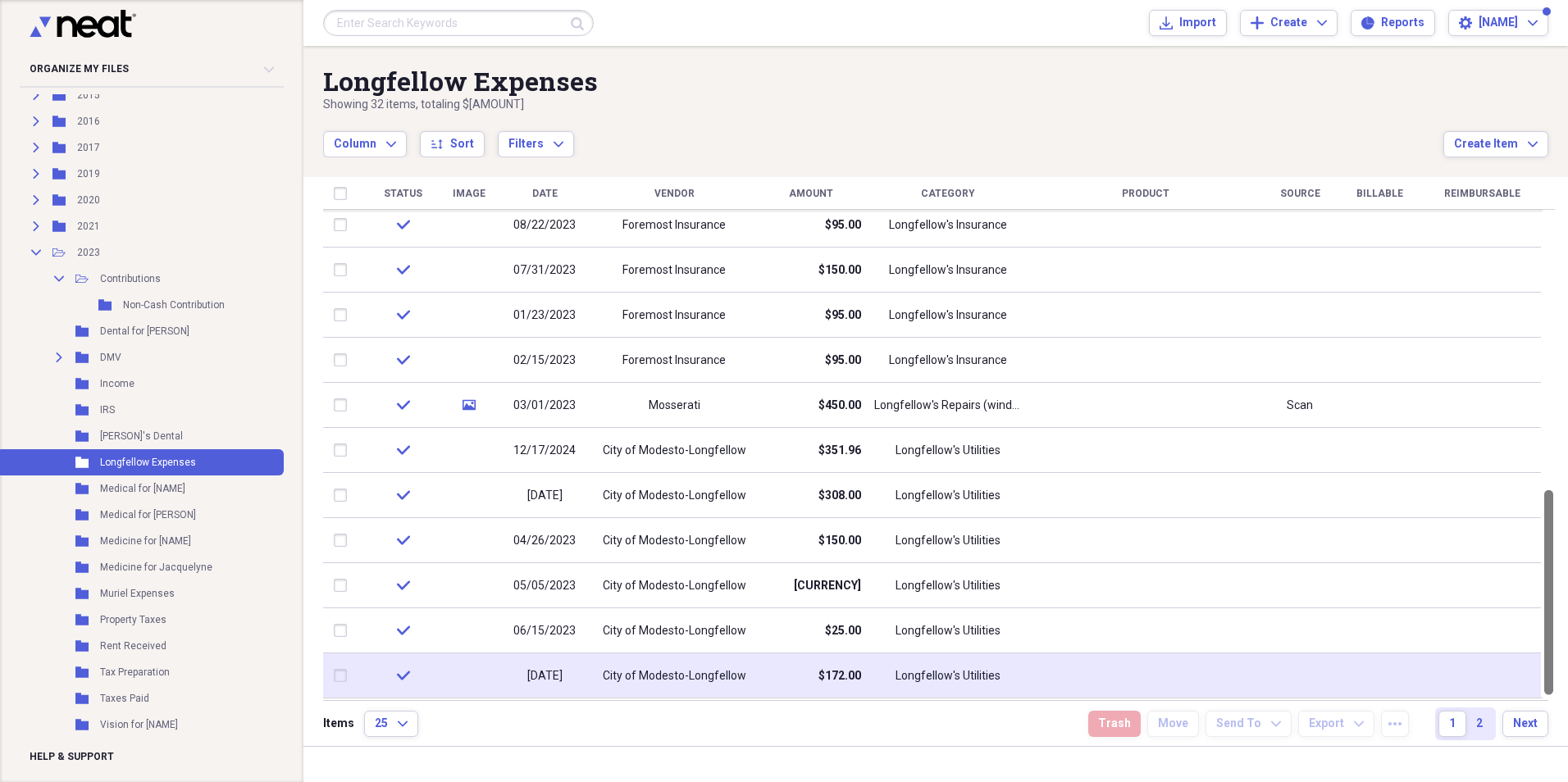 drag, startPoint x: 1565, startPoint y: 234, endPoint x: 1486, endPoint y: 689, distance: 461.80732 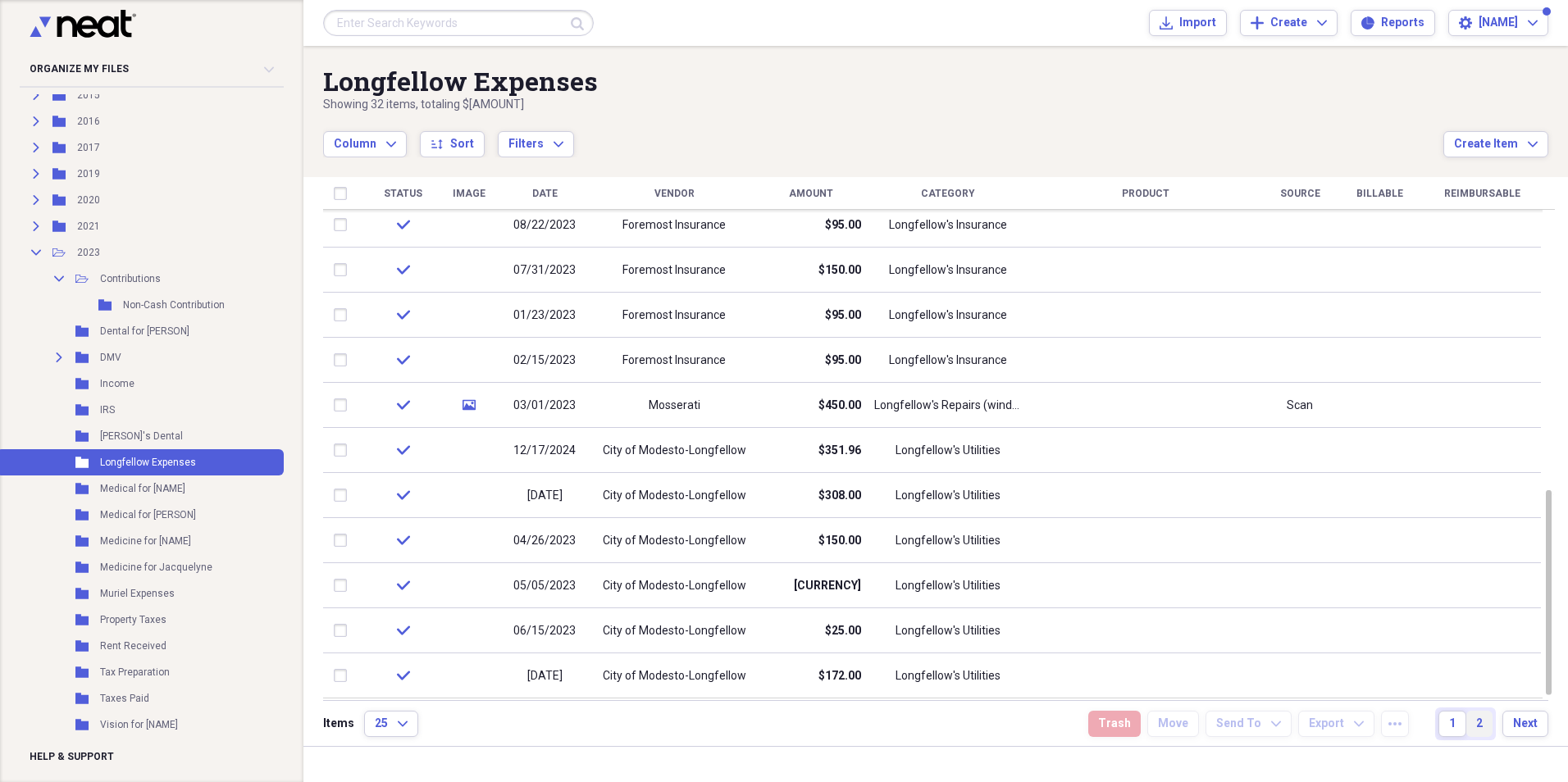 click on "2" at bounding box center (1479, 724) 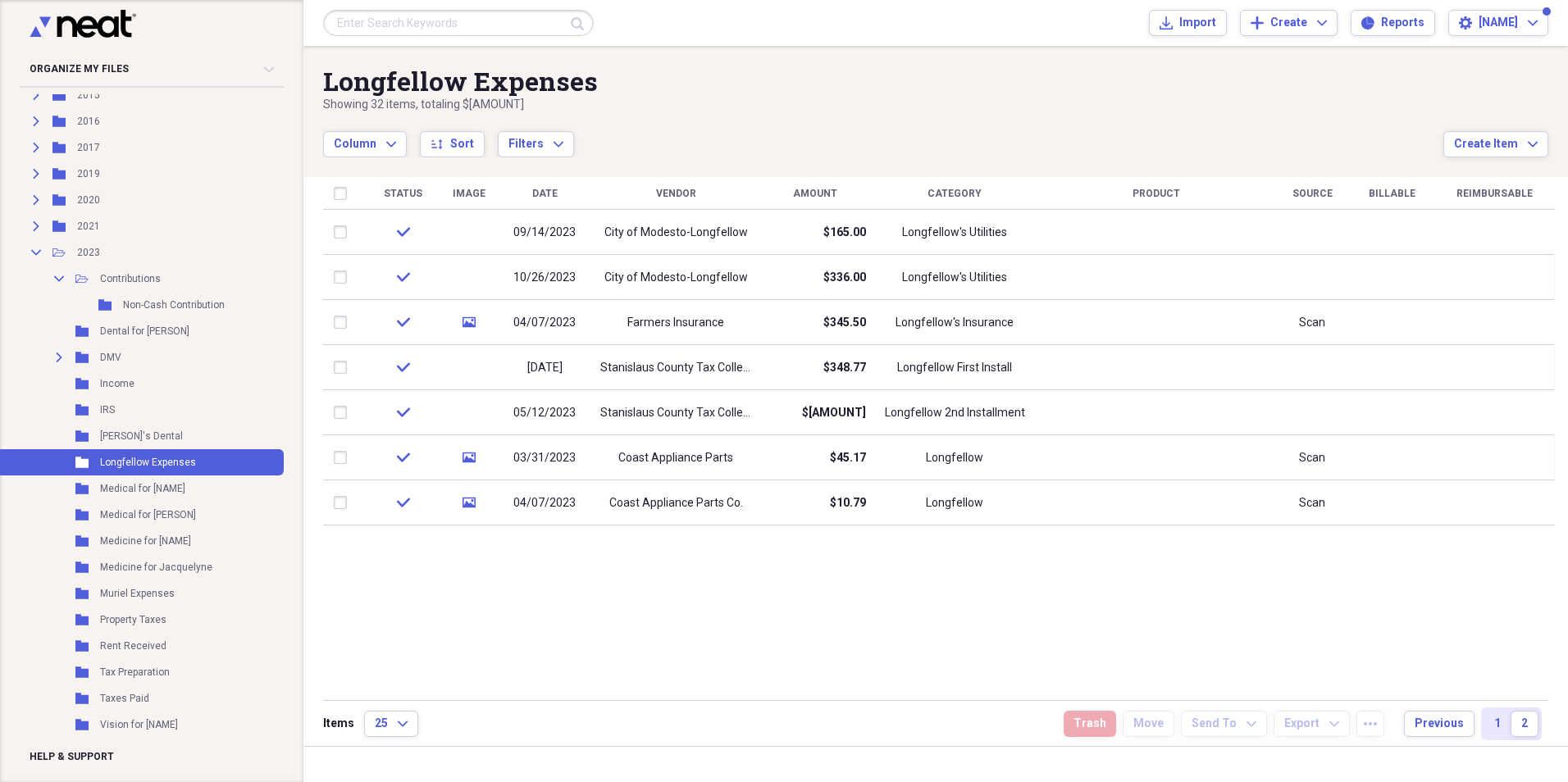 click on "Status Image Item Type Date Name Category Amount Source Billable Reimbursable check [DATE] [NAME]-[NAME] $[AMOUNT] [NAME]'s Utilities check [DATE] [NAME]-[NAME] $[AMOUNT] [NAME]'s Utilities check media [DATE] [NAME] $[AMOUNT] [NAME]'s Insurance Scan check [DATE] [NAME] $[AMOUNT] [NAME] First Install check [DATE] [NAME] $[AMOUNT] [NAME] 2nd Installment check media [DATE] [NAME] $[AMOUNT] [NAME] Scan check media [DATE] [NAME] $[AMOUNT] [NAME] Scan" at bounding box center (939, 438) 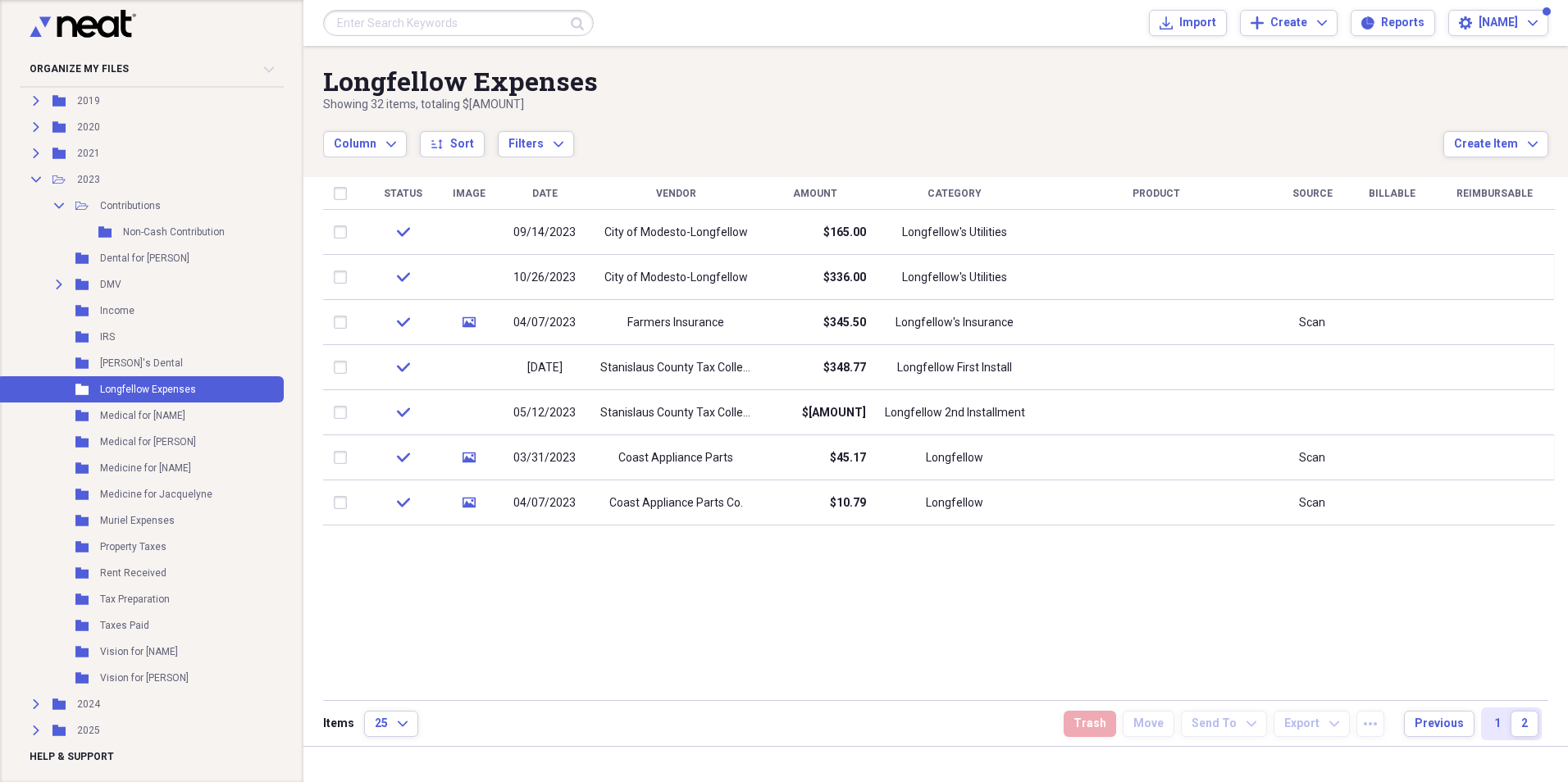 scroll, scrollTop: 223, scrollLeft: 0, axis: vertical 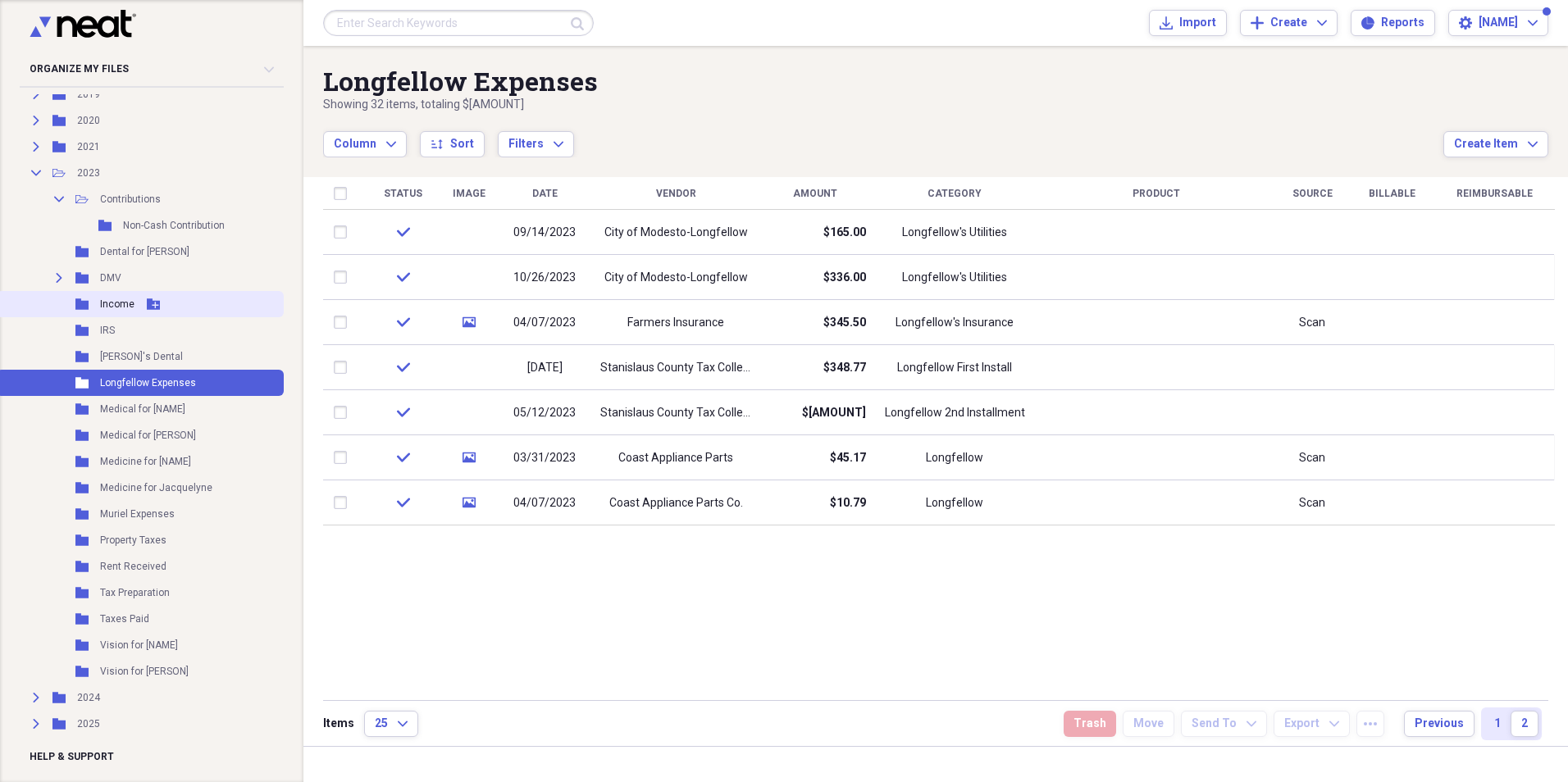 click on "Income" at bounding box center (117, 304) 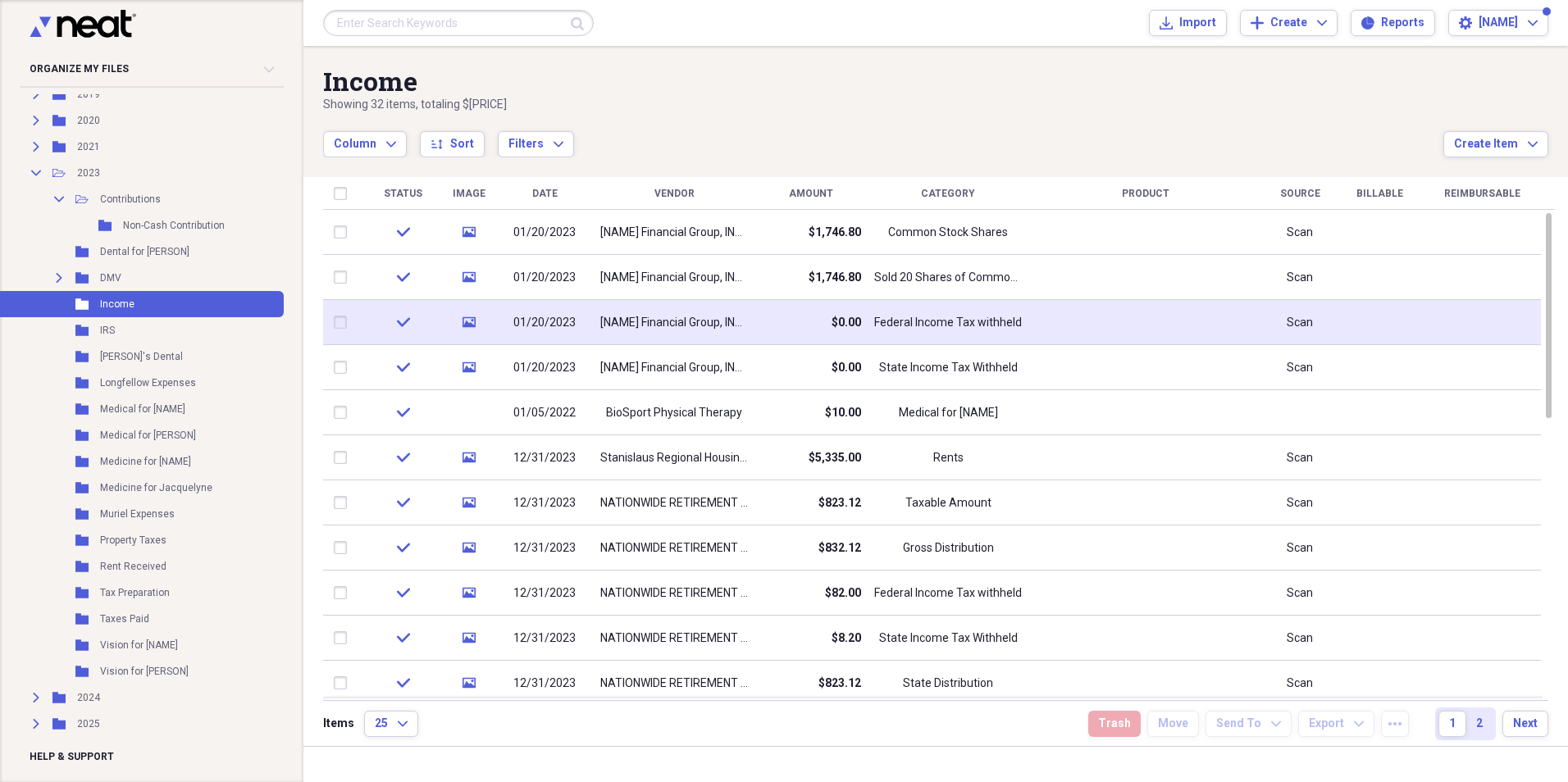 click on "[NAME] Financial Group, INC. ([NAME])" at bounding box center (674, 323) 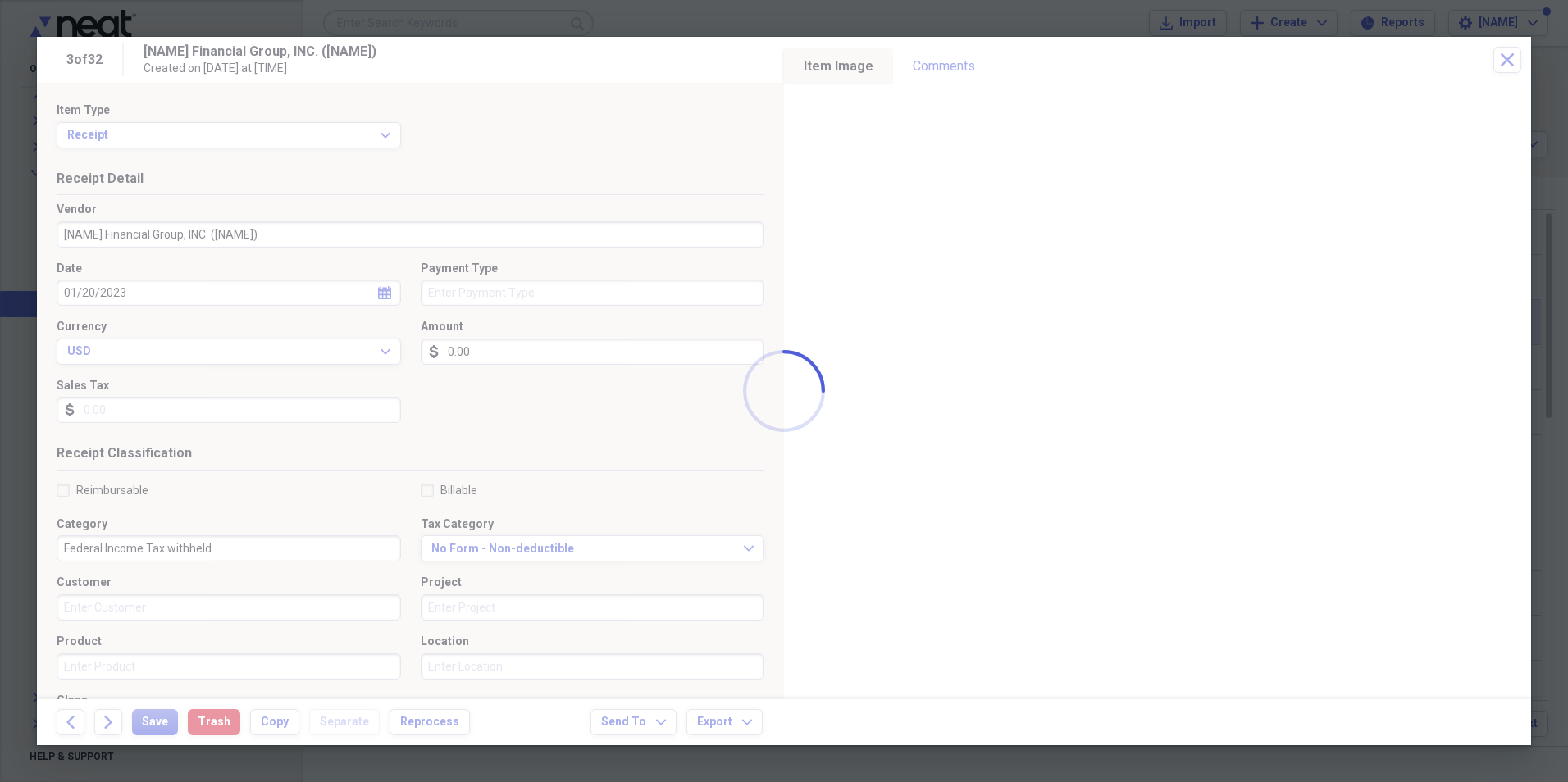 click on "Organize My Files Collapse Unfiled Needs Review Unfiled All Files Unfiled Unfiled Unfiled Saved Reports Collapse My Cabinet My Cabinet Add Folder Expand Folder 2015 Add Folder Expand Folder 2016 Add Folder Expand Folder 2017 Add Folder Expand Folder 2019 Add Folder Expand Folder 2020 Add Folder Expand Folder 2021 Add Folder Collapse Open Folder 2023 Add Folder Collapse Open Folder Contributions Add Folder Folder Non-Cash Contribution Add Folder Folder Dental for [NAME] Add Folder Expand Folder DMV Add Folder Folder Income Add Folder Folder IRS Add Folder Folder [NAME]'s Dental Add Folder Folder [NAME] Expenses Add Folder Folder Medical for [NAME] Add Folder Folder Medical for [NAME] Add Folder Folder Medicine for [NAME] Add Folder Folder Medicine for [NAME] Add Folder Folder Muriel Expenses Add Folder Folder Property Taxes Add Folder Folder Rent Received Add Folder Folder Tax Preparation Add Folder Folder Taxes Paid Add Folder Folder Vision for [NAME] Add Folder Folder Vision for [NAME] 25" at bounding box center (784, 391) 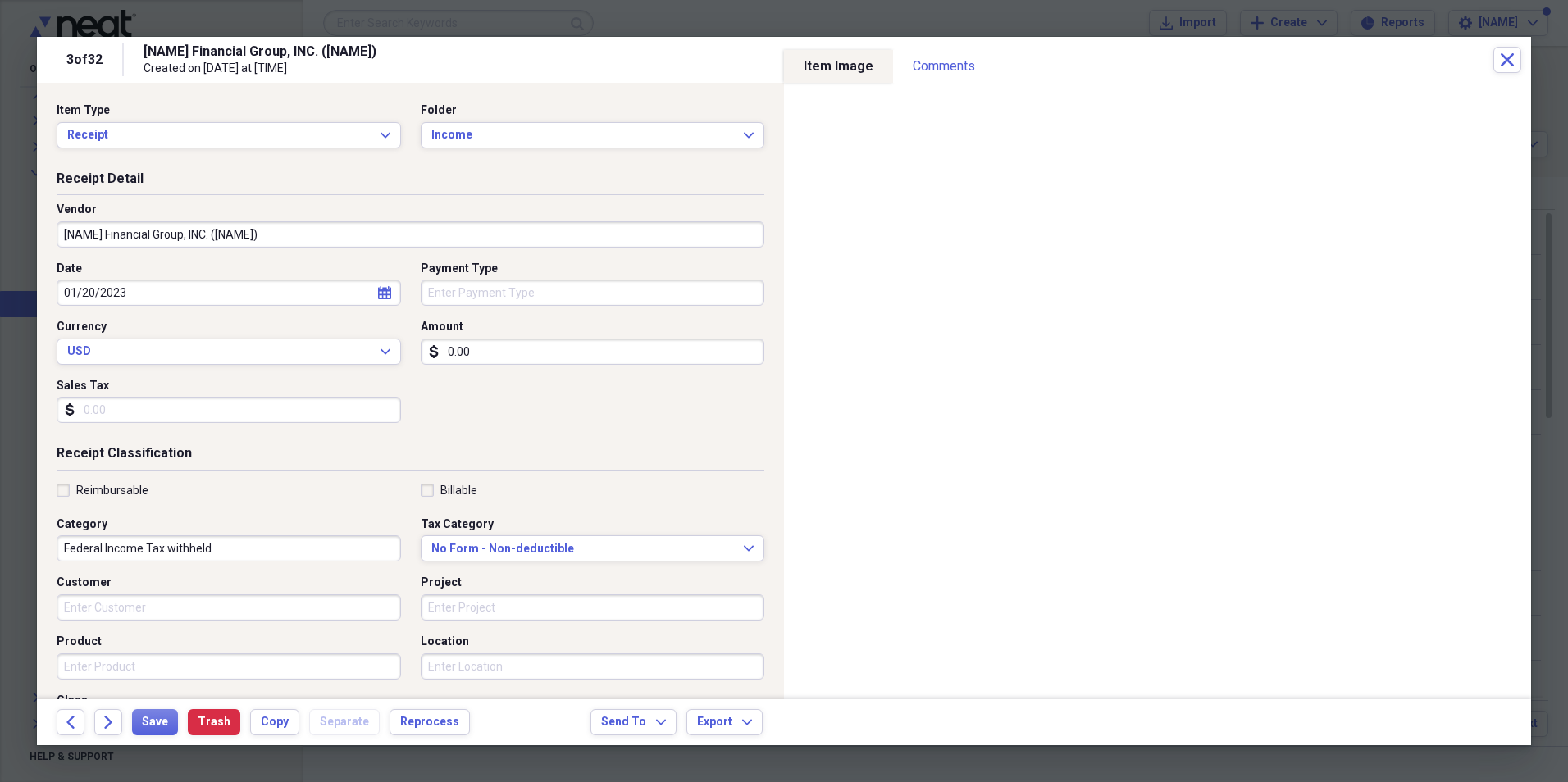 drag, startPoint x: 780, startPoint y: 303, endPoint x: 1247, endPoint y: 44, distance: 534.0131 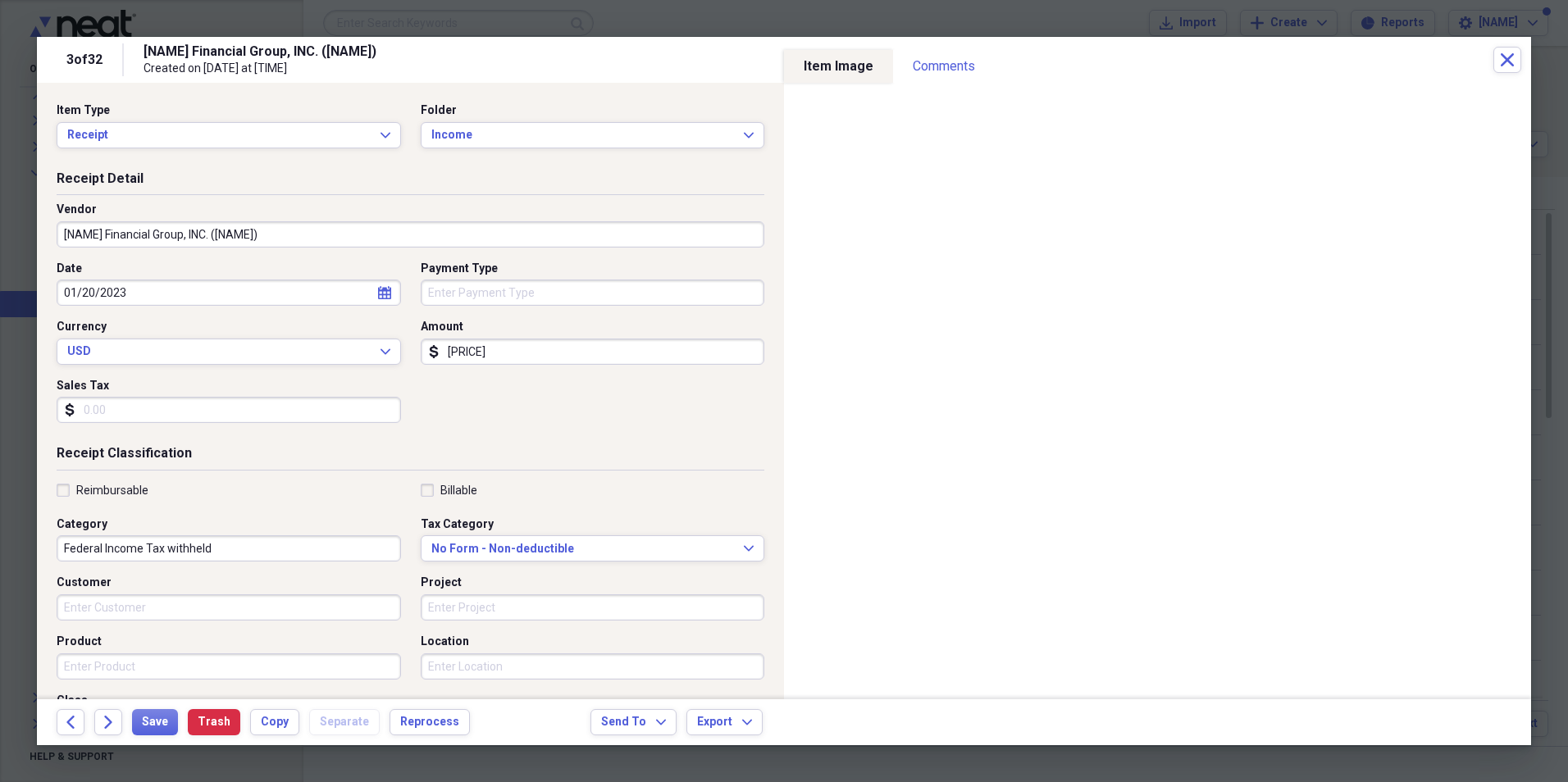 type on "[PRICE]" 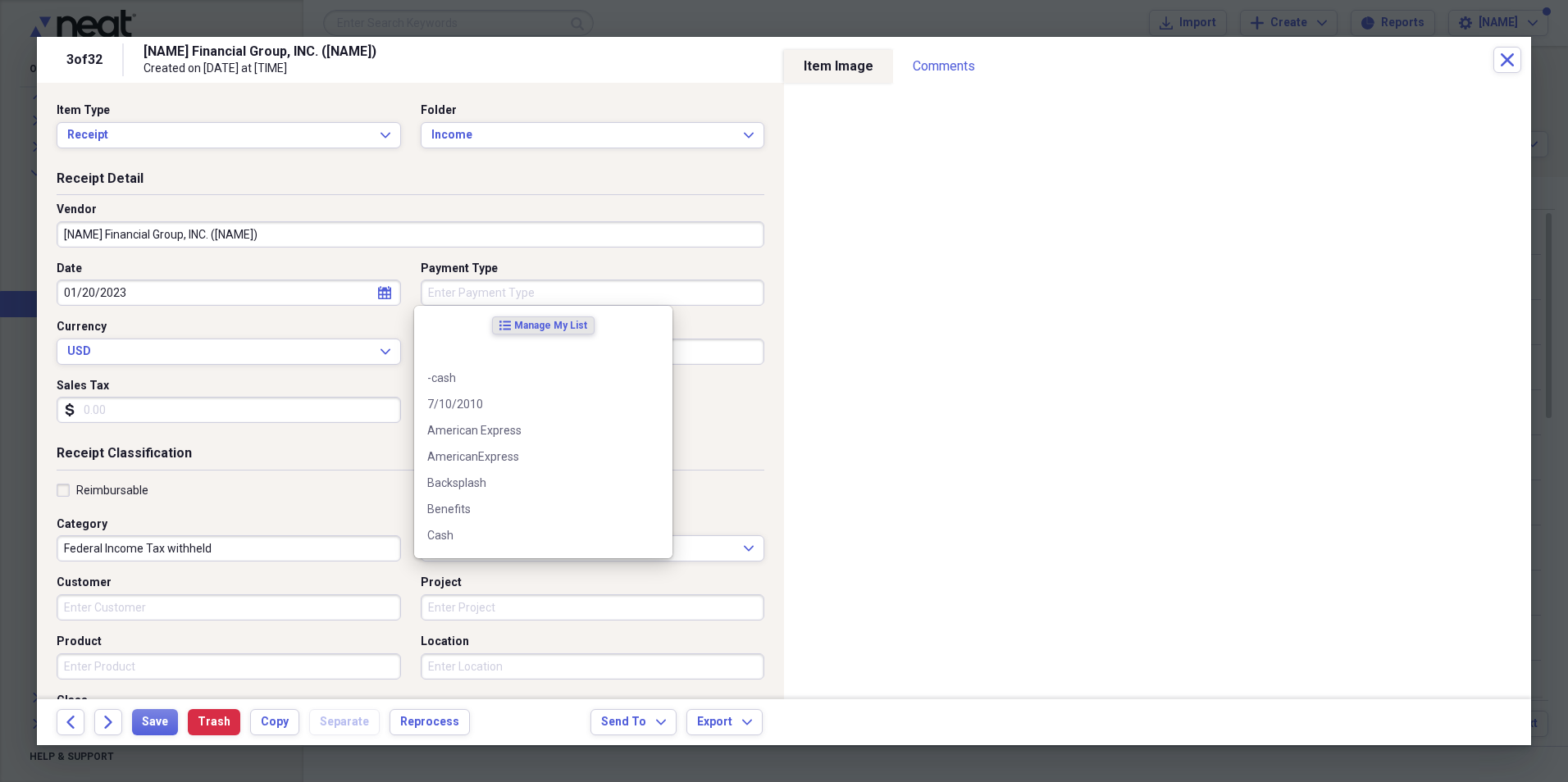 click on "Payment Type" at bounding box center (593, 293) 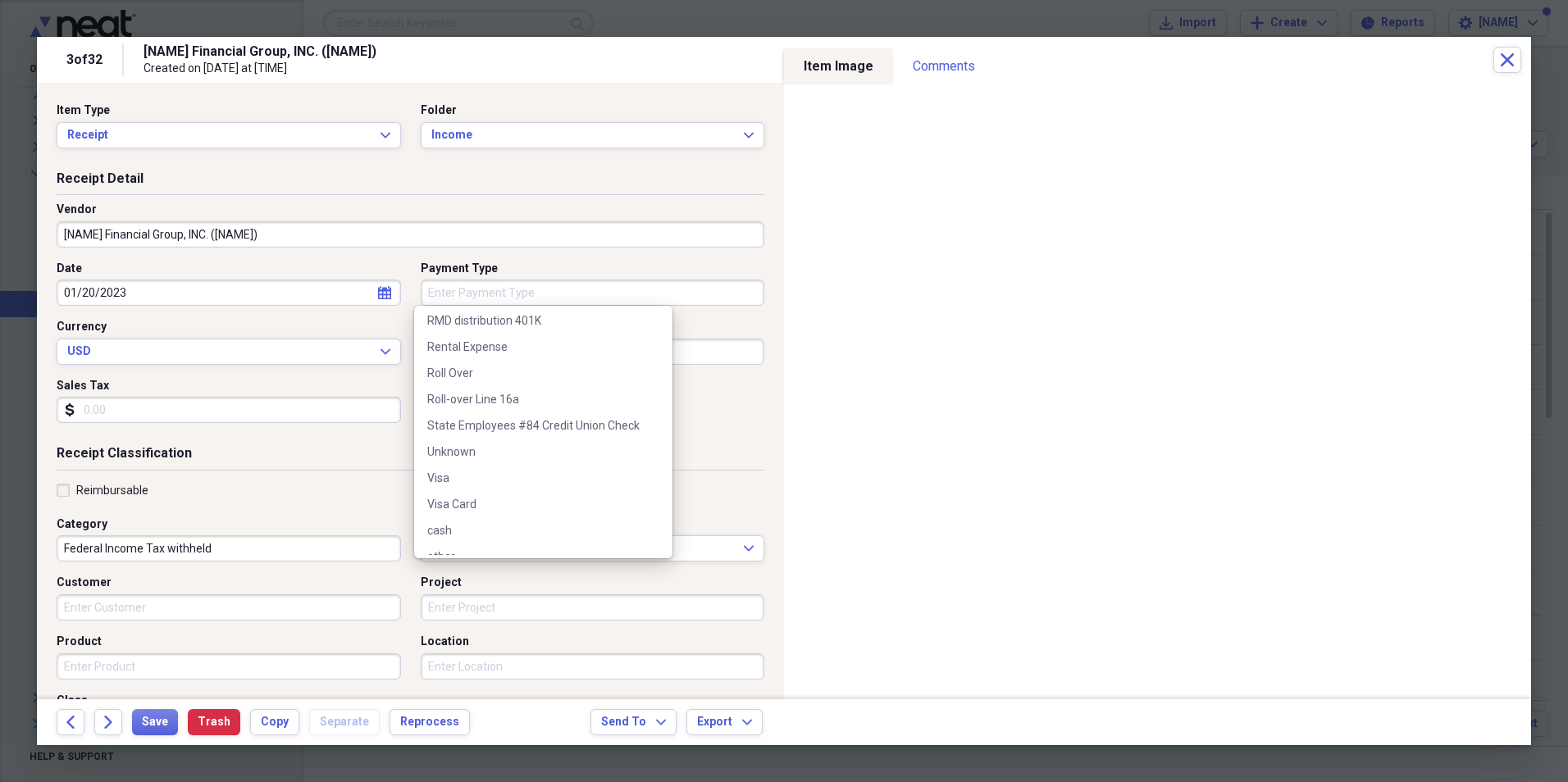 scroll, scrollTop: 889, scrollLeft: 0, axis: vertical 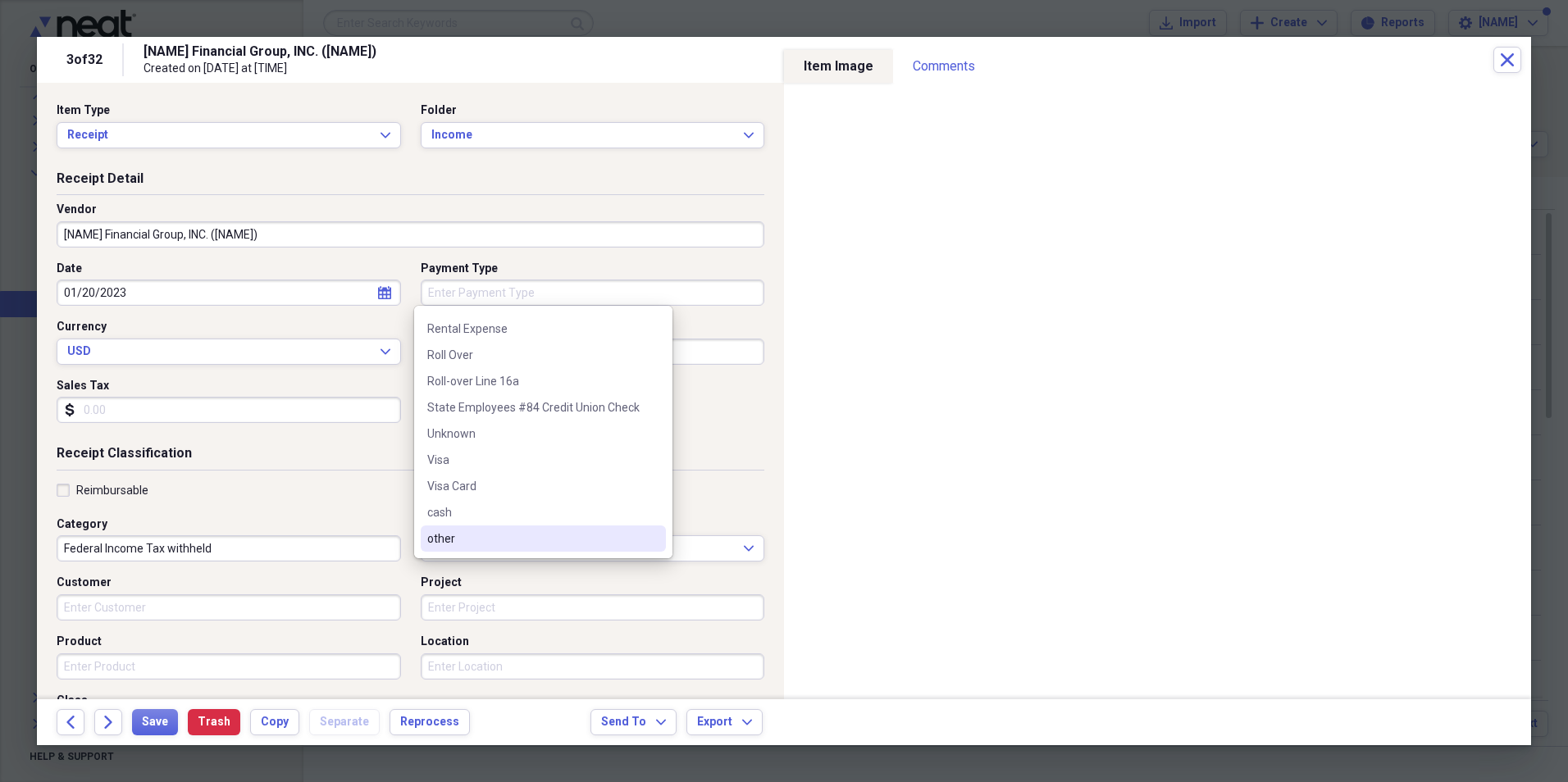 click on "other" at bounding box center [533, 539] 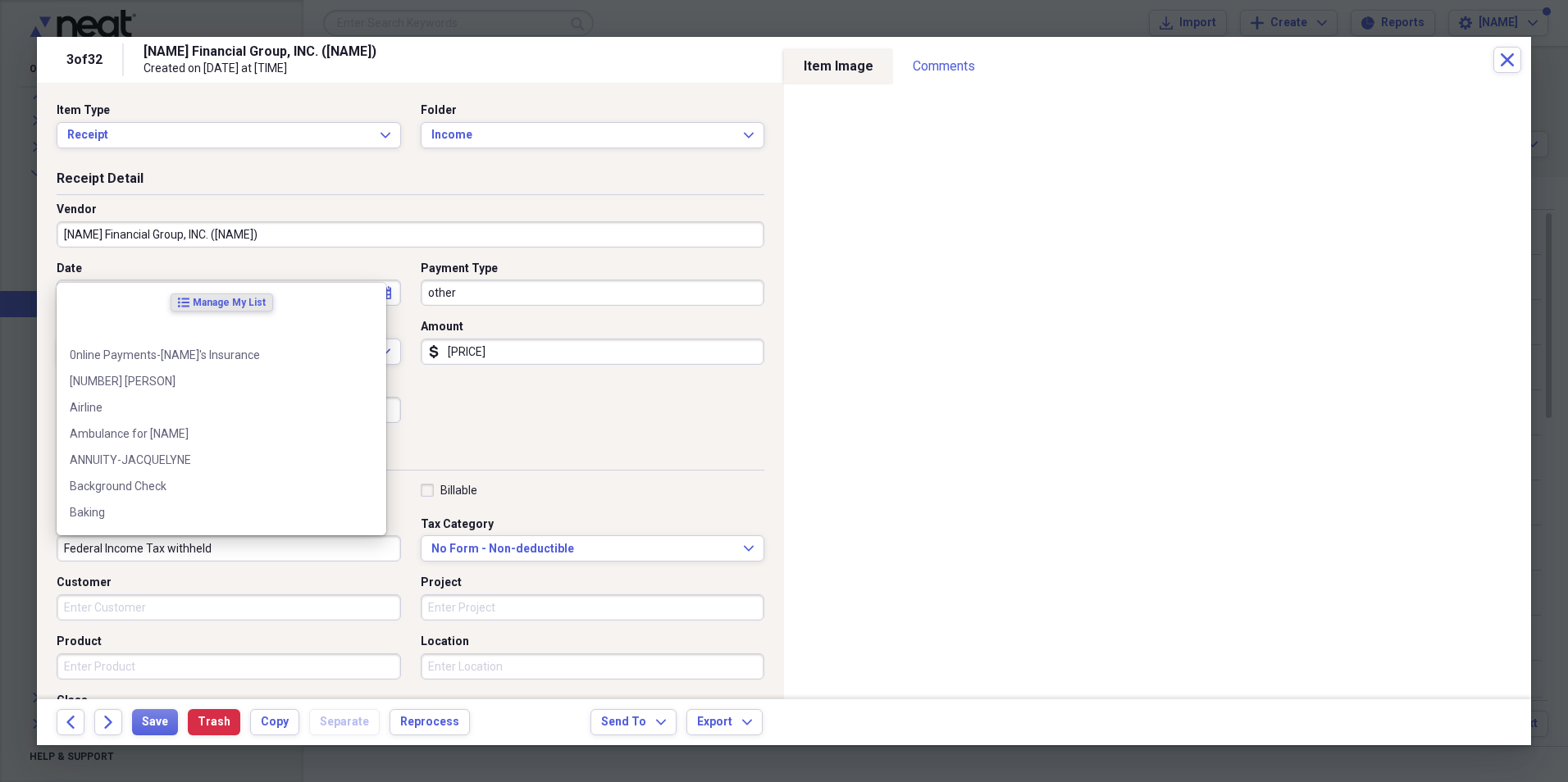 click on "Federal Income Tax withheld" at bounding box center [229, 548] 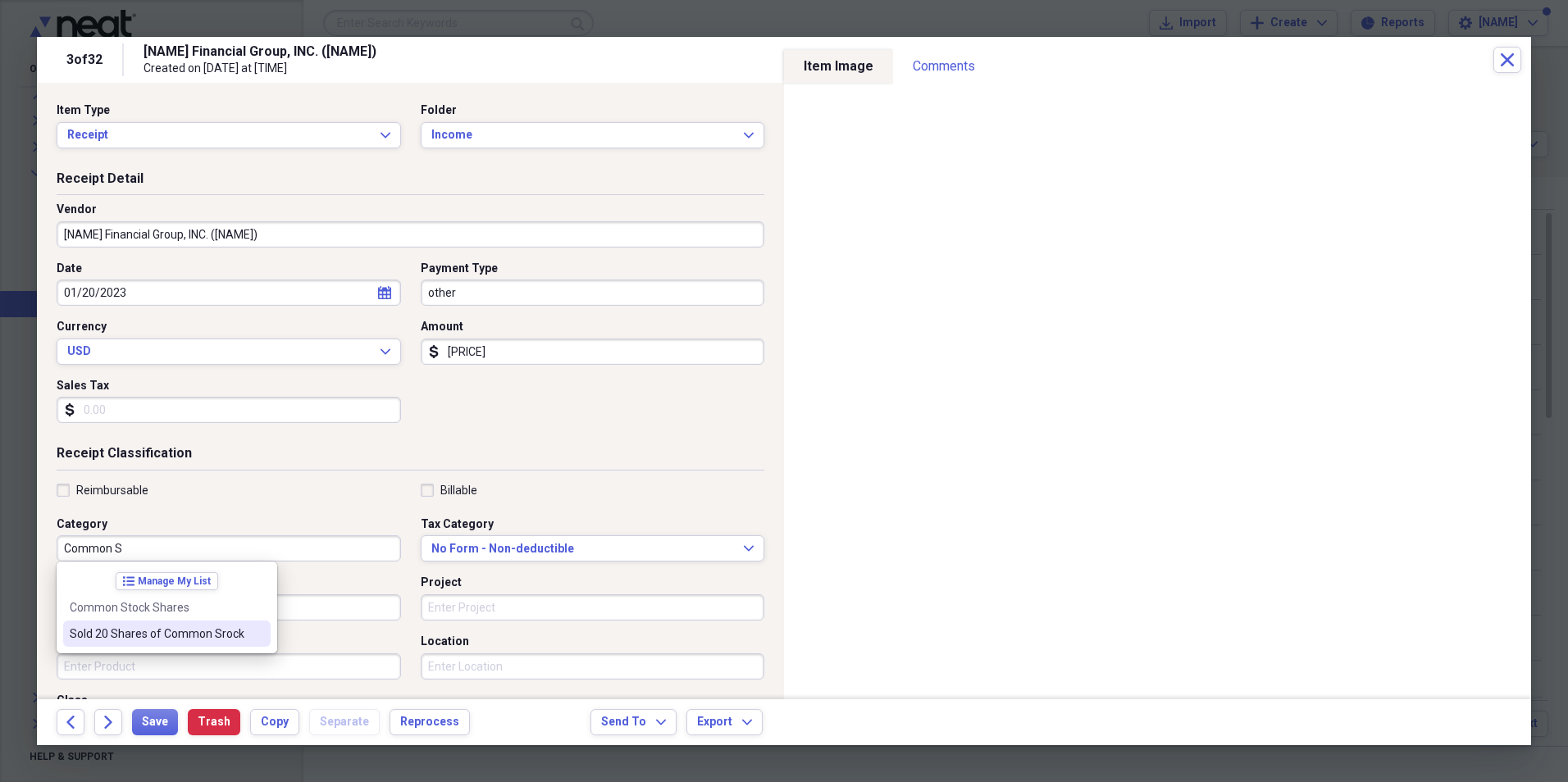 drag, startPoint x: 141, startPoint y: 607, endPoint x: 139, endPoint y: 630, distance: 23.086793 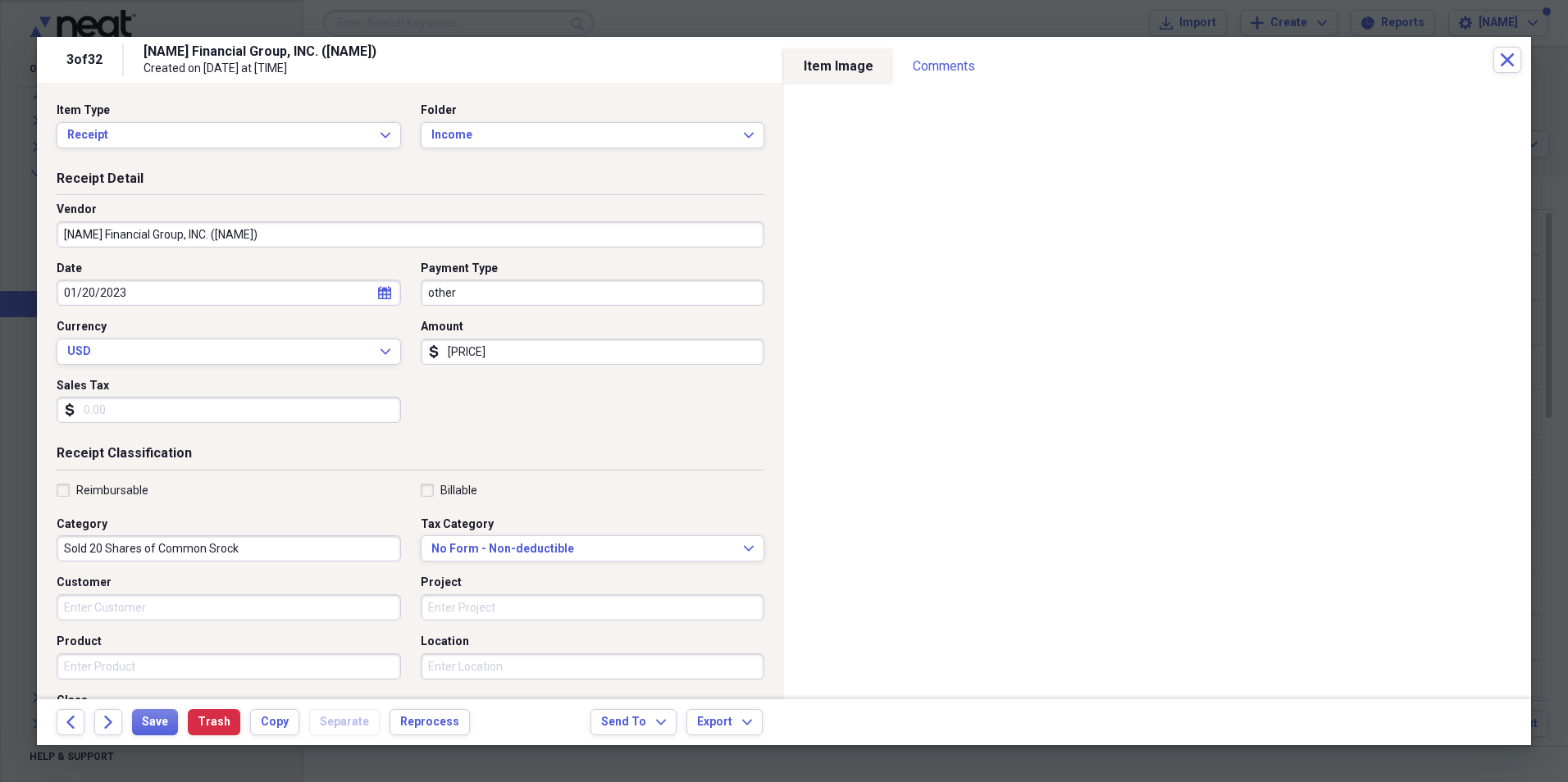 click on "Save Trash Copy Separate Reprocess" at bounding box center [306, 722] 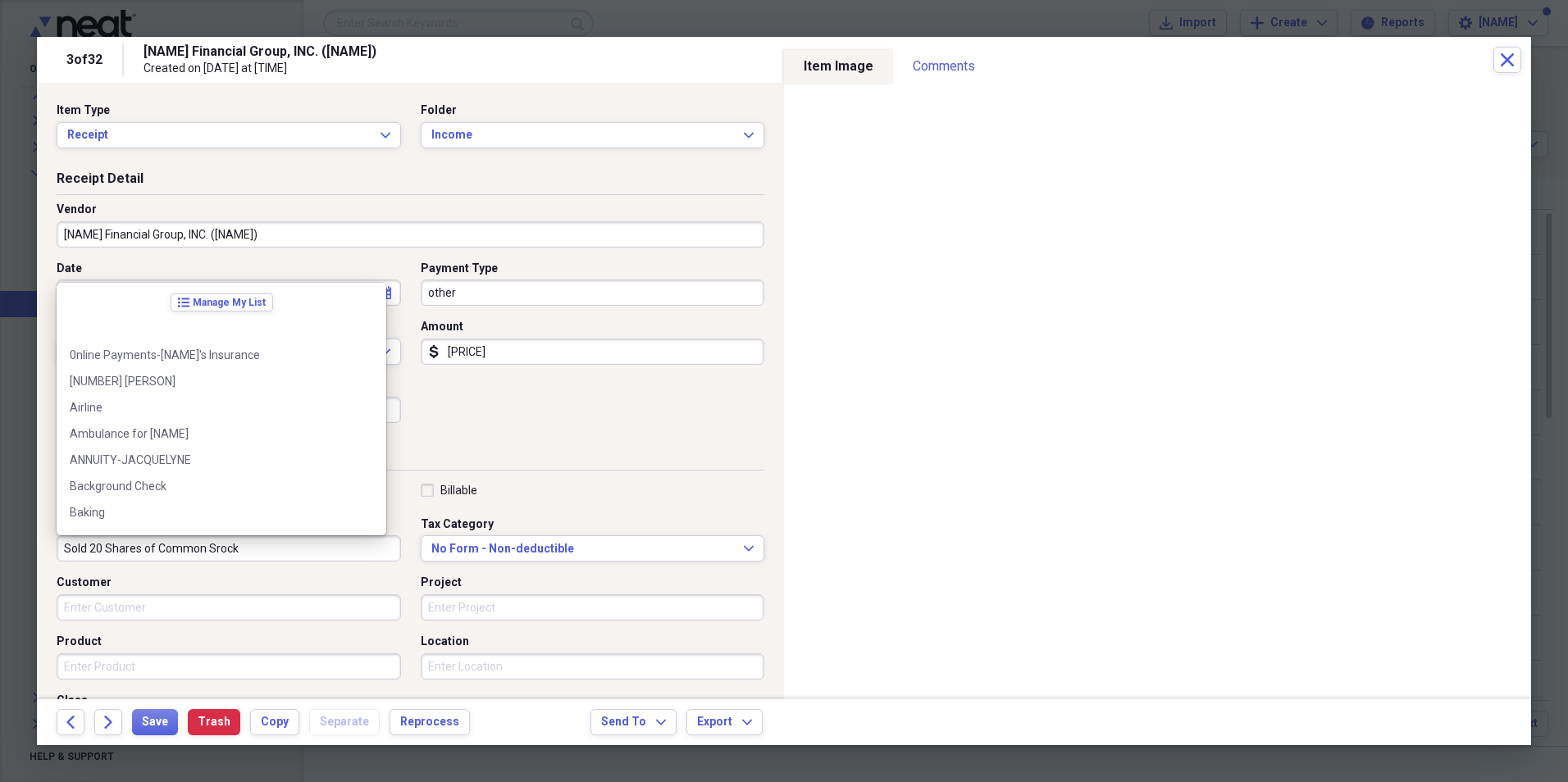 click on "Sold 20 Shares of Common Srock" at bounding box center [229, 548] 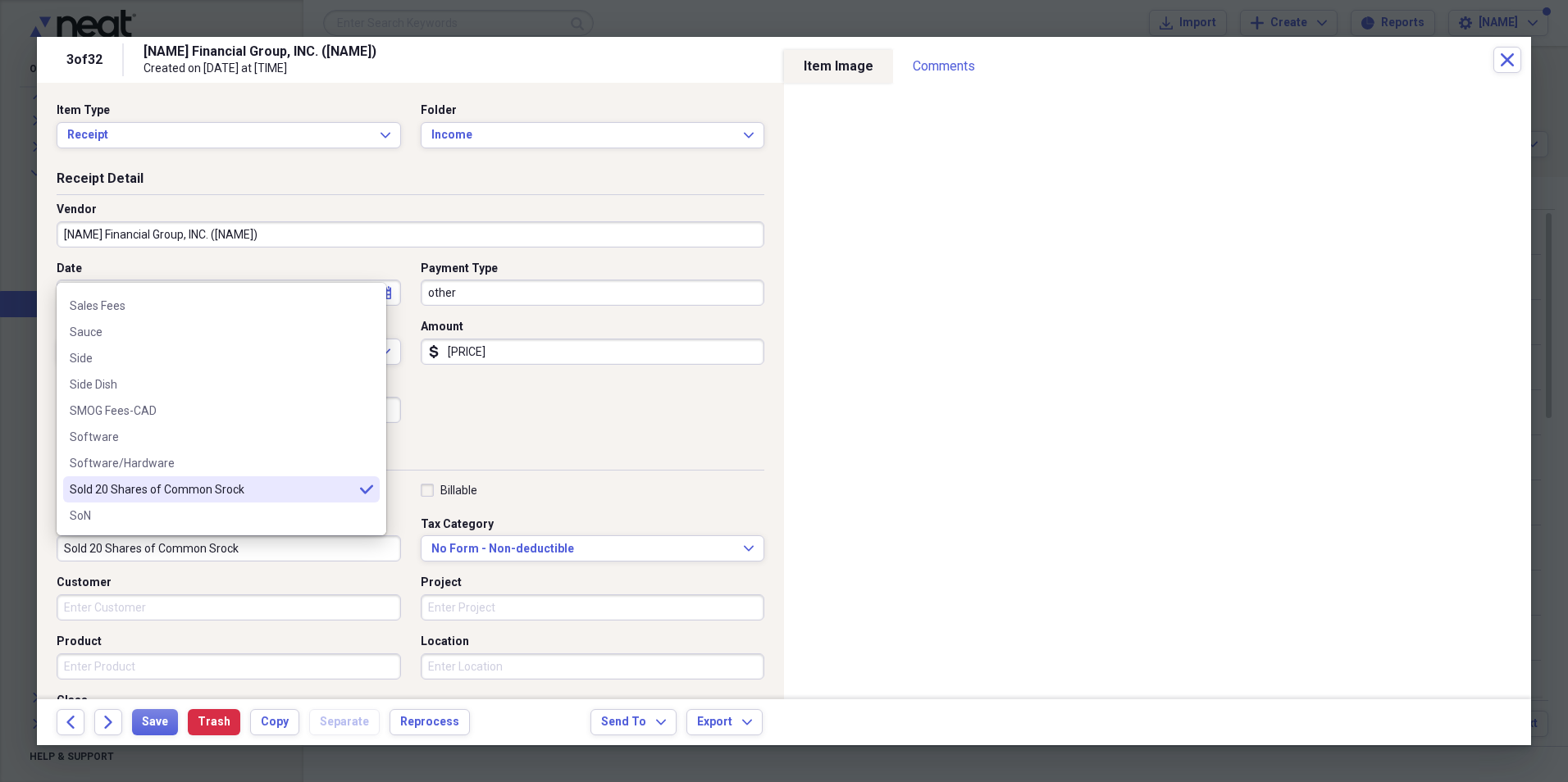 click on "Sold 20 Shares of Common Srock" at bounding box center [229, 548] 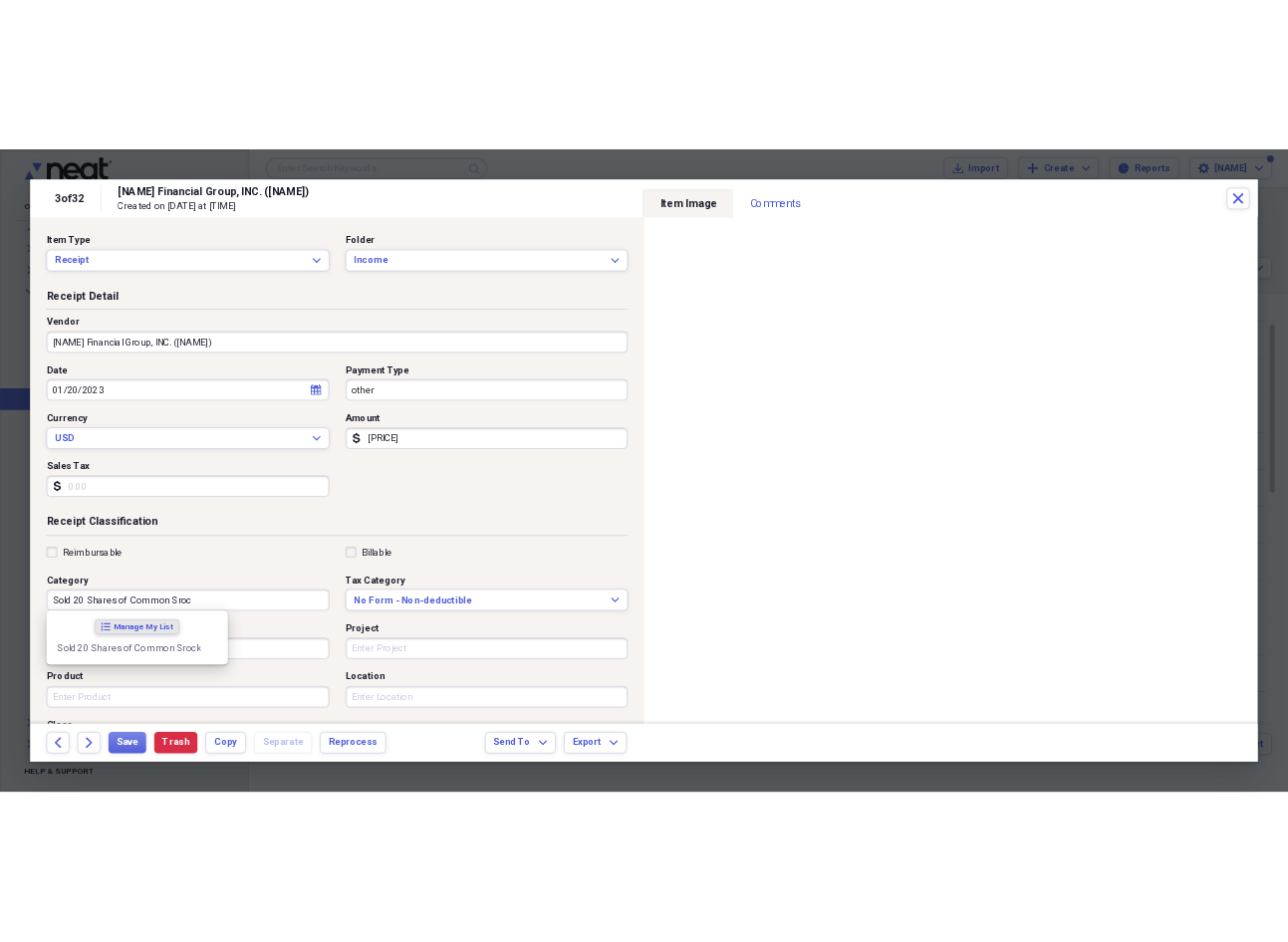 scroll, scrollTop: 0, scrollLeft: 0, axis: both 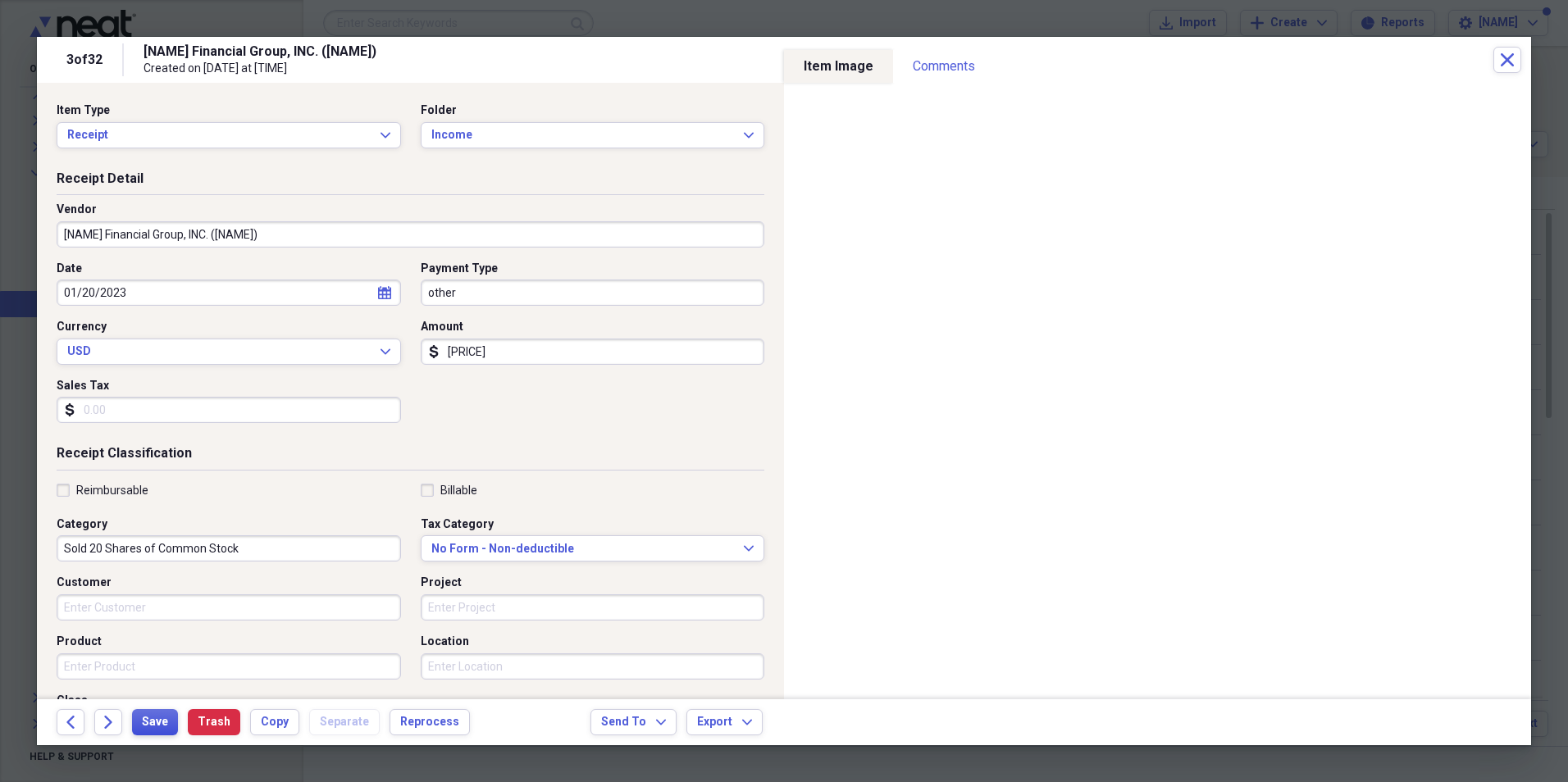 type on "Sold 20 Shares of Common Stock" 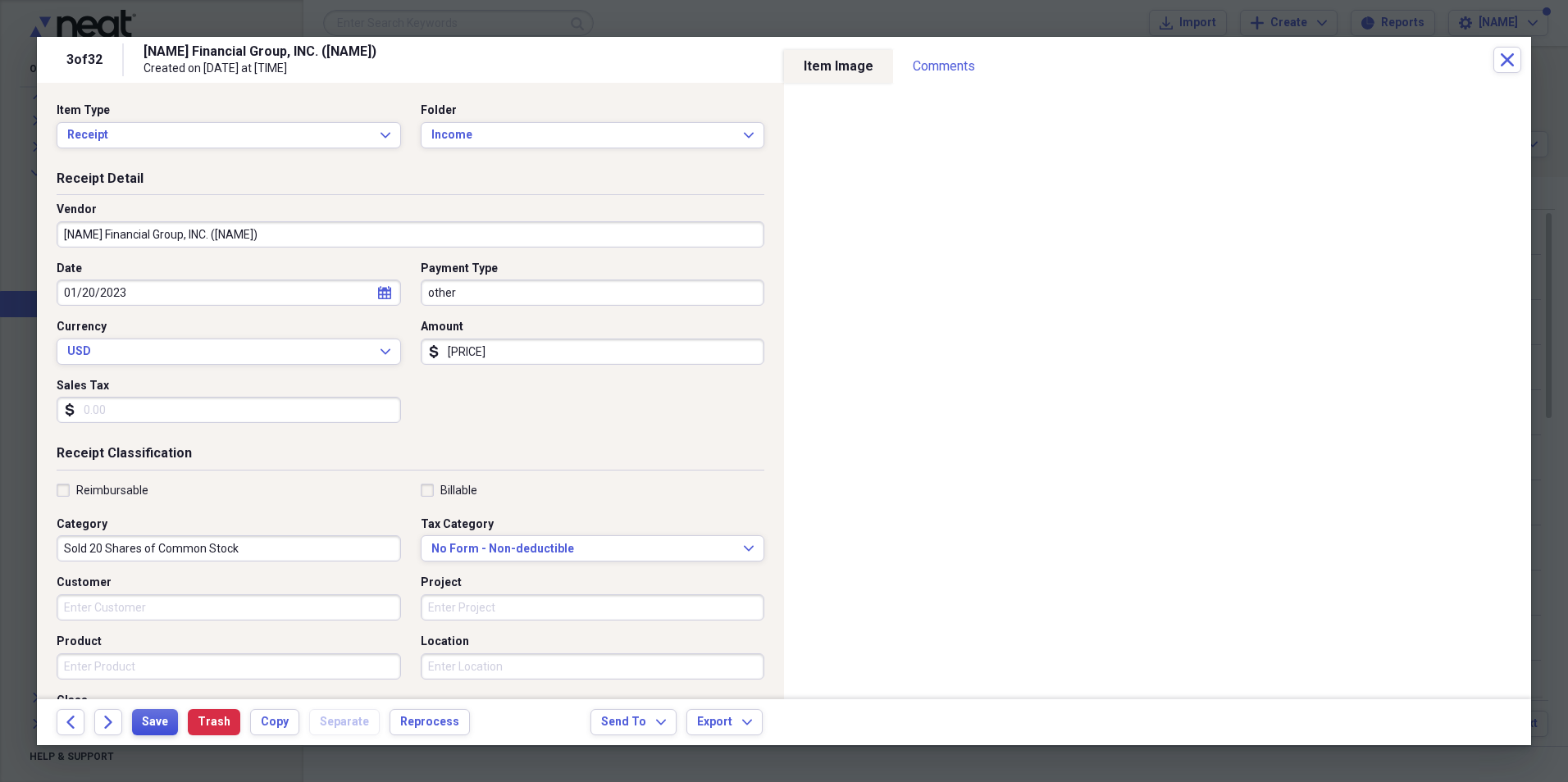 click on "Save" at bounding box center [155, 722] 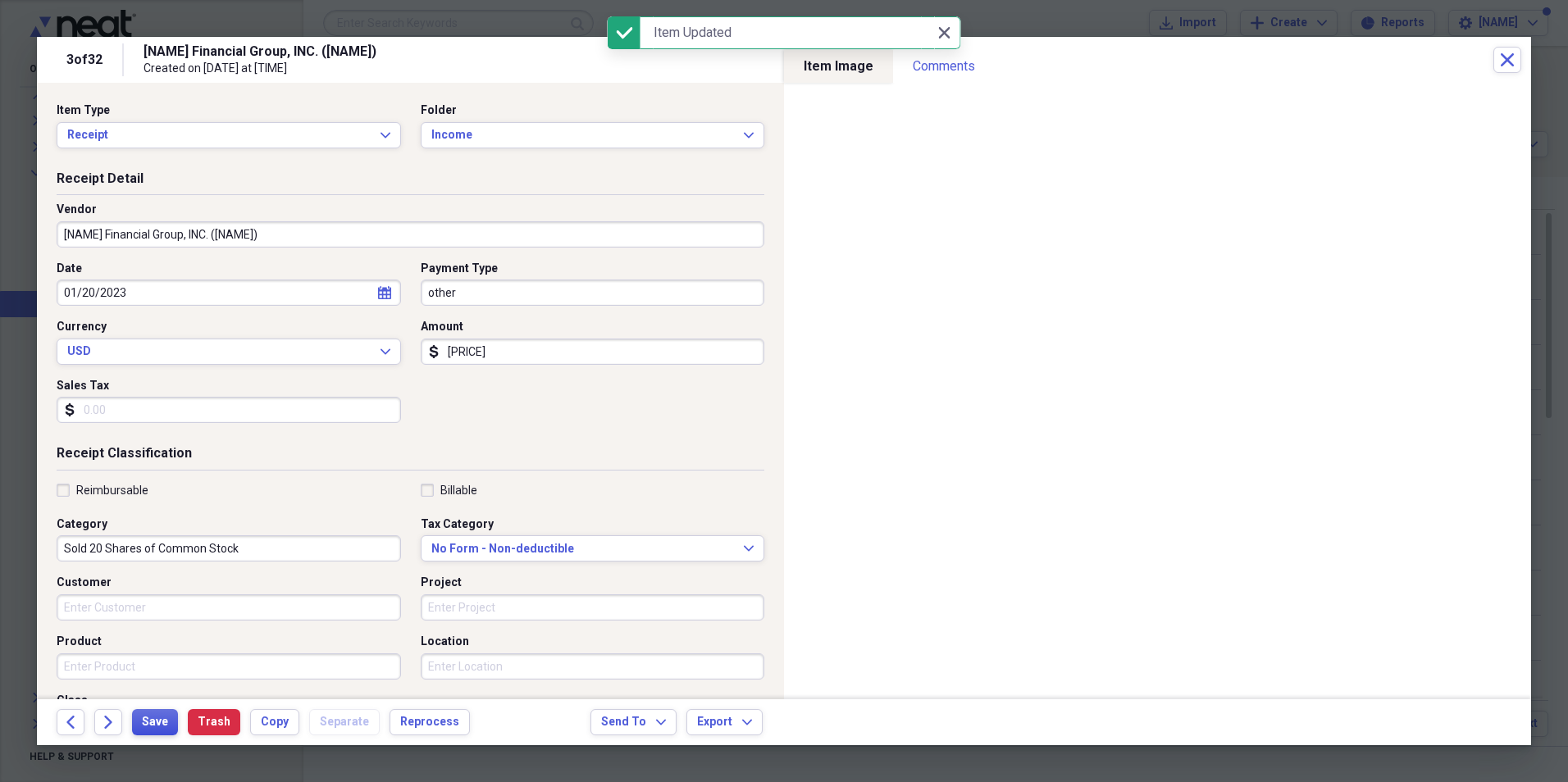 click on "Save" at bounding box center (155, 722) 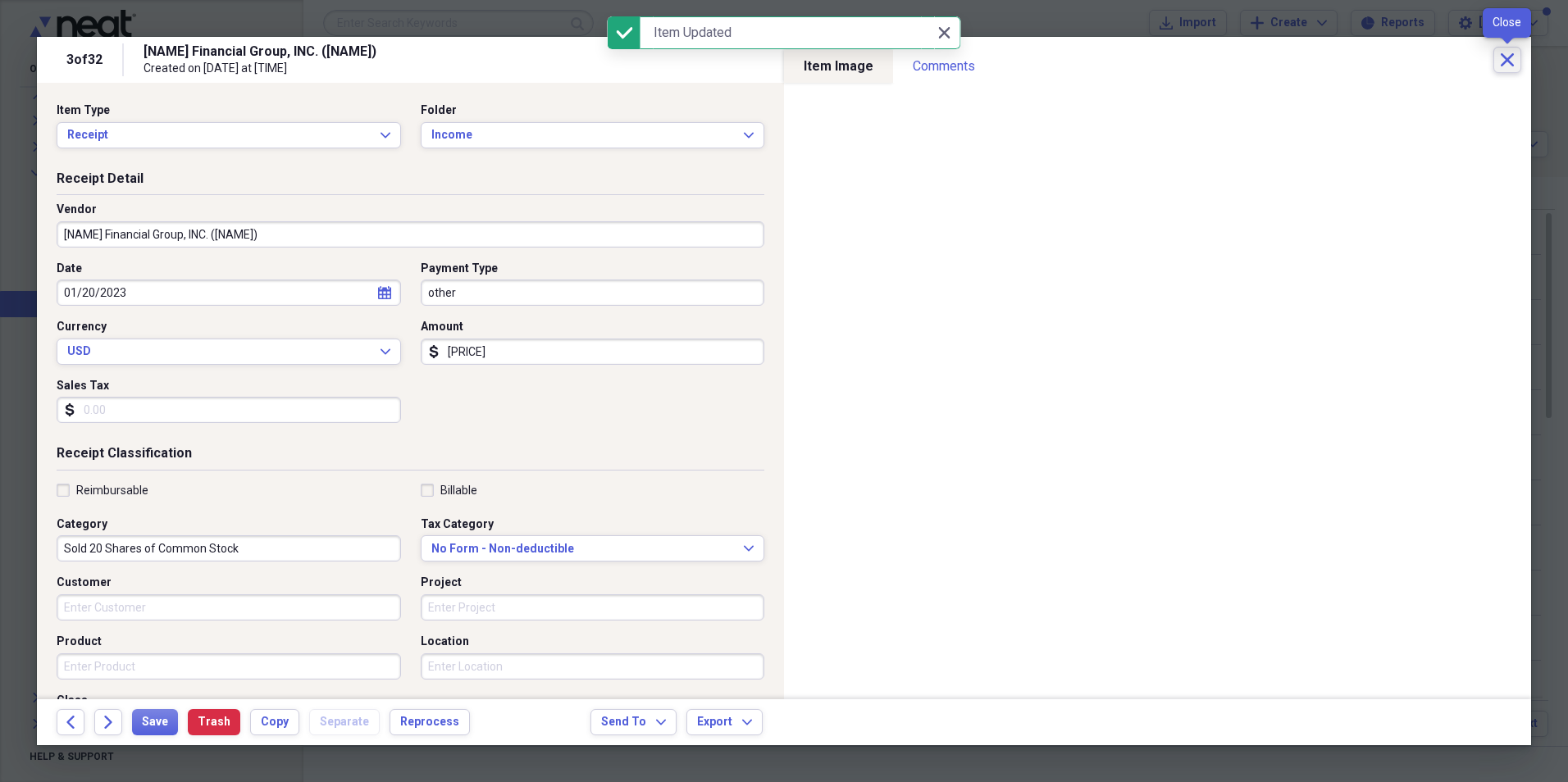 click on "Close" at bounding box center [1507, 60] 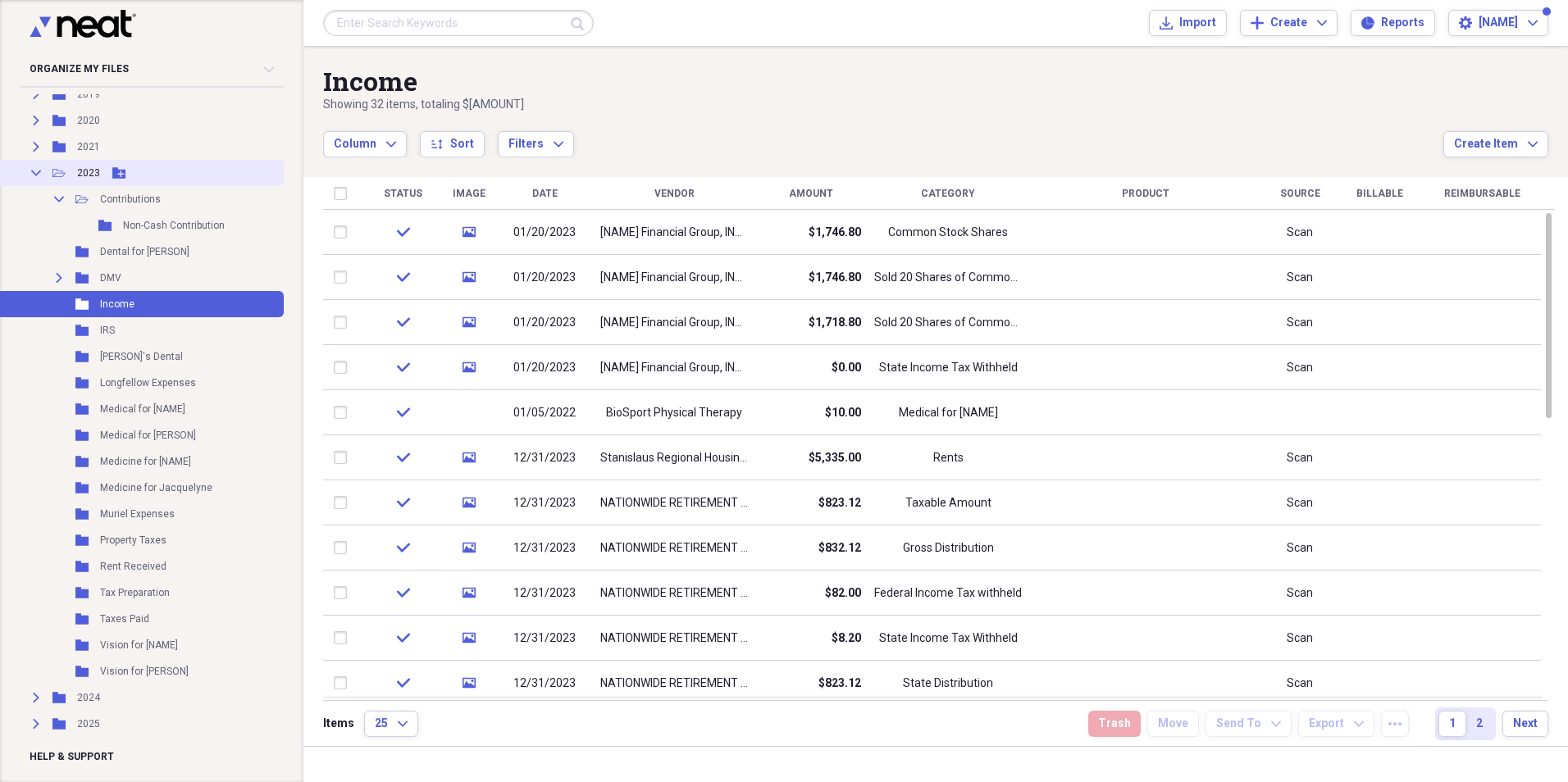 click on "Collapse" 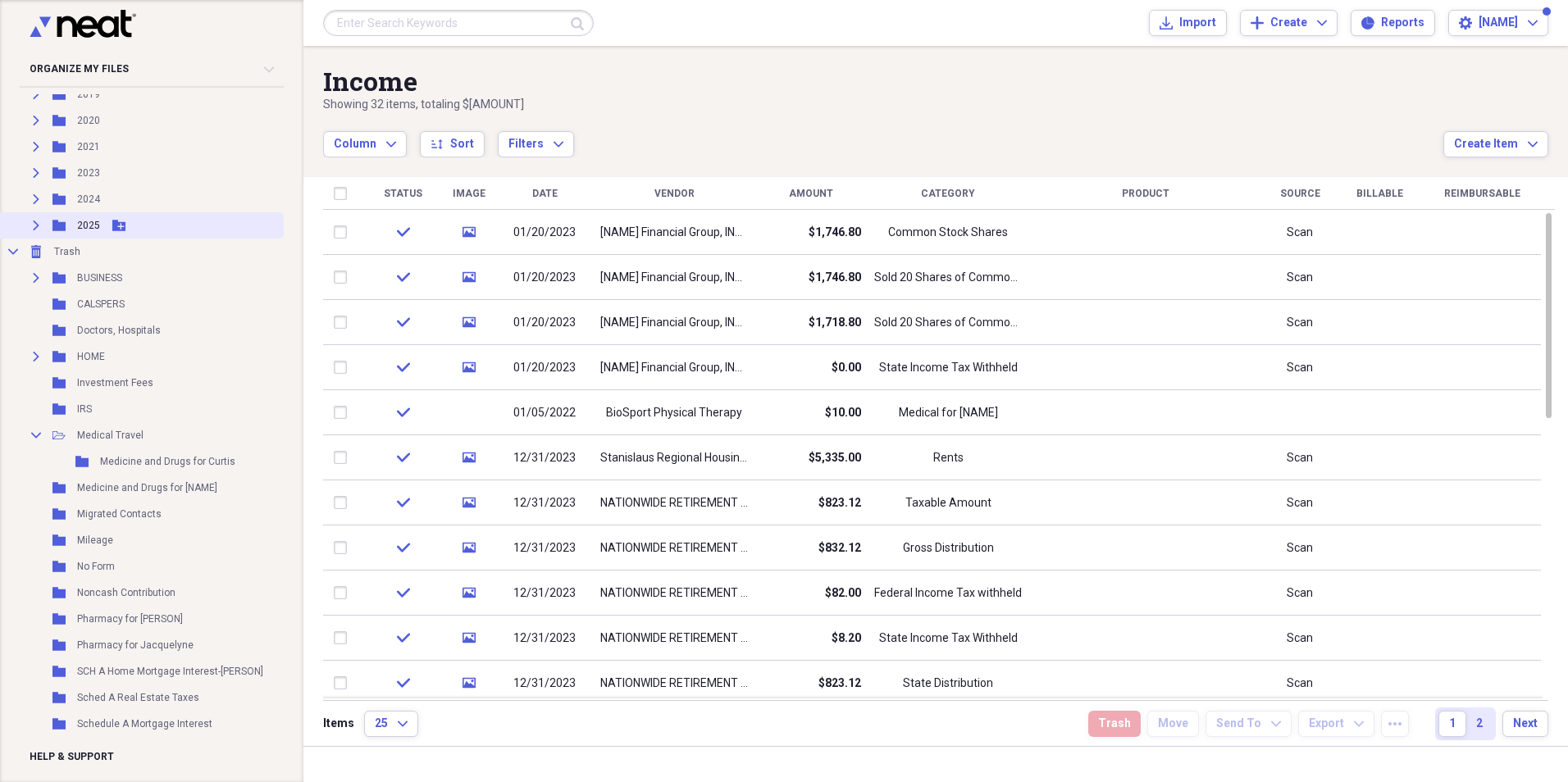 click on "Expand" 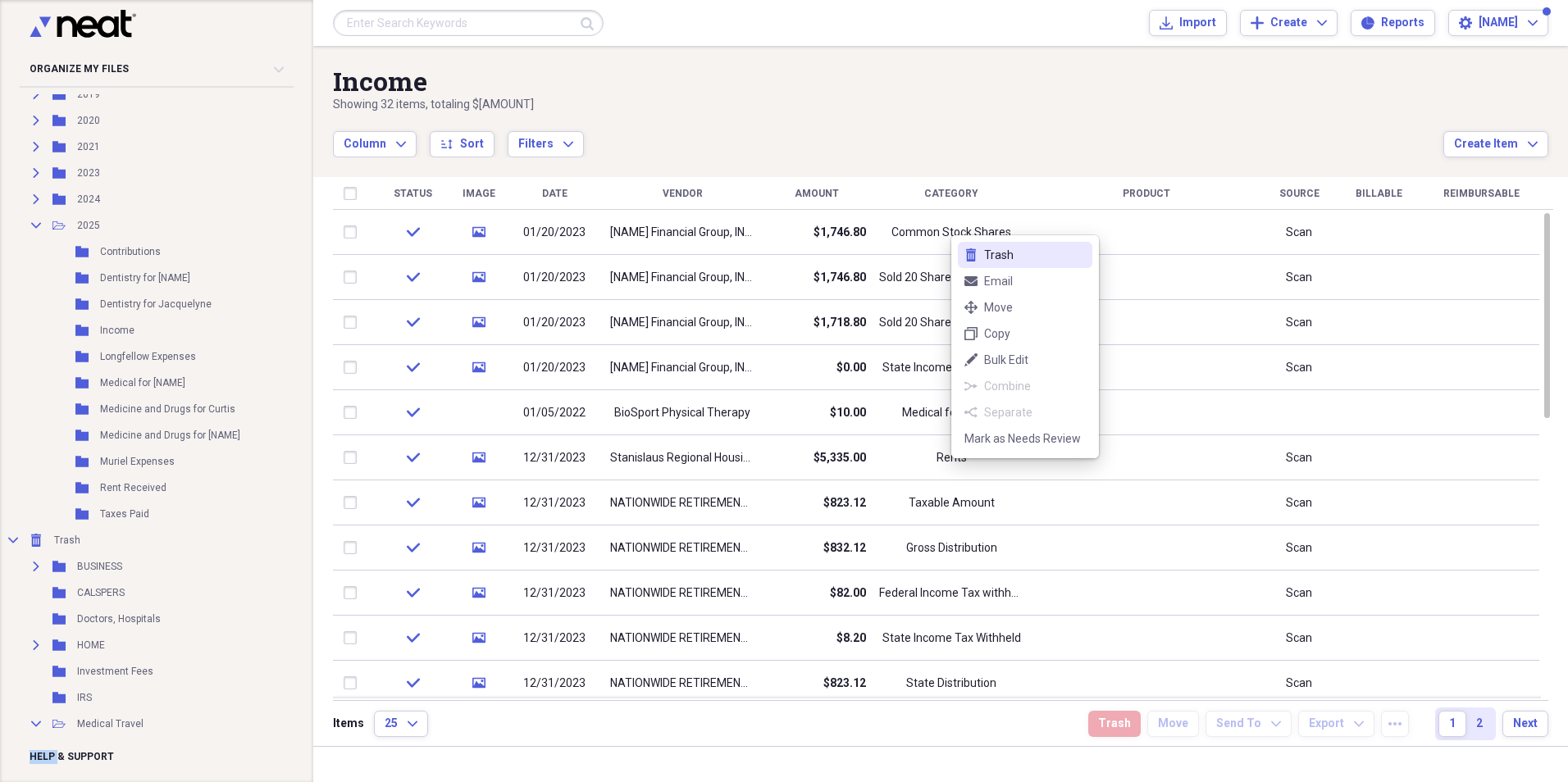 click on "Trash" at bounding box center [1035, 255] 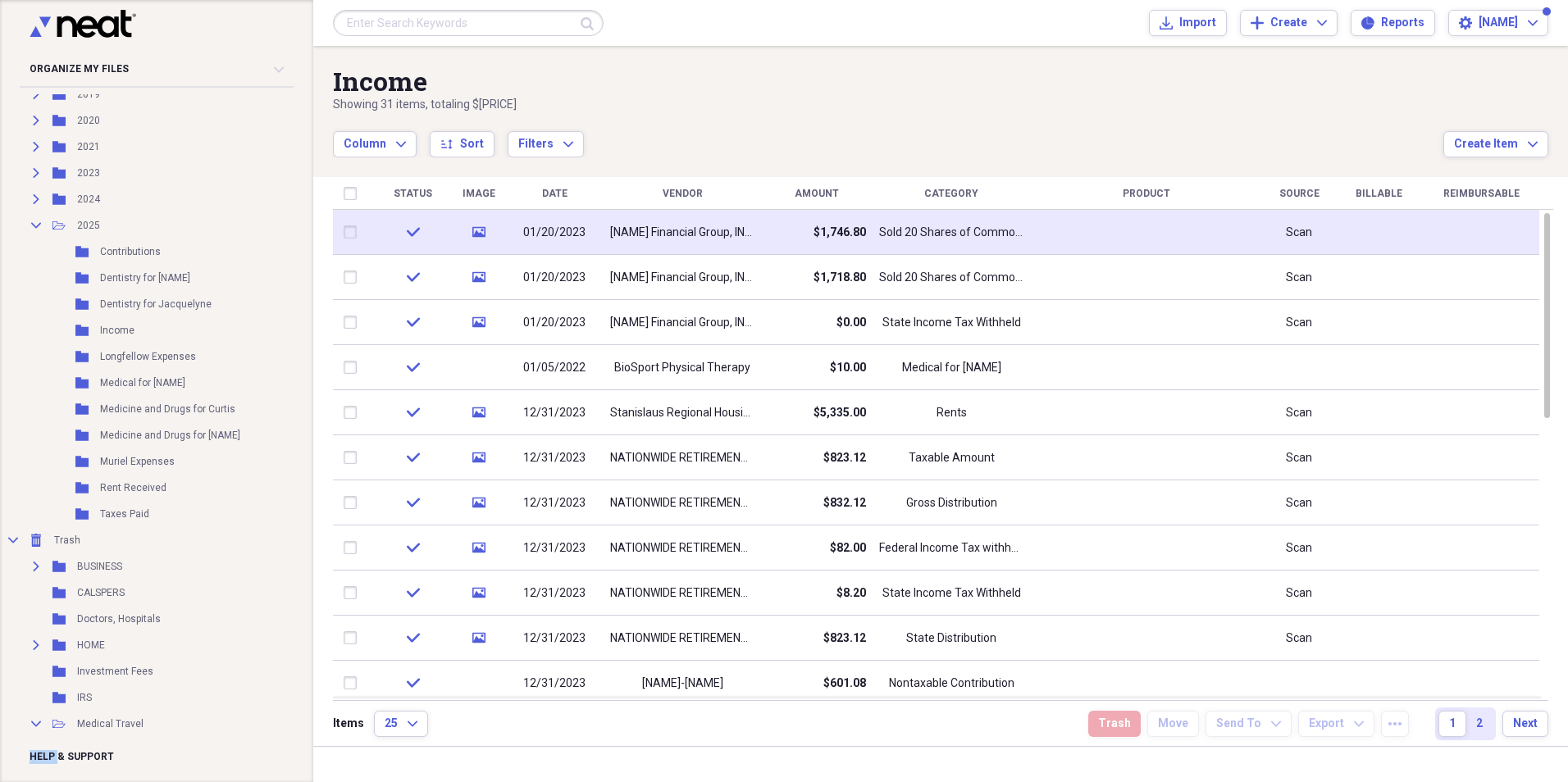 click on "Sold 20 Shares of Common Srock" at bounding box center (951, 233) 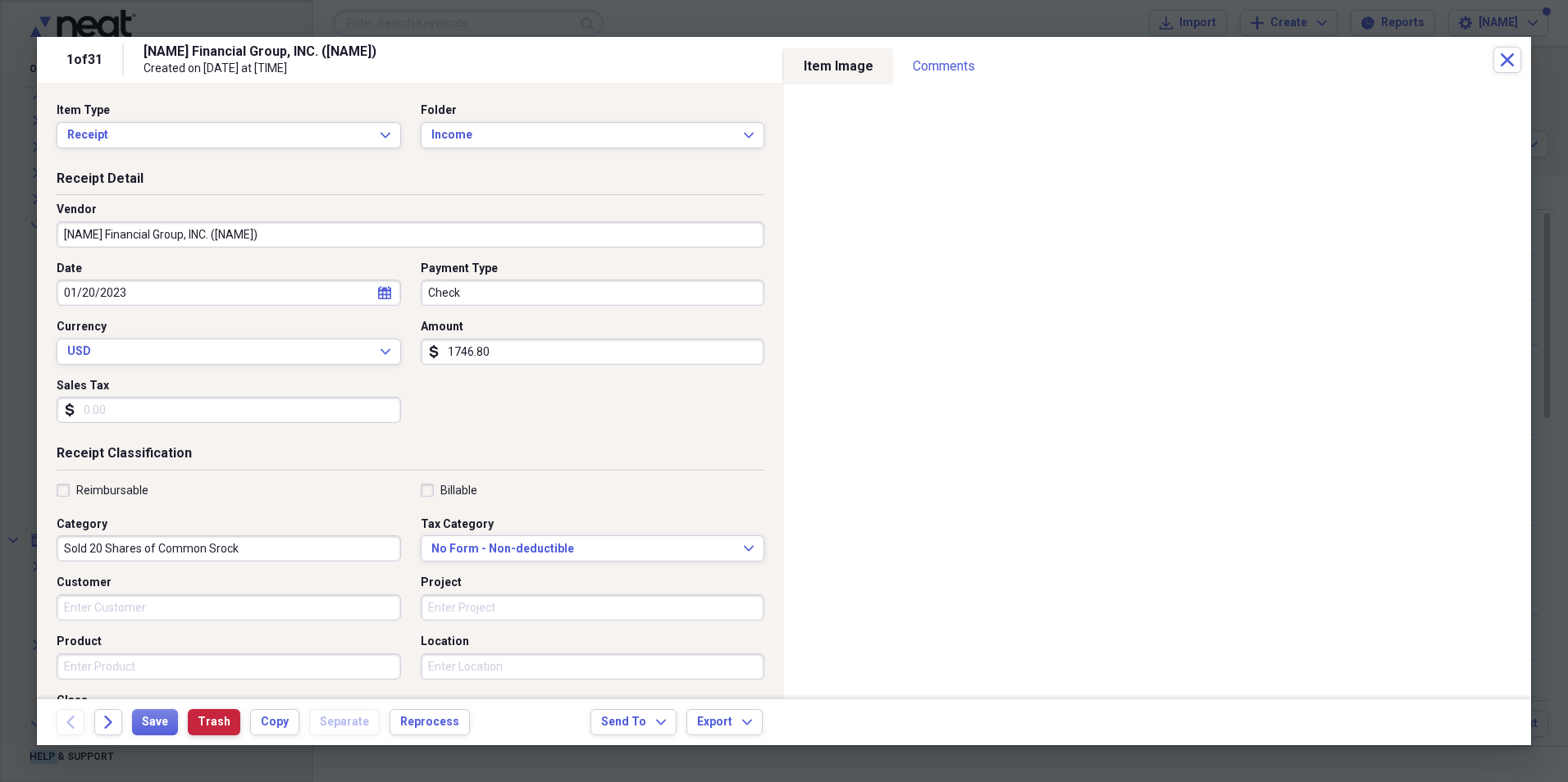 click on "Trash" at bounding box center (214, 722) 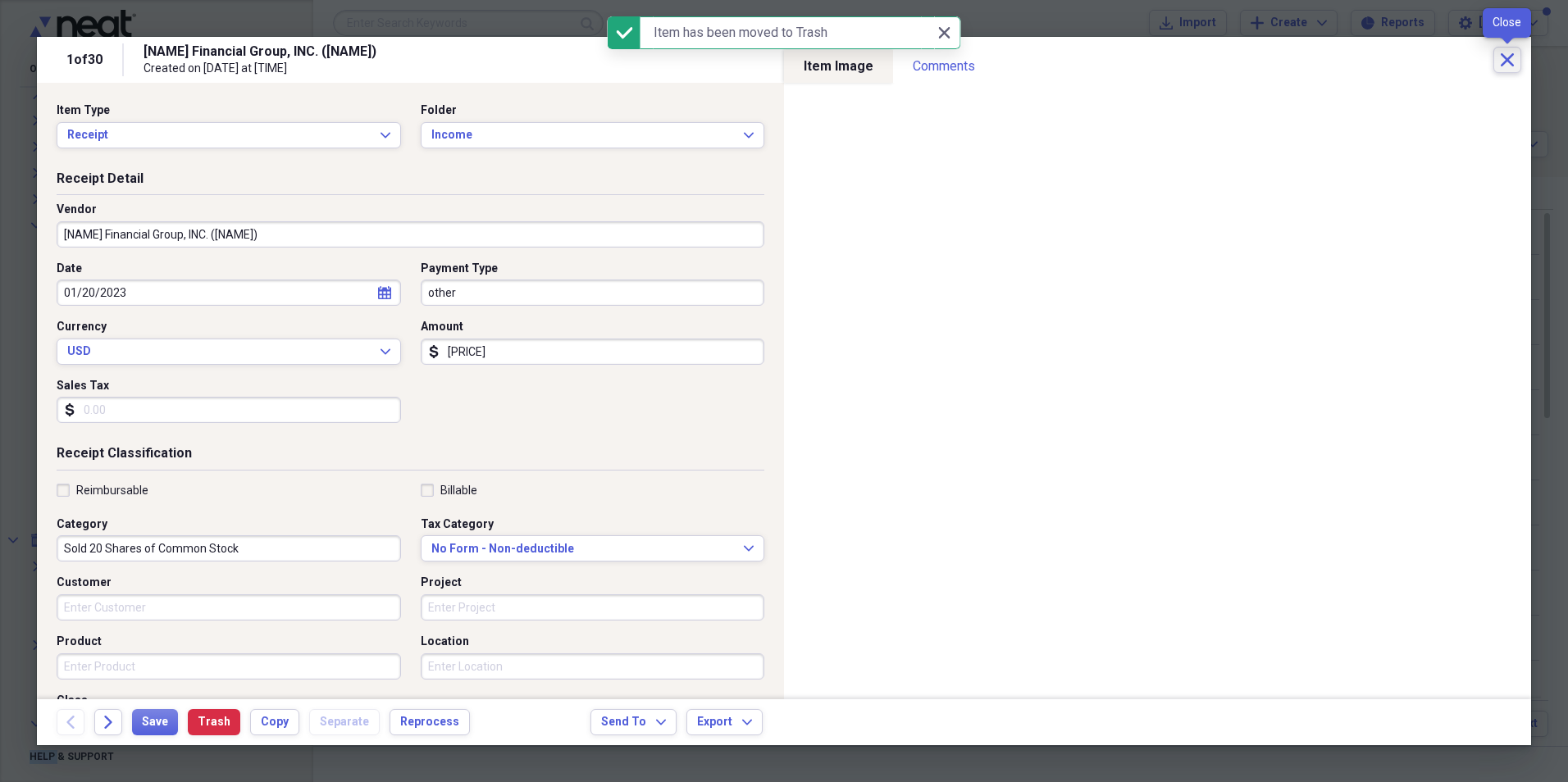 click on "Close" 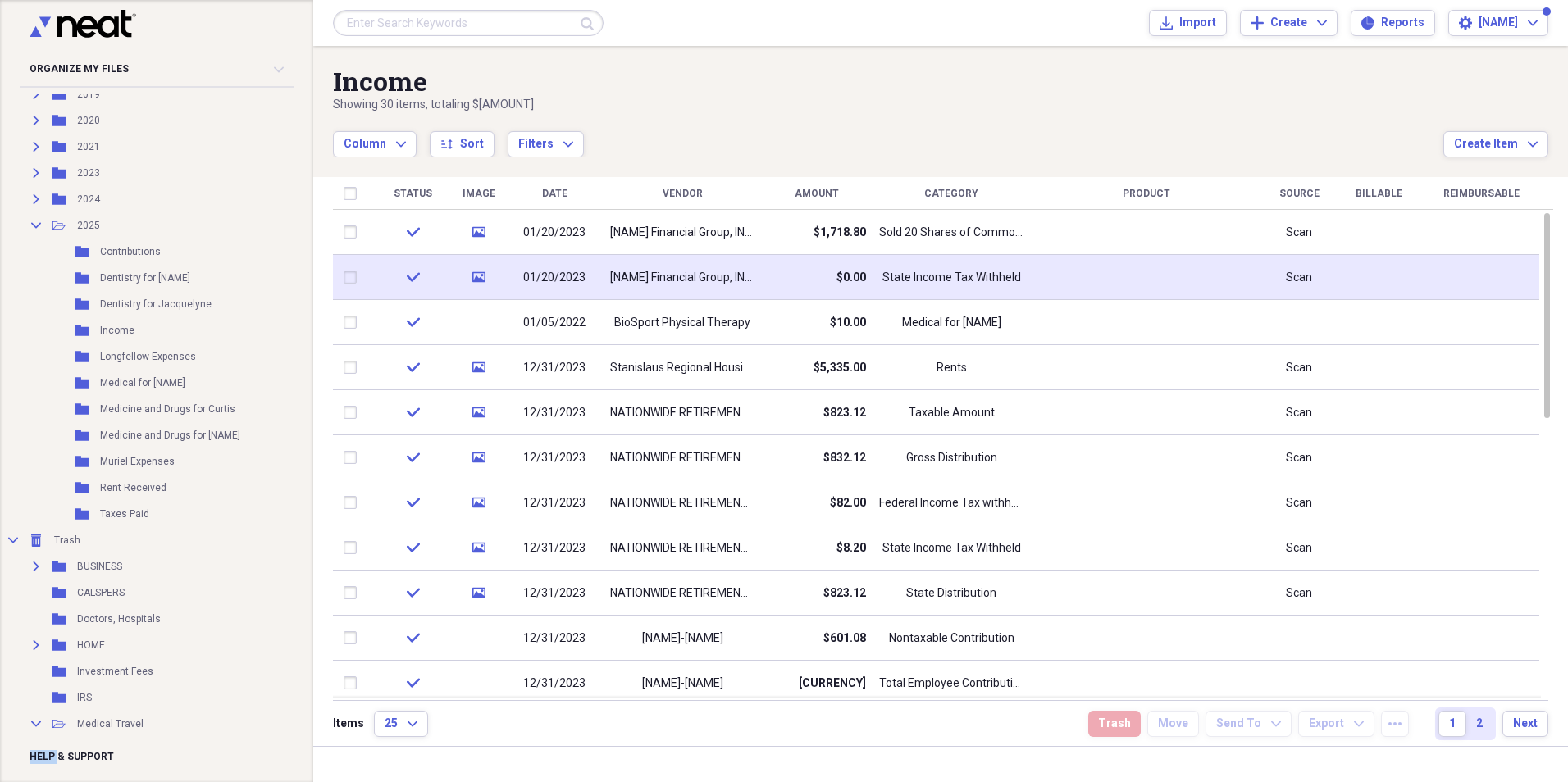 click on "$0.00" at bounding box center [817, 277] 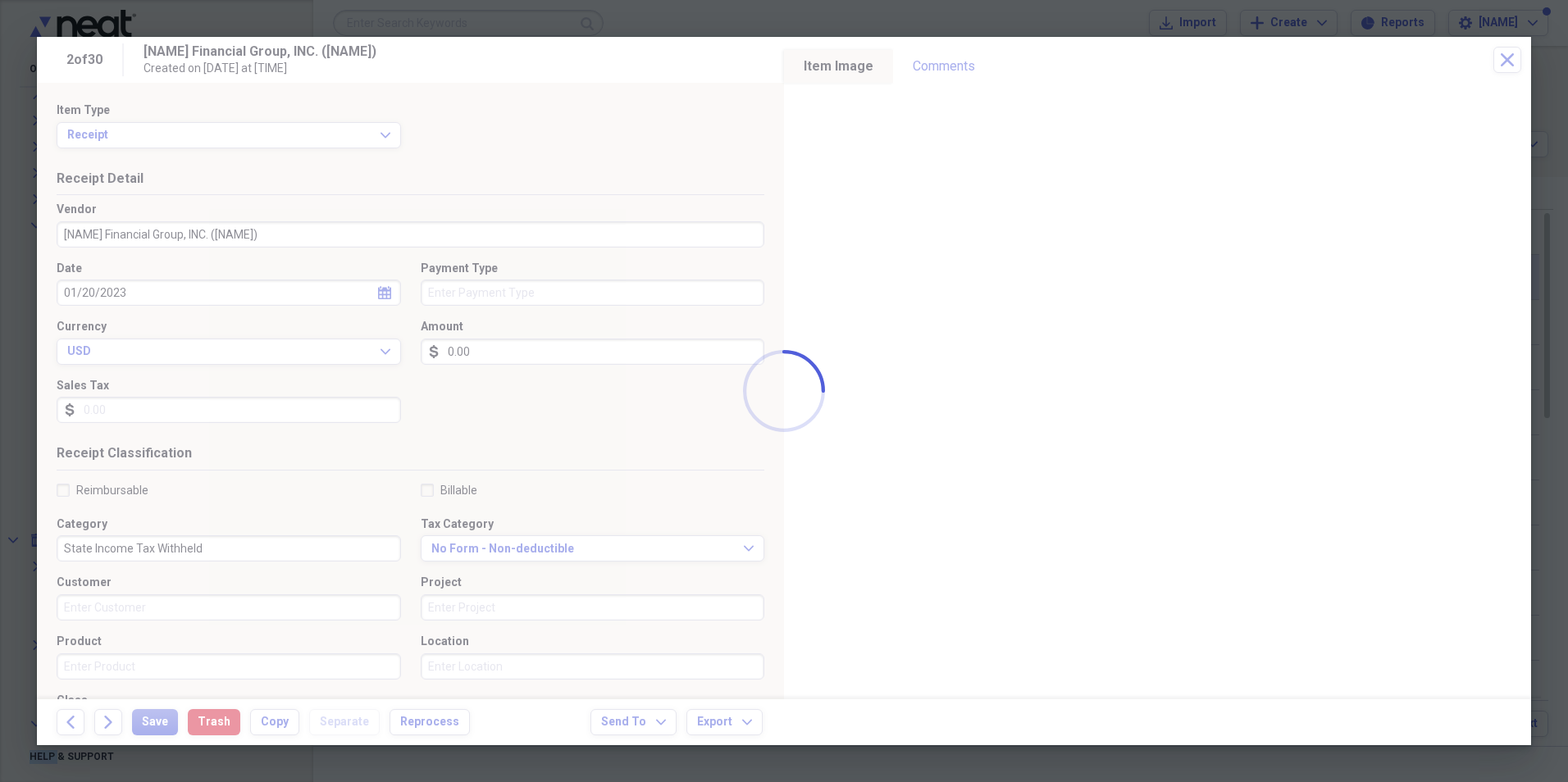 click at bounding box center (784, 391) 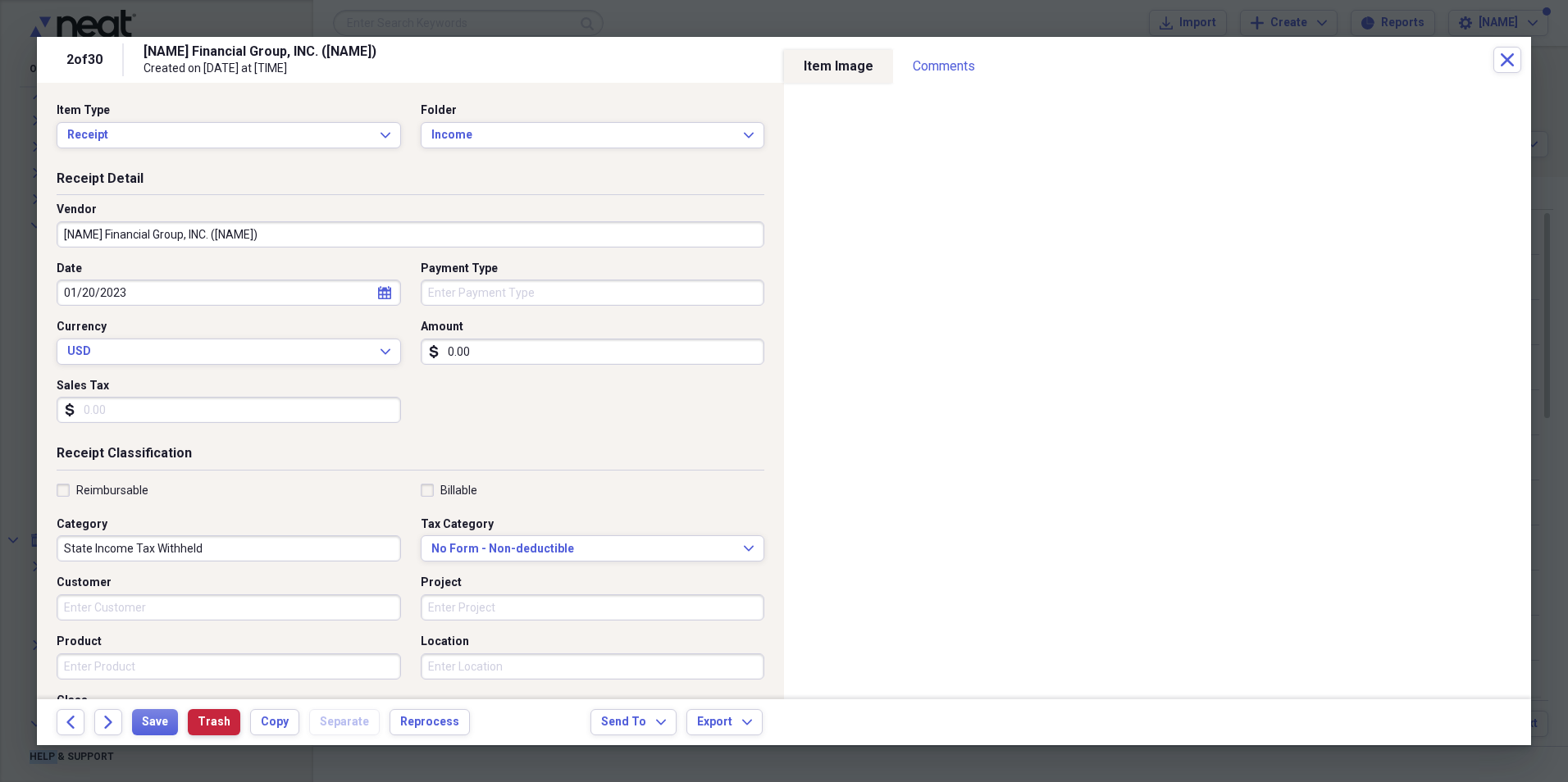 click on "Trash" at bounding box center (214, 722) 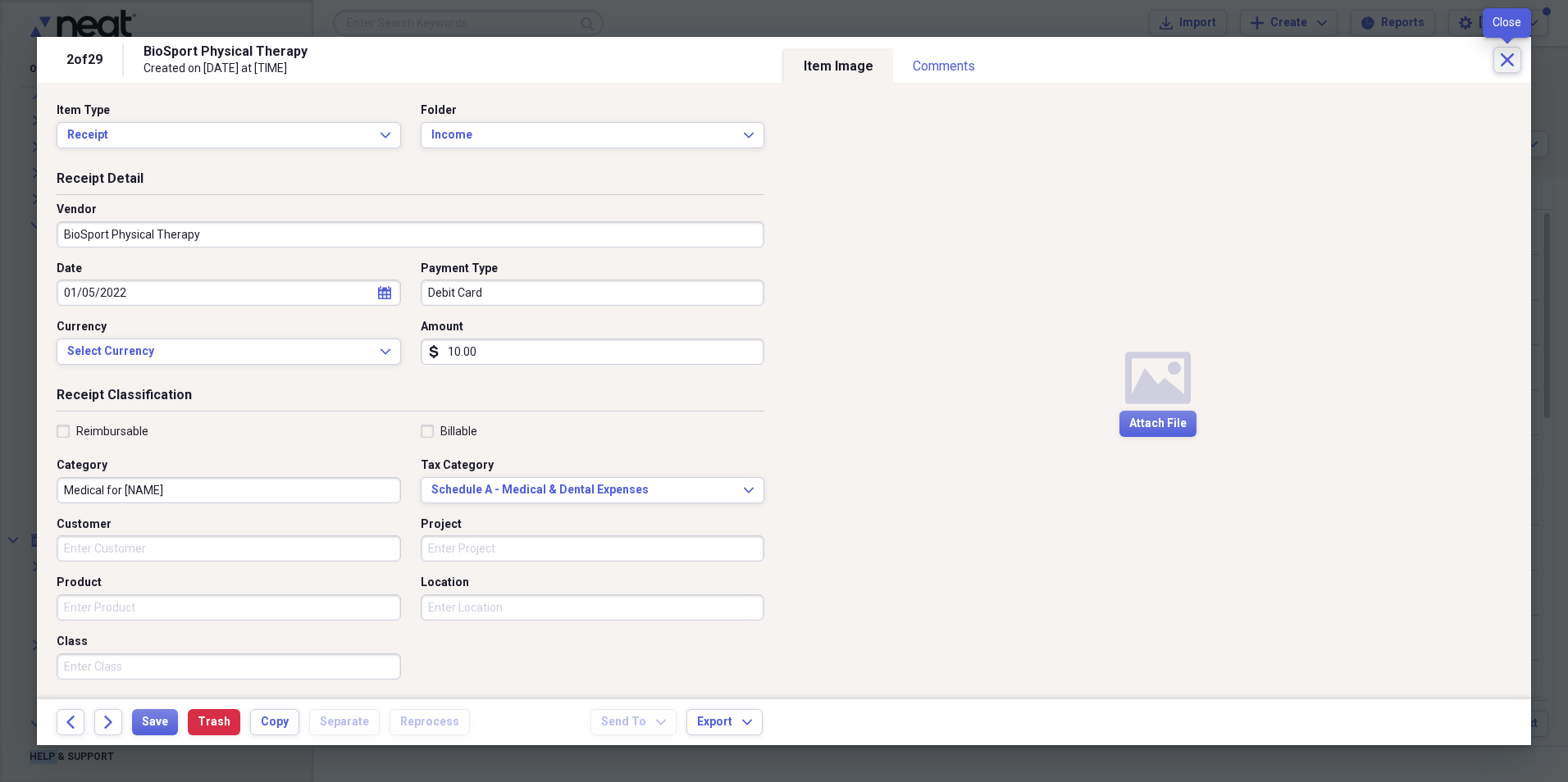 click on "Close" 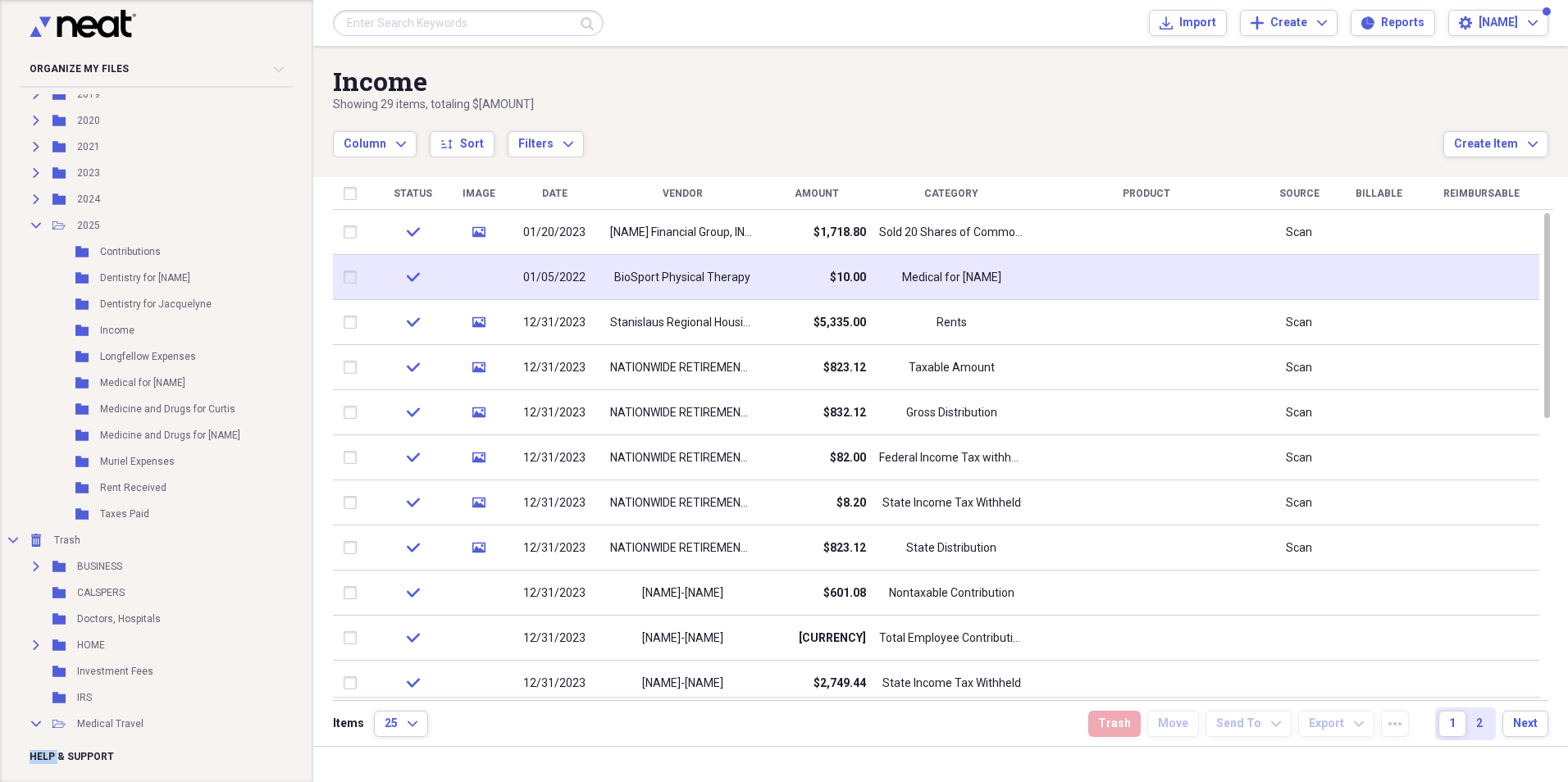 click on "BioSport Physical Therapy" at bounding box center [682, 278] 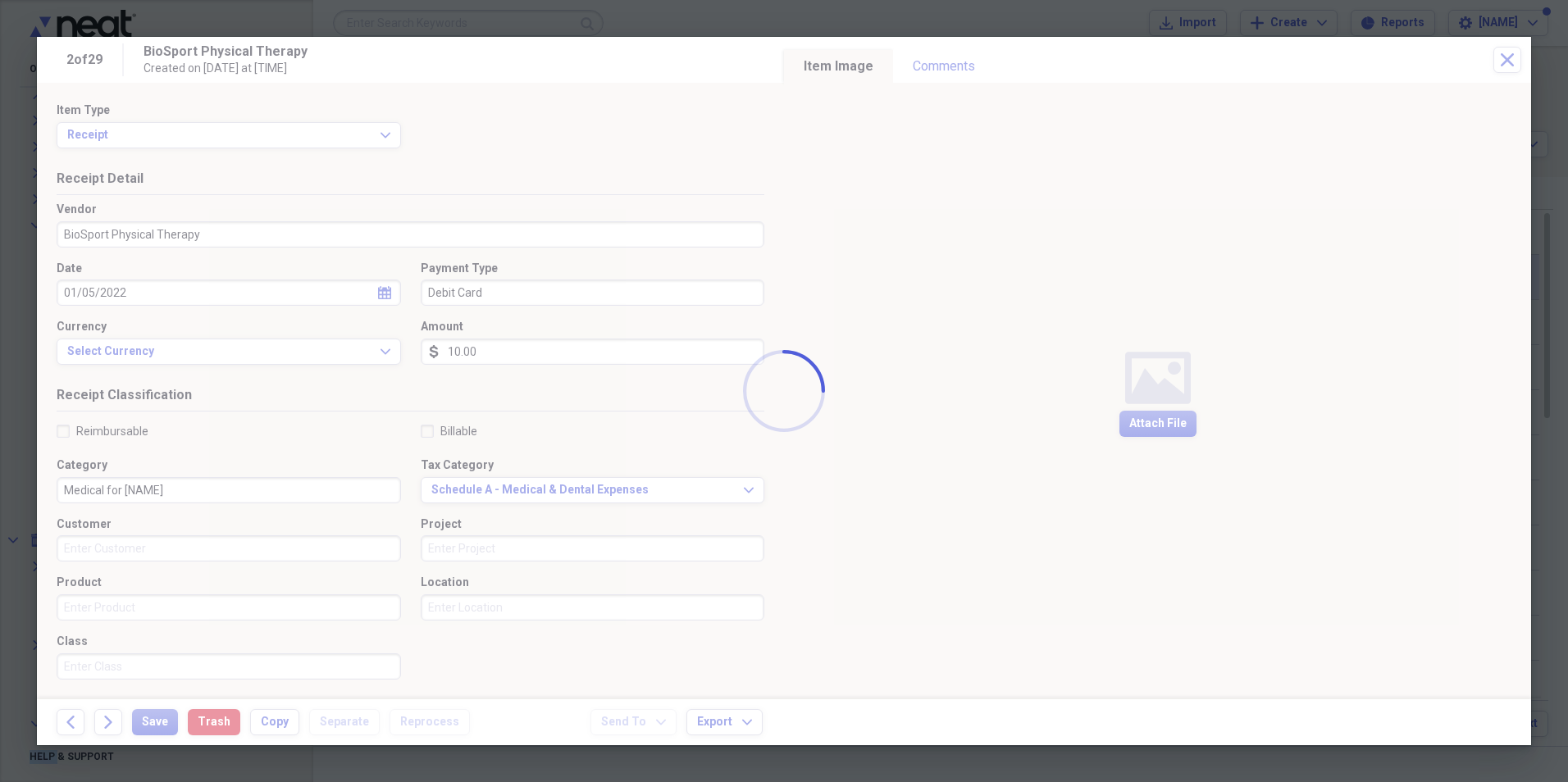 click on "Organize My Files Collapse Unfiled Needs Review Unfiled All Files Unfiled Unfiled Unfiled Saved Reports Collapse My Cabinet My Cabinet Add Folder Expand Folder 2015 Add Folder Expand Folder 2016 Add Folder Expand Folder 2017 Add Folder Expand Folder 2019 Add Folder Expand Folder 2020 Add Folder Expand Folder 2021 Add Folder Expand Folder 2023 Add Folder Expand Folder 2024 Add Folder Collapse Open Folder 2025 Add Folder Folder Contributions Add Folder Folder Dentistry for [PERSON] Add Folder Folder Dentistry for [PERSON] Add Folder Folder Income Add Folder Folder Longfellow Expenses Add Folder Folder Medical for [PERSON] Add Folder Folder Medicine and Drugs for [PERSON] Add Folder Folder Medicine and Drugs for [PERSON] Add Folder Folder Muriel Expenses Add Folder Folder Rent Received Add Folder Folder Taxes Paid Add Folder Collapse Trash Trash Expand Folder BUSINESS Folder CALSPERS Folder Doctors, Hospitals Expand Folder HOME Folder Investment Fees Folder IRS Collapse Open Folder Medical Travel Folder Folder 25" at bounding box center (784, 391) 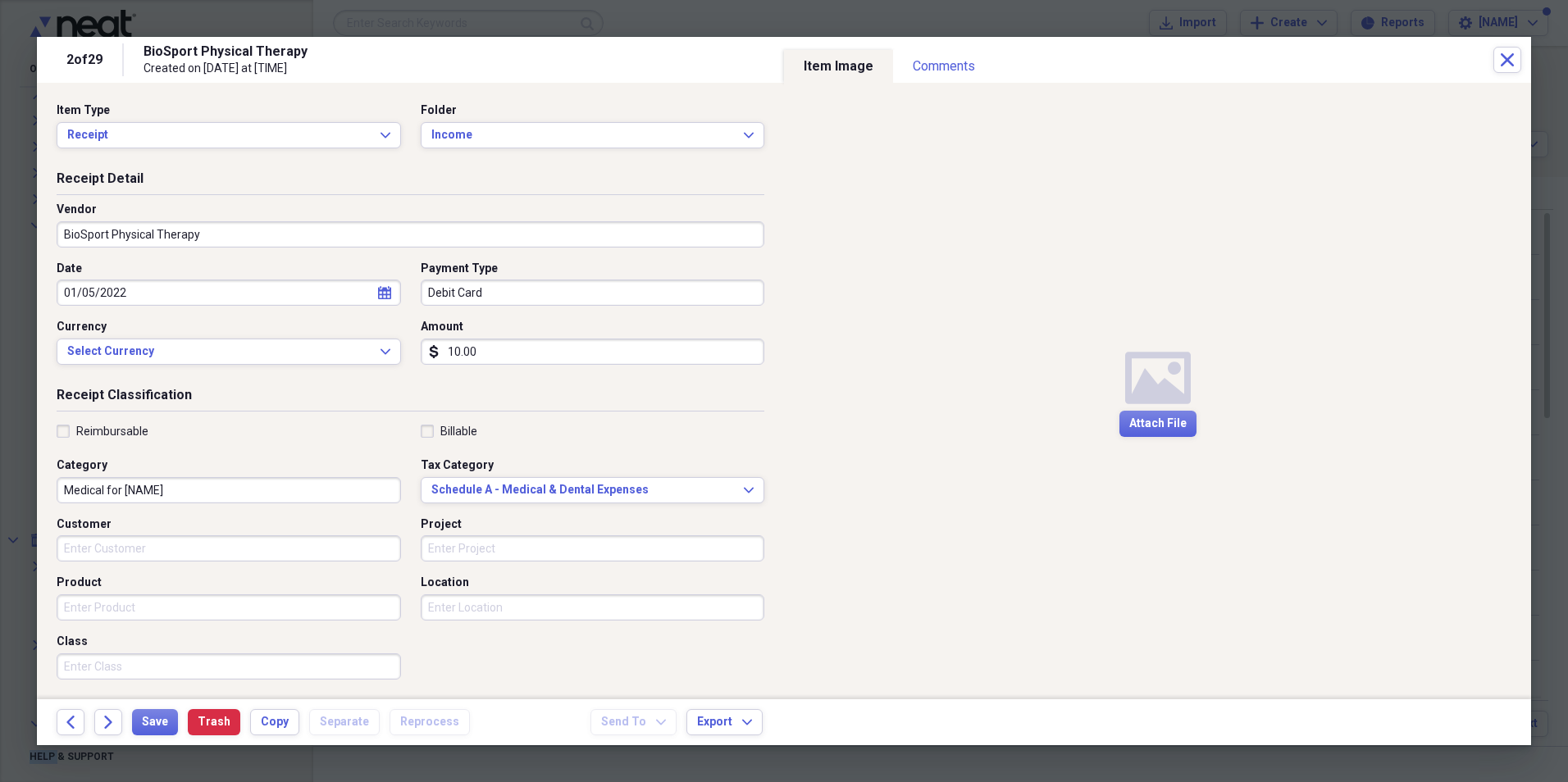 click 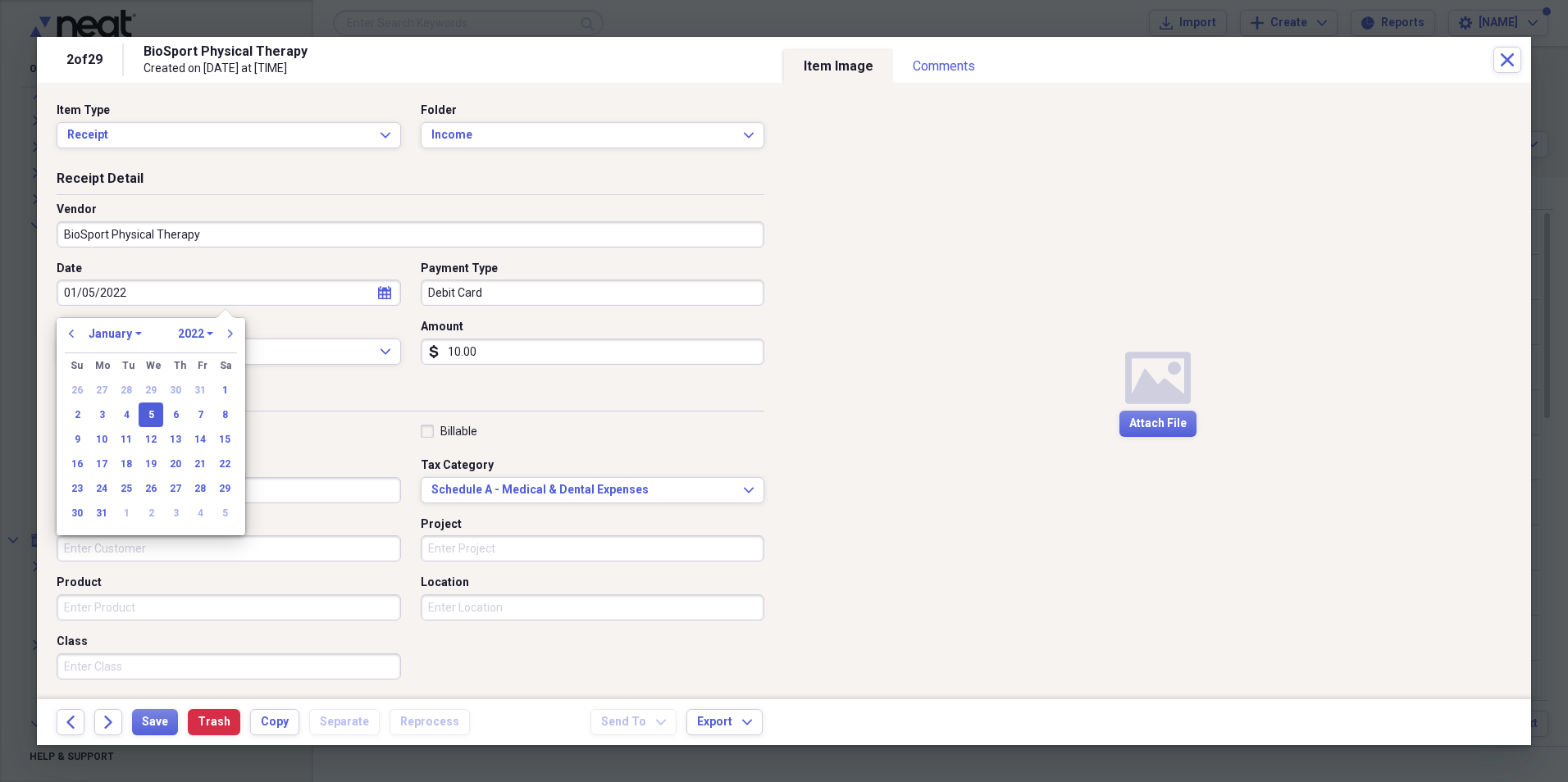 click 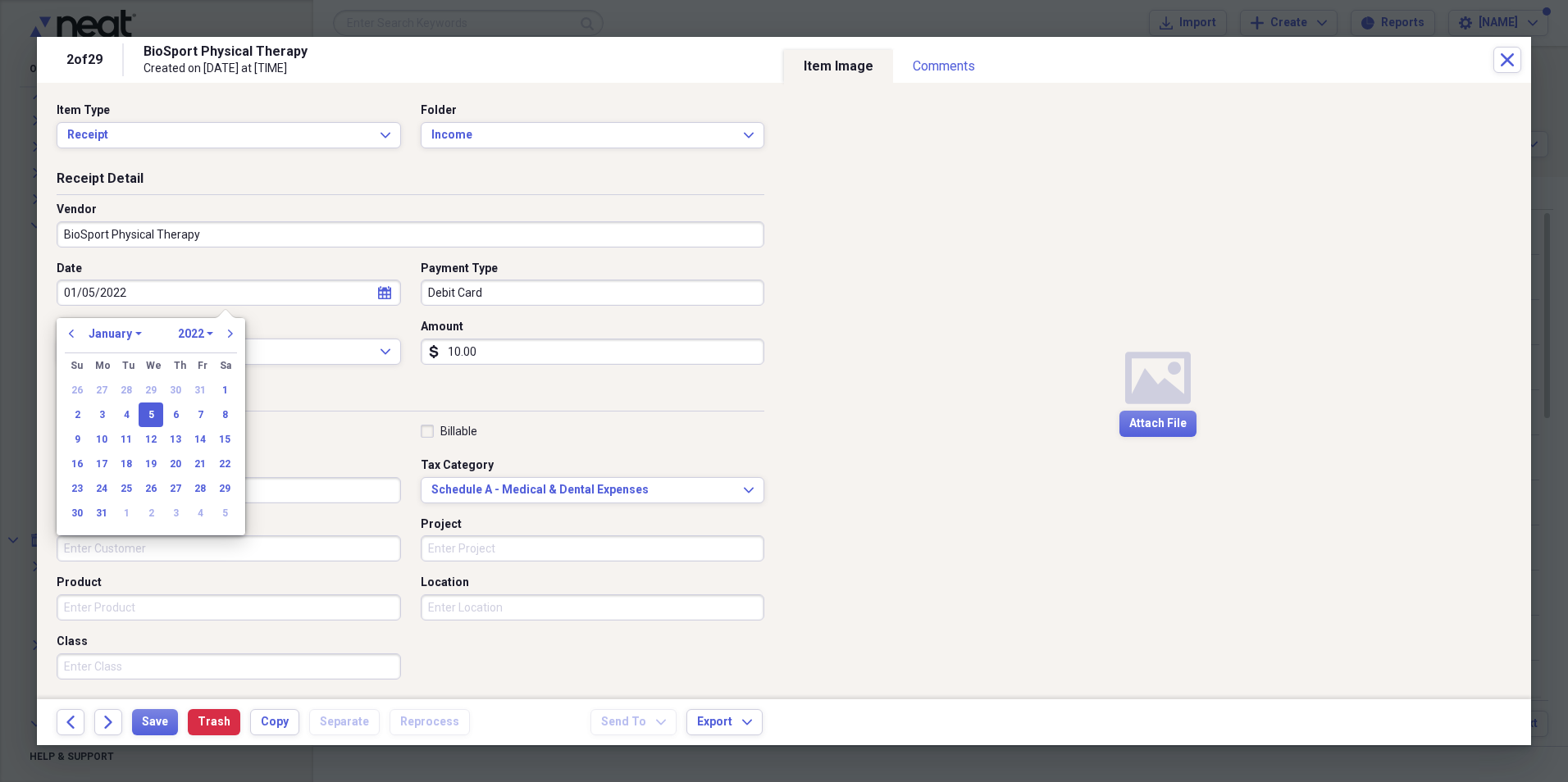 select on "2023" 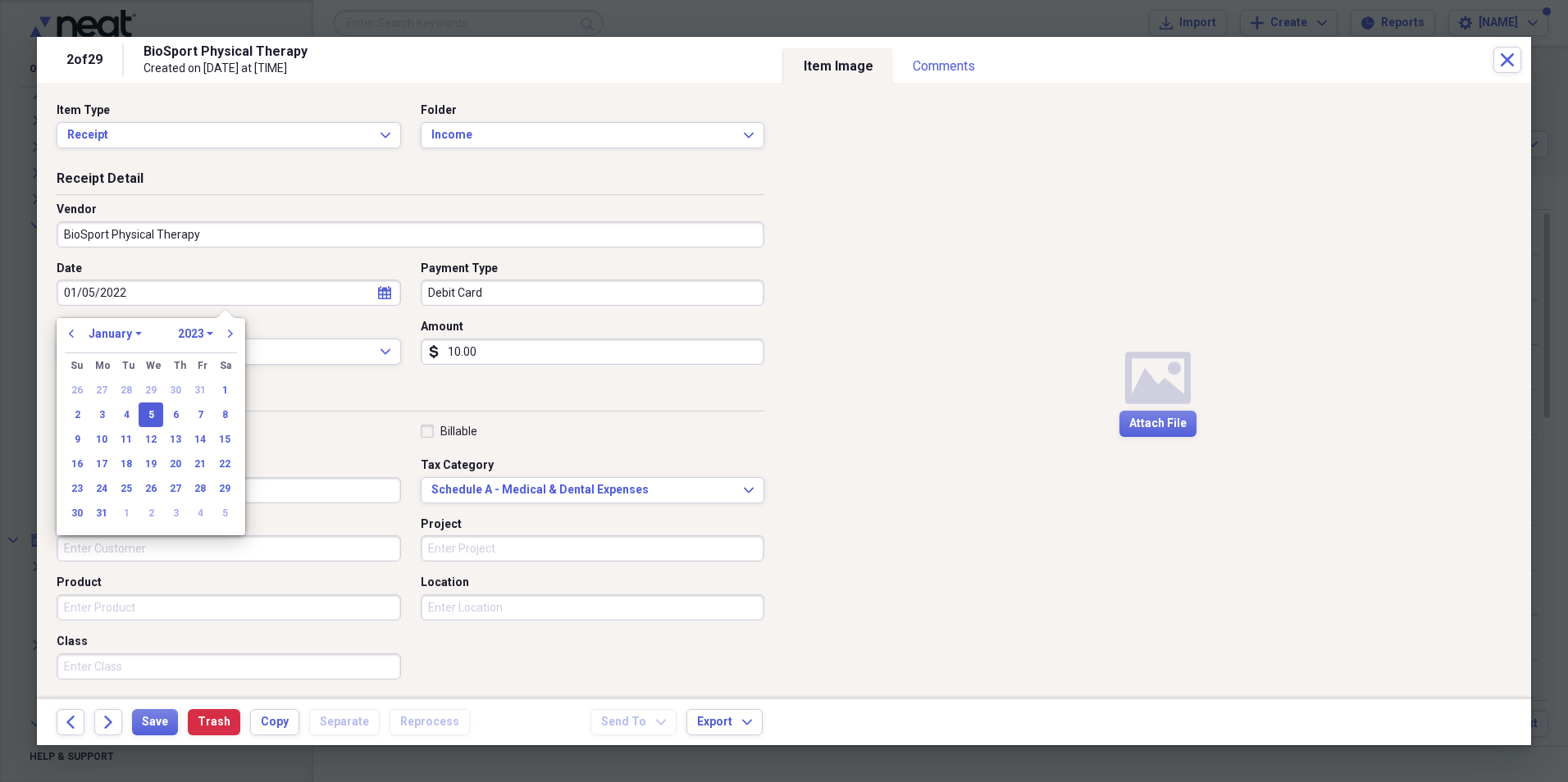 click on "1970 1971 1972 1973 1974 1975 1976 1977 1978 1979 1980 1981 1982 1983 1984 1985 1986 1987 1988 1989 1990 1991 1992 1993 1994 1995 1996 1997 1998 1999 2000 2001 2002 2003 2004 2005 2006 2007 2008 2009 2010 2011 2012 2013 2014 2015 2016 2017 2018 2019 2020 2021 2022 2023 2024 2025 2026 2027 2028 2029 2030 2031 2032 2033 2034 2035" at bounding box center (195, 334) 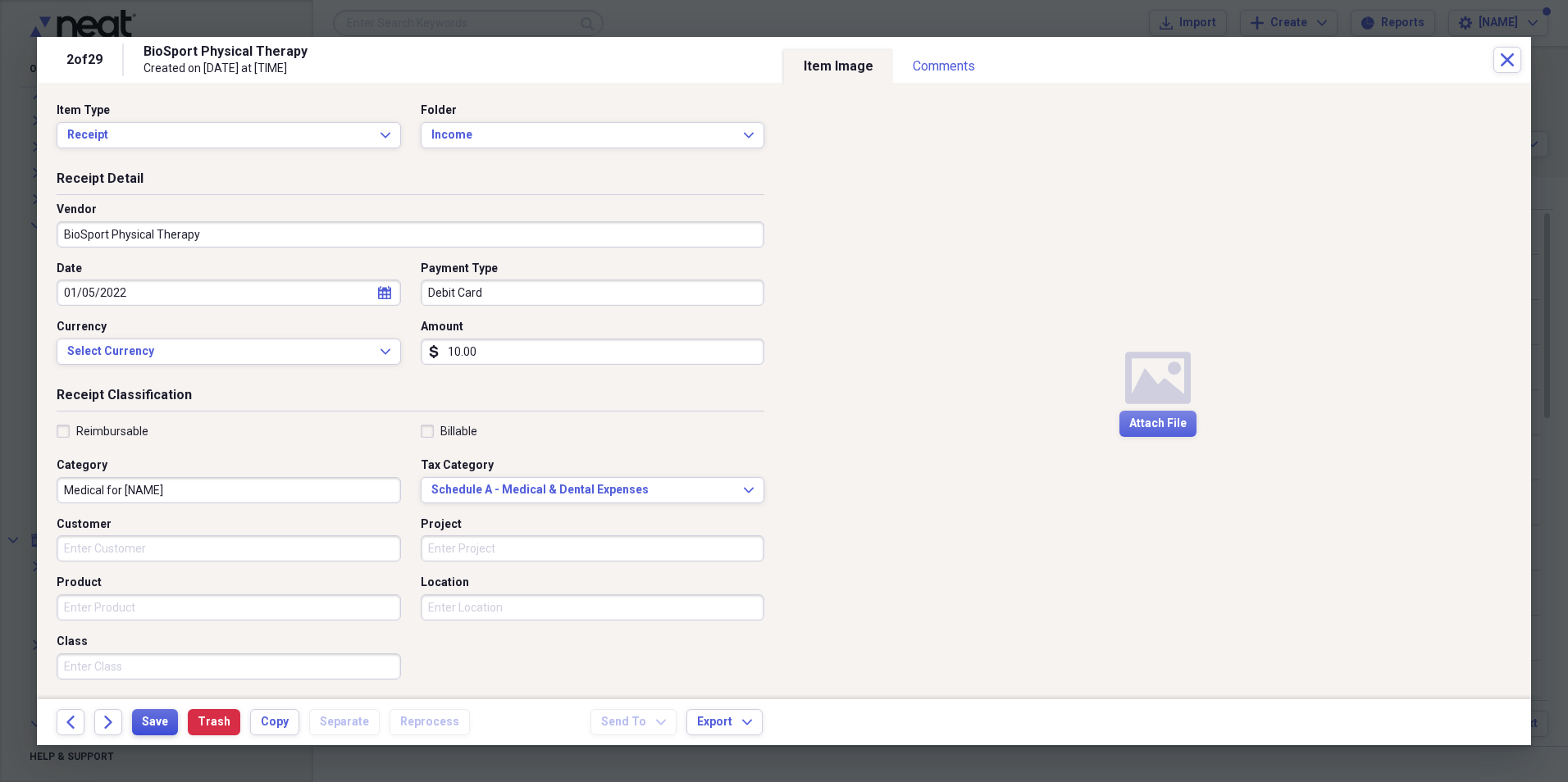 click on "Save" at bounding box center [155, 722] 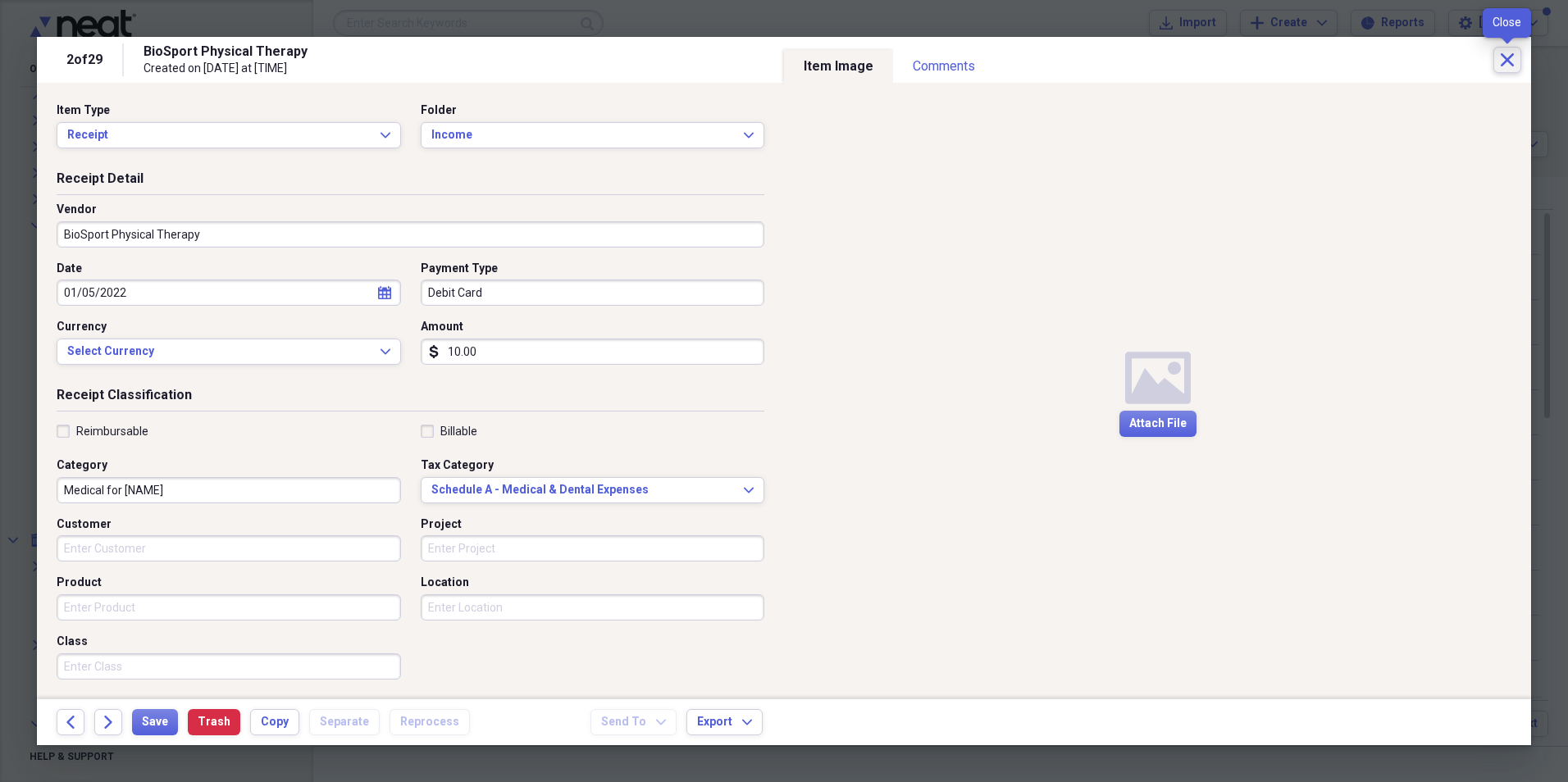 click on "Close" 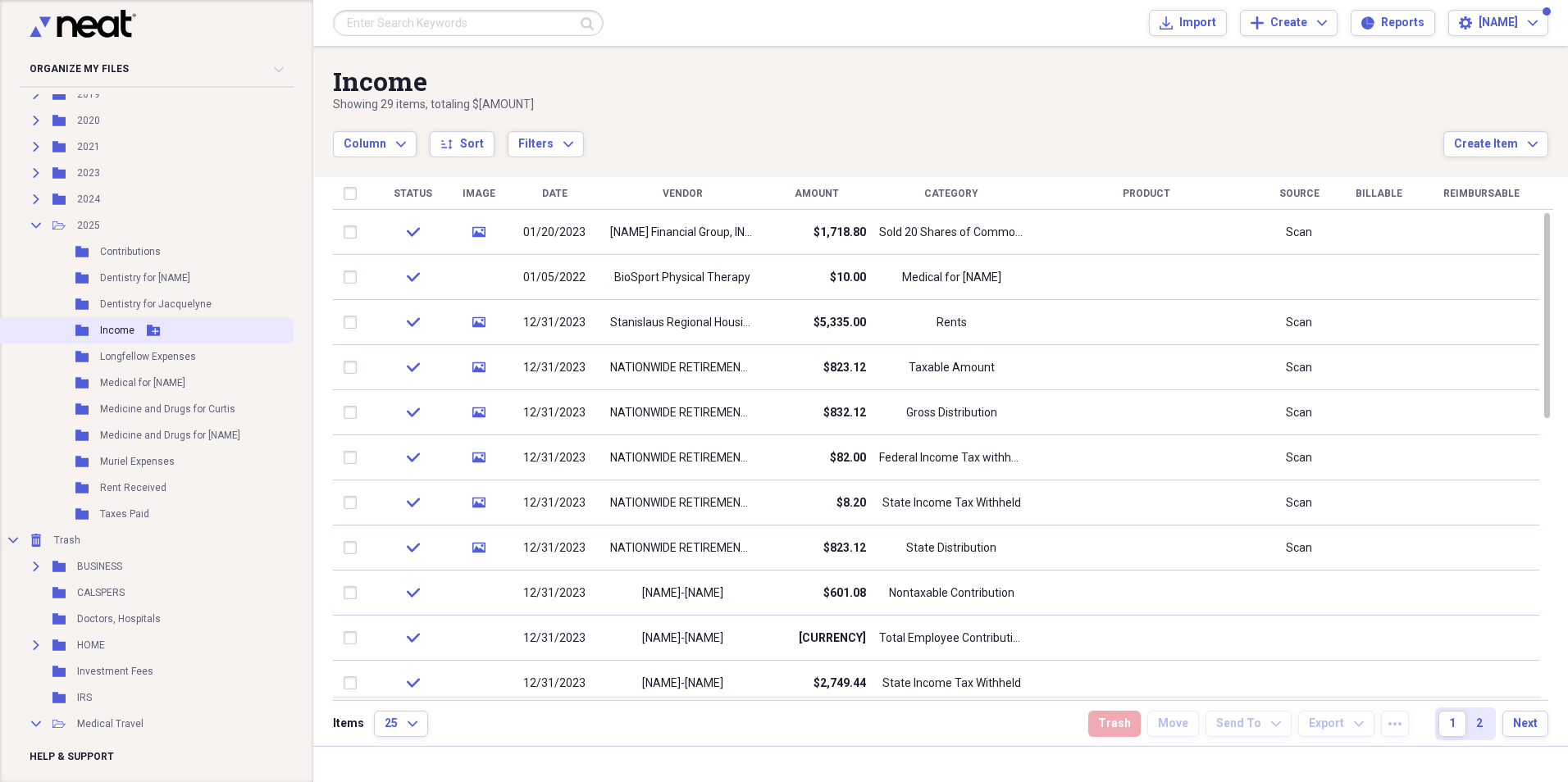 click on "Income" at bounding box center (117, 330) 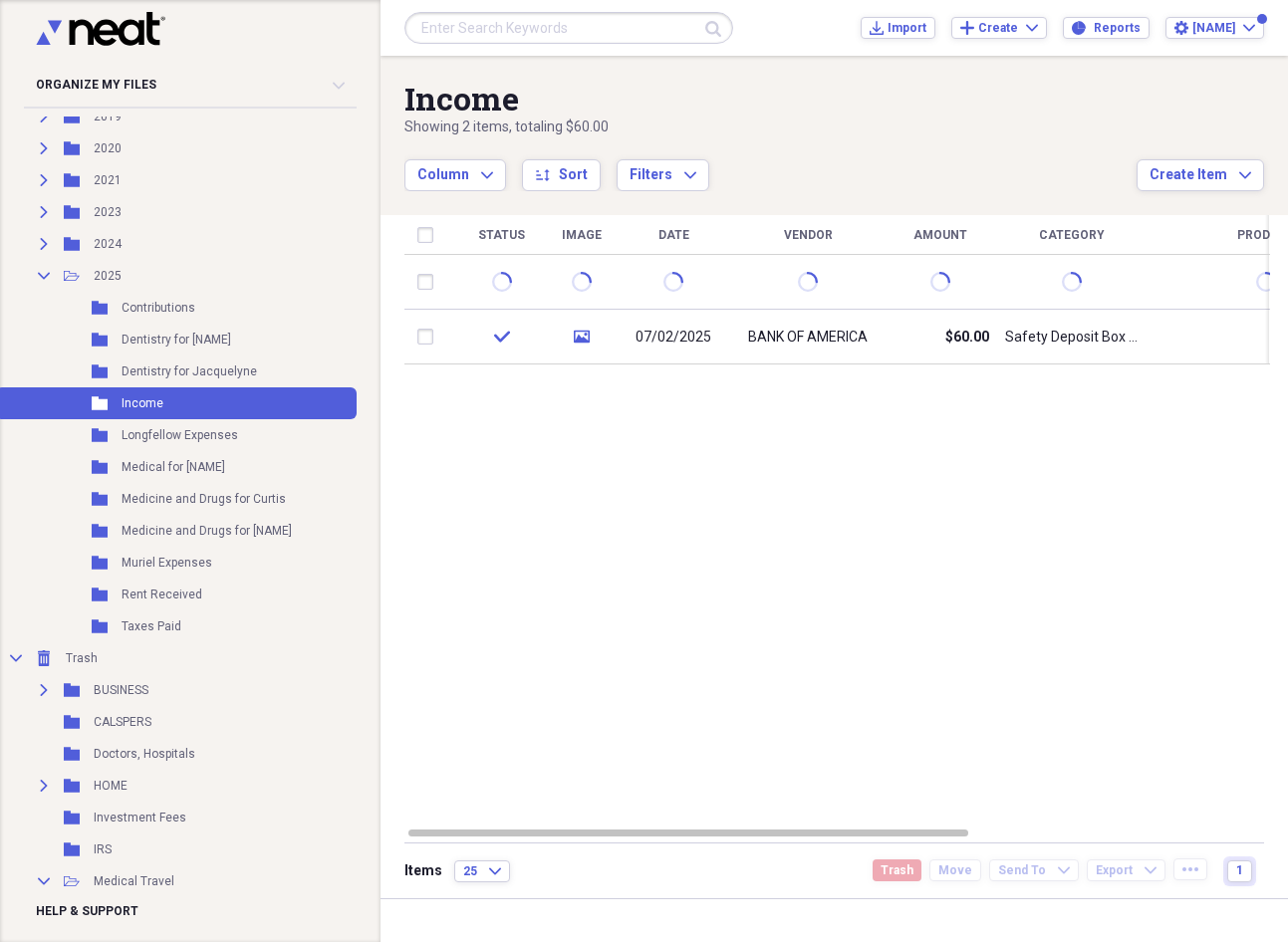 click on "Income" at bounding box center [770, 99] 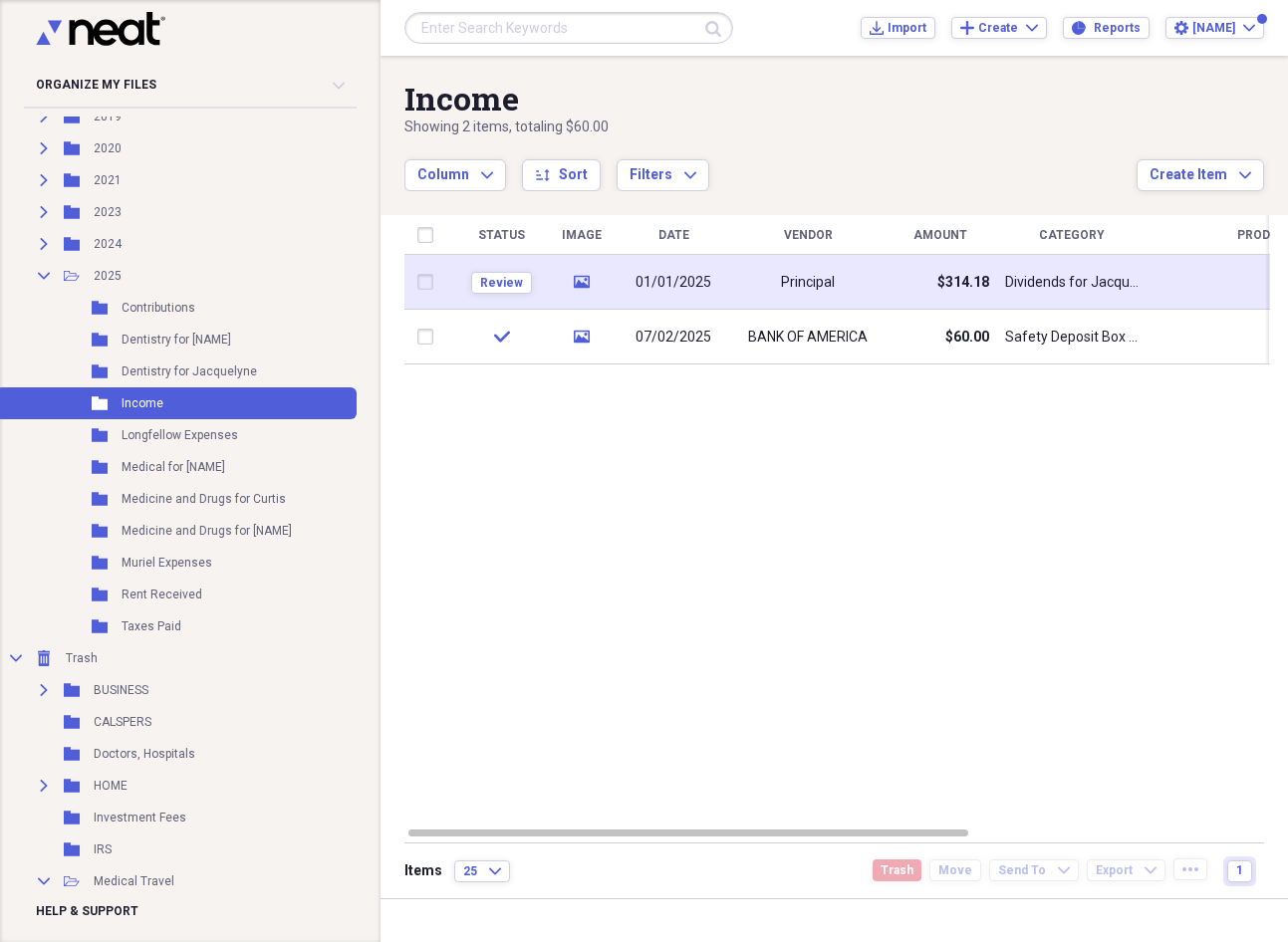 click on "Principal" at bounding box center [808, 282] 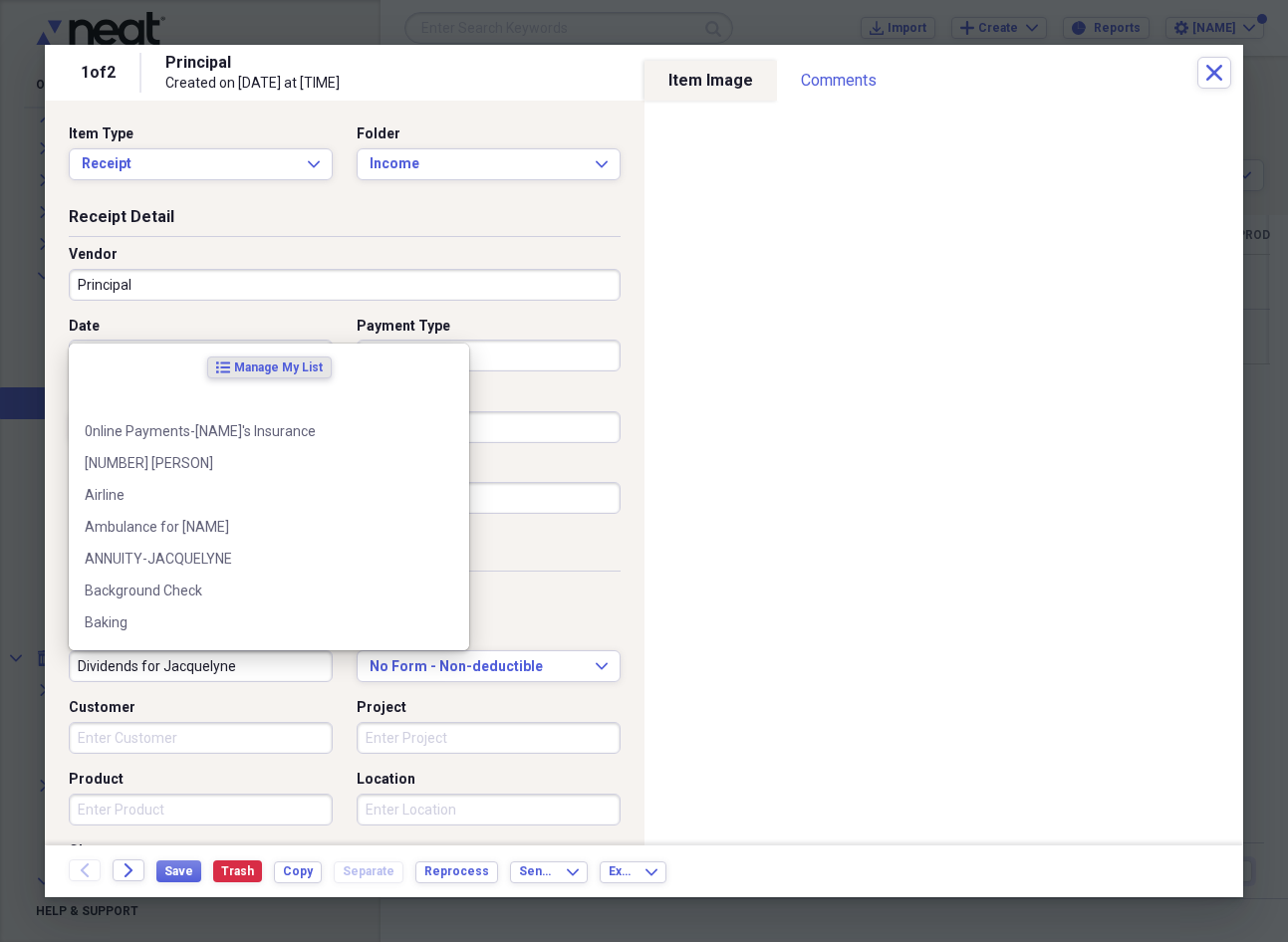 click on "Dividends for Jacquelyne" at bounding box center (200, 666) 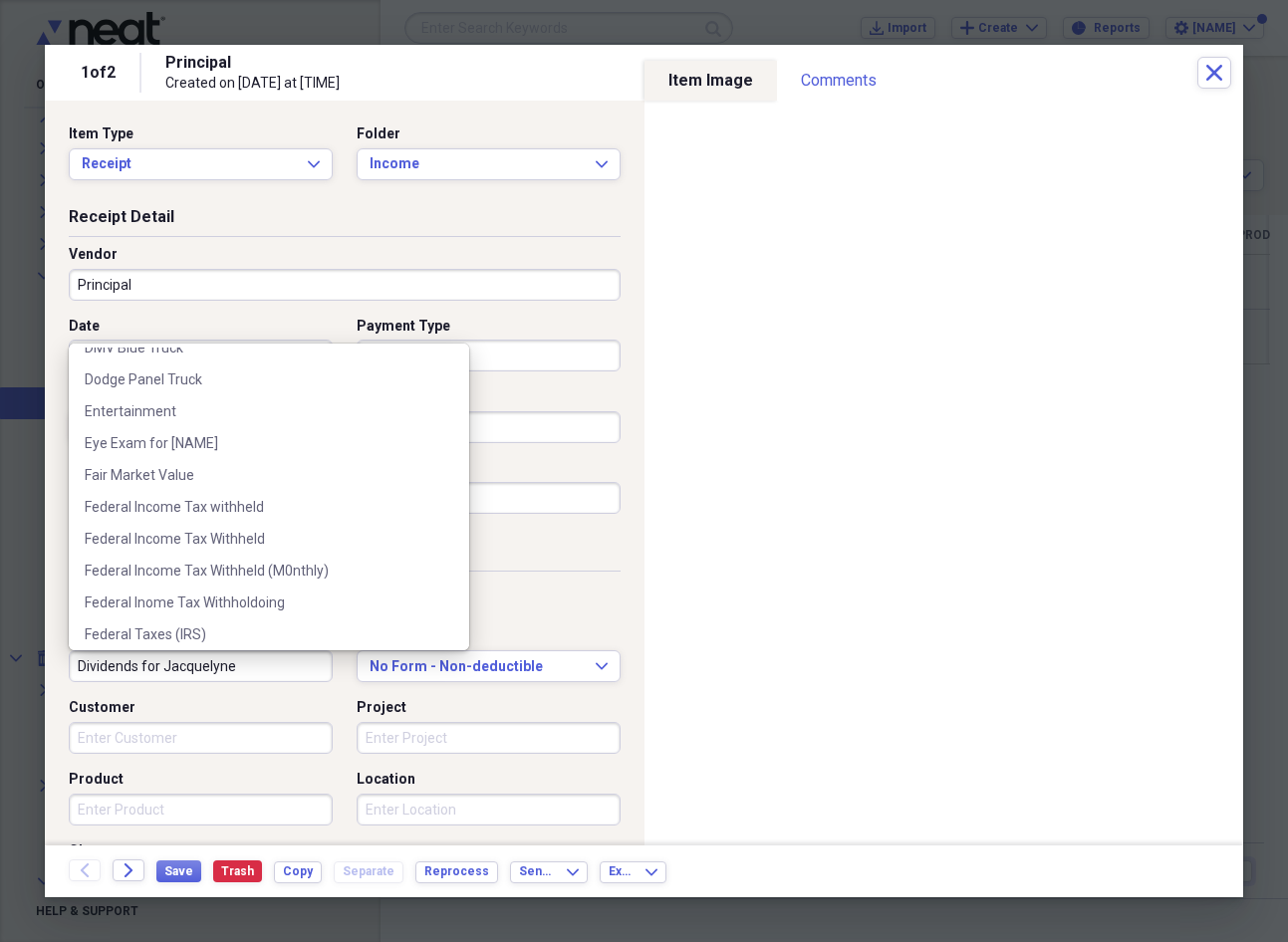 scroll, scrollTop: 2232, scrollLeft: 0, axis: vertical 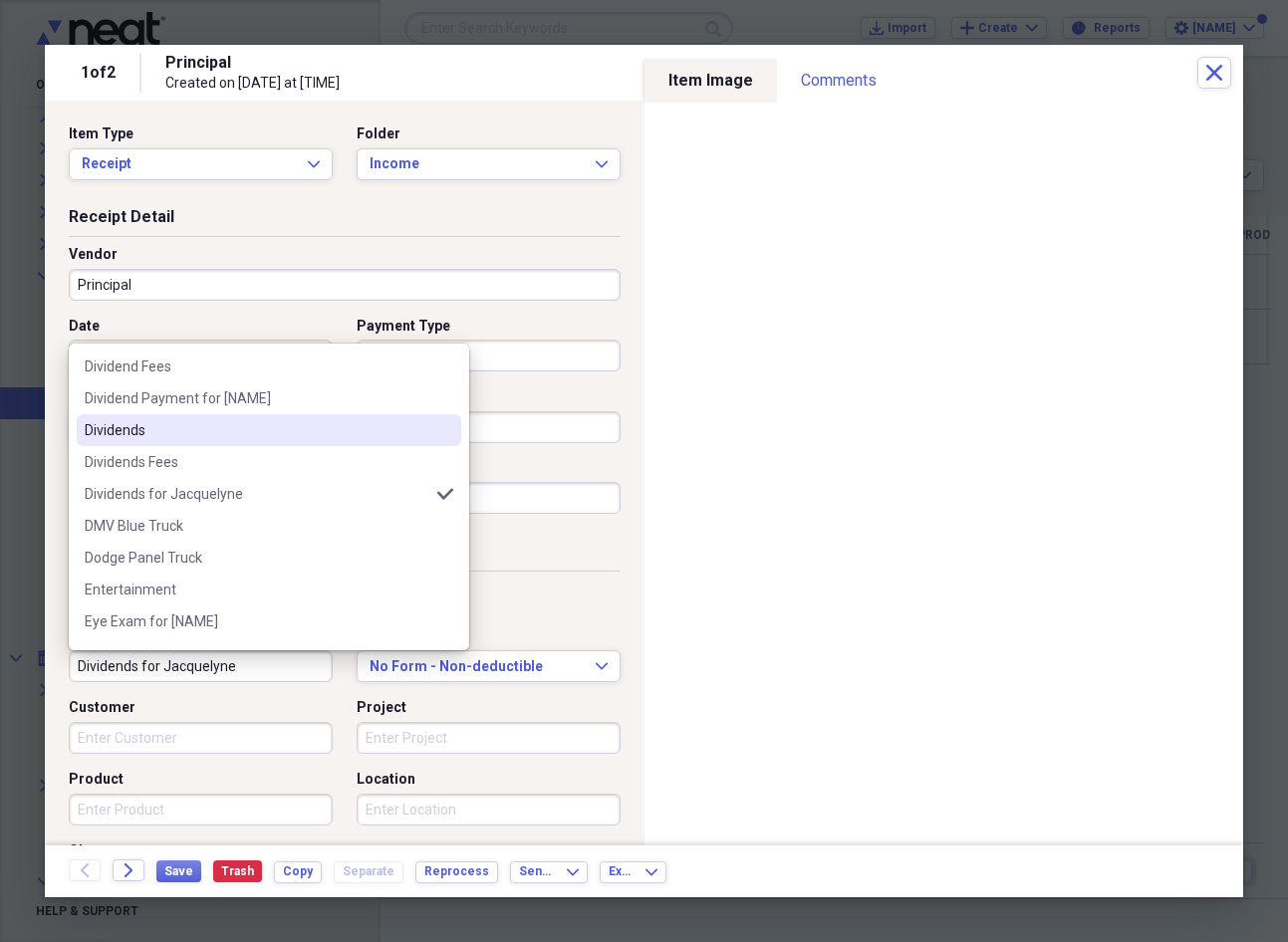 click on "Dividends" at bounding box center [257, 430] 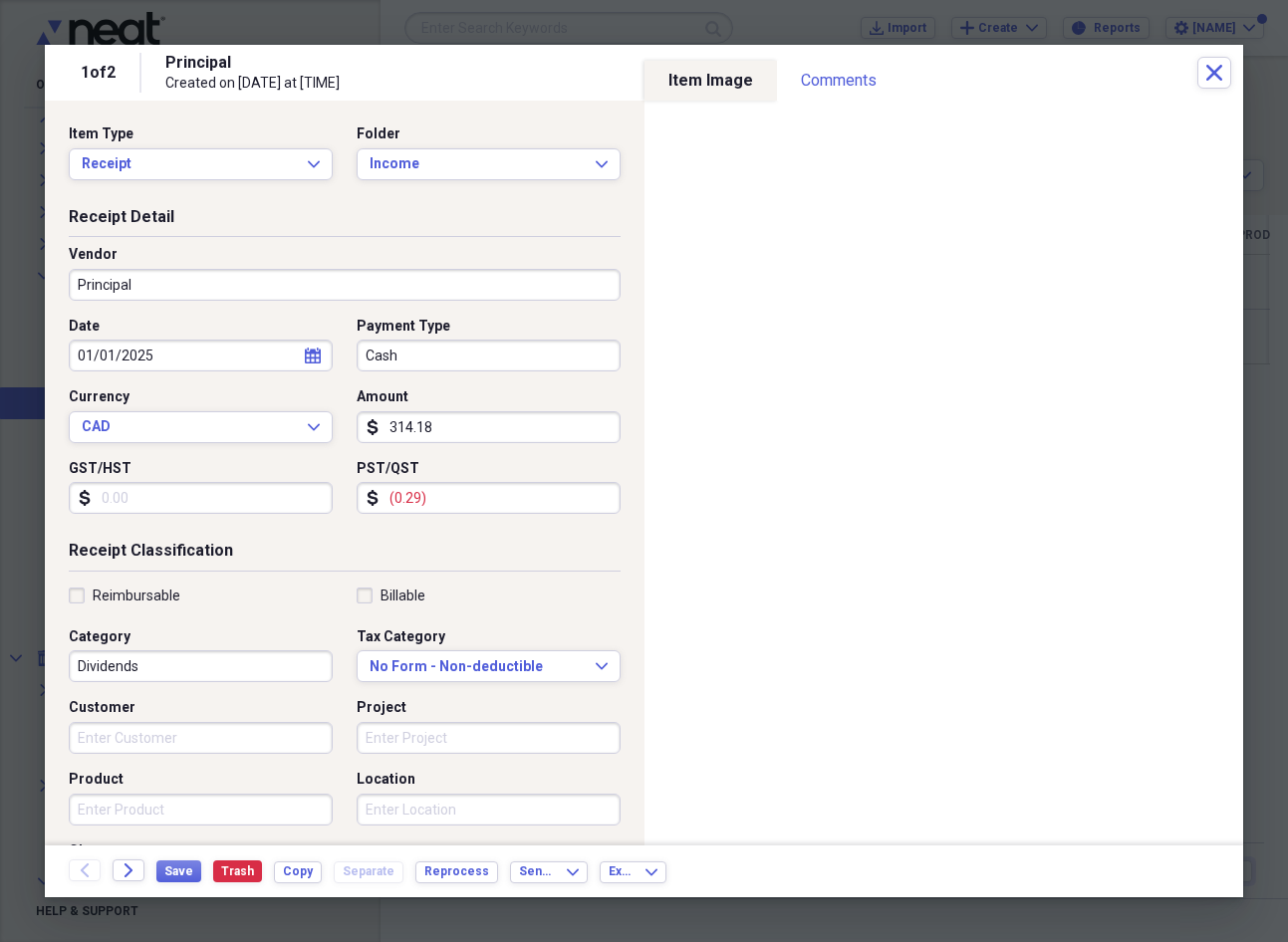 click on "Dividends" at bounding box center [200, 666] 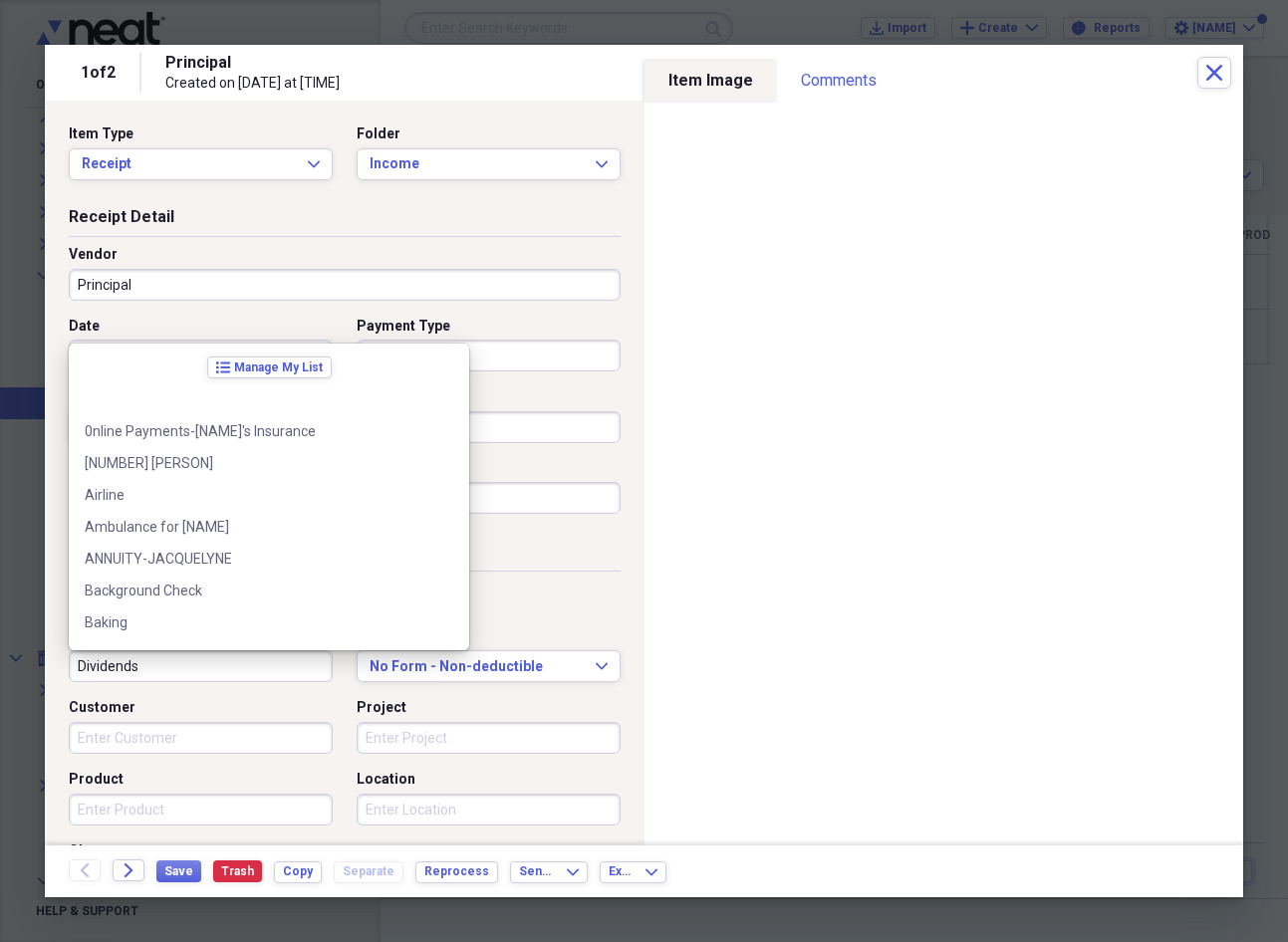 scroll, scrollTop: 2067, scrollLeft: 0, axis: vertical 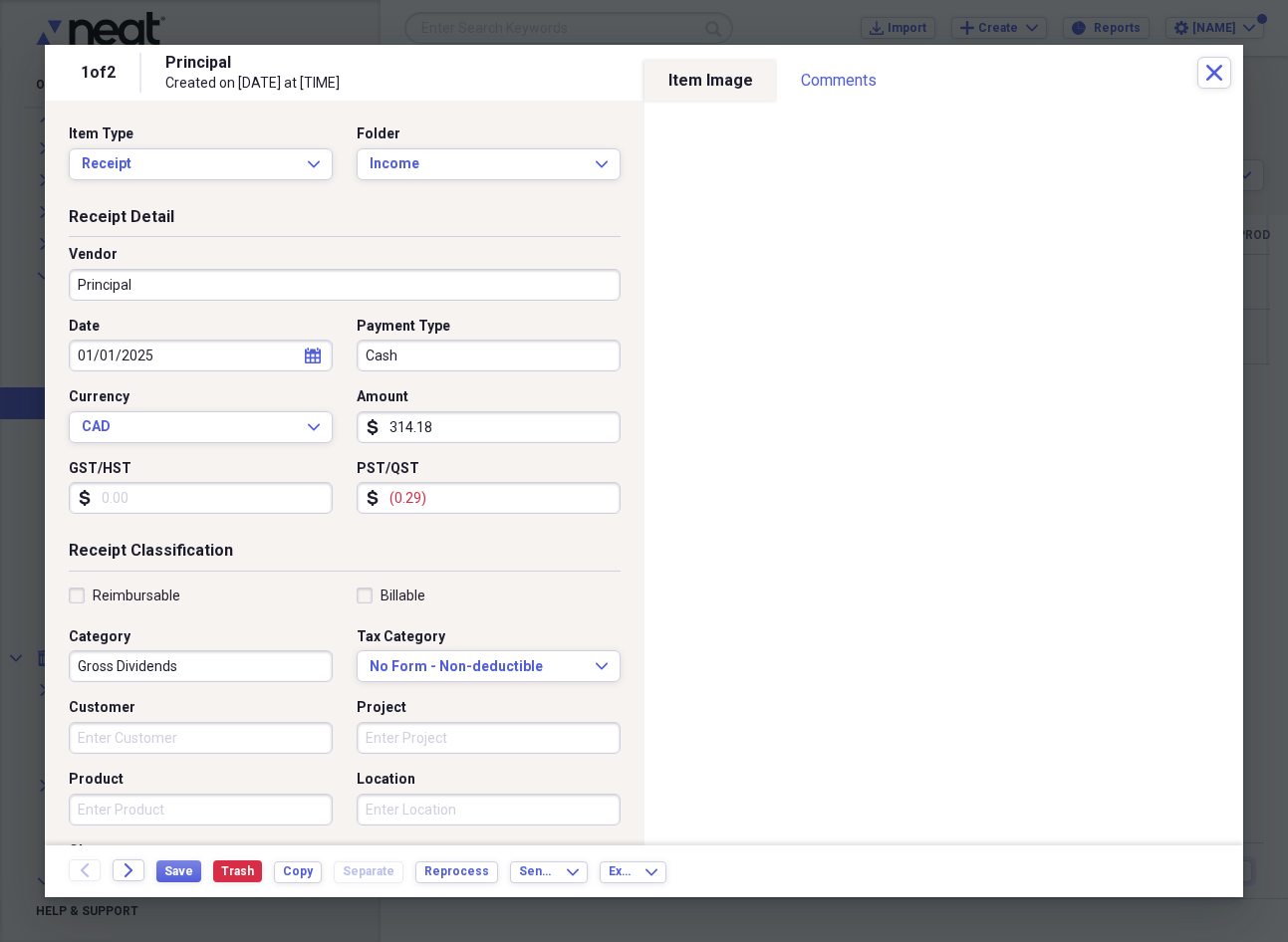 click on "Gross Dividends" at bounding box center (200, 666) 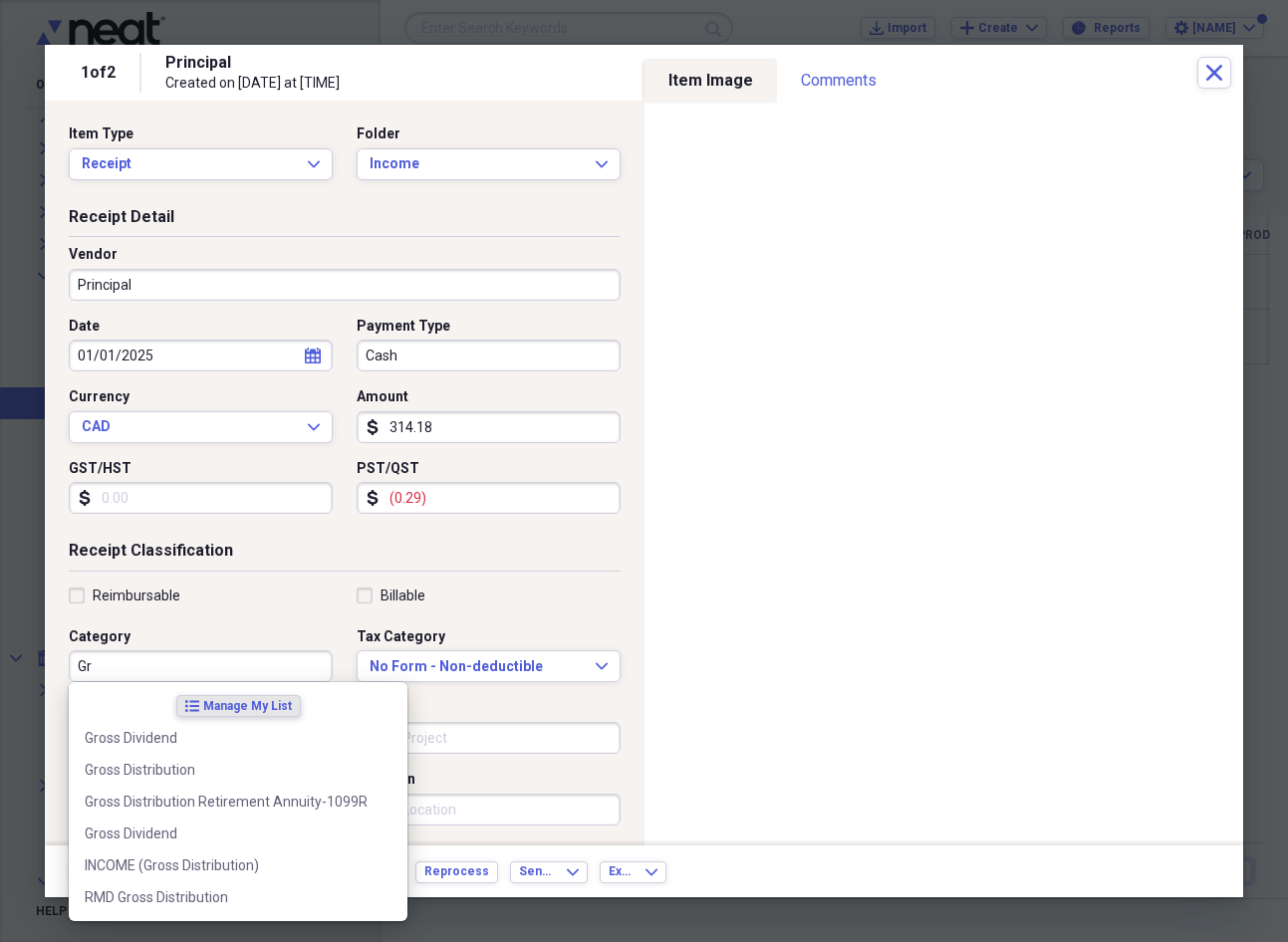 type on "G" 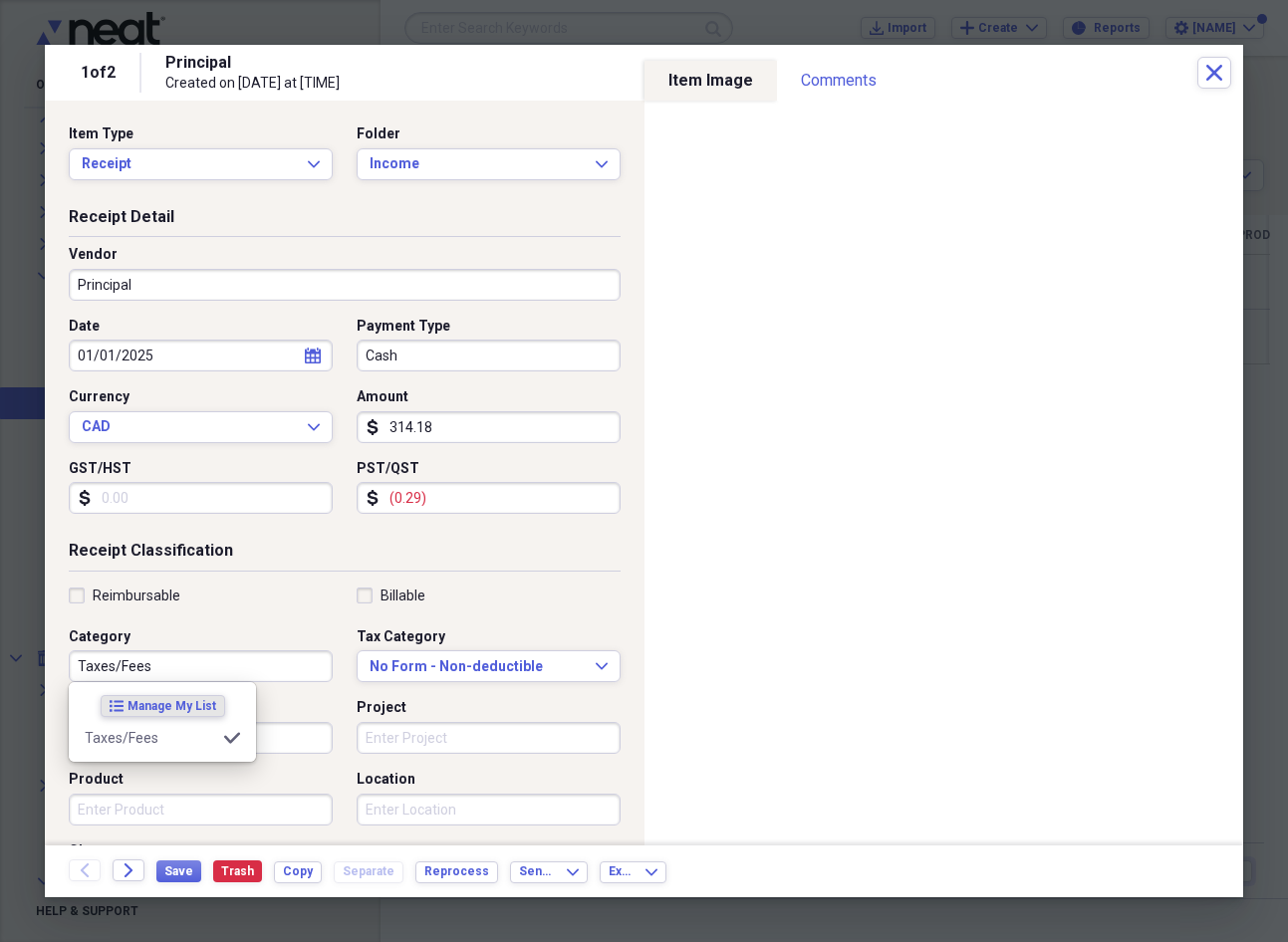type on "Taxes/Fees" 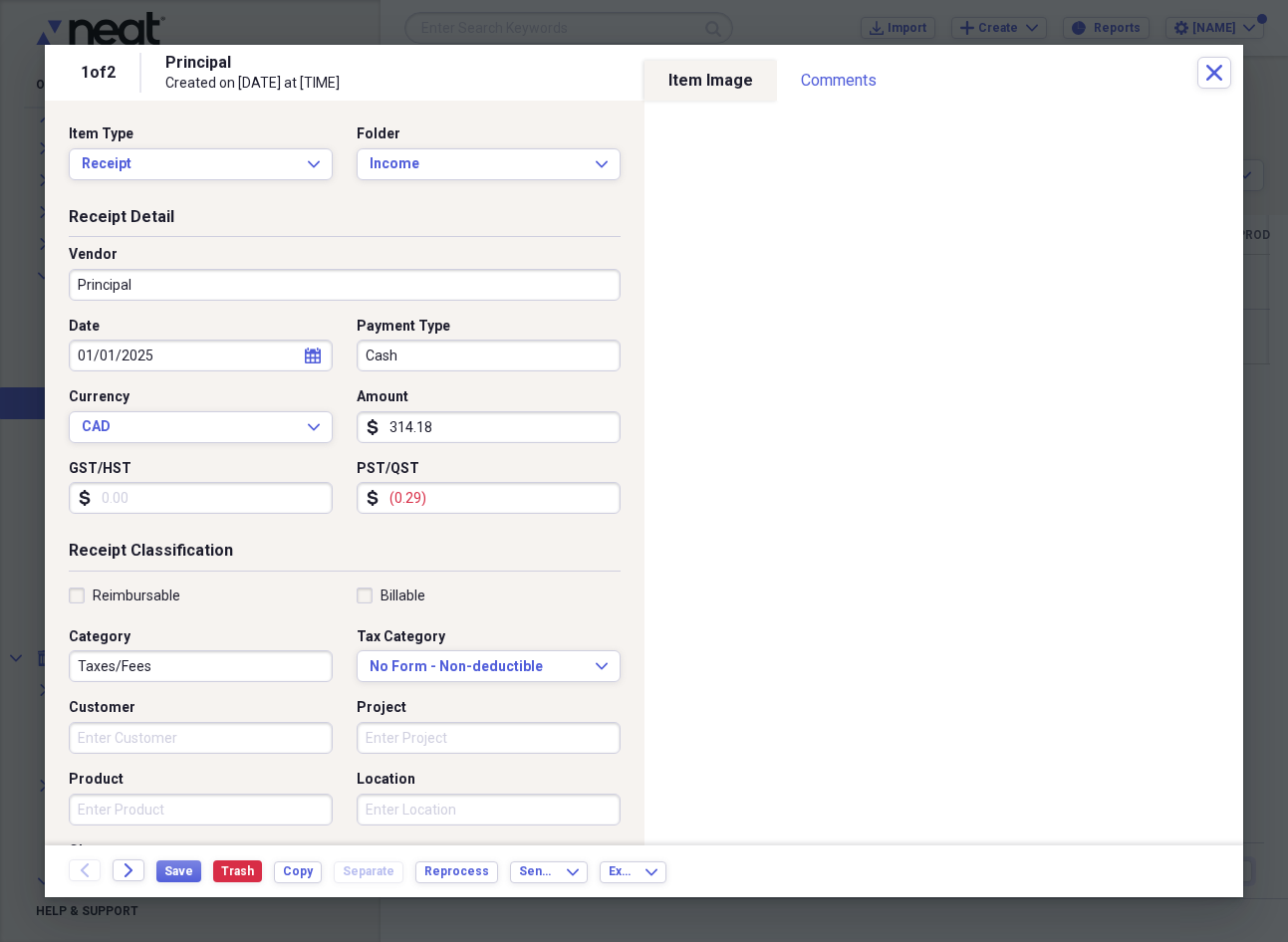 click on "314.18" at bounding box center [488, 427] 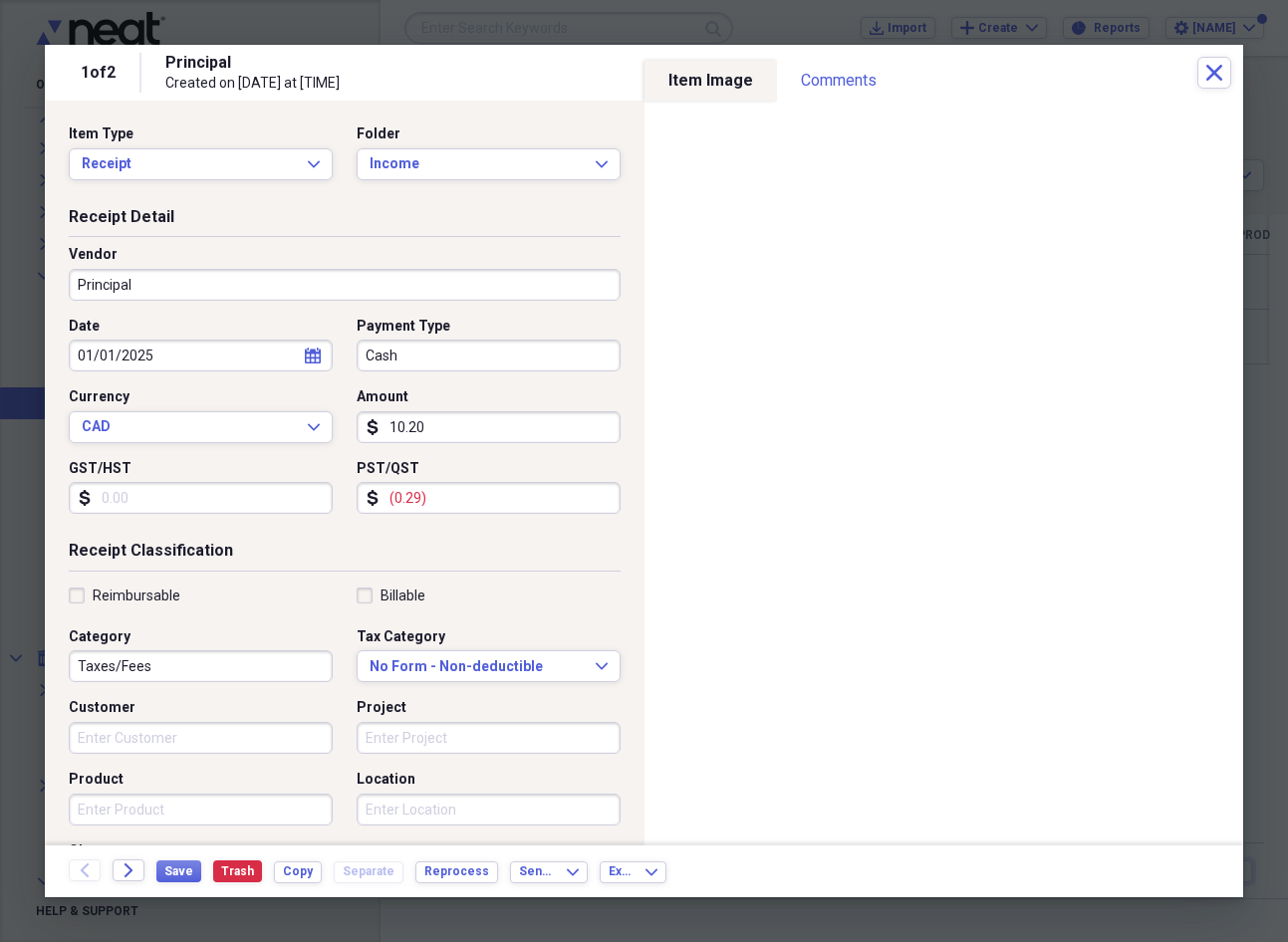 type on "10.20" 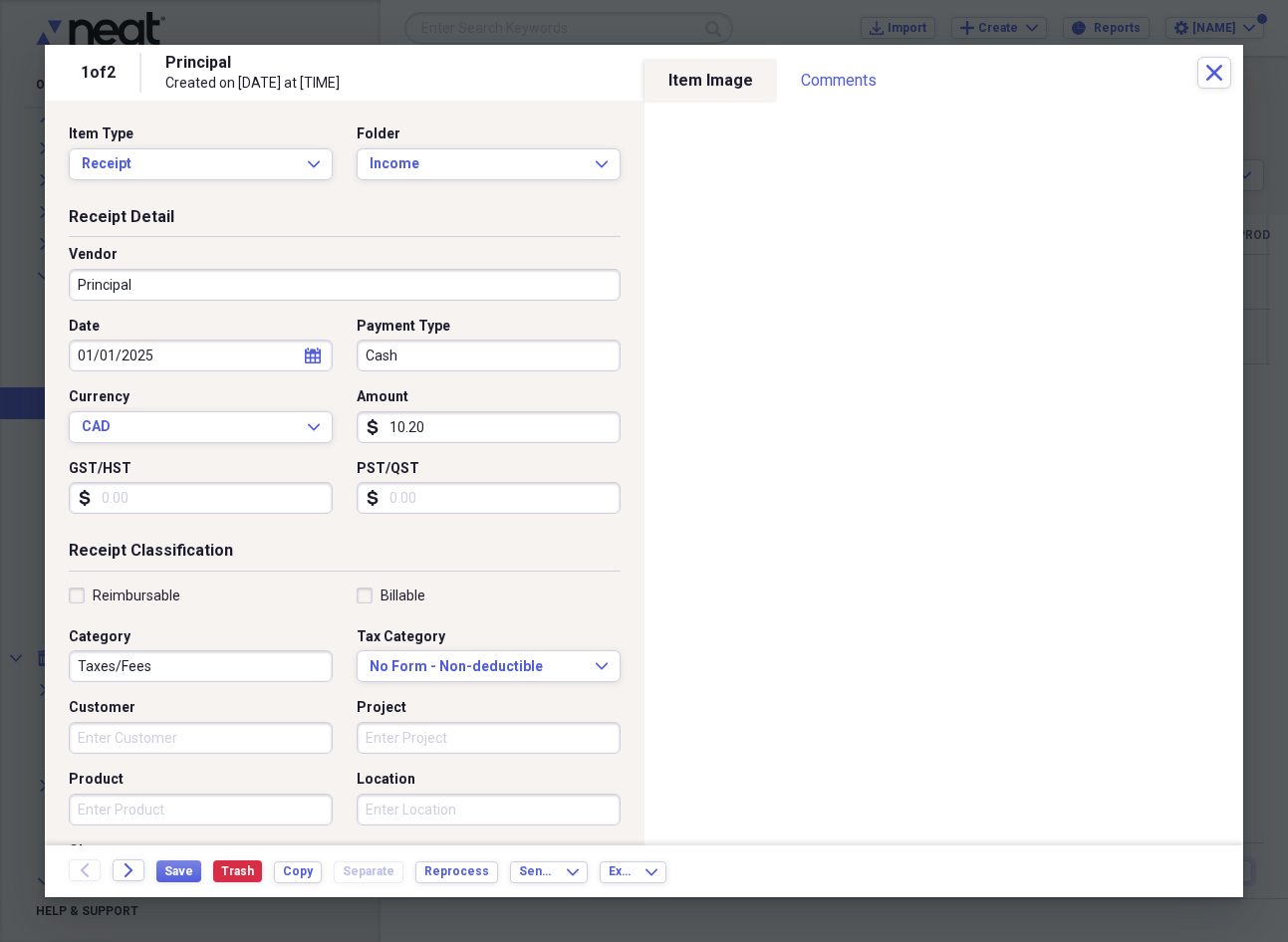 type 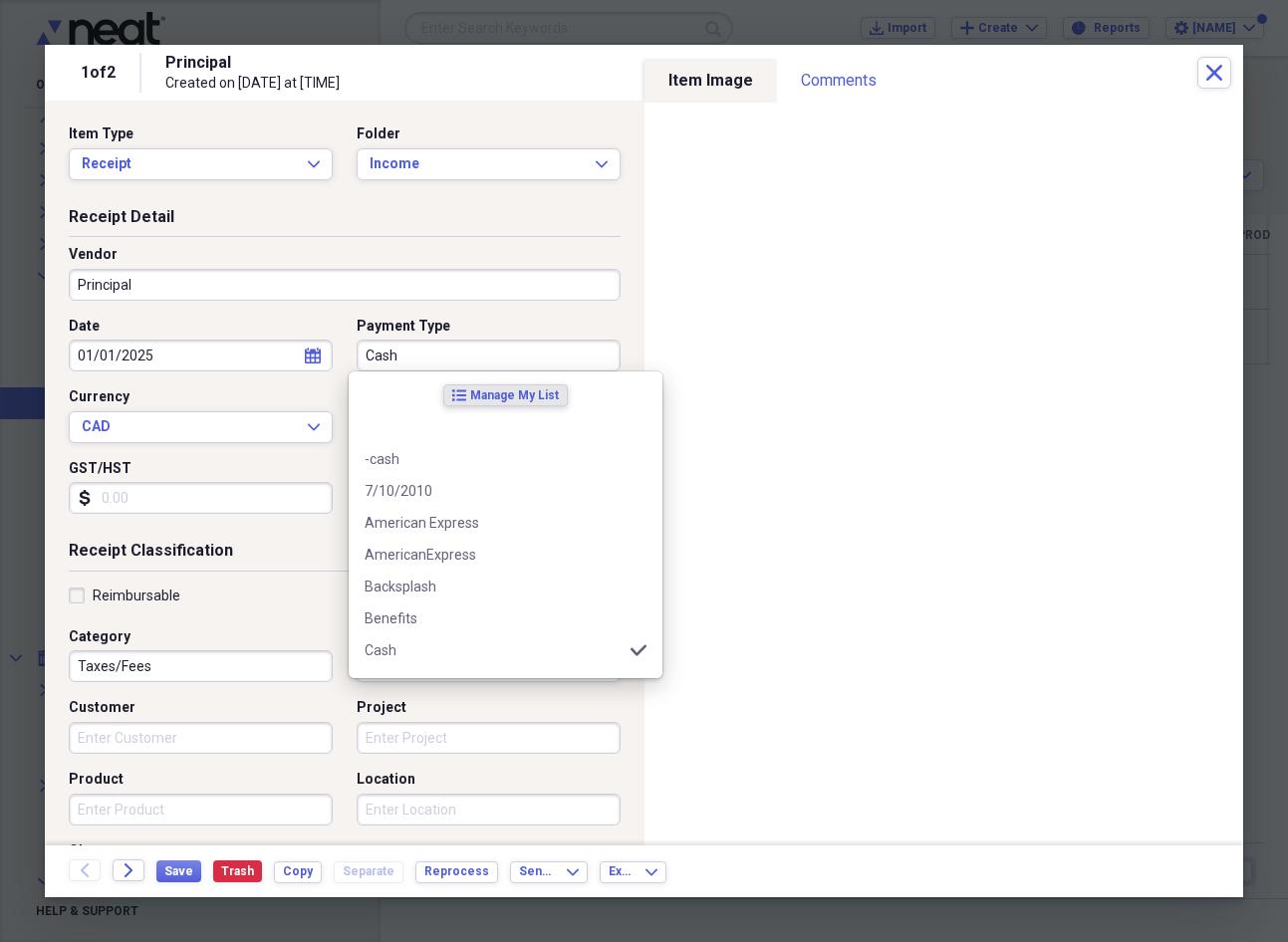 click on "Cash" at bounding box center (488, 355) 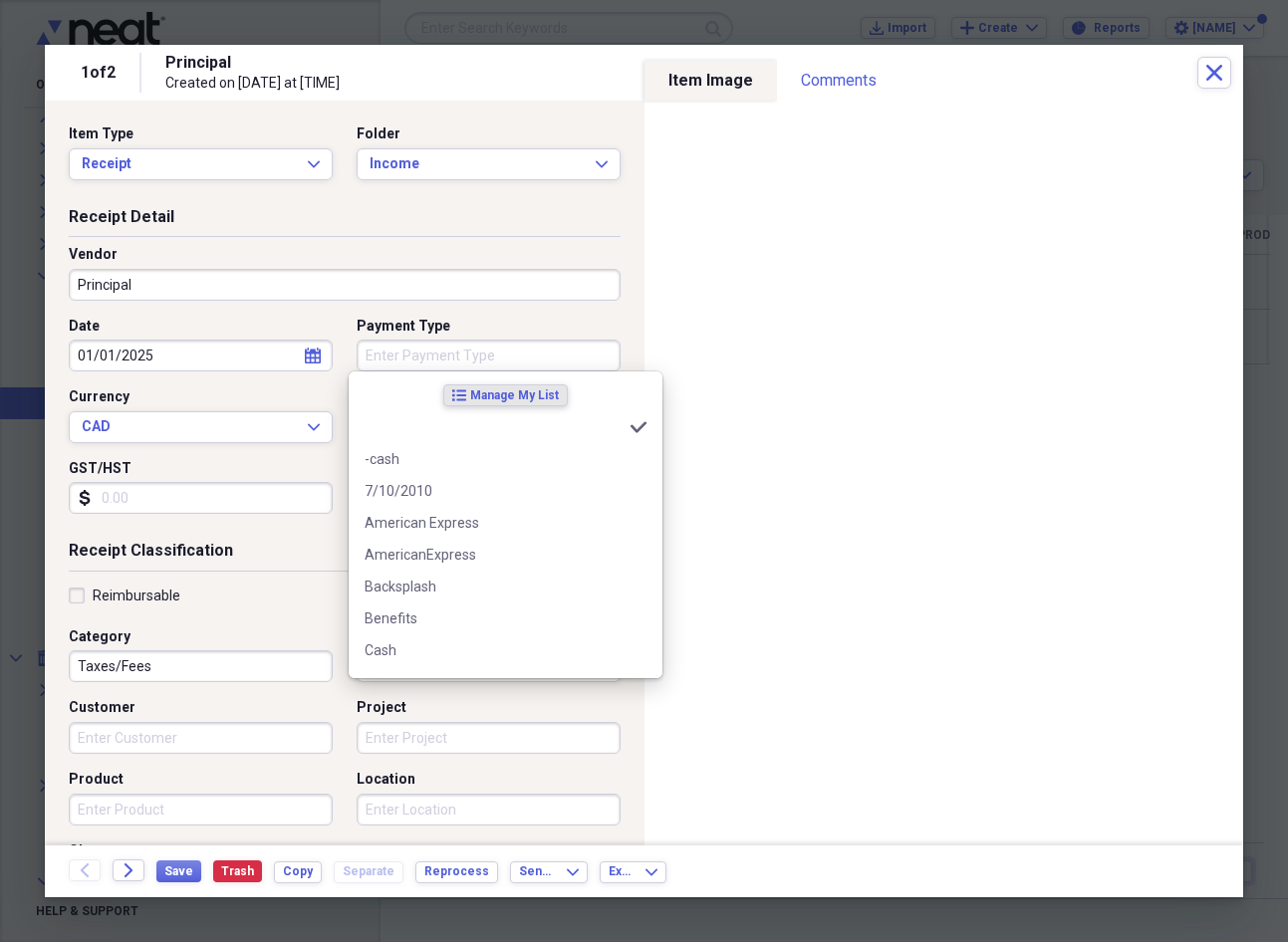 type 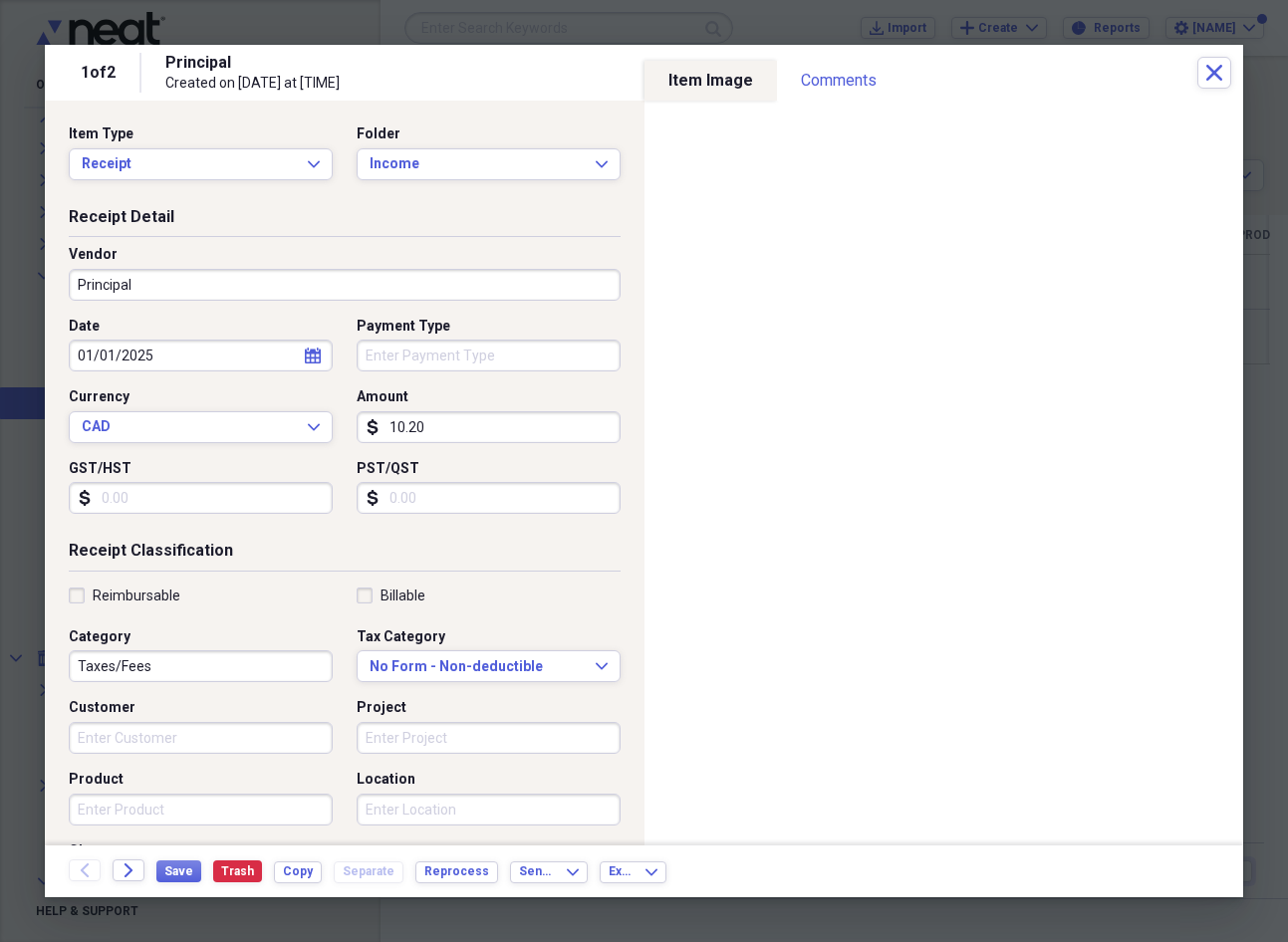 click on "Receipt Detail Vendor Principal Date [DATE] calendar Calendar Payment Type Currency CAD Expand Amount dollar-sign [AMOUNT] GST/HST dollar-sign PST/QST dollar-sign" at bounding box center [345, 373] 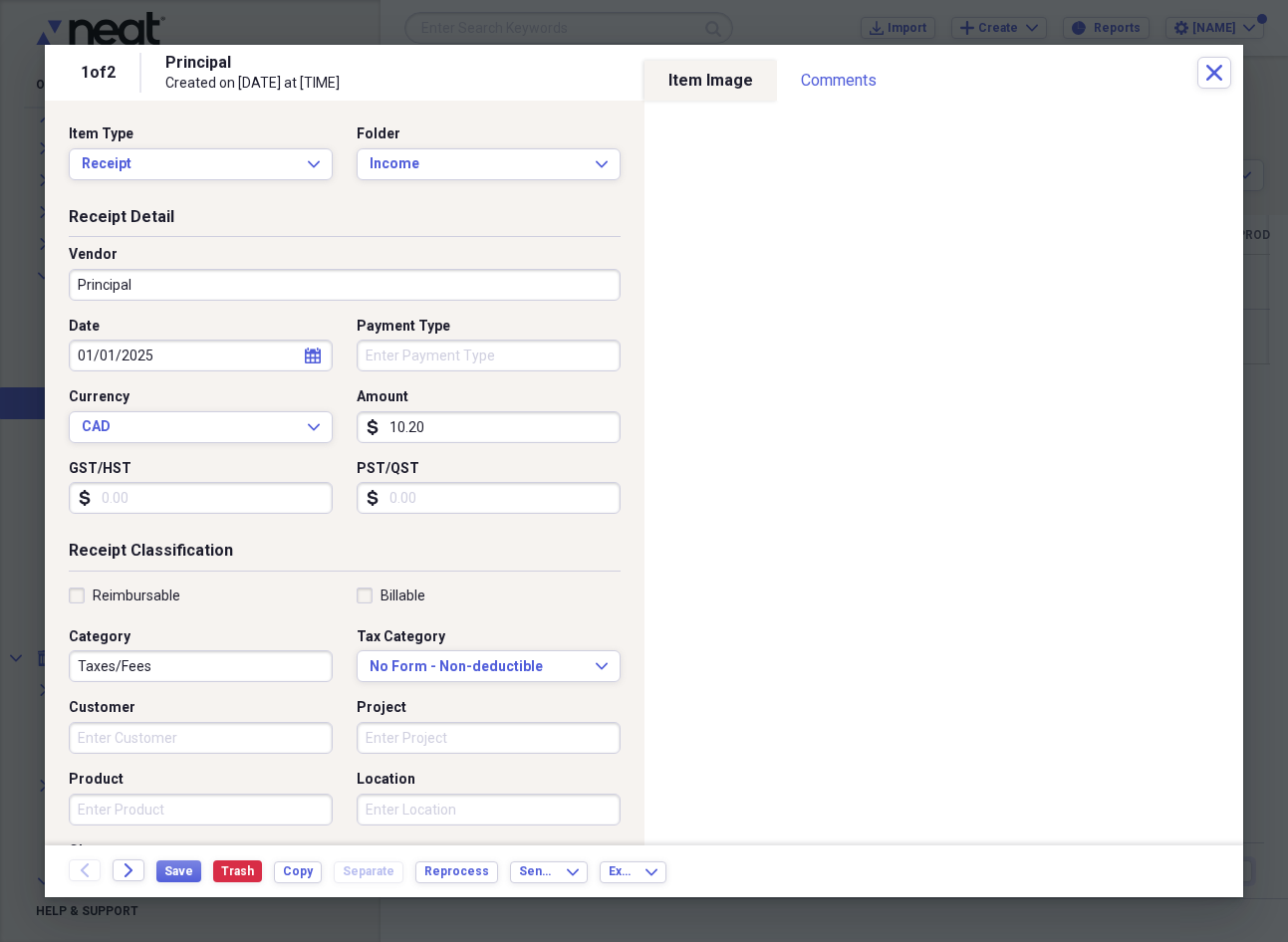 select on "2025" 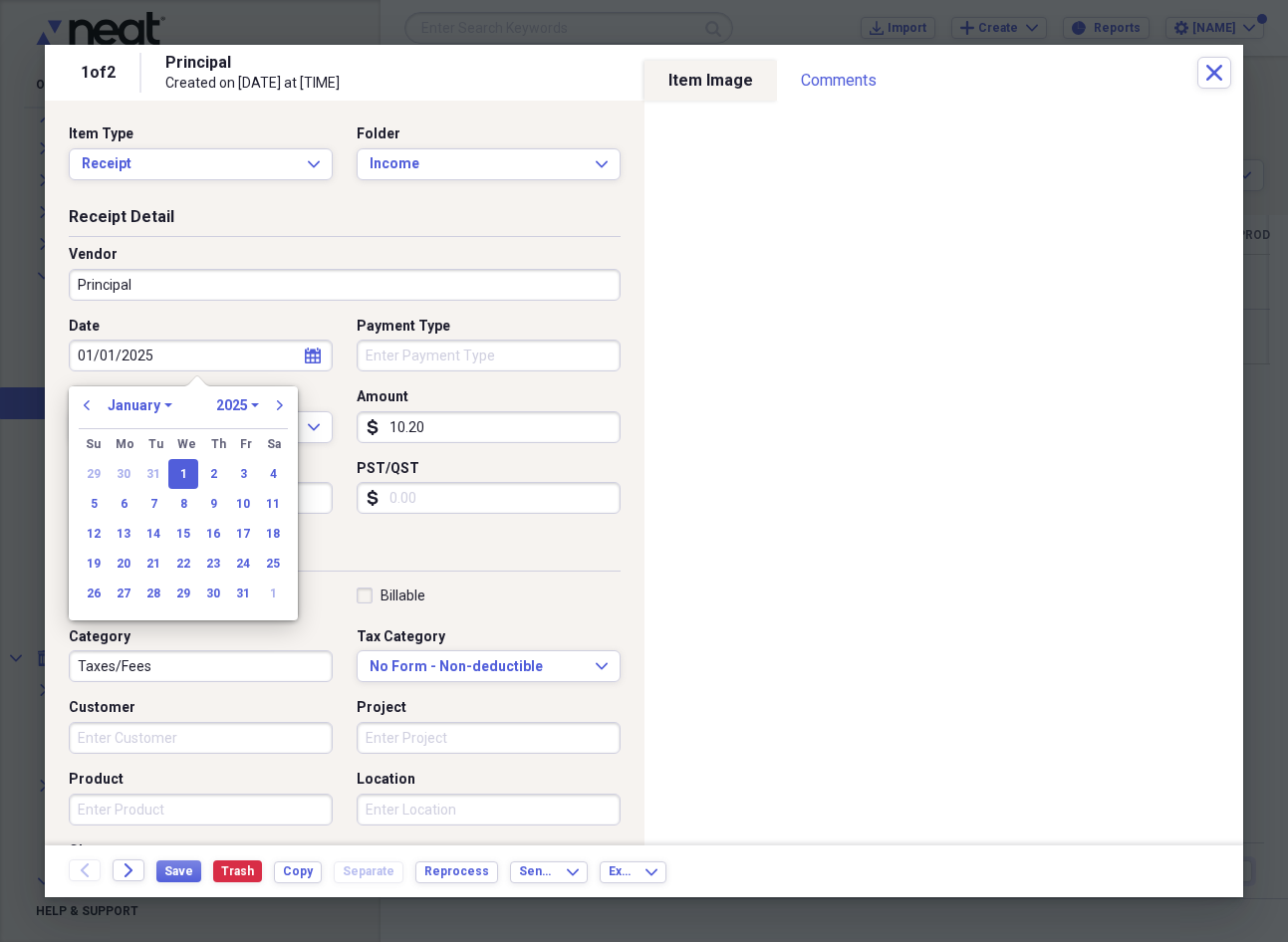 click on "01/01/2025" at bounding box center (200, 355) 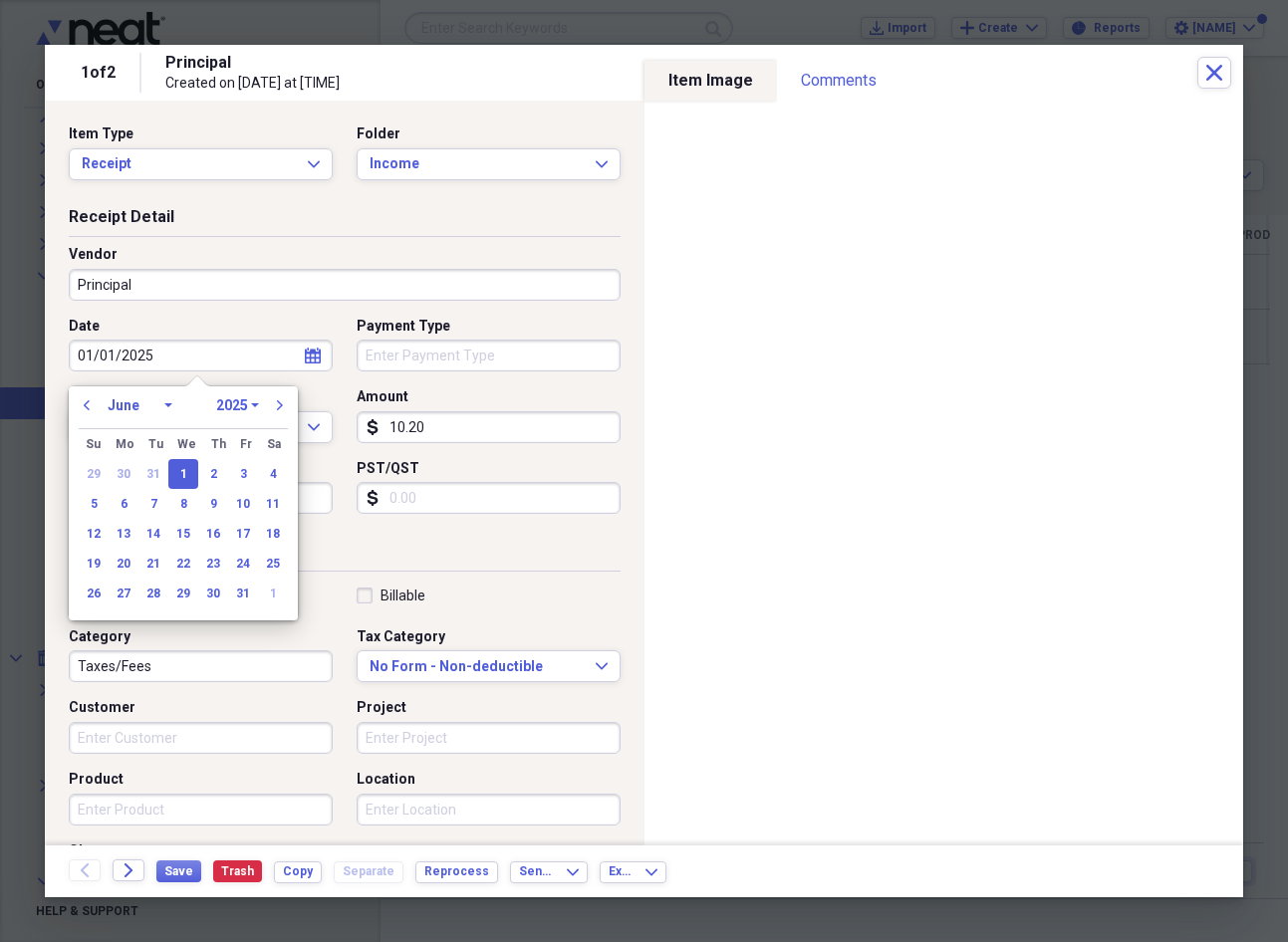 click on "January February March April May June July August September October November December" at bounding box center [139, 405] 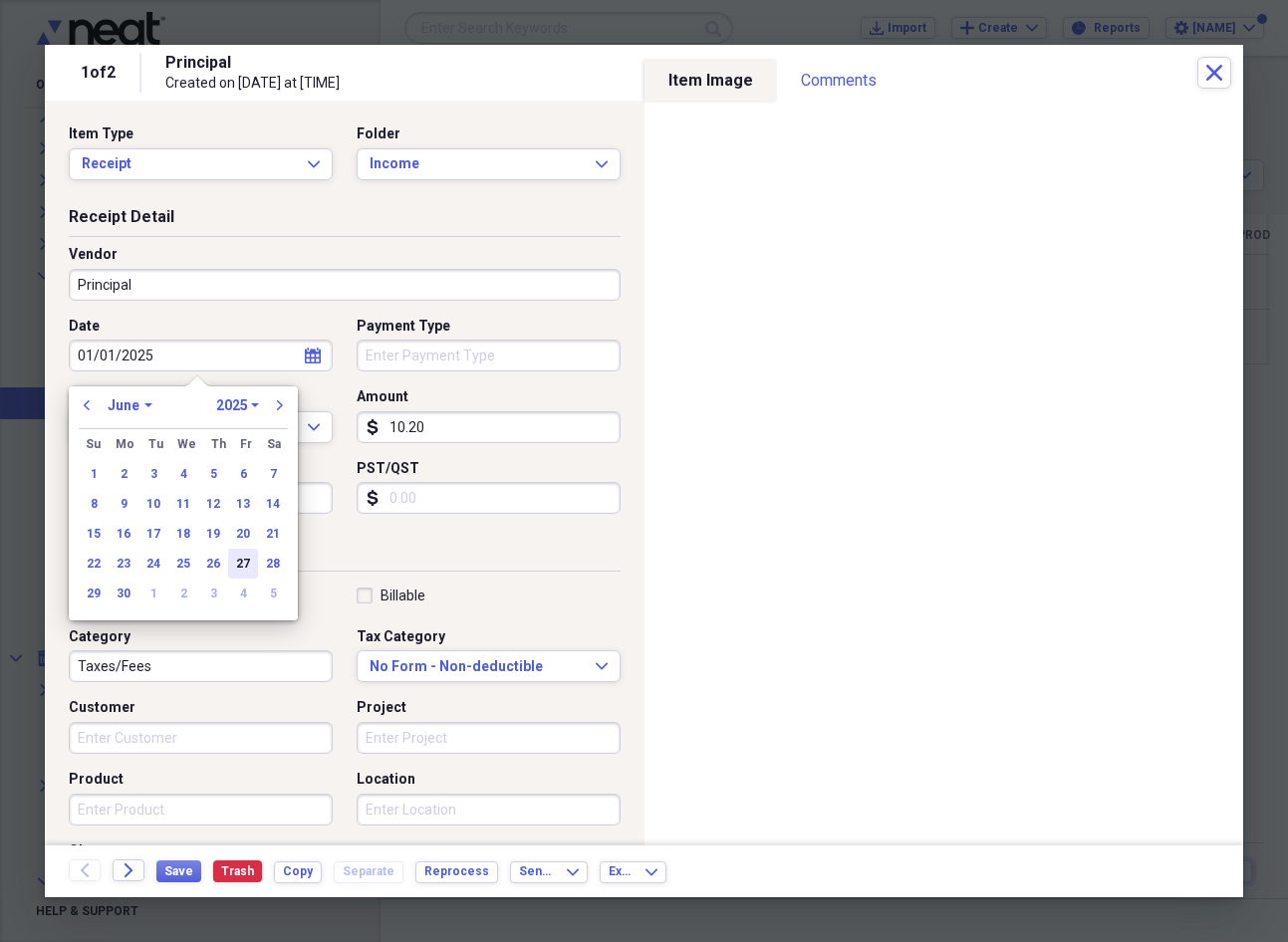 click on "27" at bounding box center (243, 564) 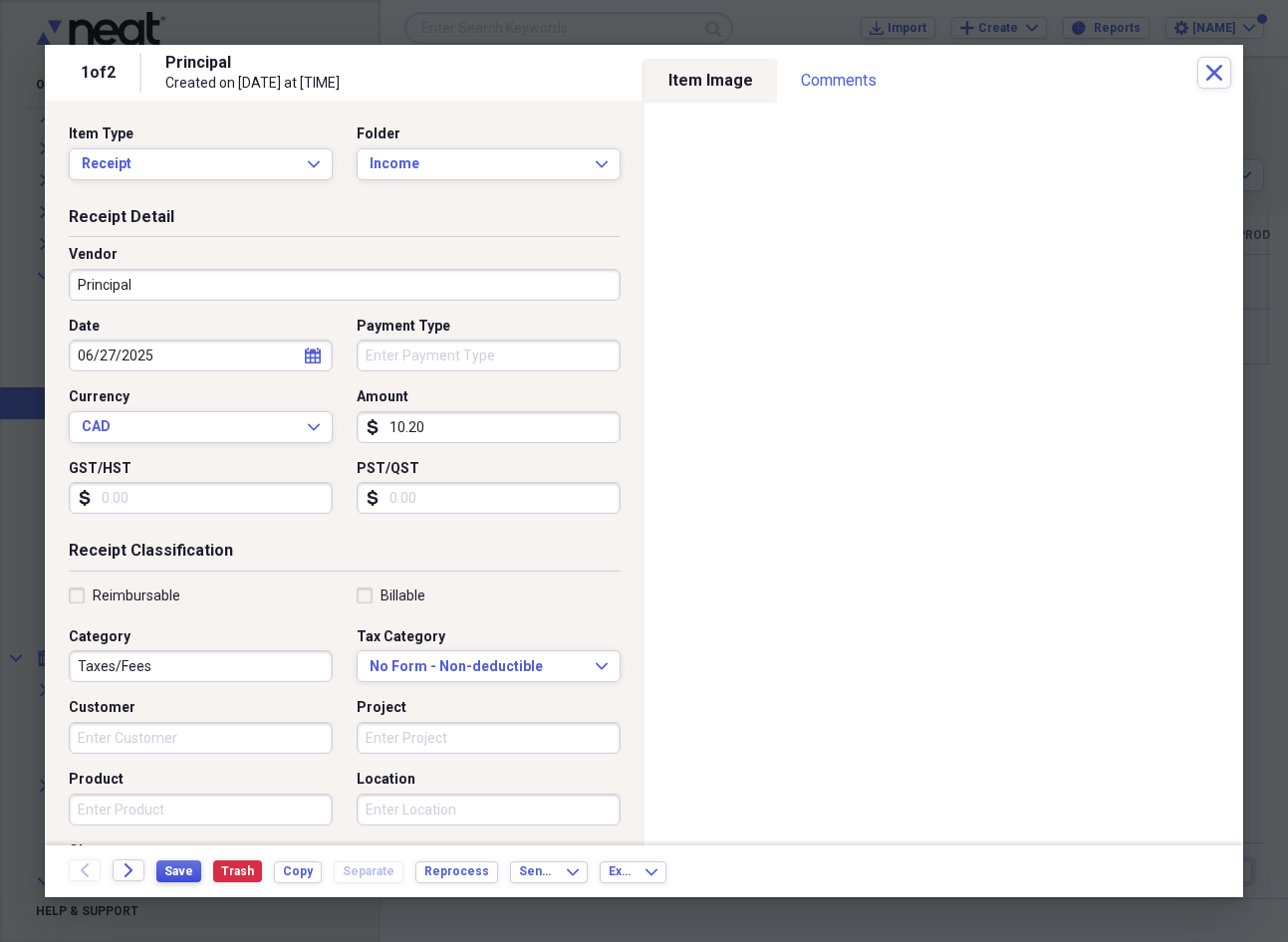 click on "Save" at bounding box center (178, 871) 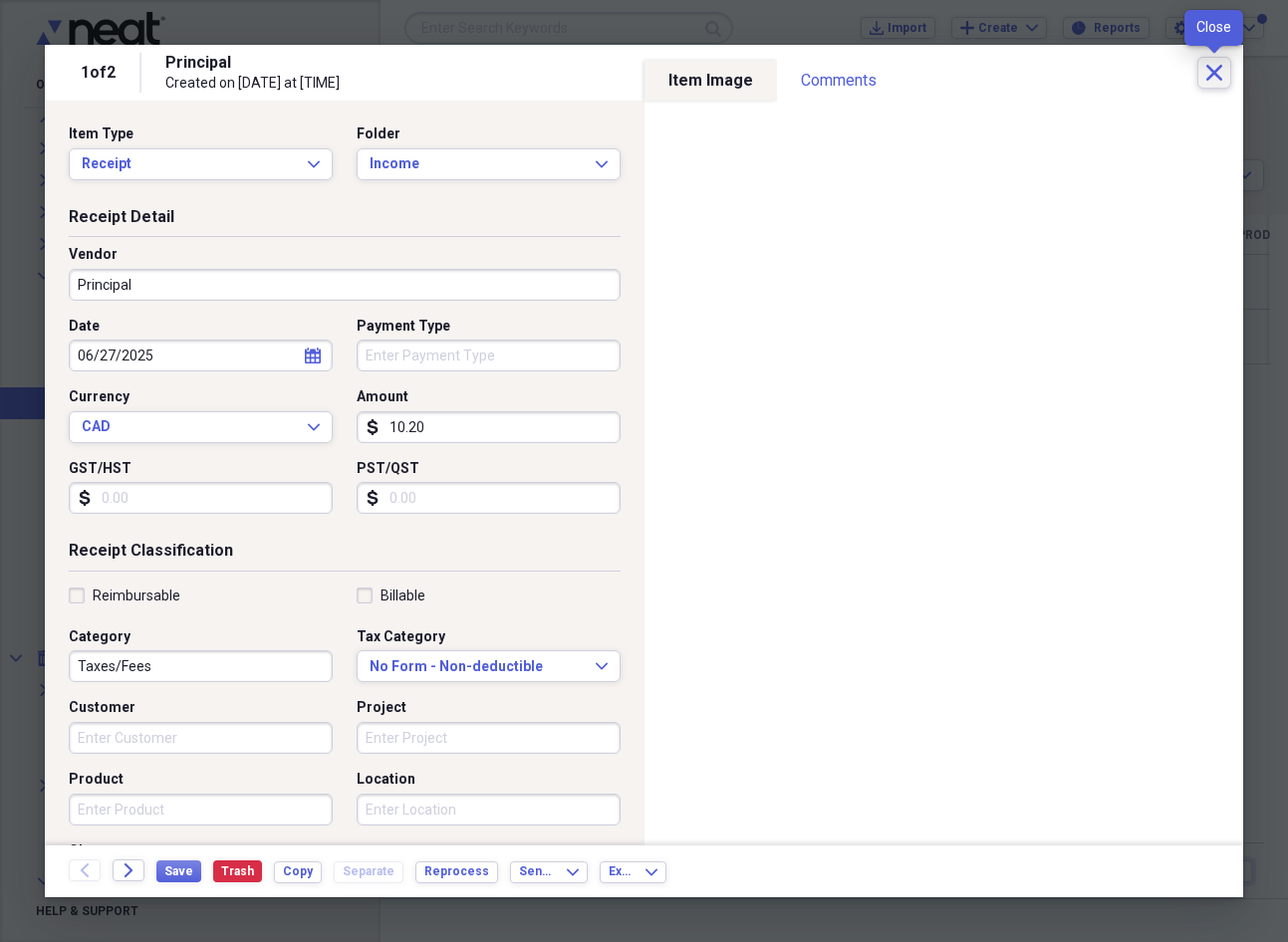 click 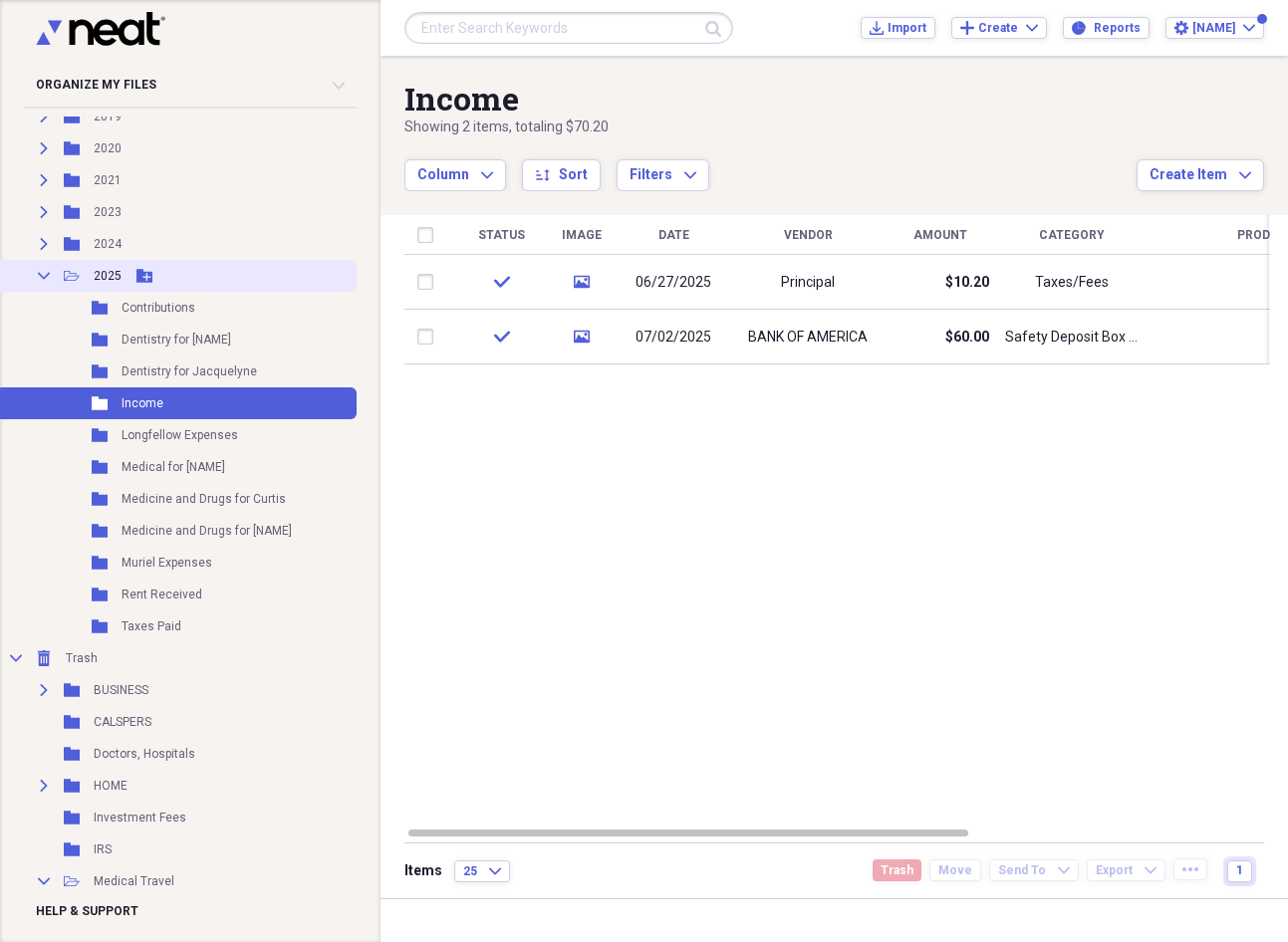 click 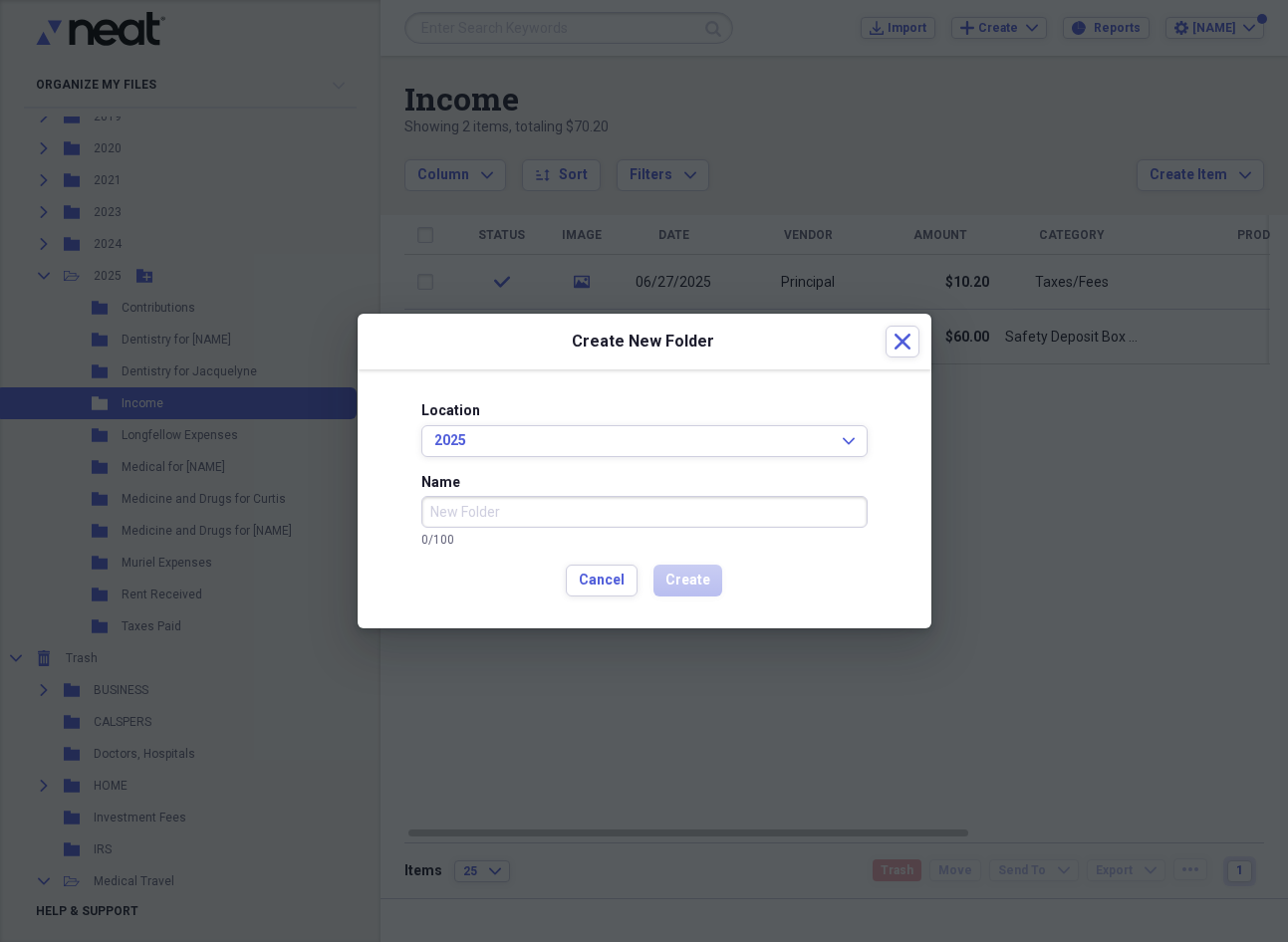 click on "Name" at bounding box center [644, 512] 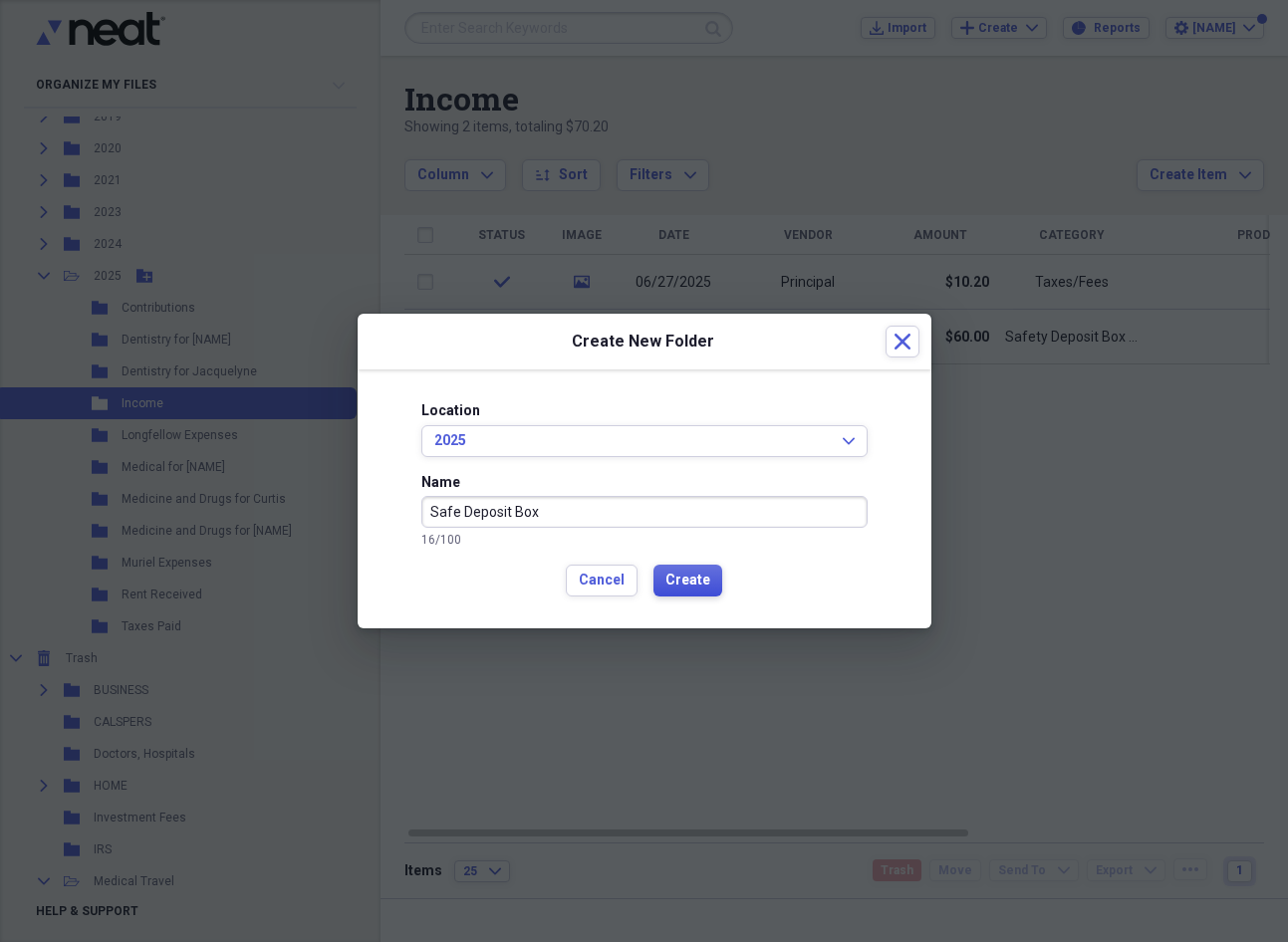 type on "Safe Deposit Box" 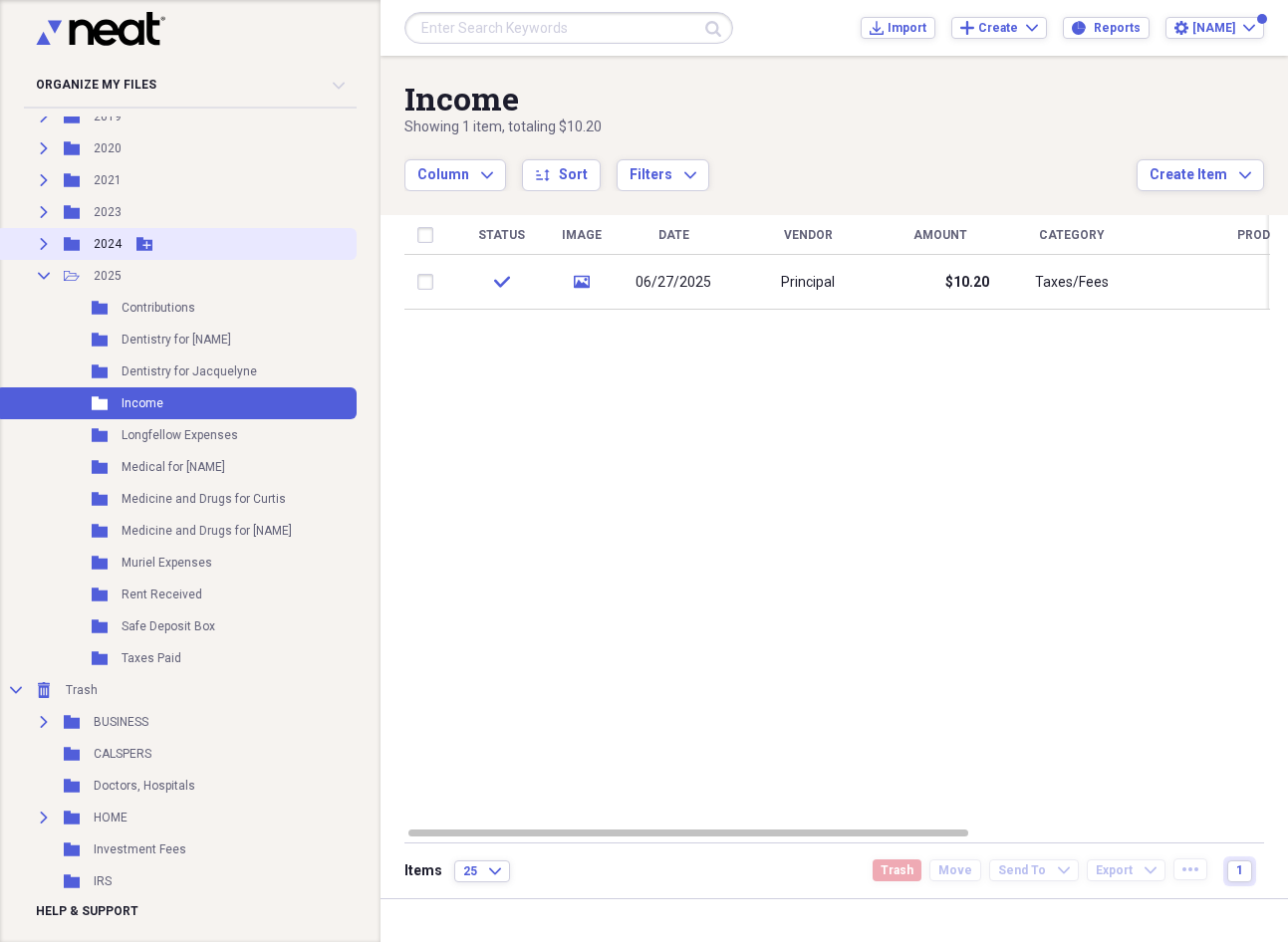 click on "Expand" 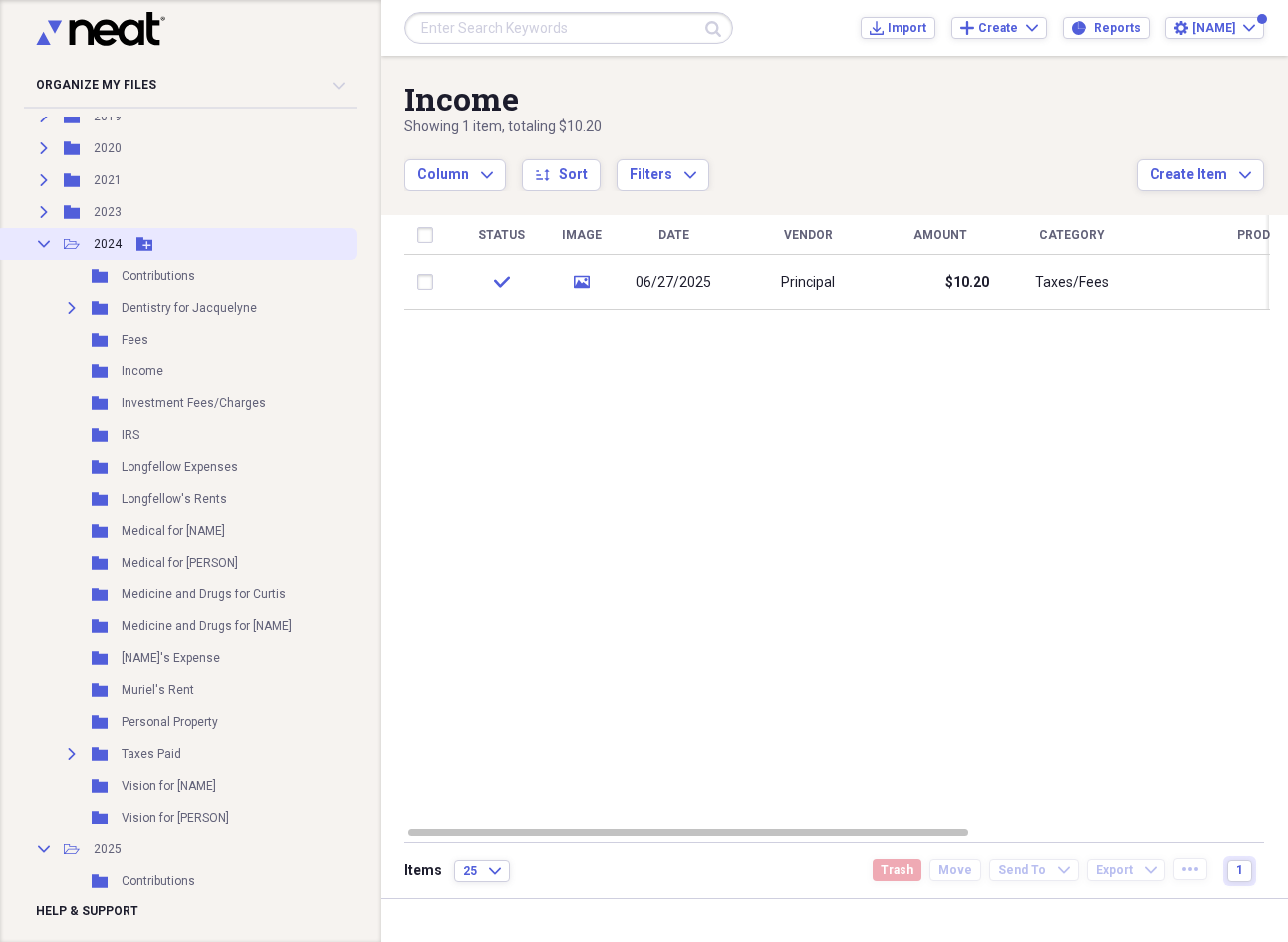 click 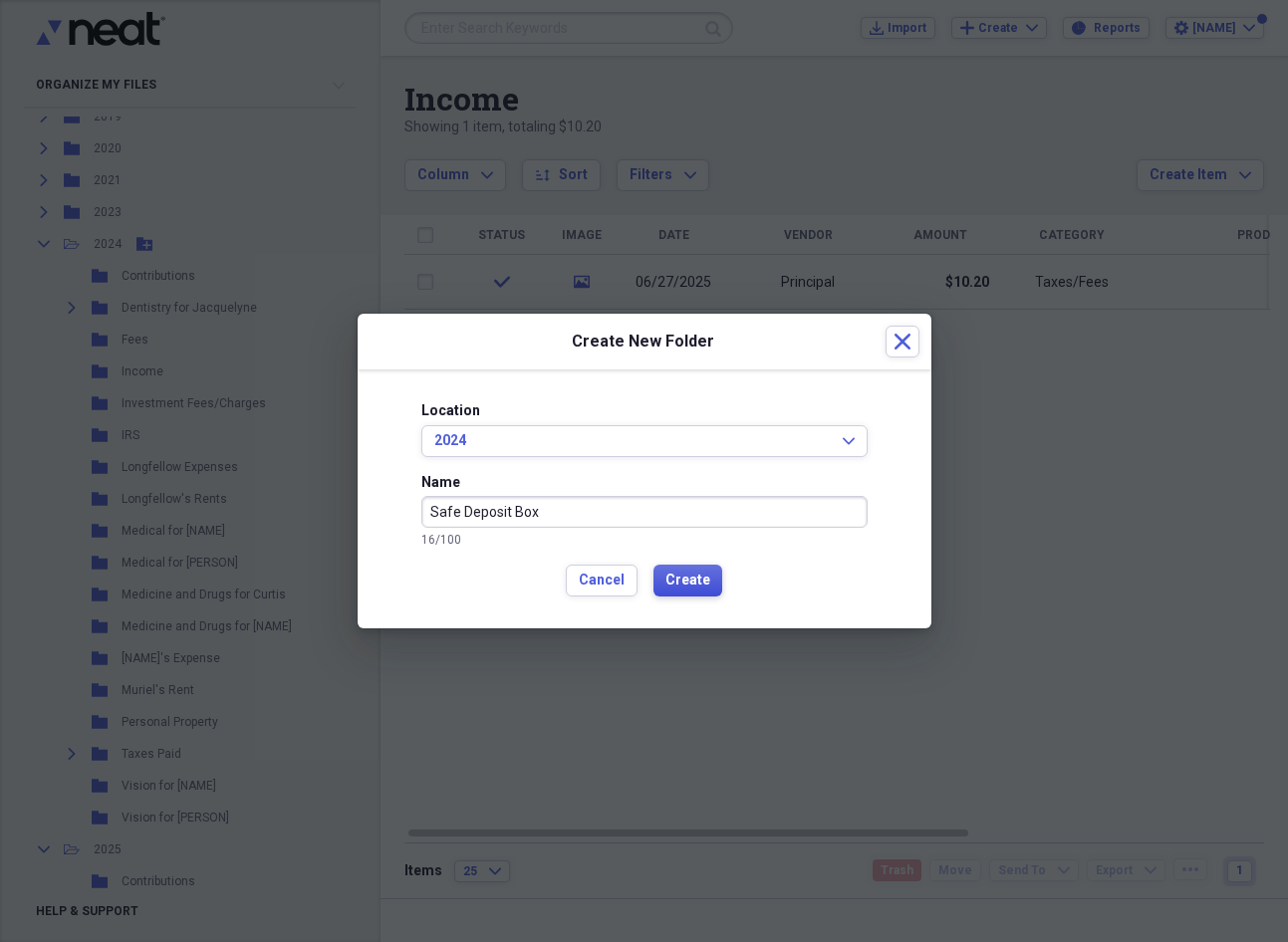 type on "Safe Deposit Box" 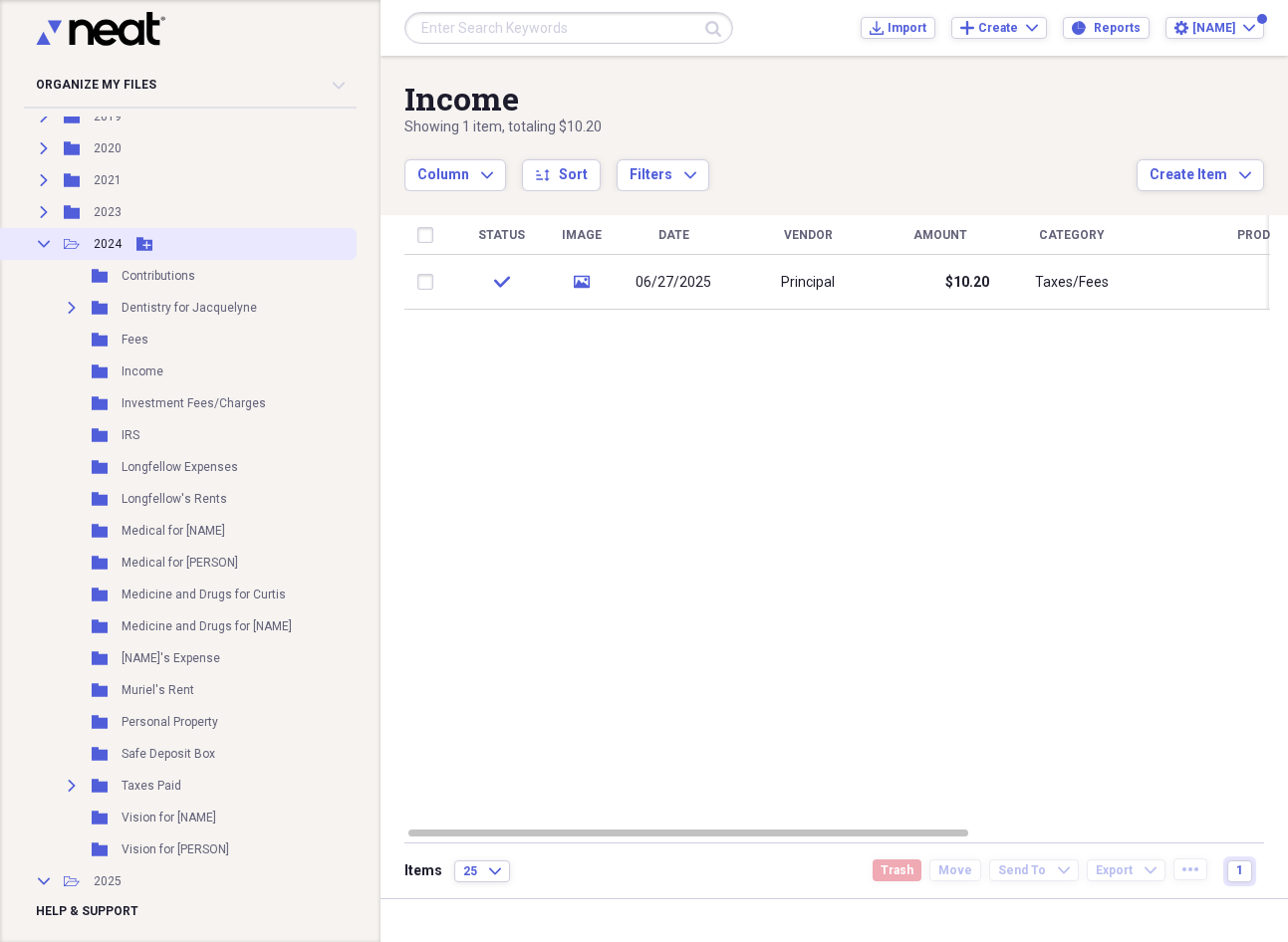 click on "Collapse" at bounding box center (44, 244) 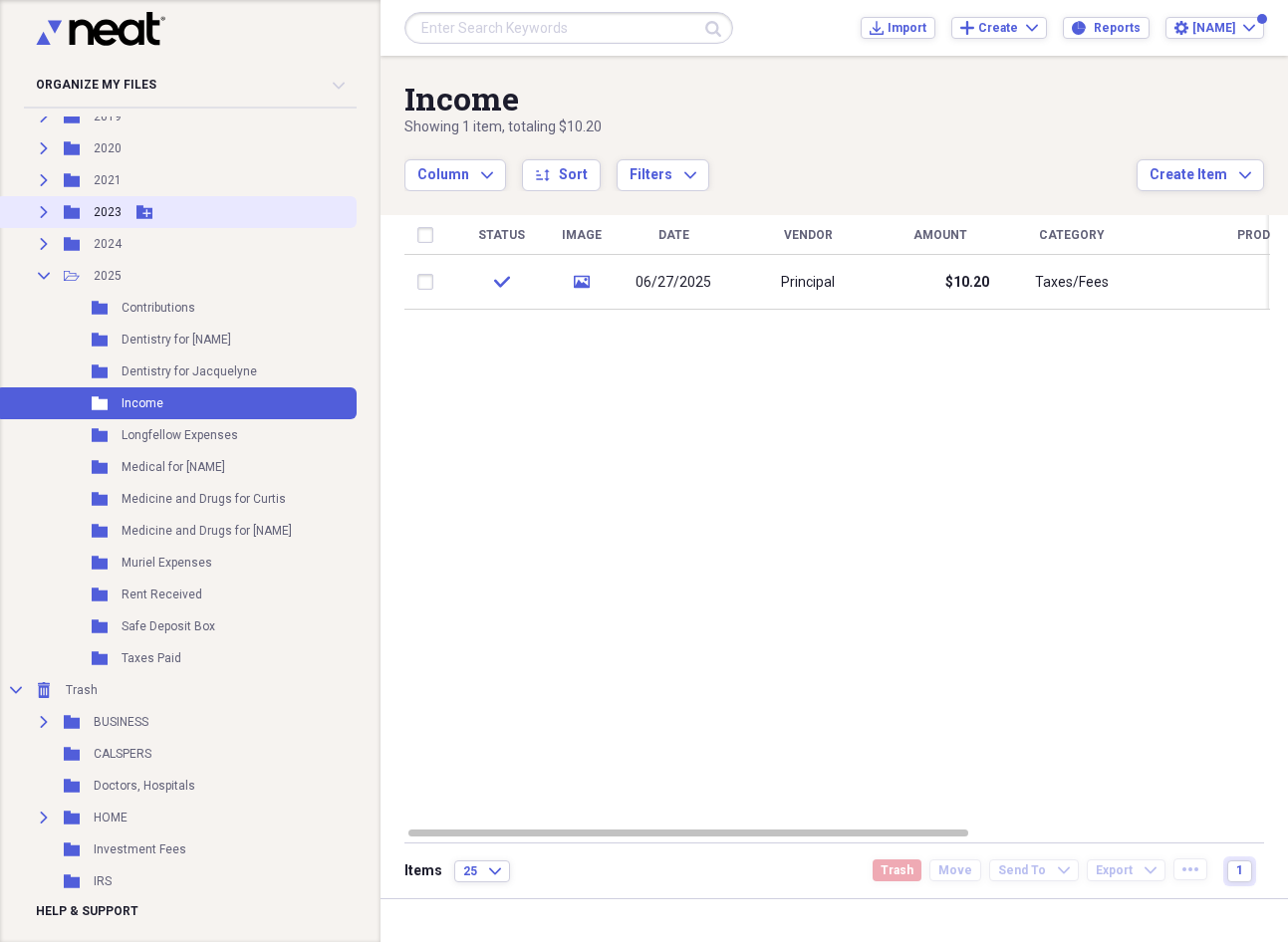 click on "Expand" 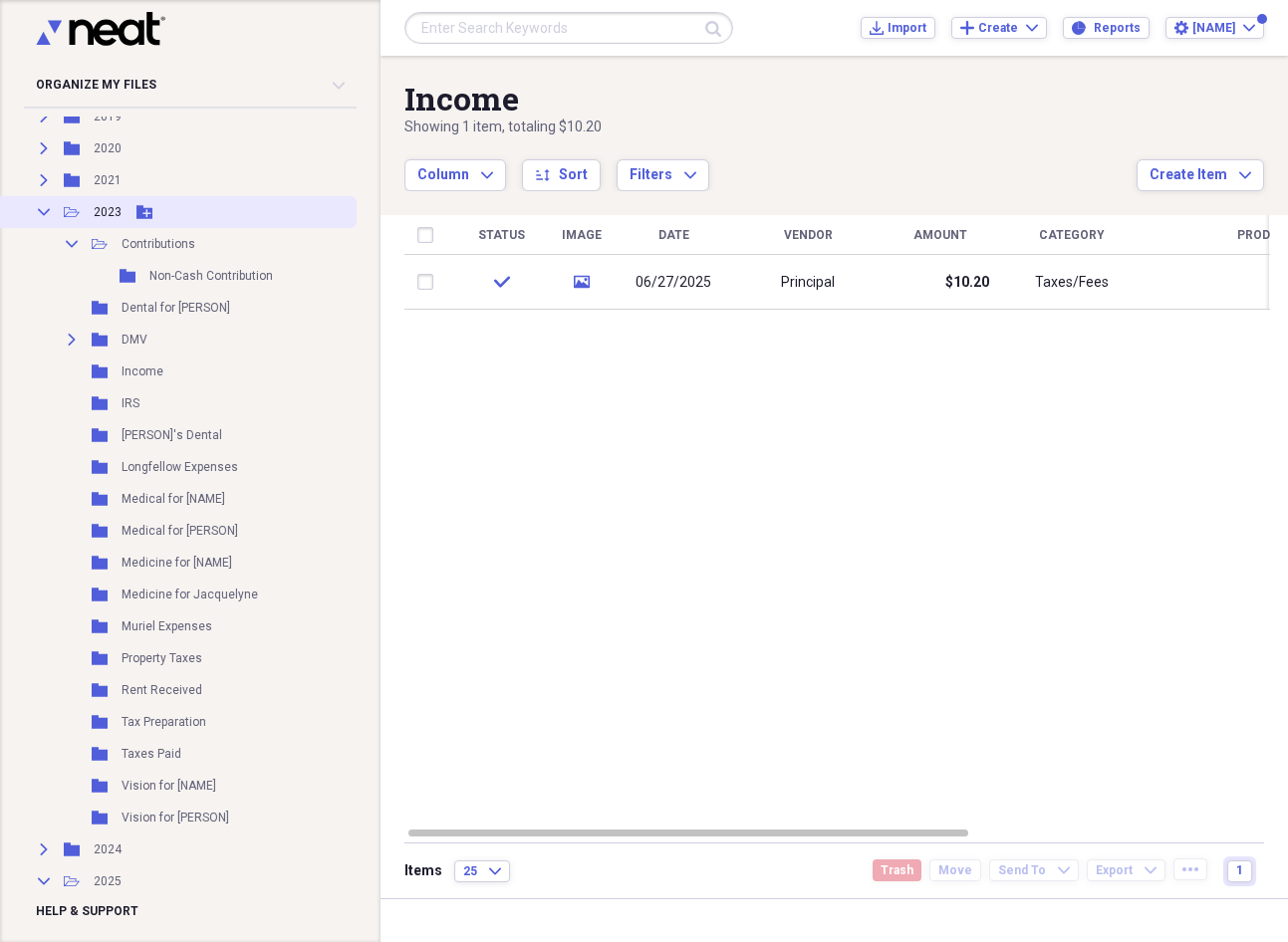 click on "Add Folder" 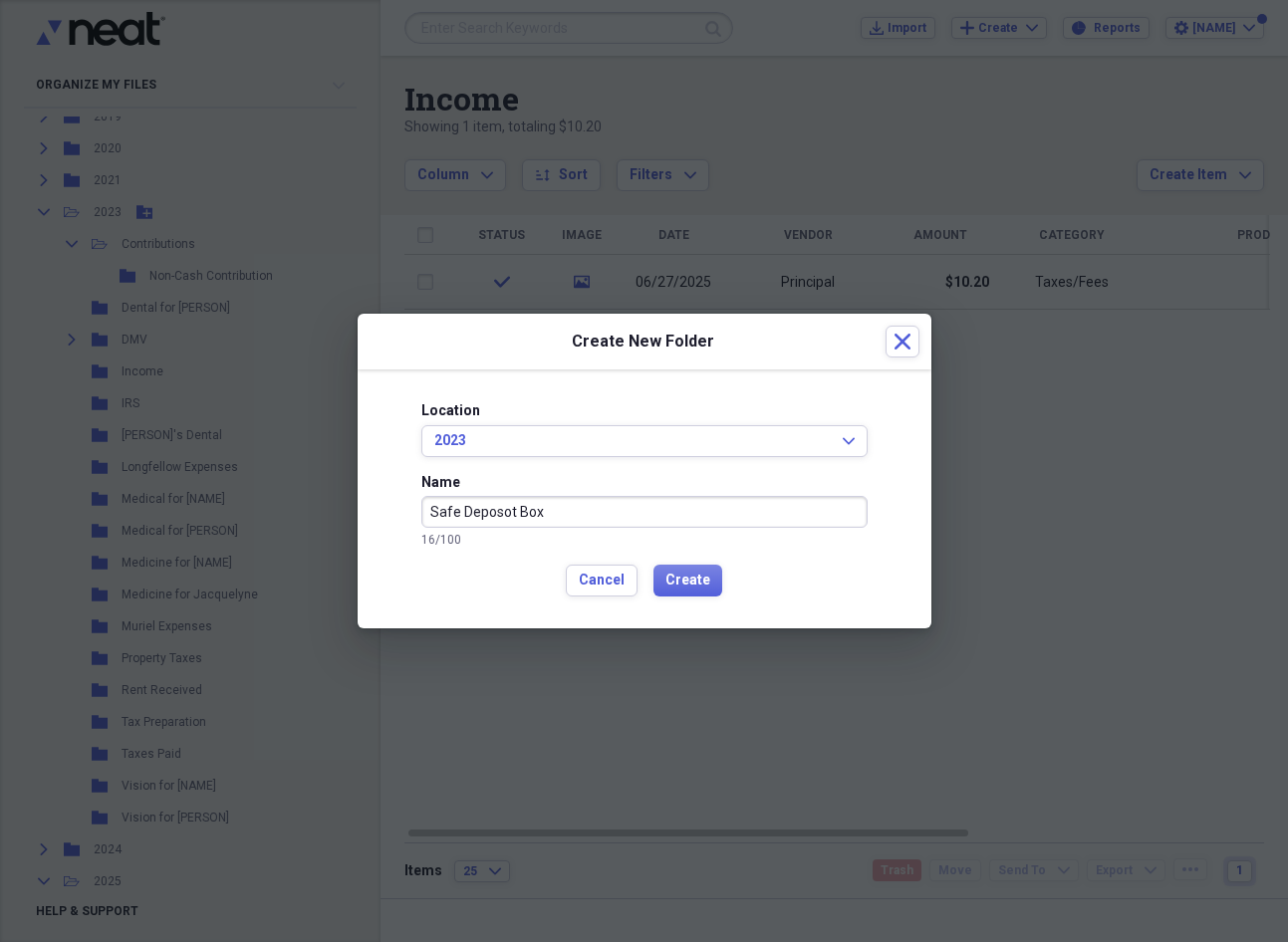 click on "Name" at bounding box center [644, 483] 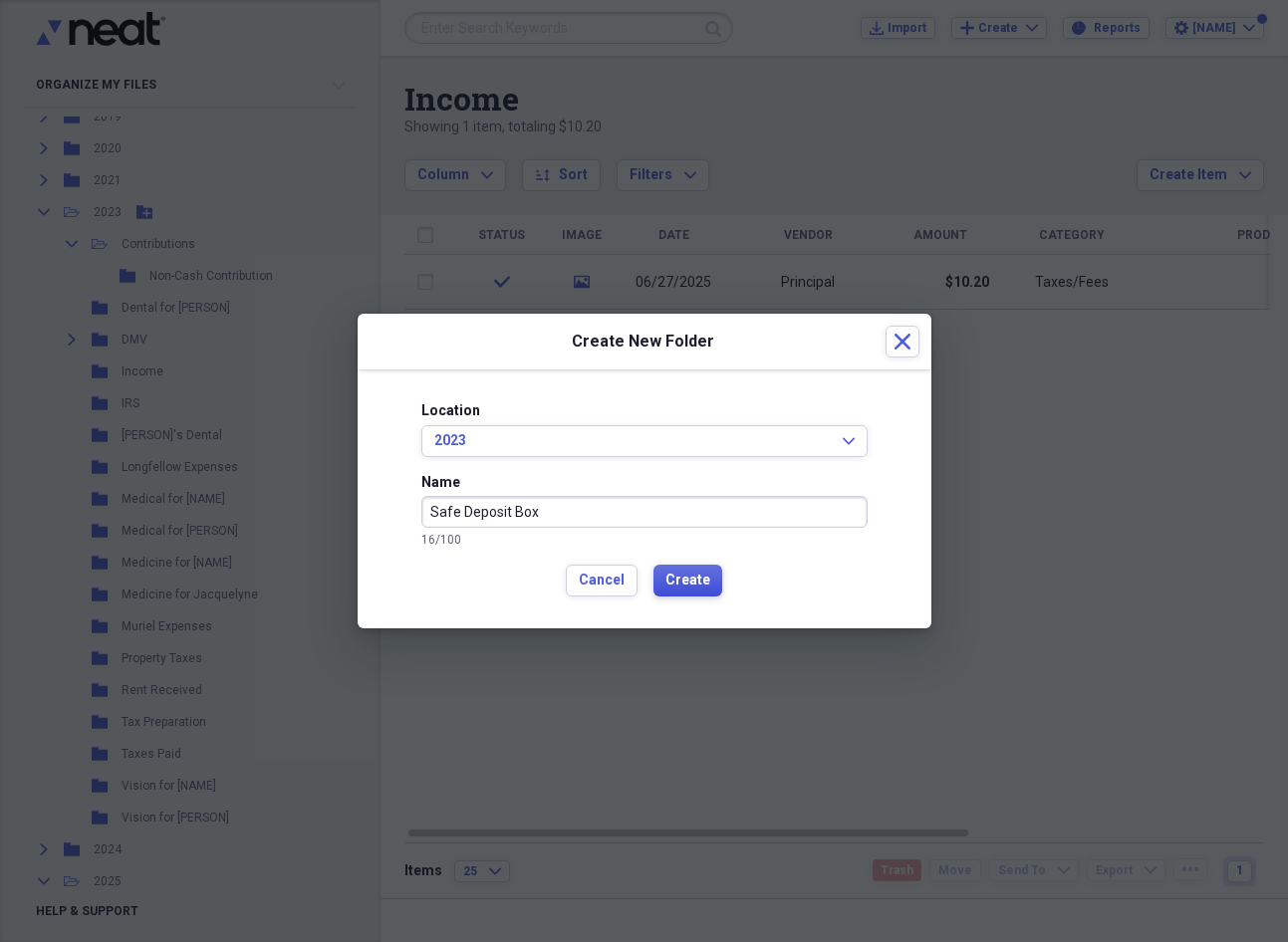 type on "Safe Deposit Box" 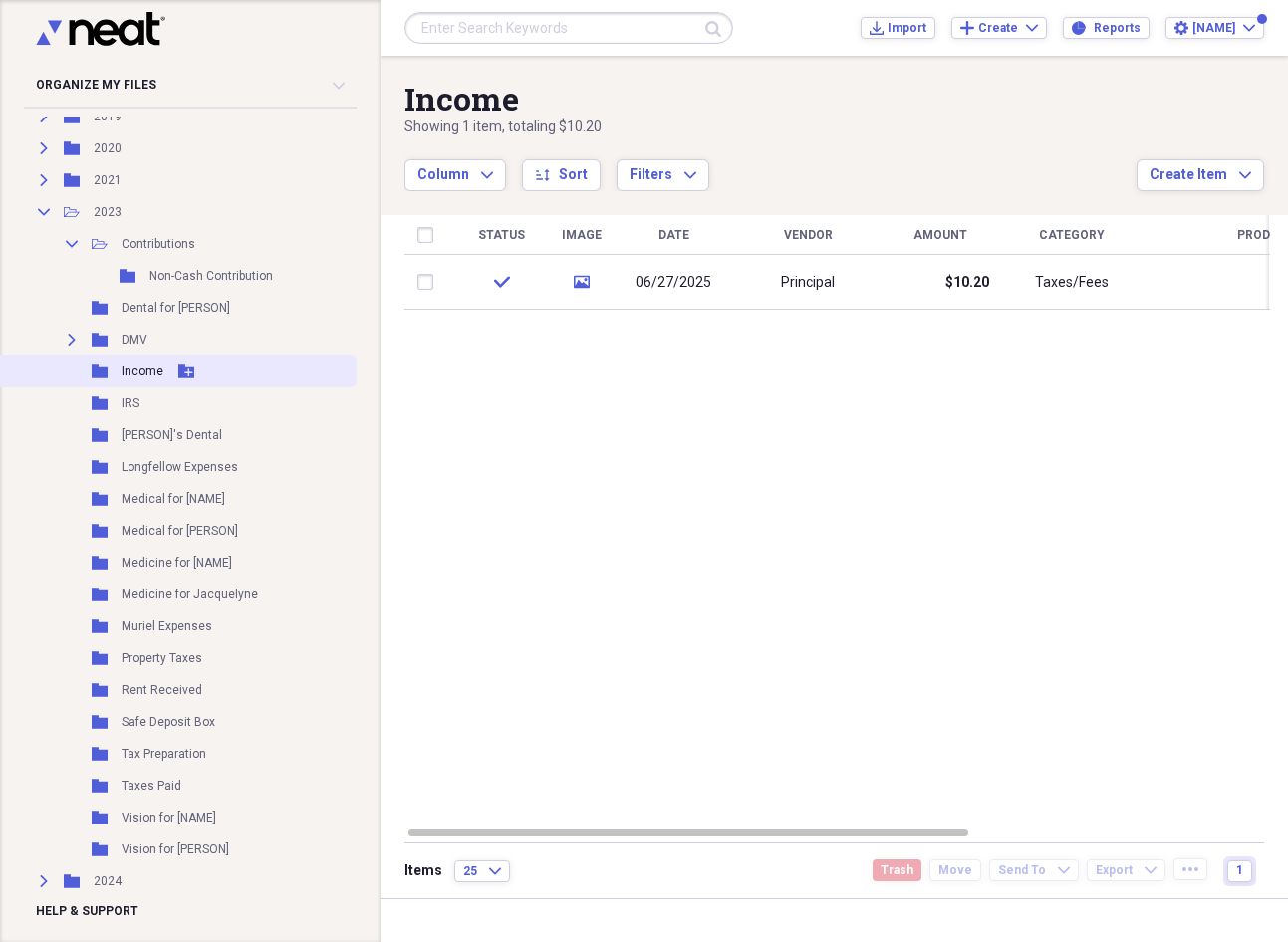 click on "Income" at bounding box center (142, 371) 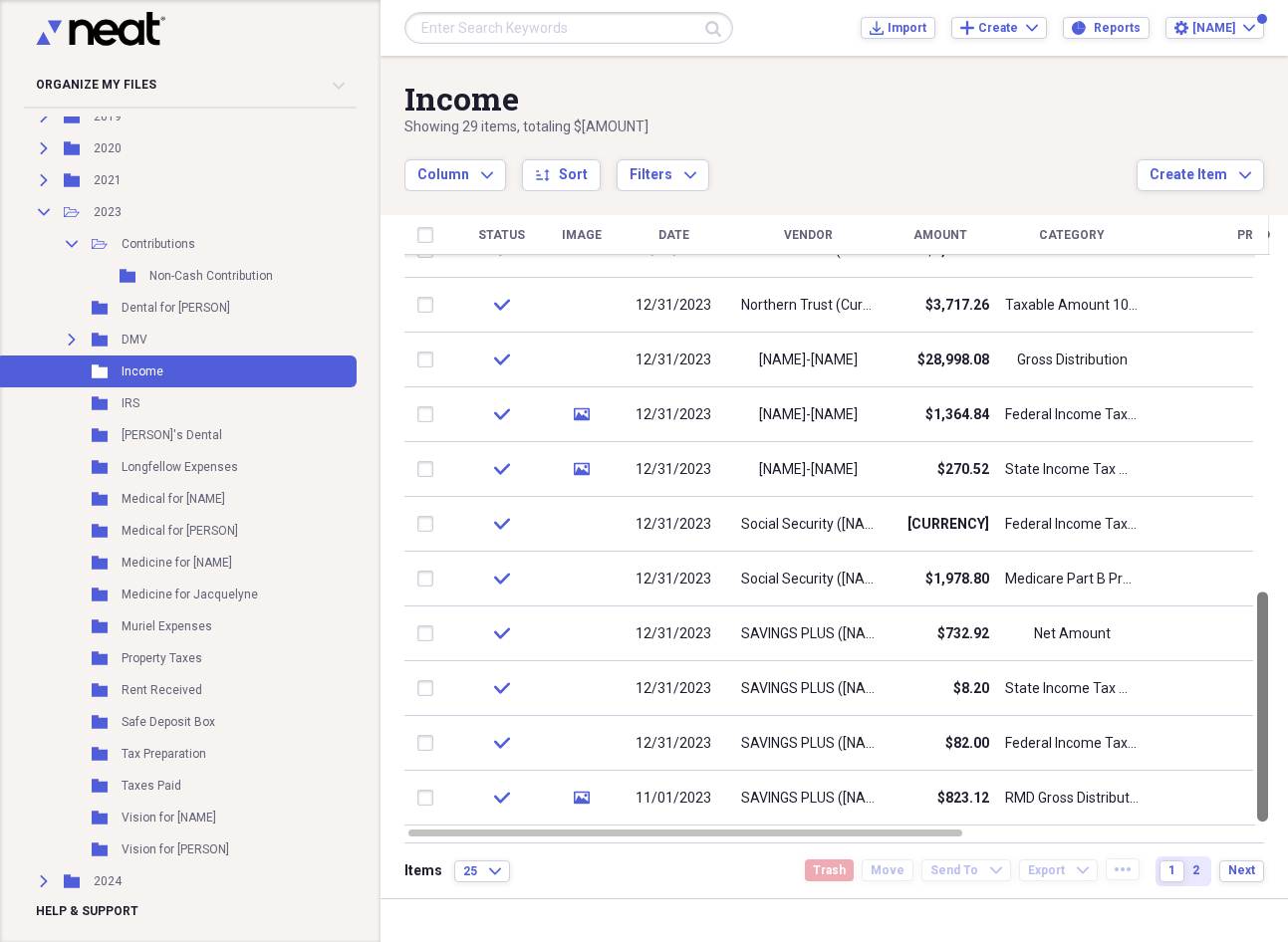 drag, startPoint x: 1282, startPoint y: 313, endPoint x: 1334, endPoint y: 759, distance: 449.02116 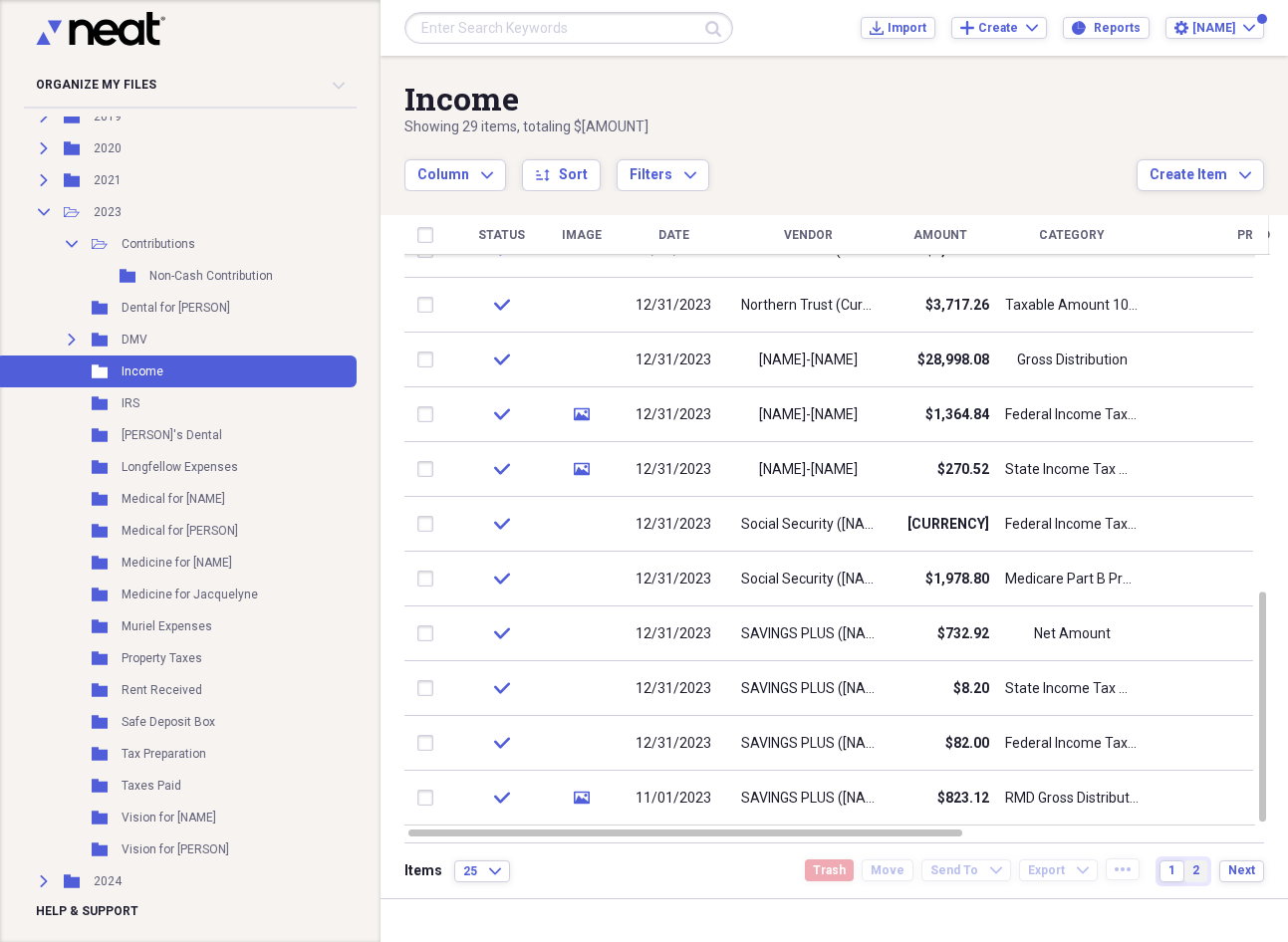 click on "2" at bounding box center (1195, 870) 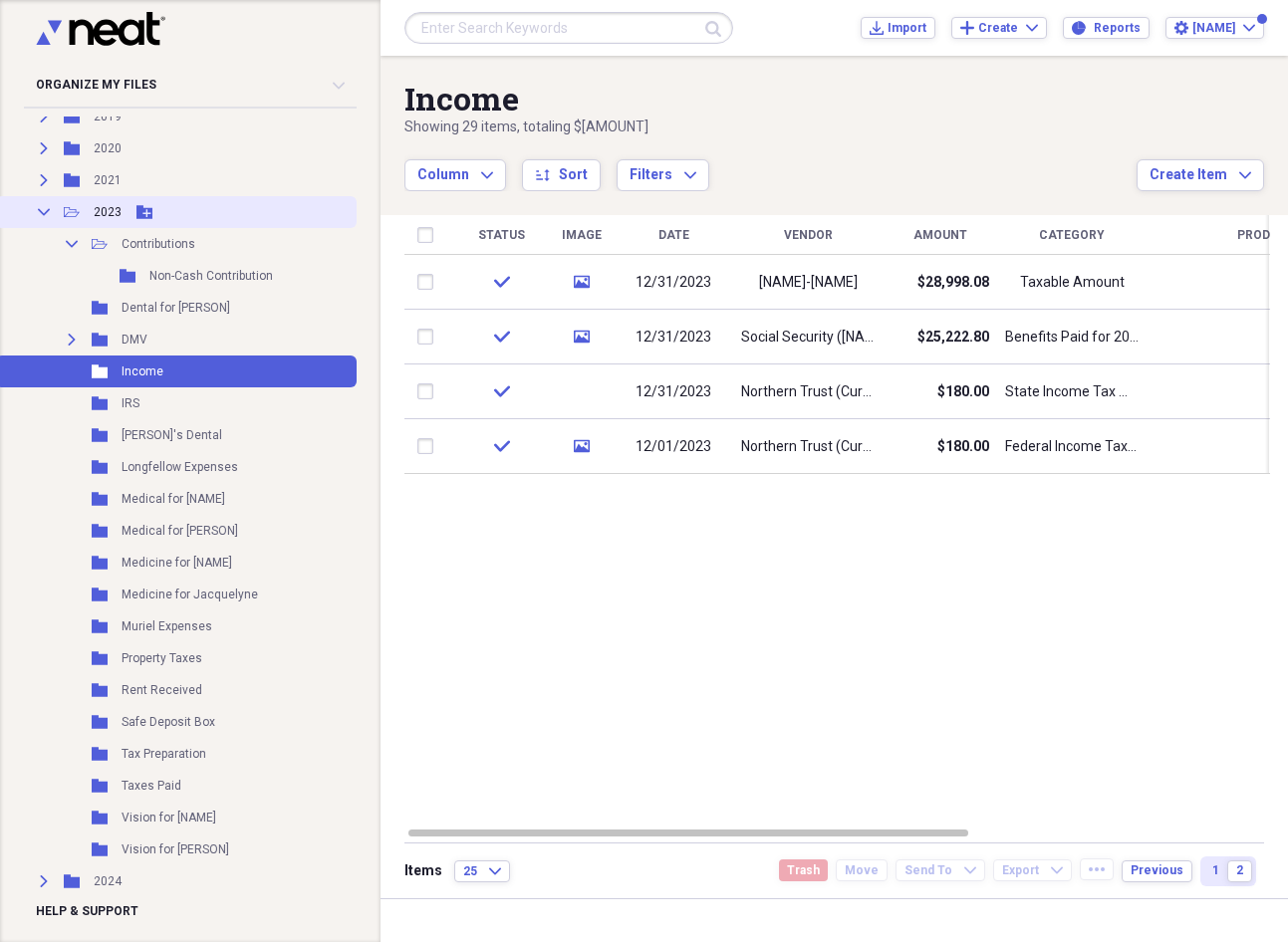 click on "Collapse" 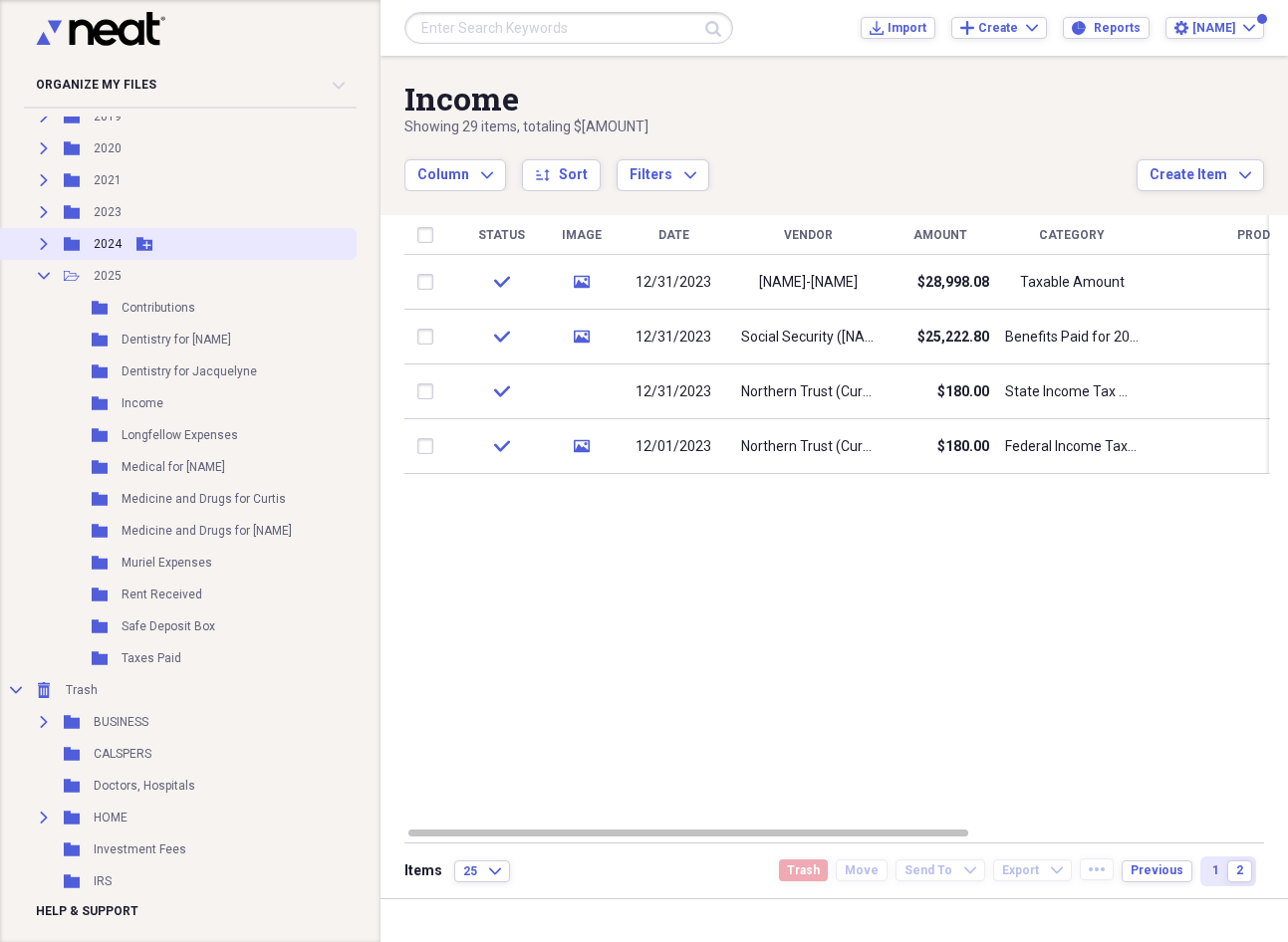 click on "Expand" 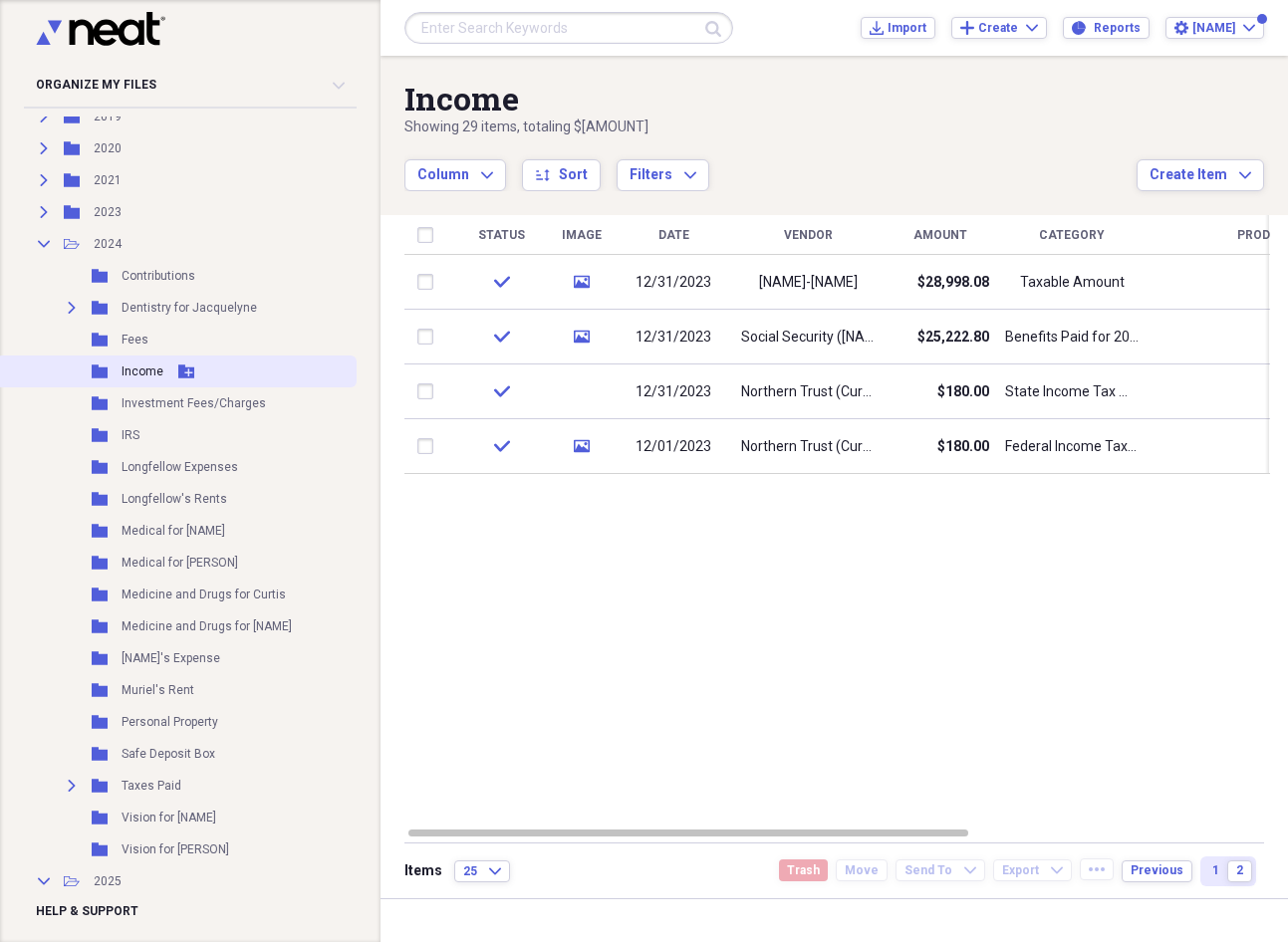click on "Folder" 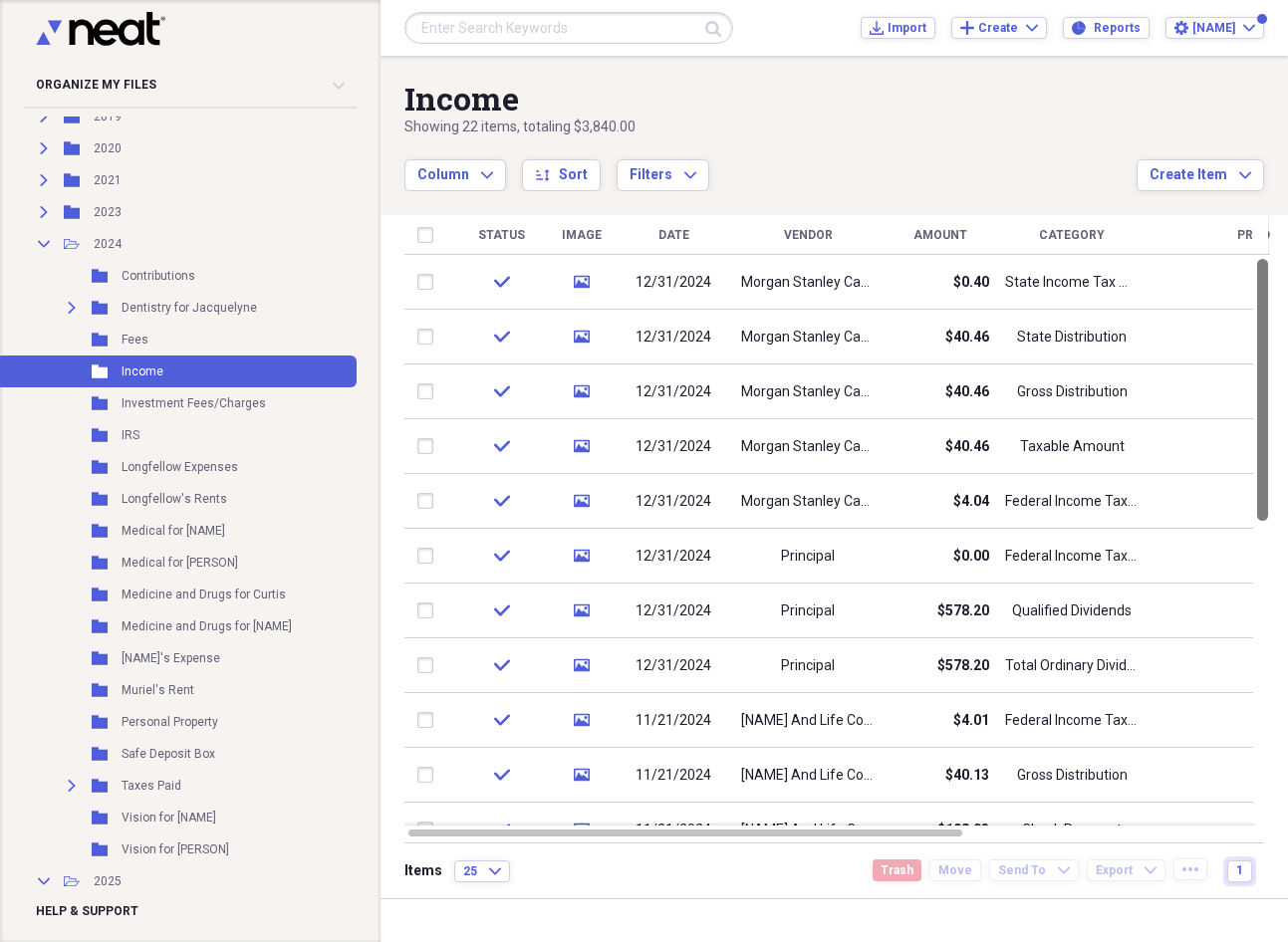drag, startPoint x: 1278, startPoint y: 311, endPoint x: 1259, endPoint y: 132, distance: 180.00556 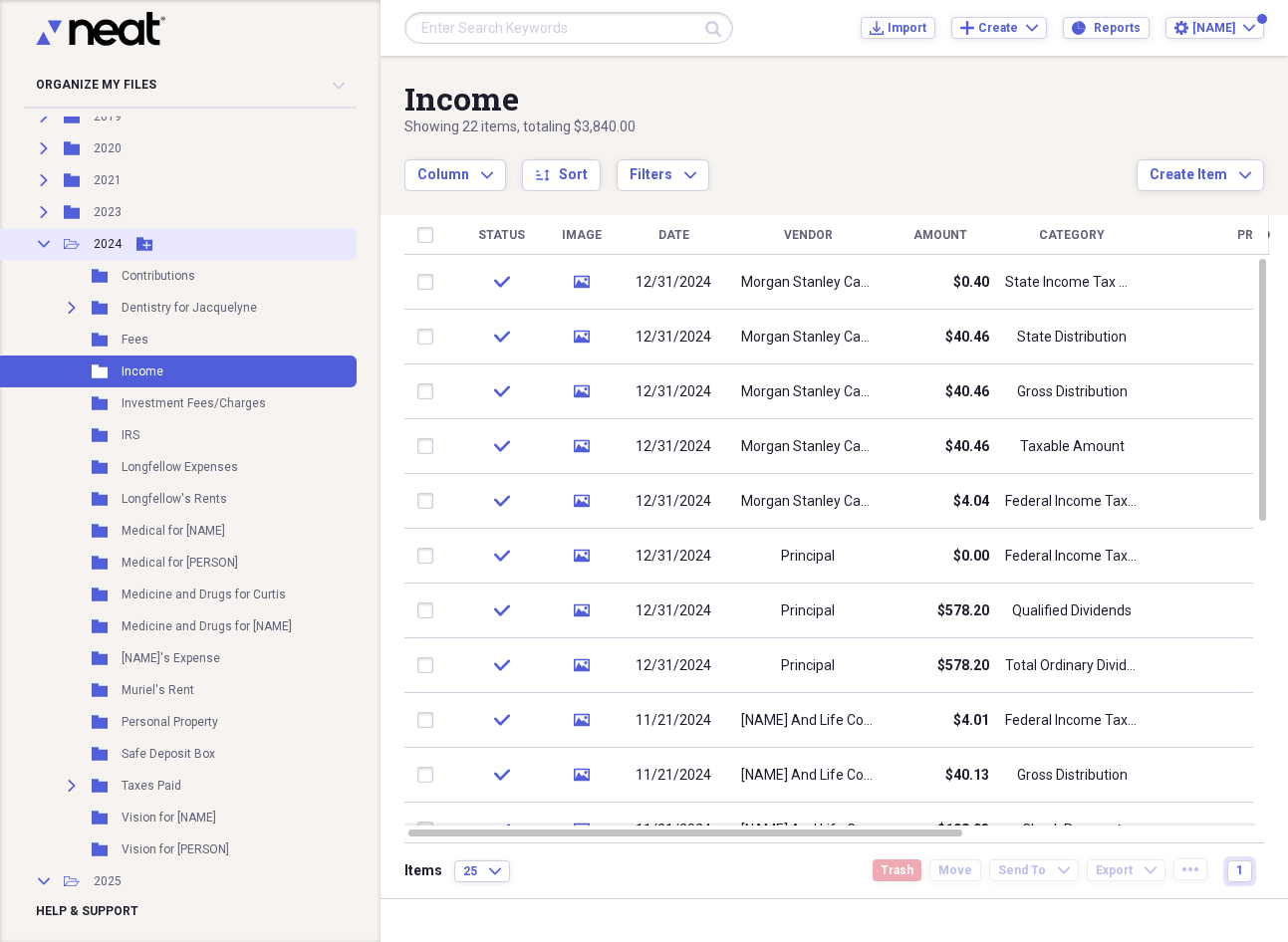 click 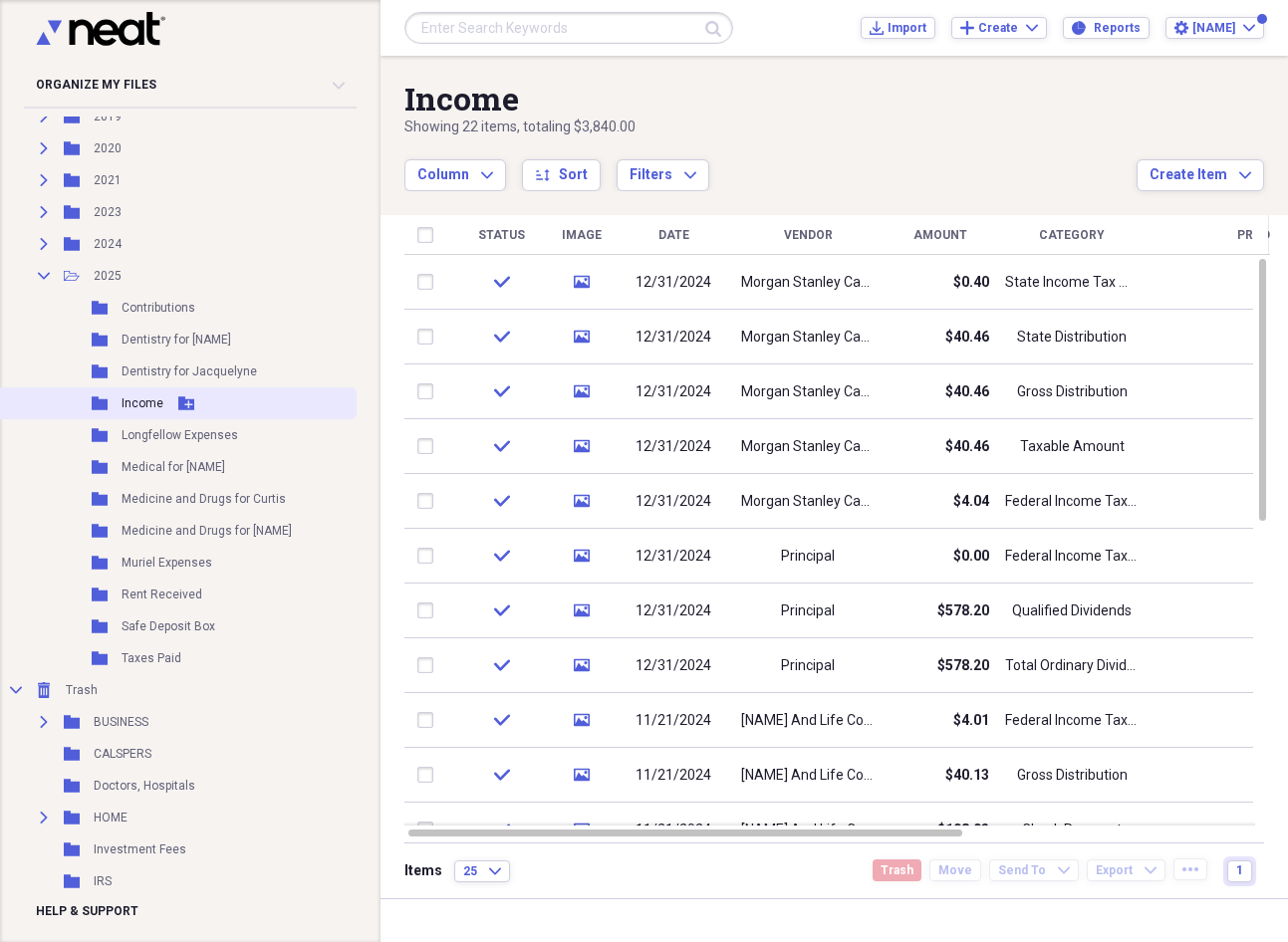 click on "Income" at bounding box center (142, 403) 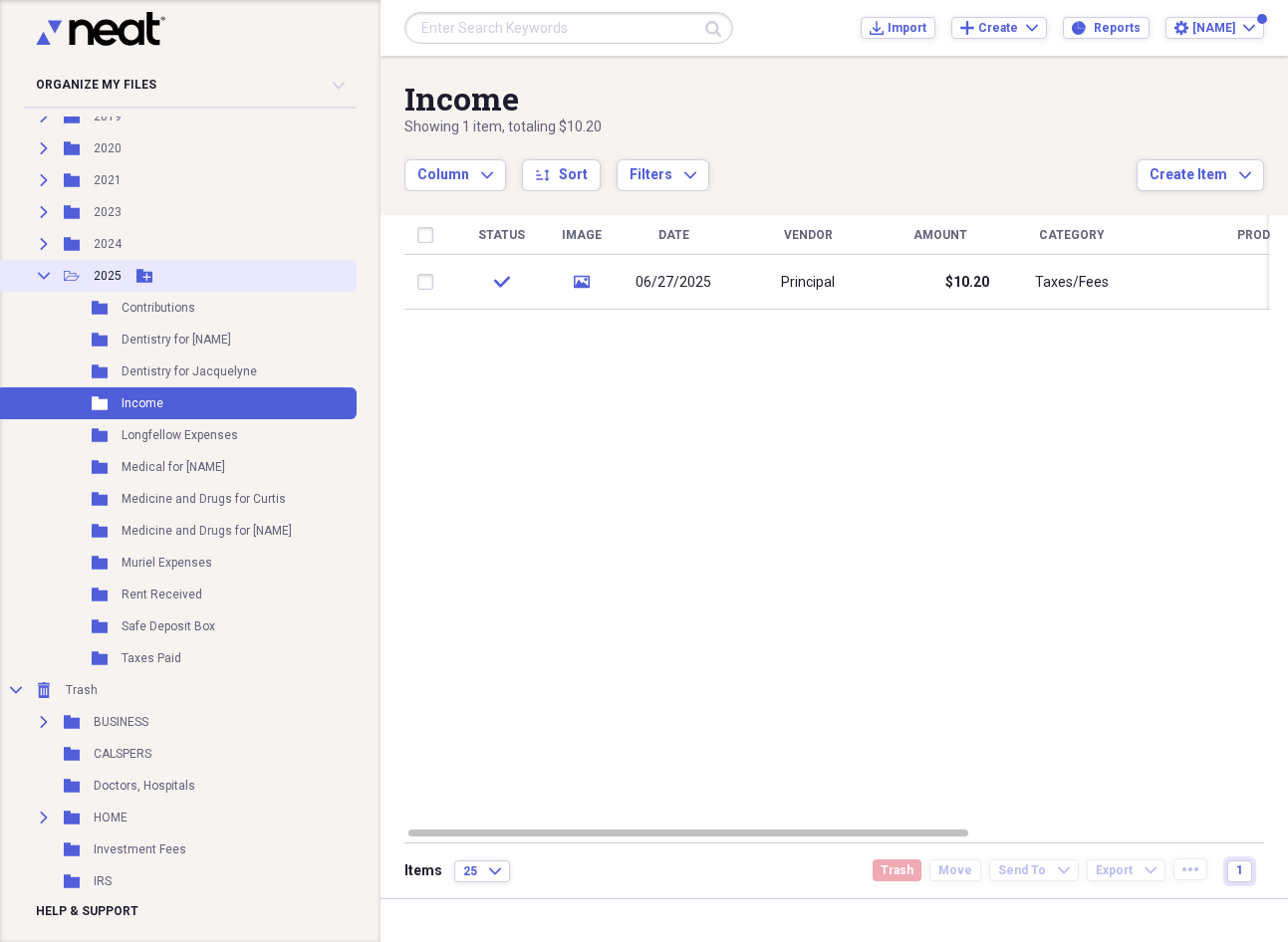 click on "Collapse" 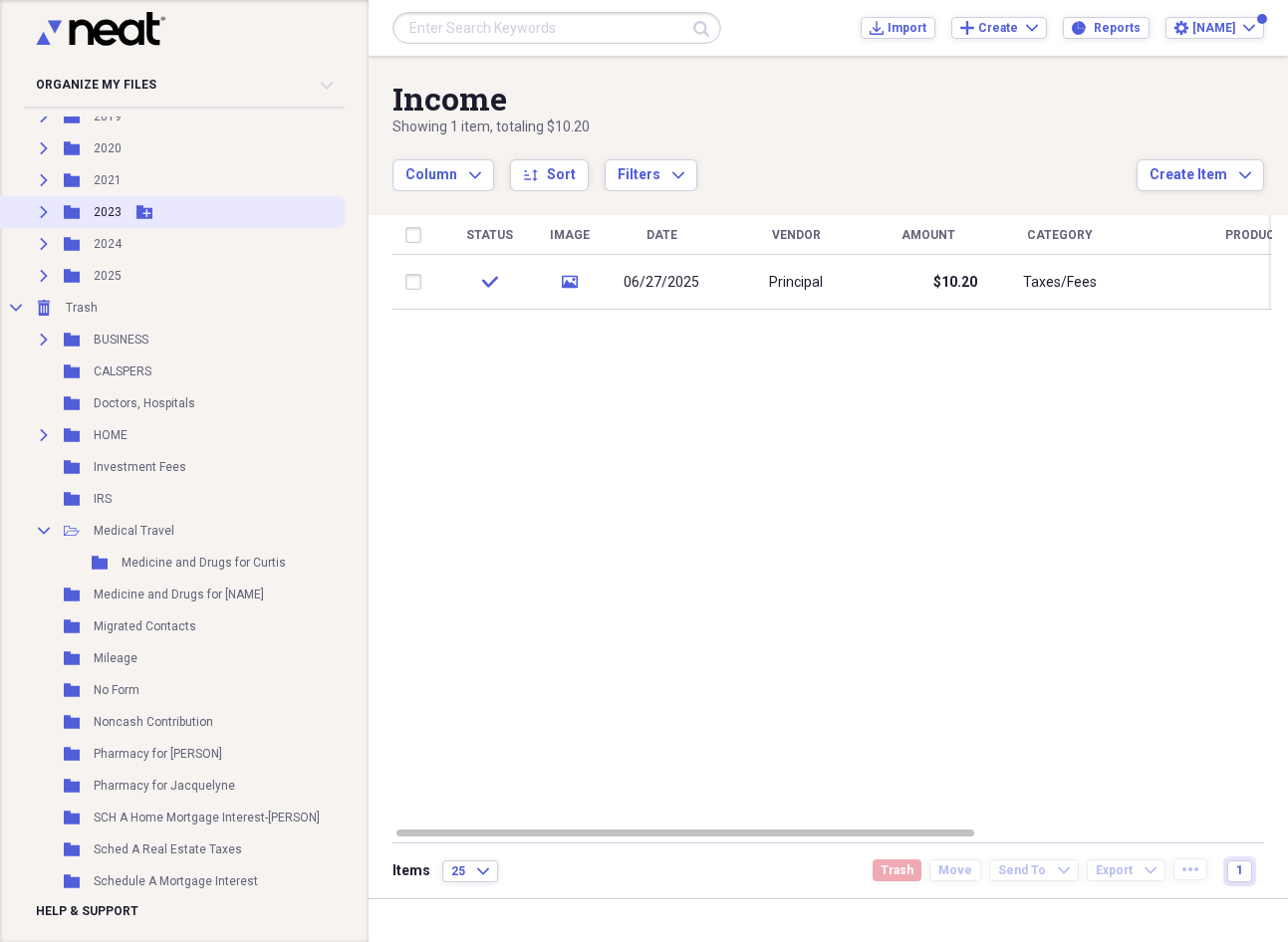 click on "Expand Folder 2023 Add Folder" at bounding box center (170, 212) 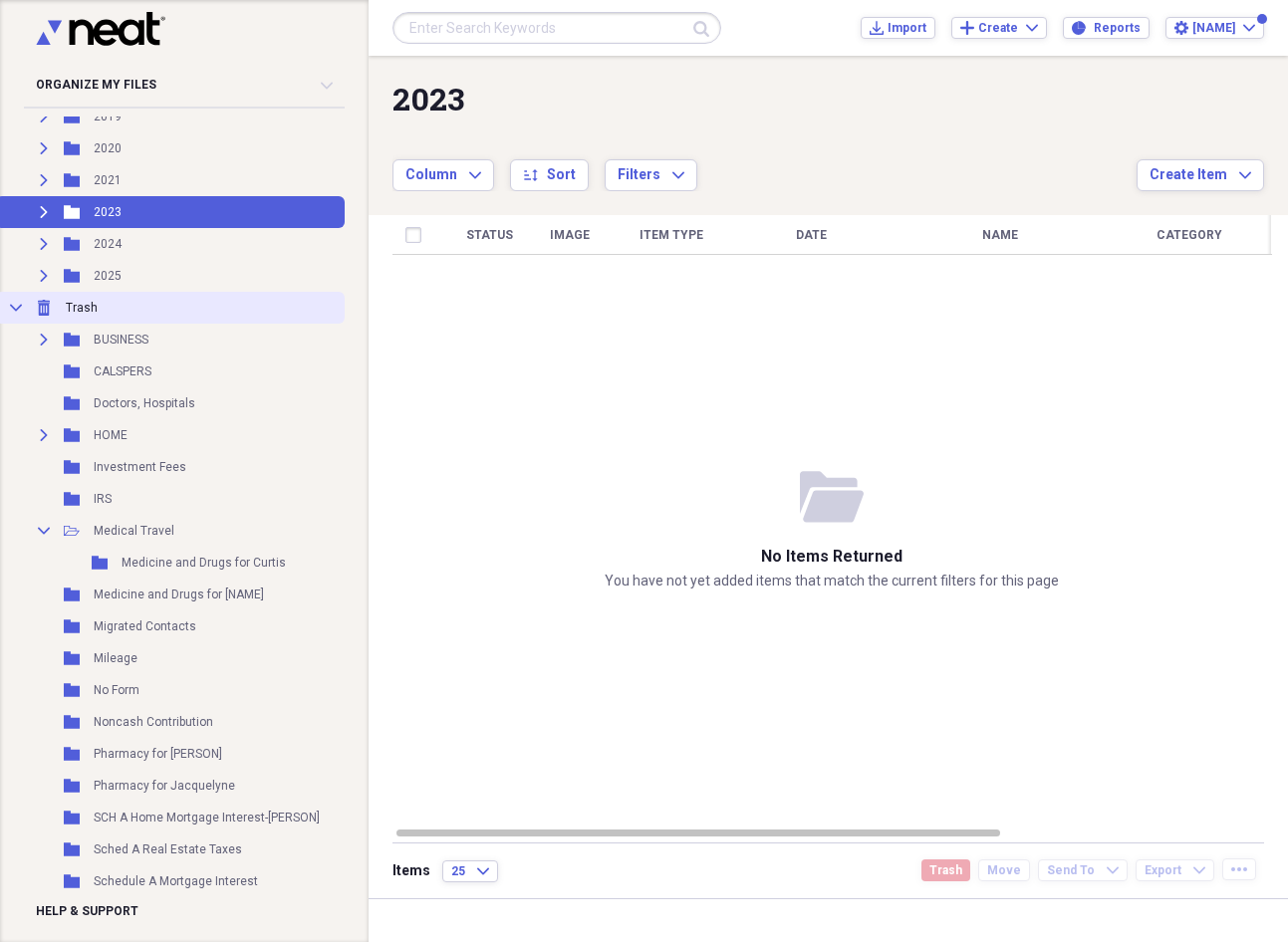 click on "Collapse" 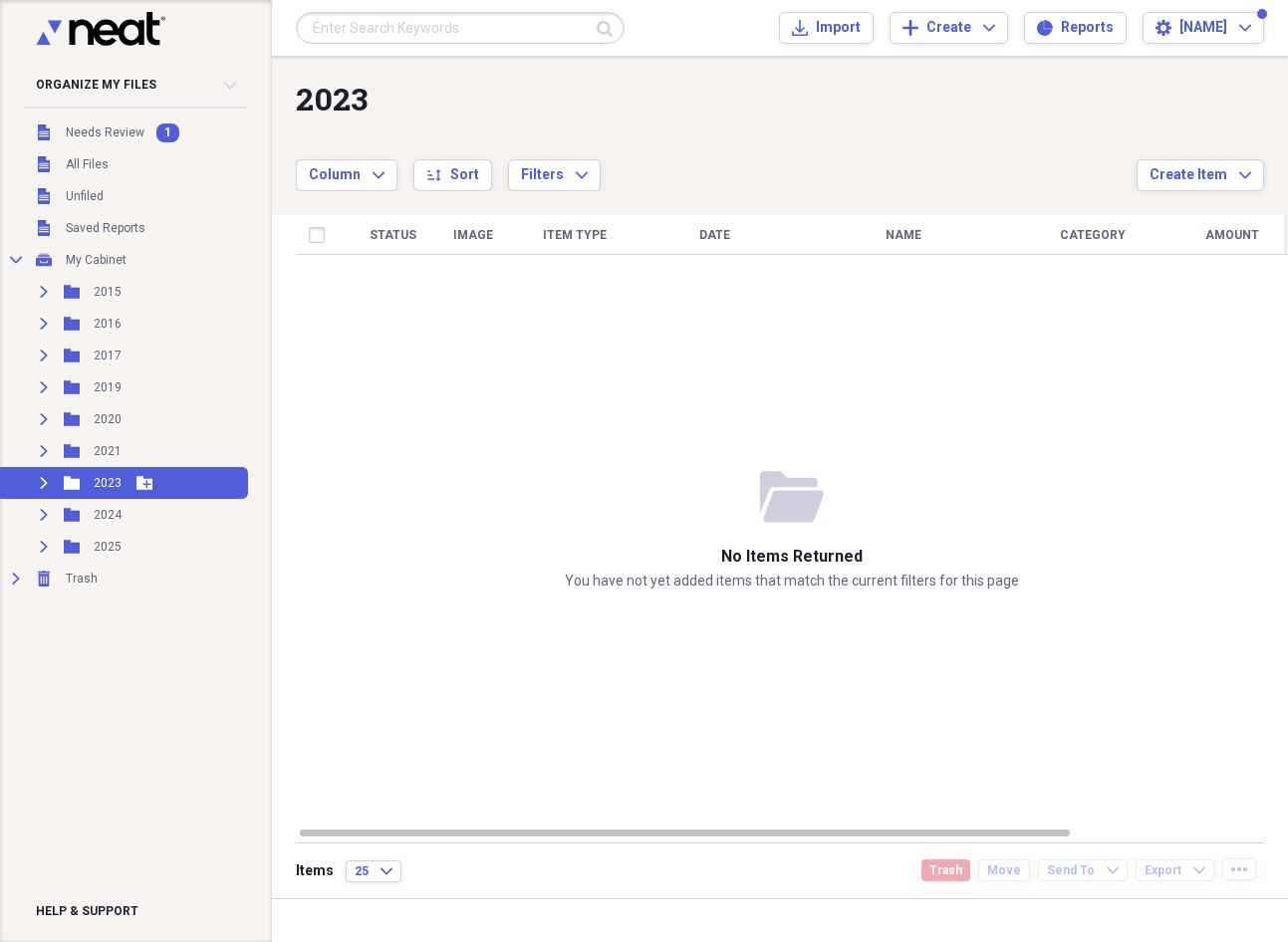 click on "Expand" 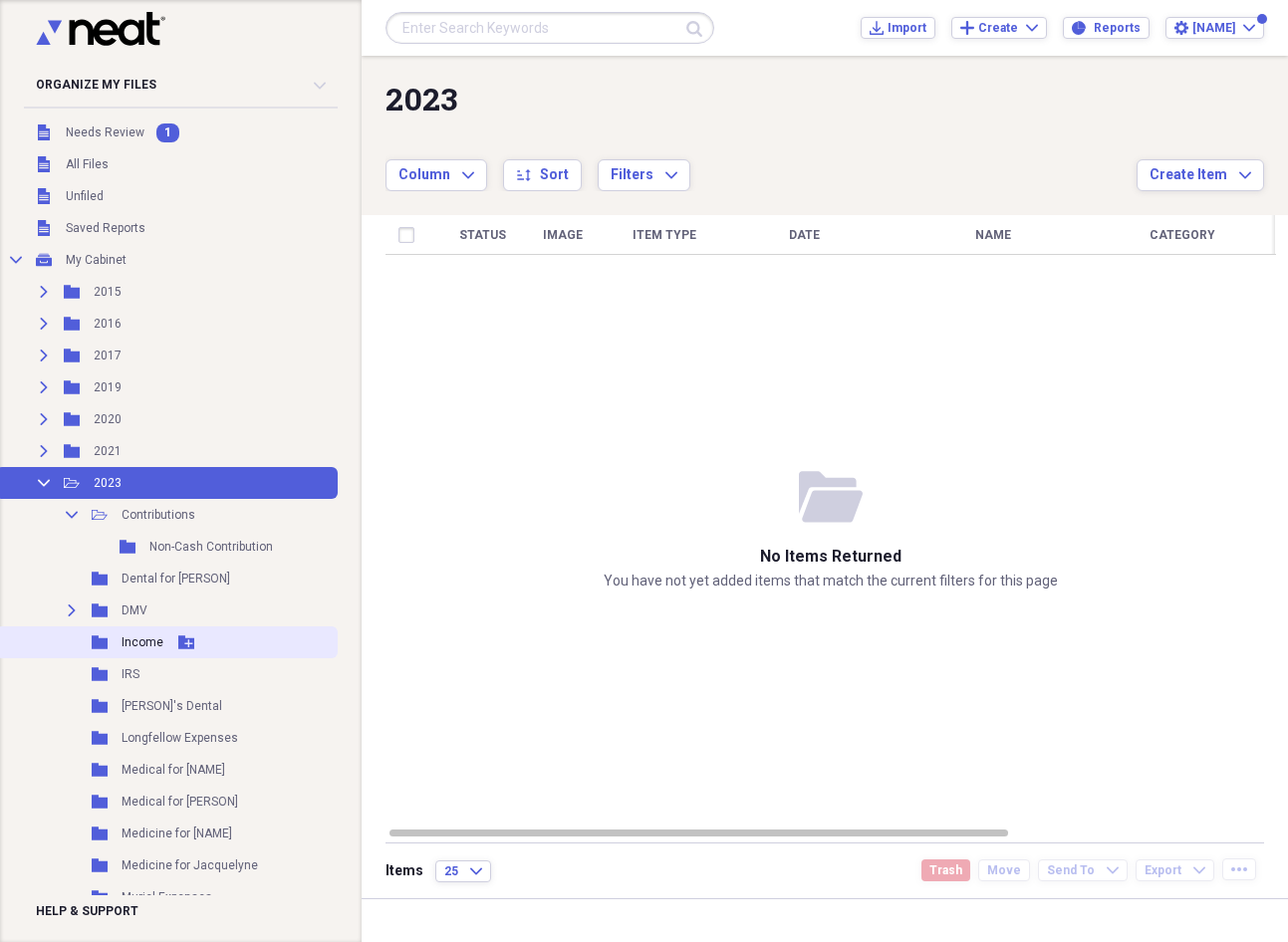 click on "Folder Income Add Folder" at bounding box center [166, 642] 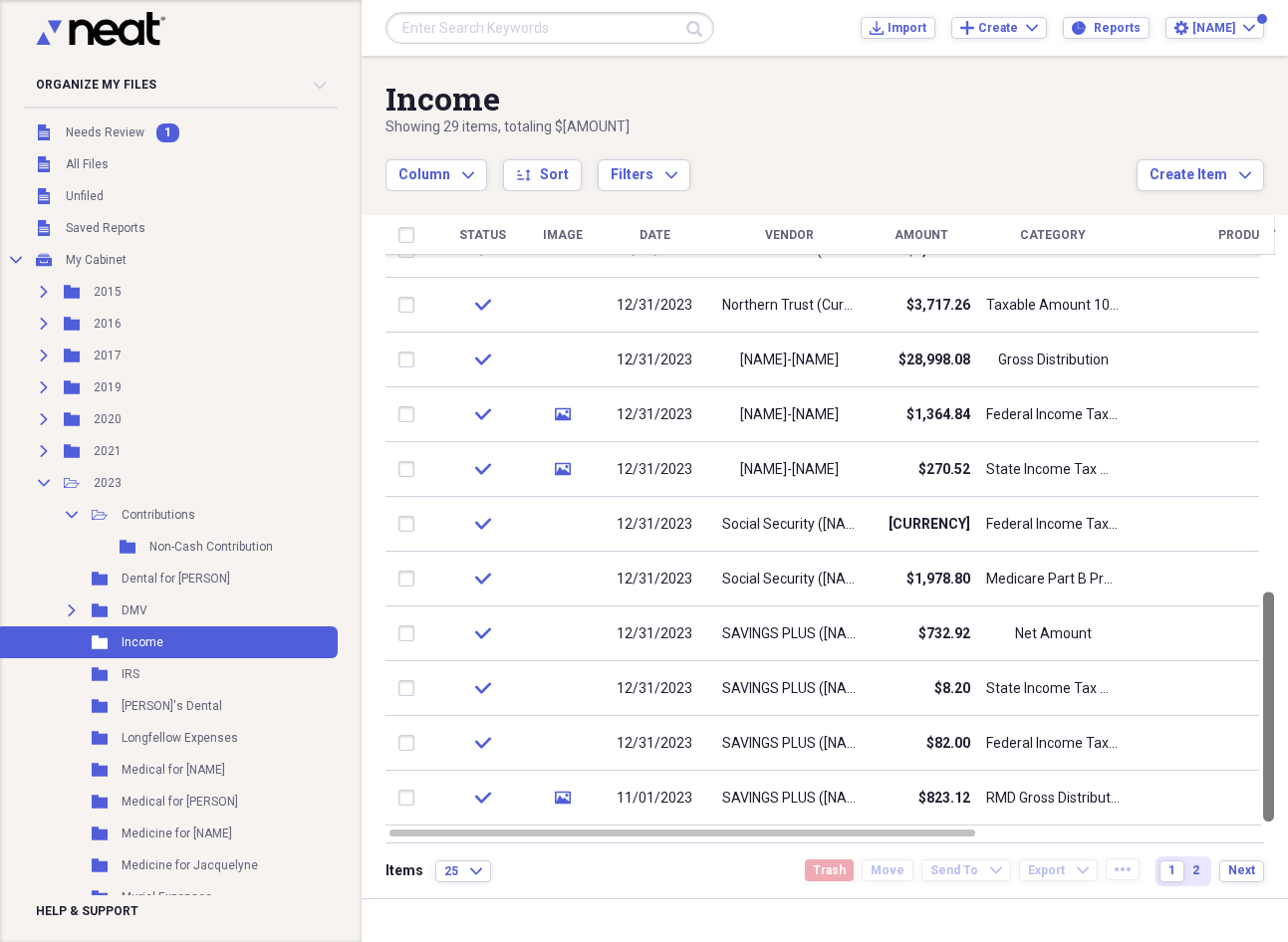 drag, startPoint x: 1280, startPoint y: 308, endPoint x: 1378, endPoint y: 766, distance: 468.3674 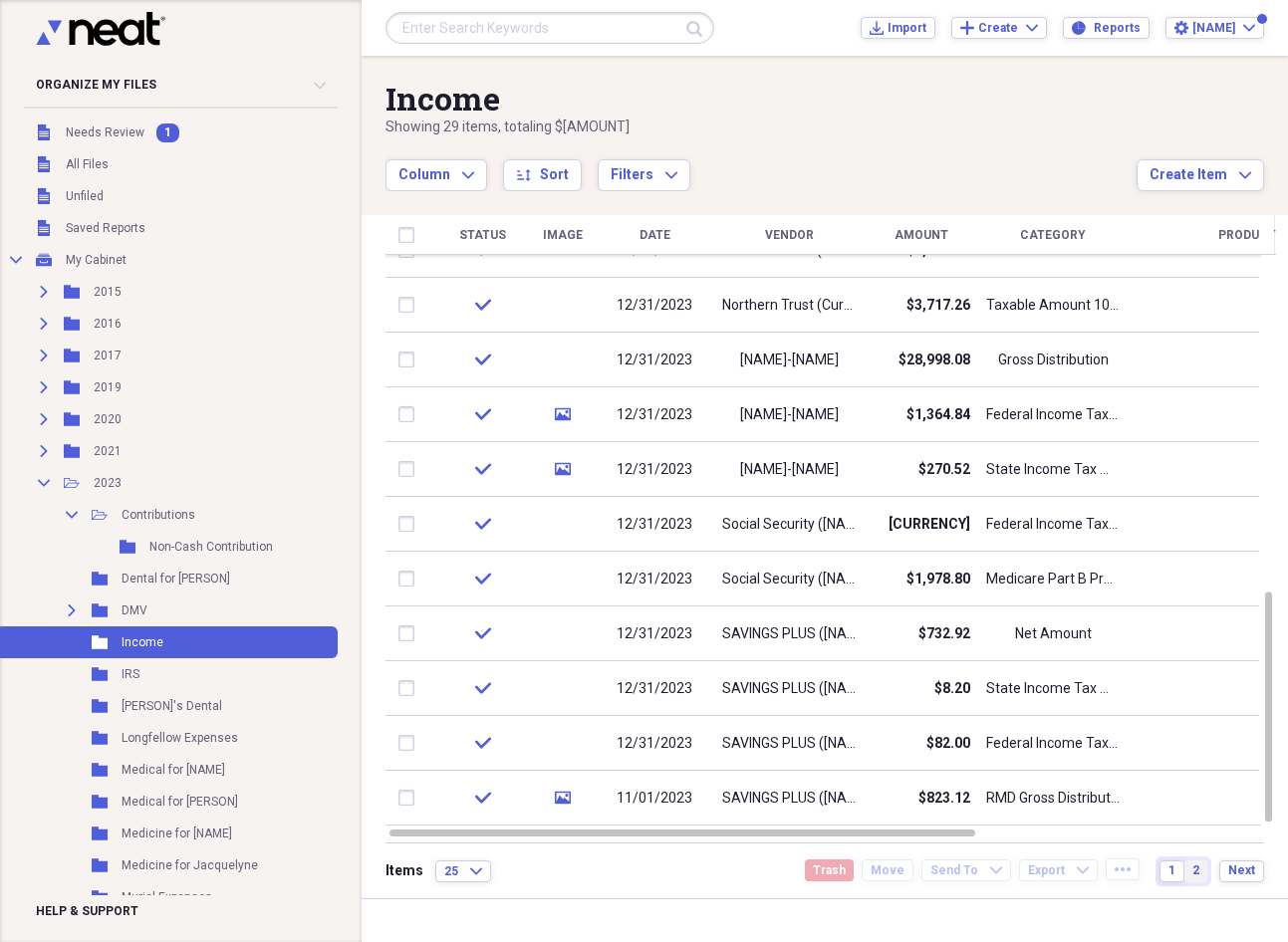 click on "2" at bounding box center (1195, 871) 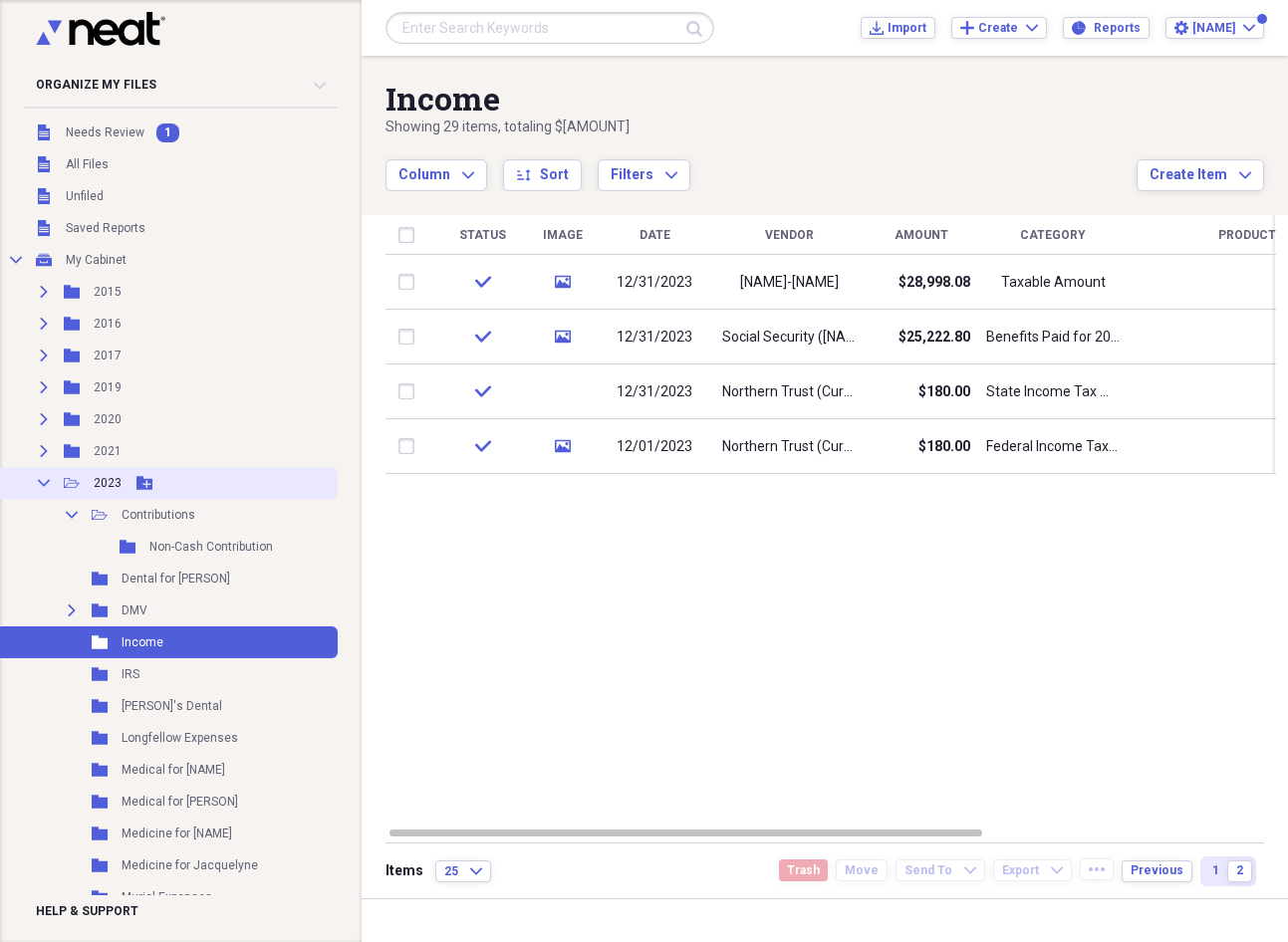 click on "Collapse" at bounding box center (44, 483) 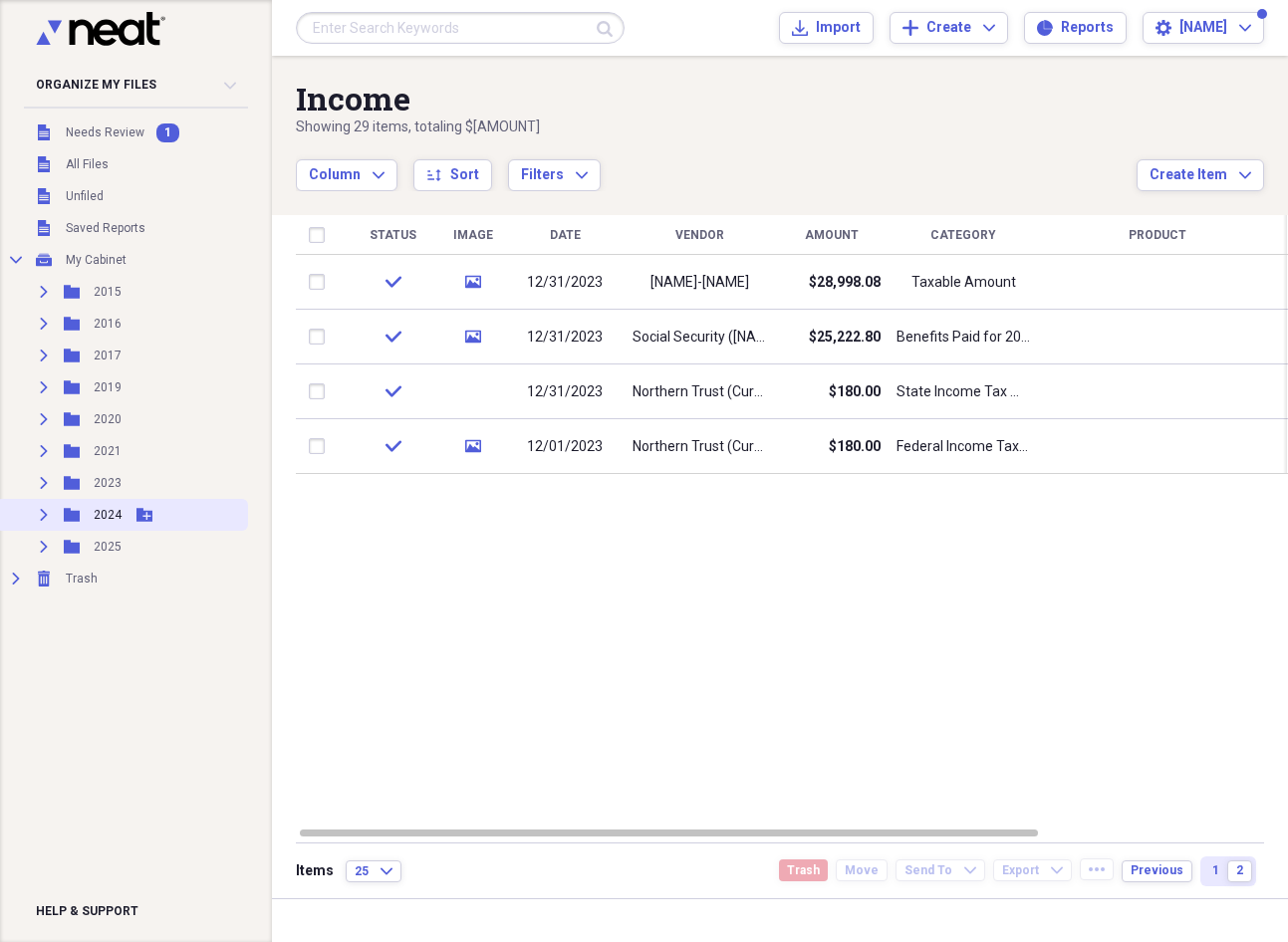 click 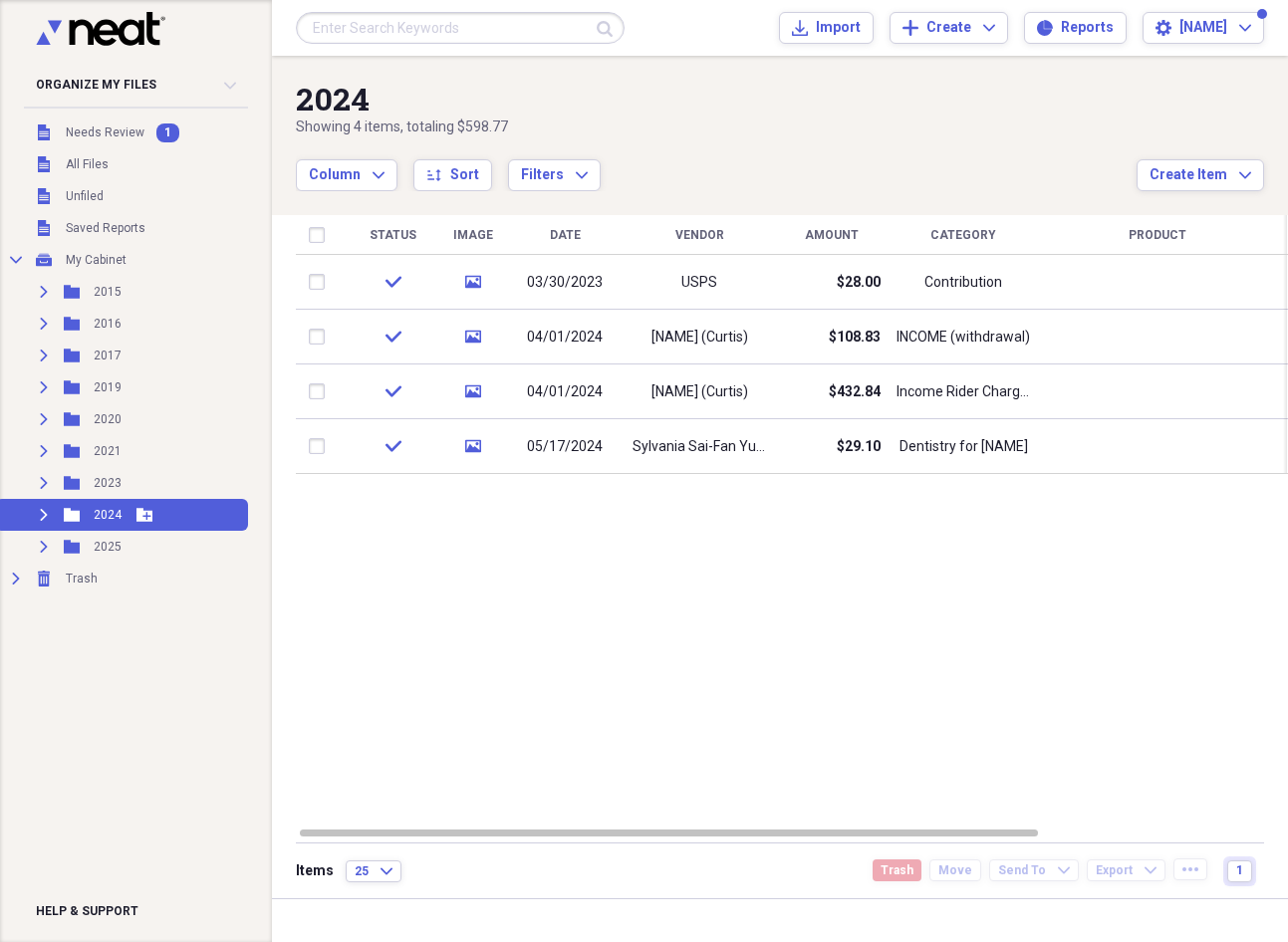 click on "Expand" 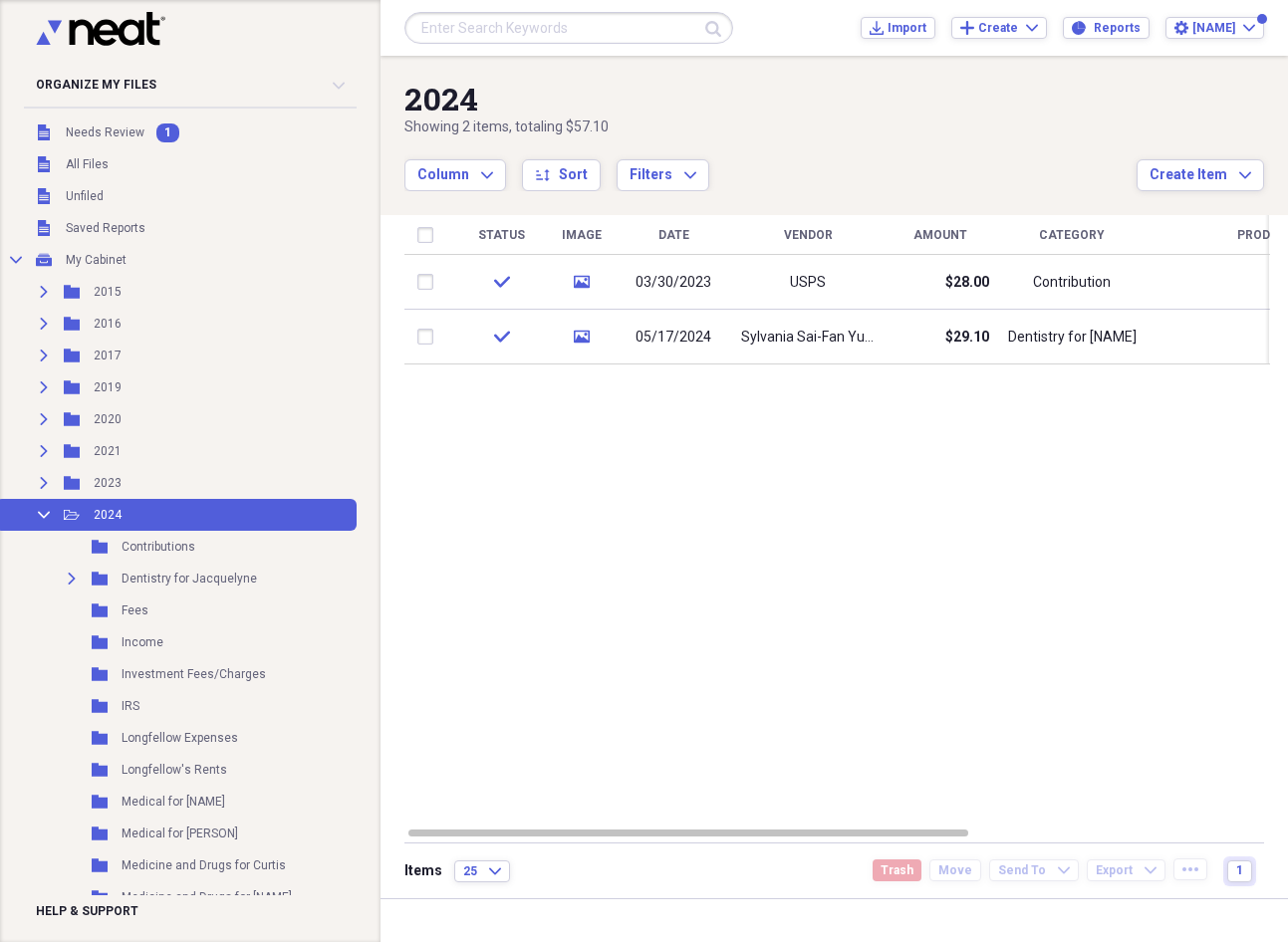 drag, startPoint x: 378, startPoint y: 484, endPoint x: 386, endPoint y: 514, distance: 31.04835 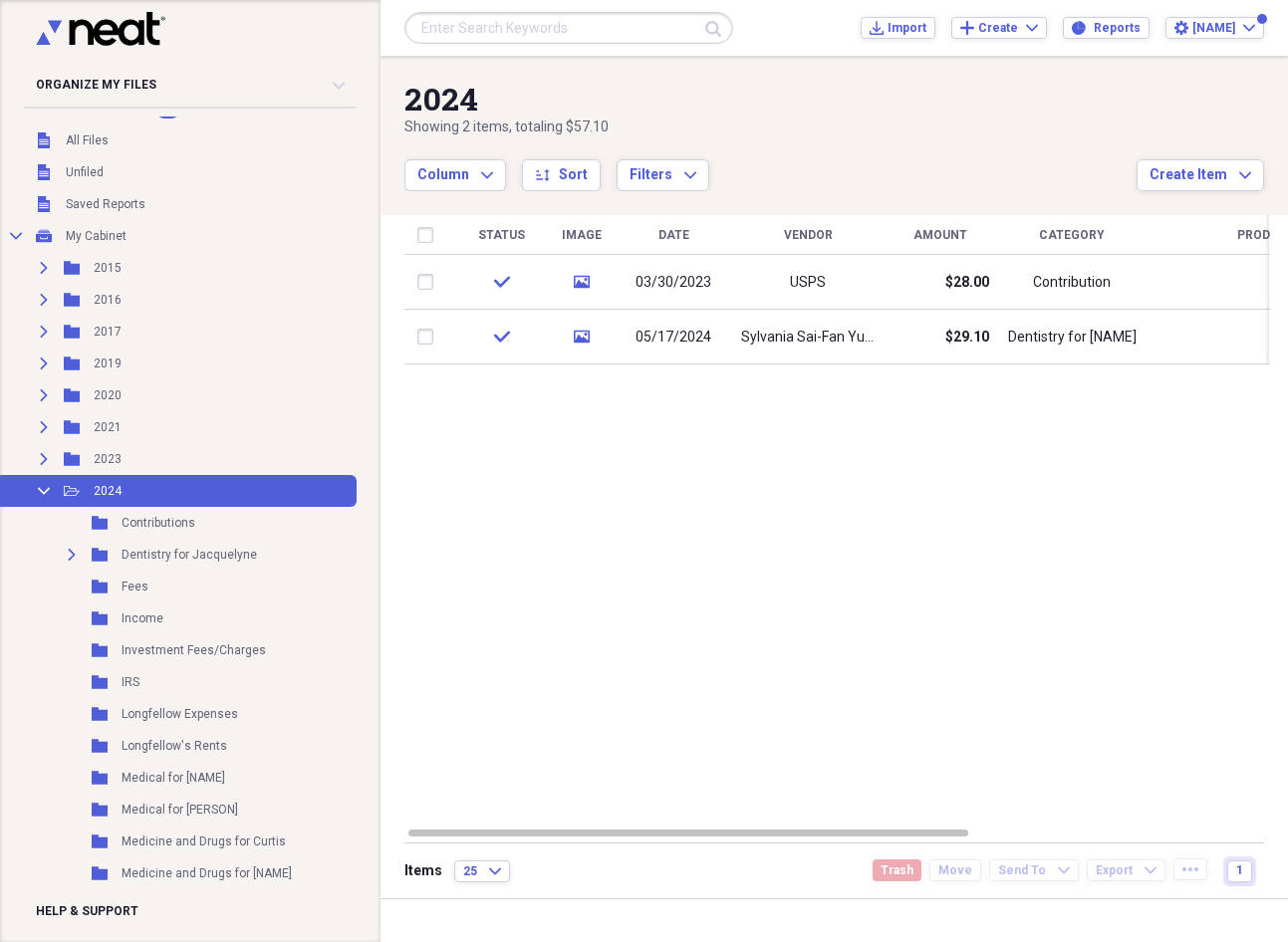 scroll, scrollTop: 23, scrollLeft: 0, axis: vertical 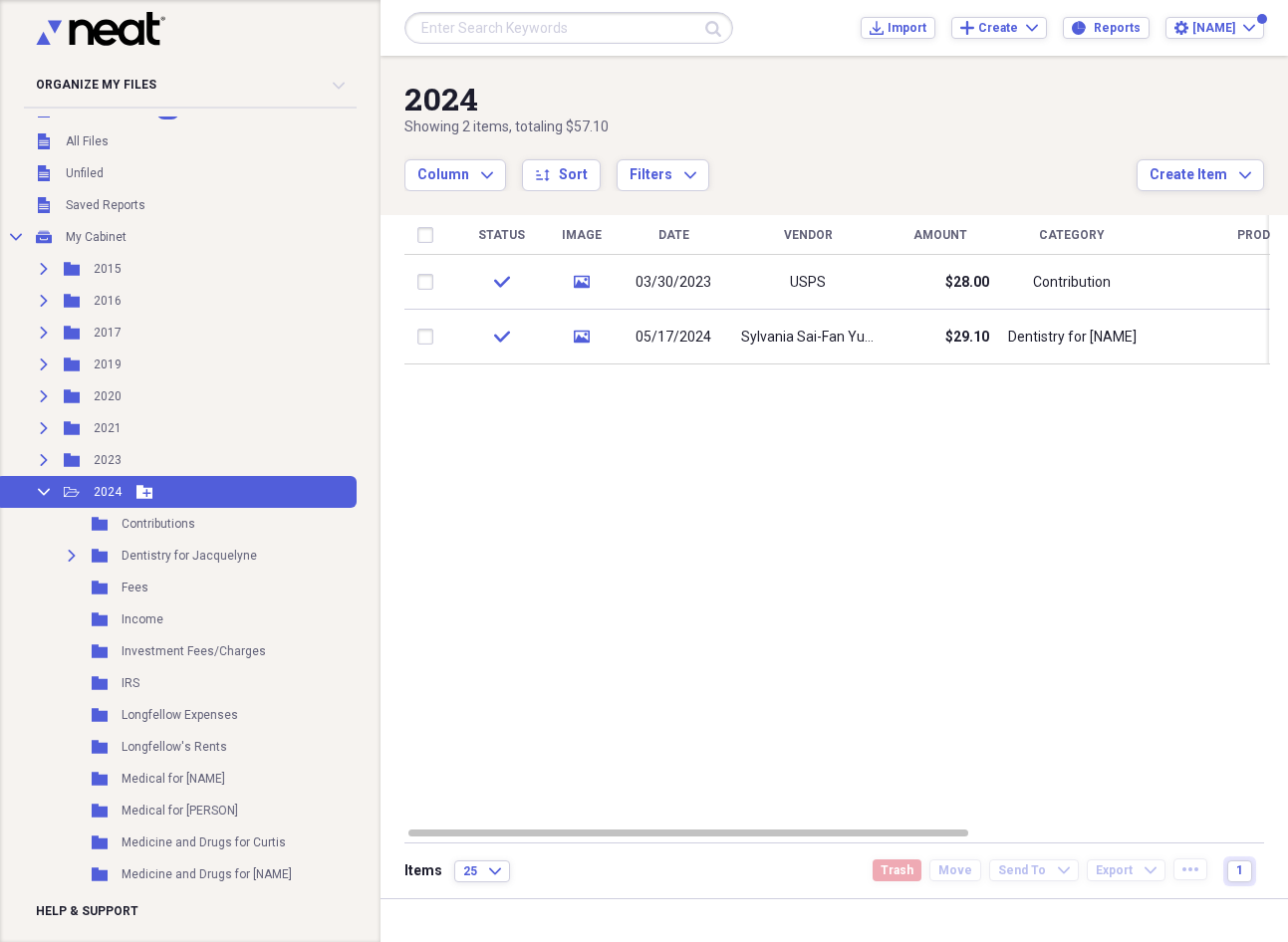 click on "Add Folder" 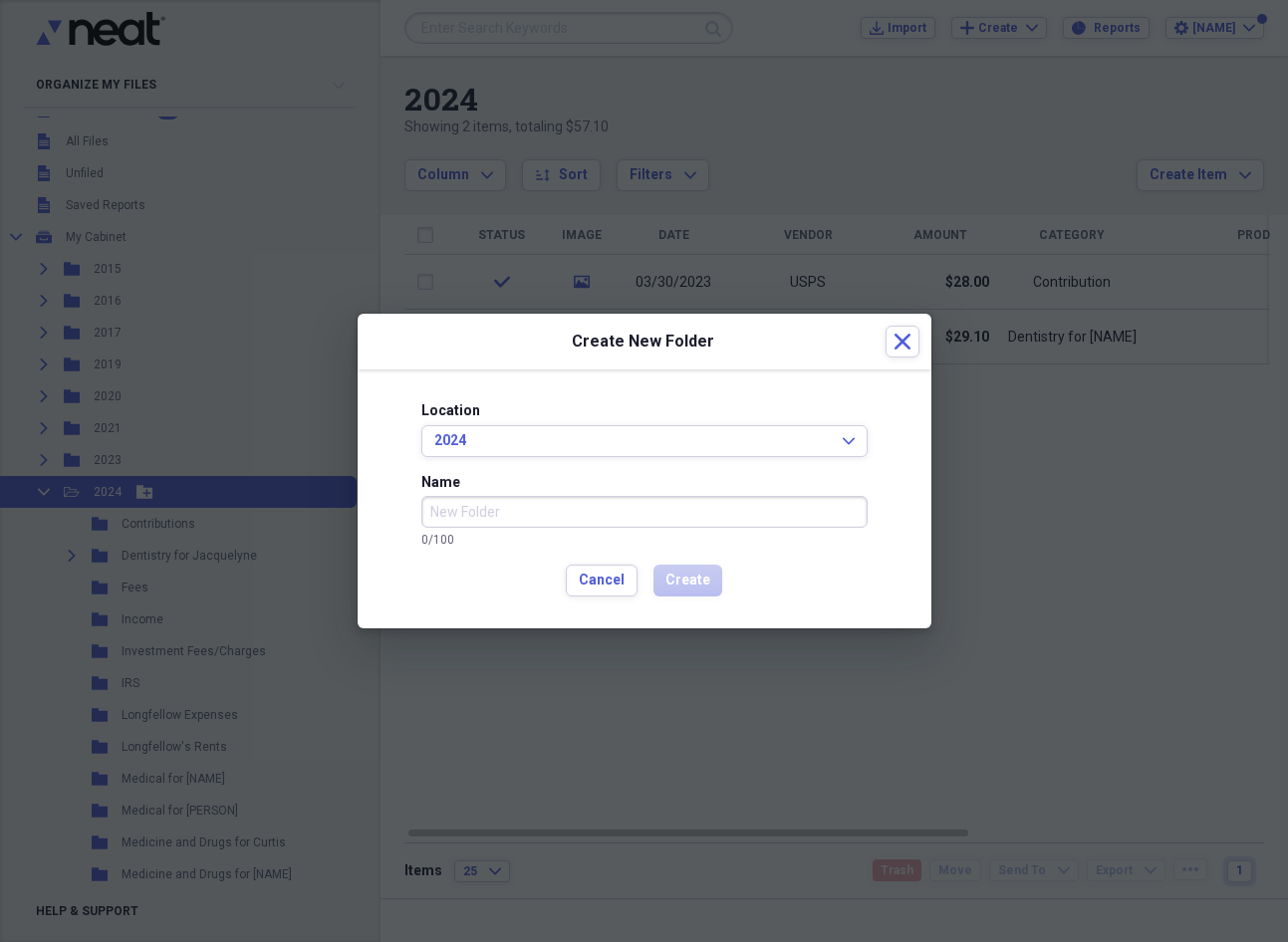 drag, startPoint x: 449, startPoint y: 511, endPoint x: 452, endPoint y: 524, distance: 13.341664 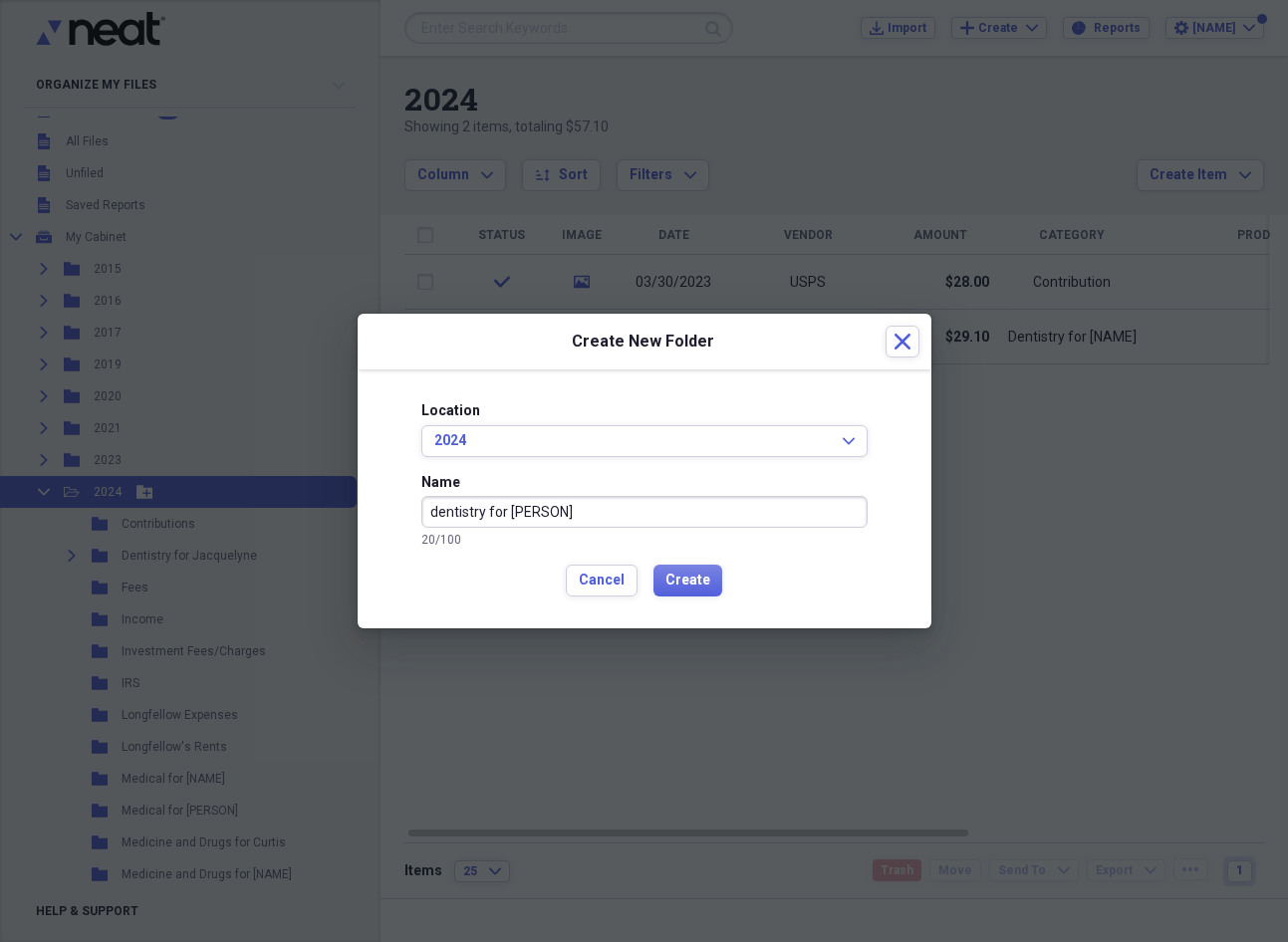 click on "dentistry for [PERSON]" at bounding box center (644, 512) 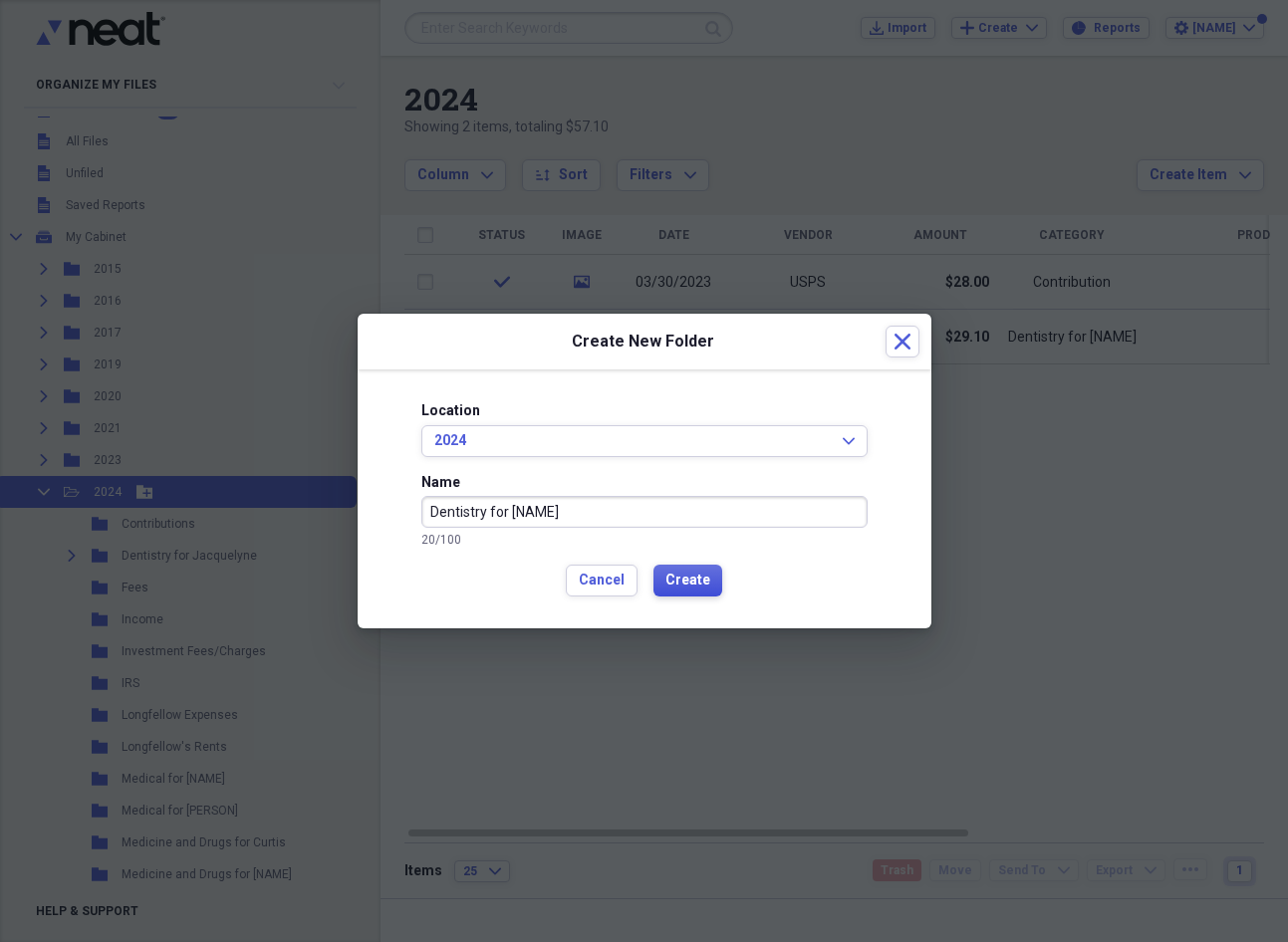 type on "Dentistry for [NAME]" 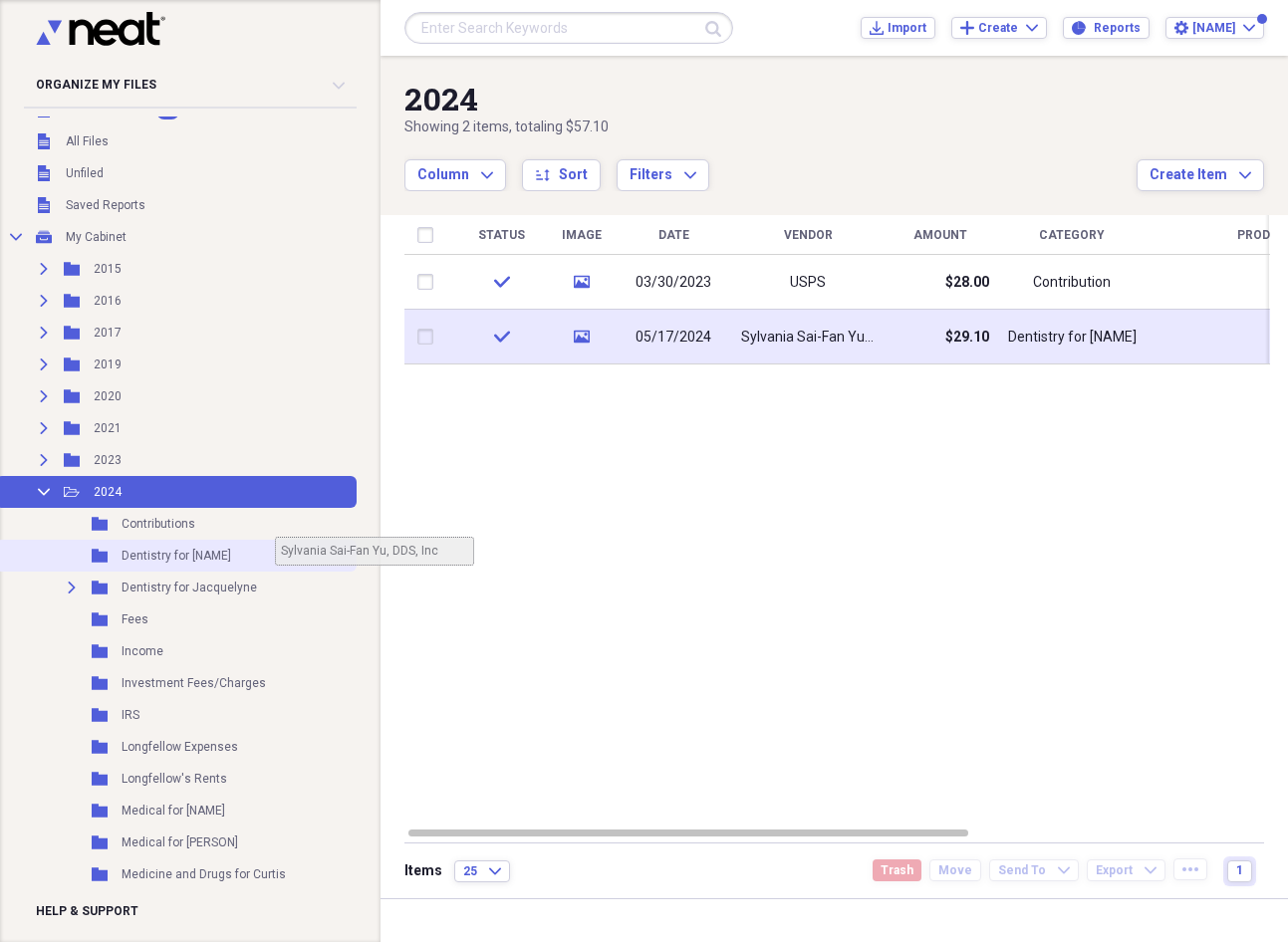 scroll, scrollTop: 23, scrollLeft: 14, axis: both 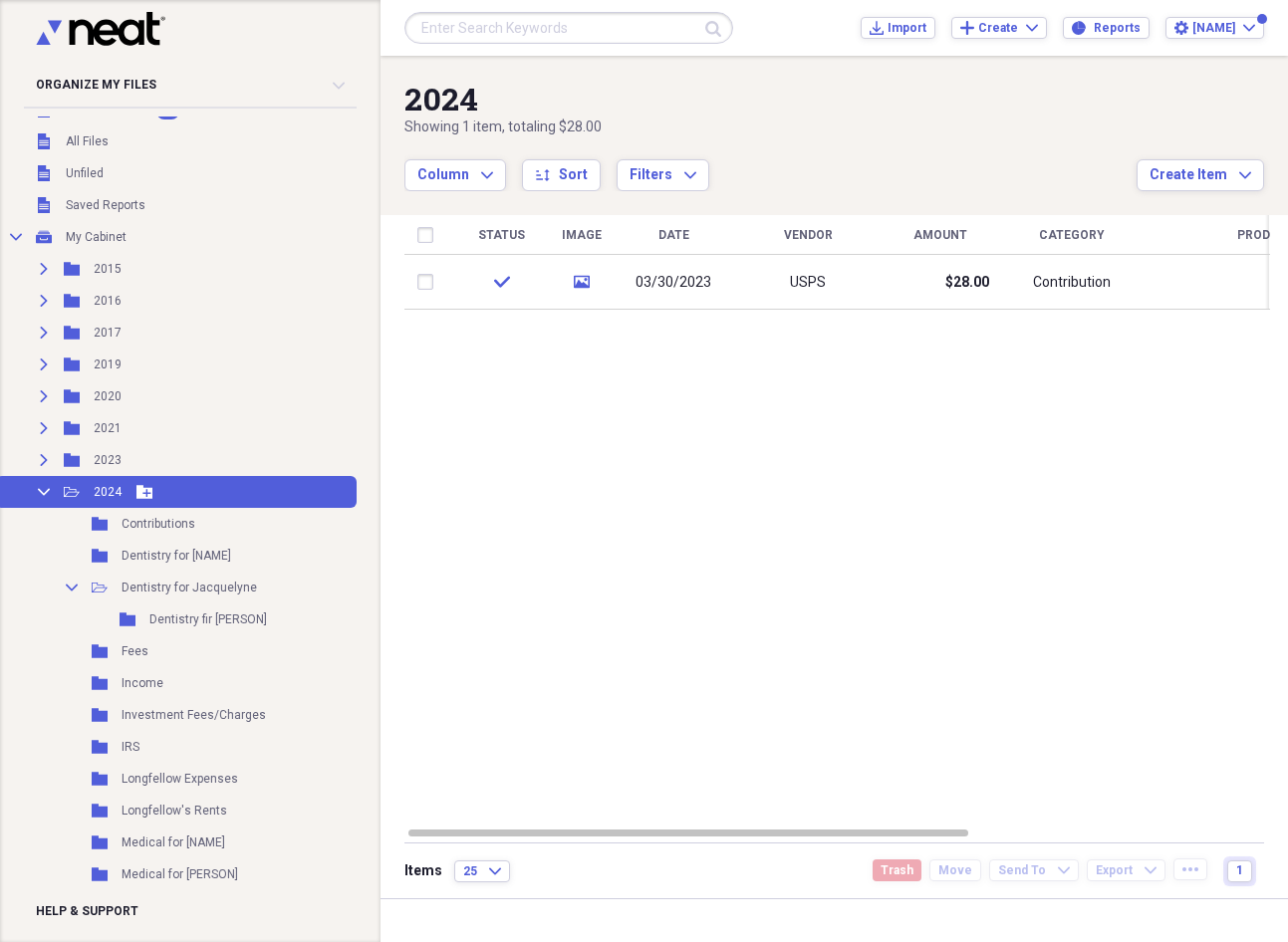 click on "Collapse" 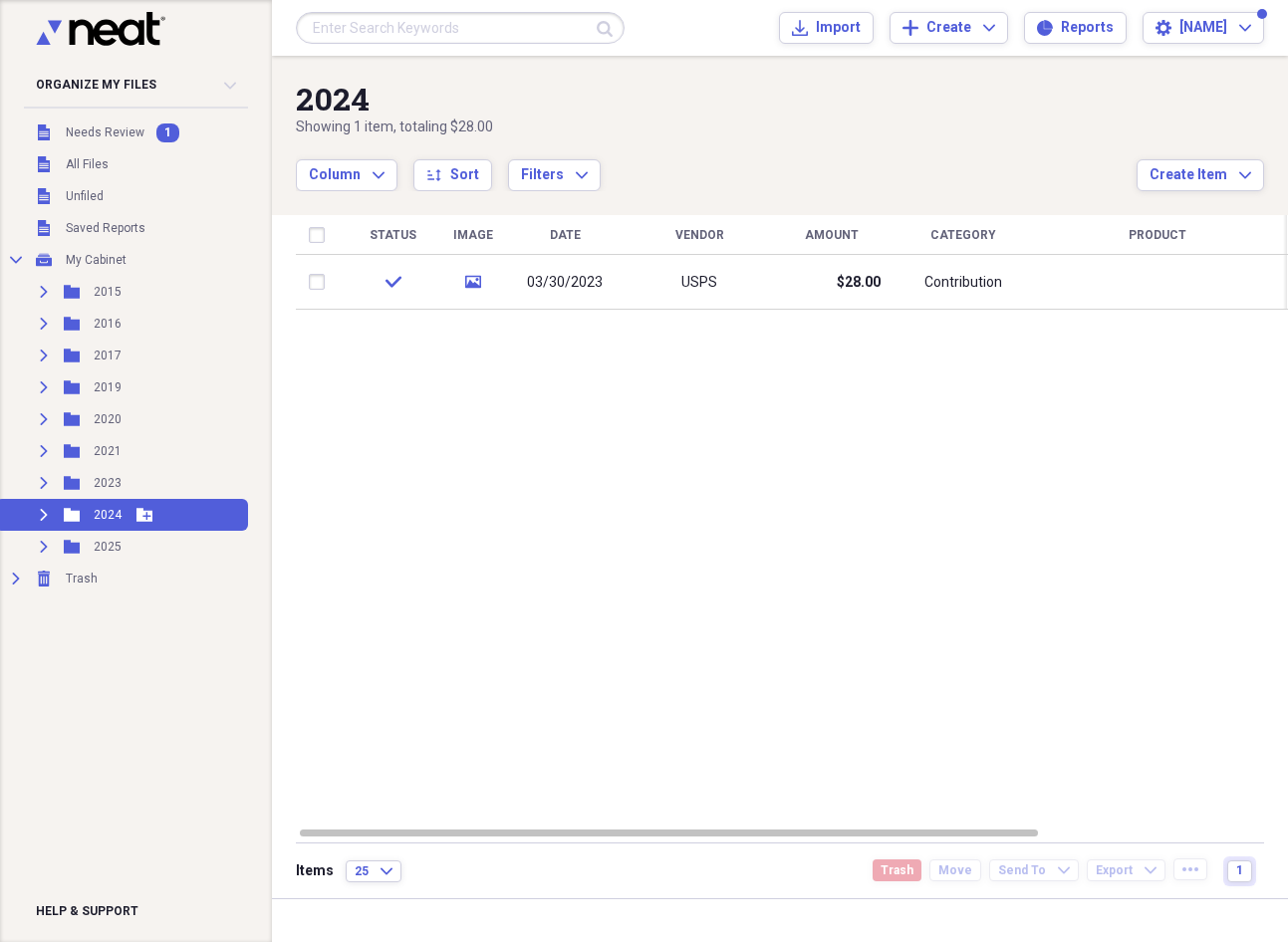 scroll, scrollTop: 0, scrollLeft: 0, axis: both 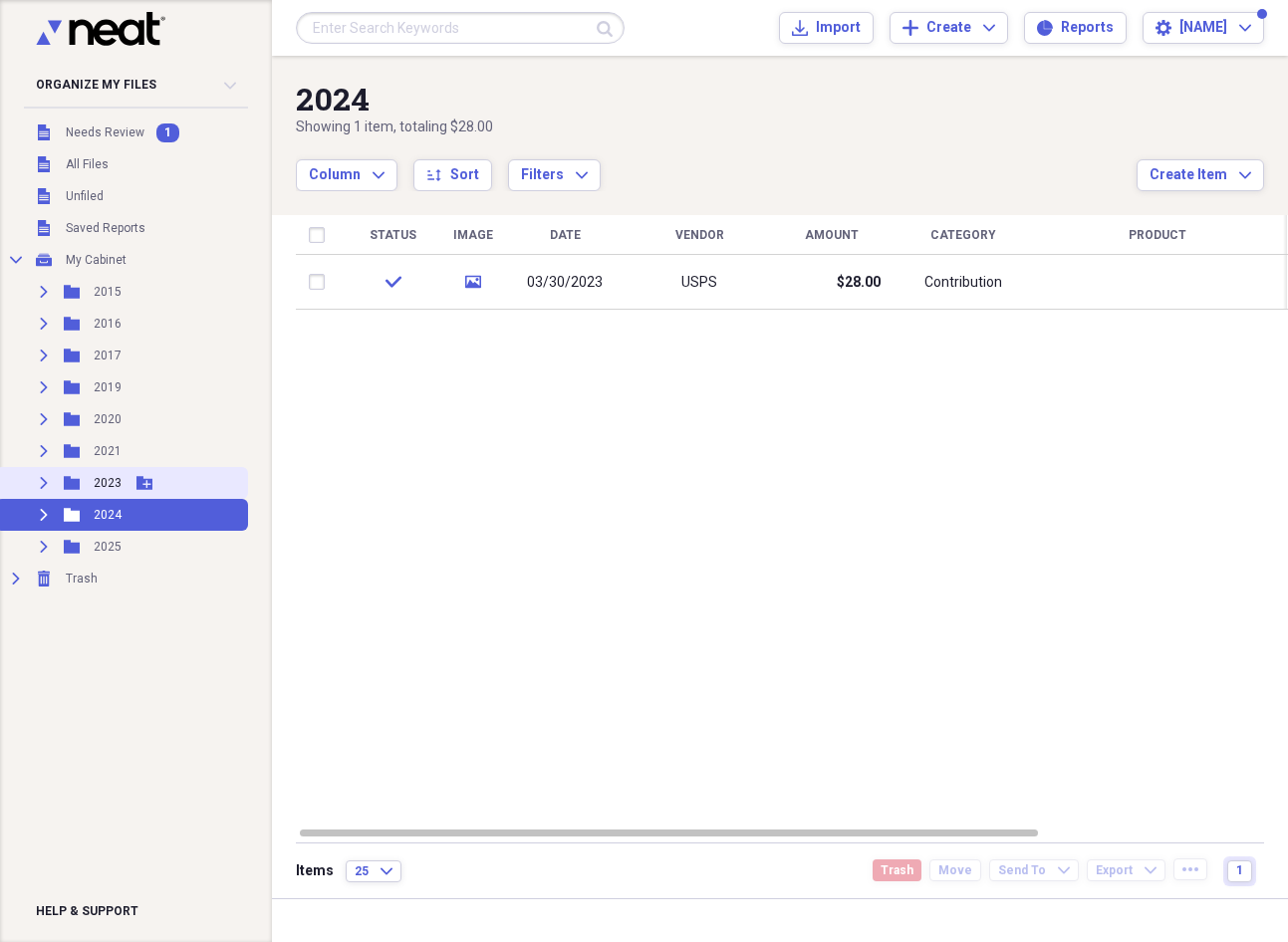 click on "2023" at bounding box center (108, 483) 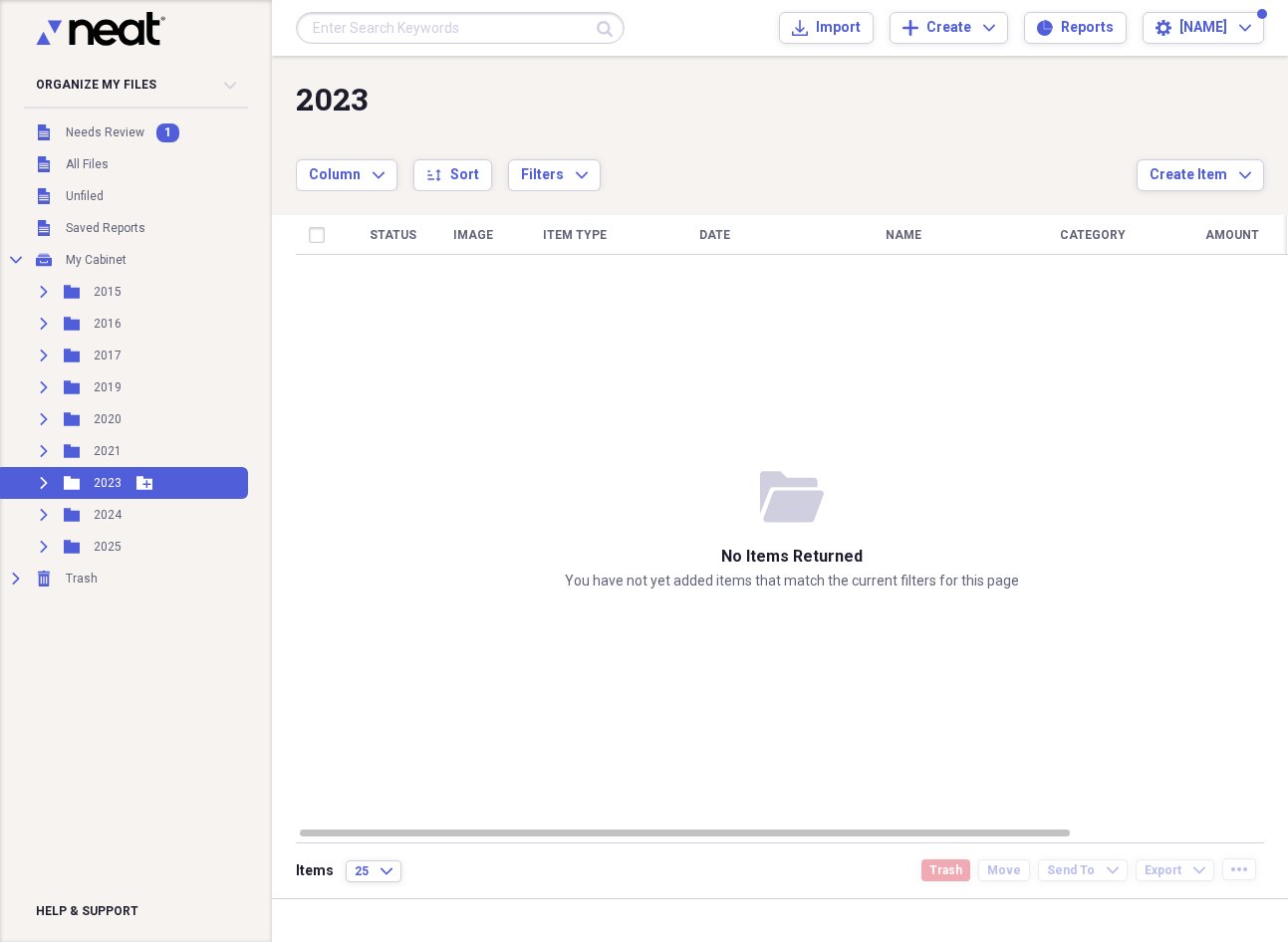 click on "Expand" at bounding box center [44, 483] 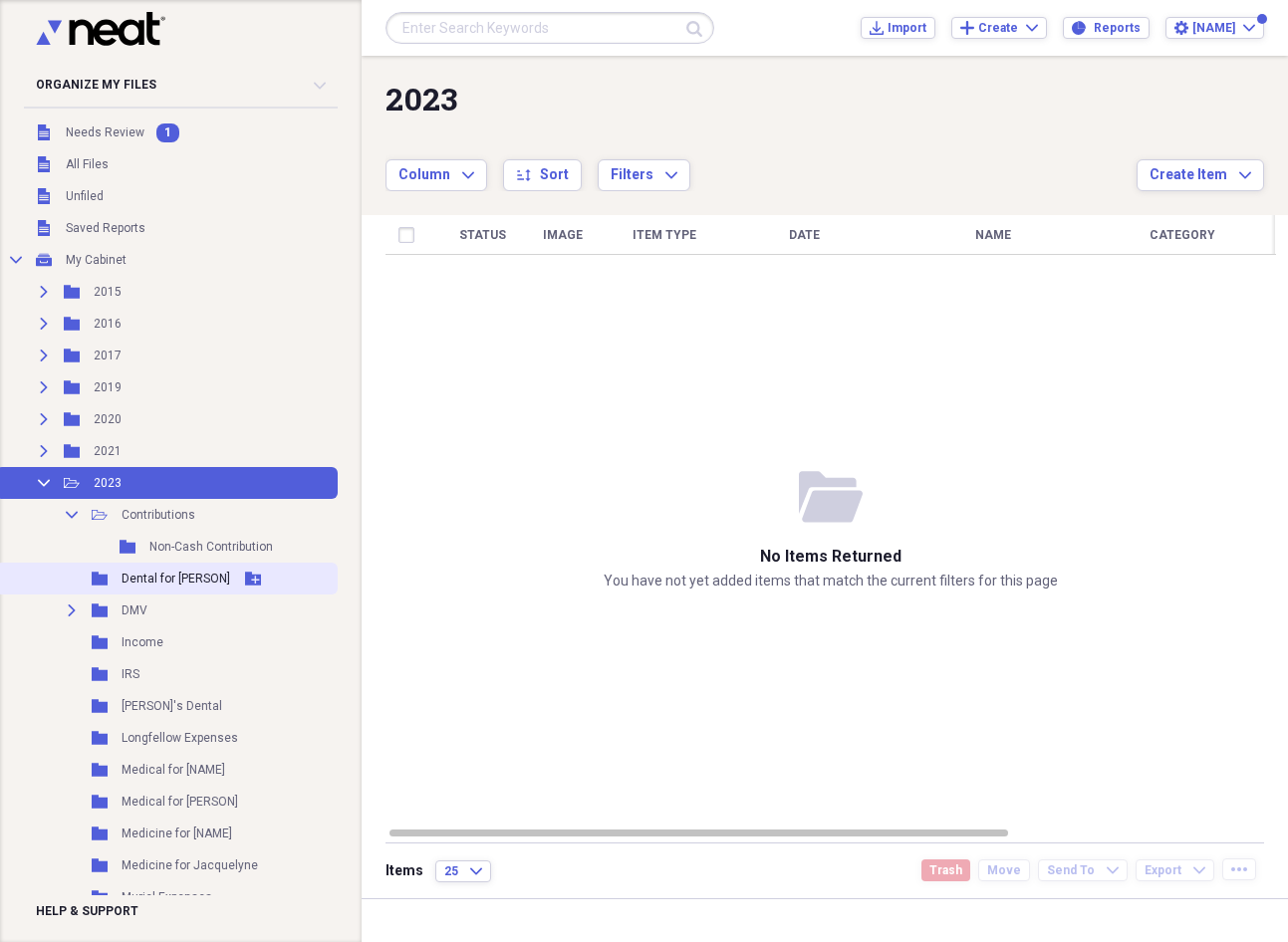 click 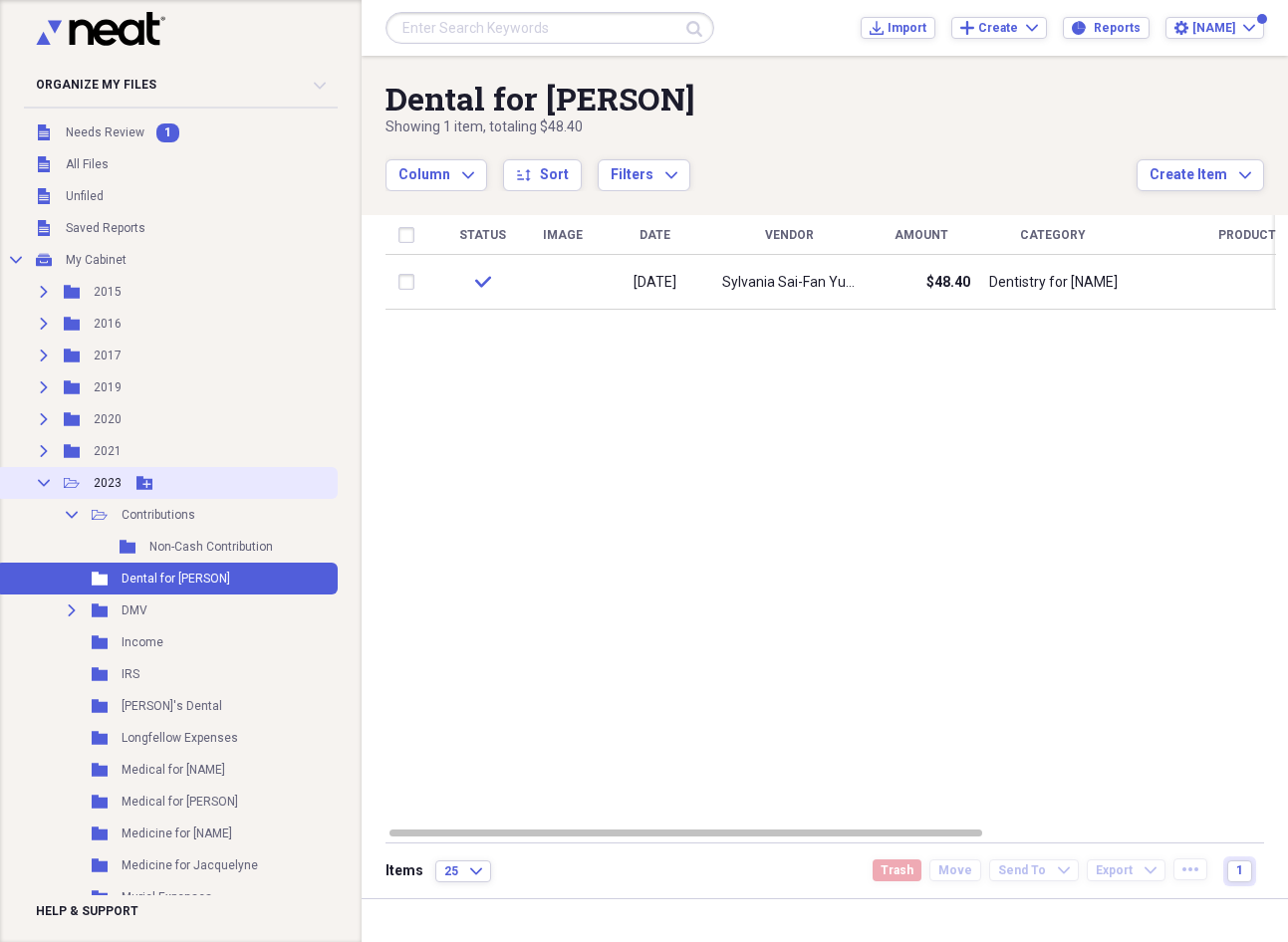 click on "2023" at bounding box center (108, 483) 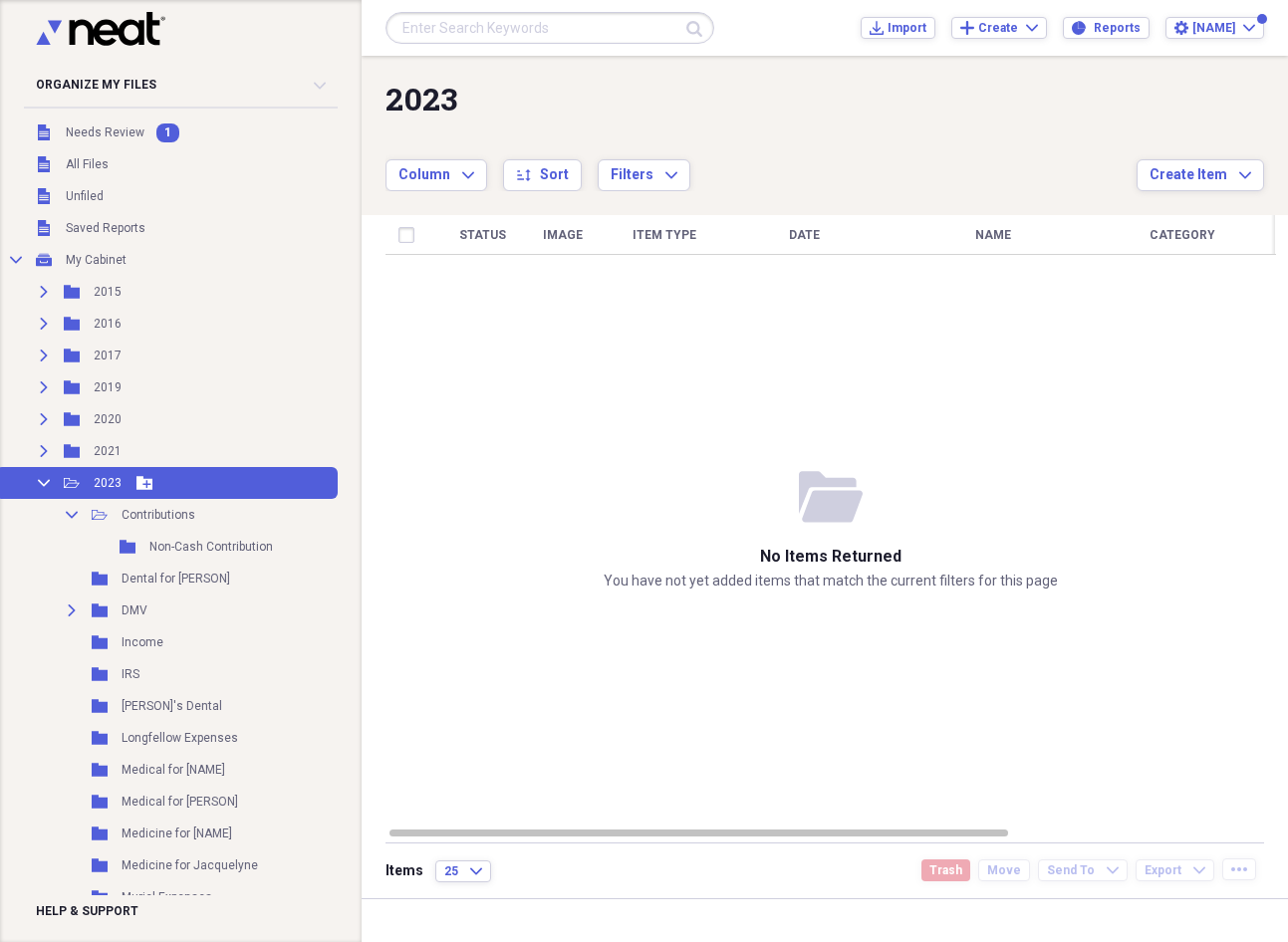 click 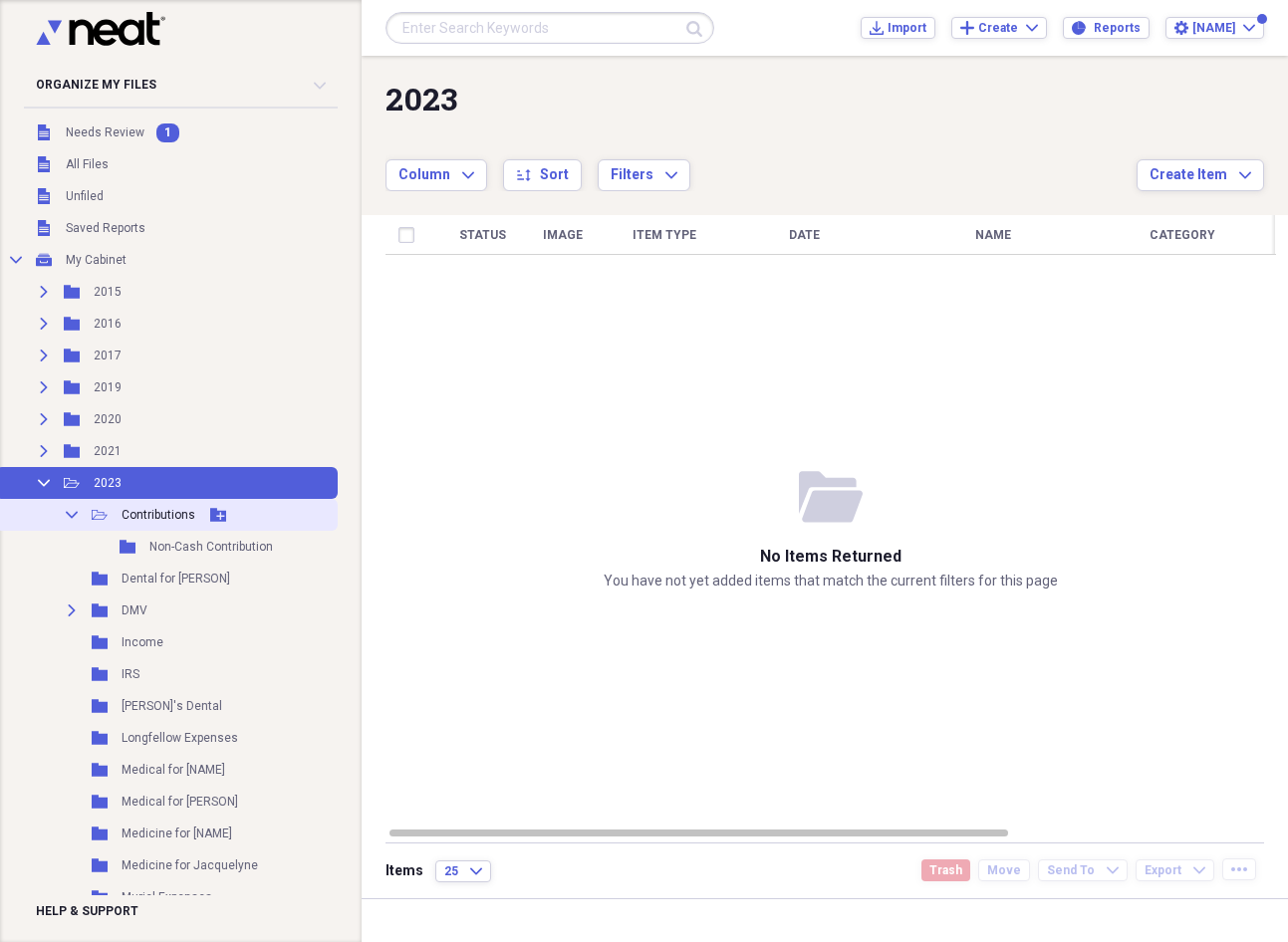 click on "Collapse" 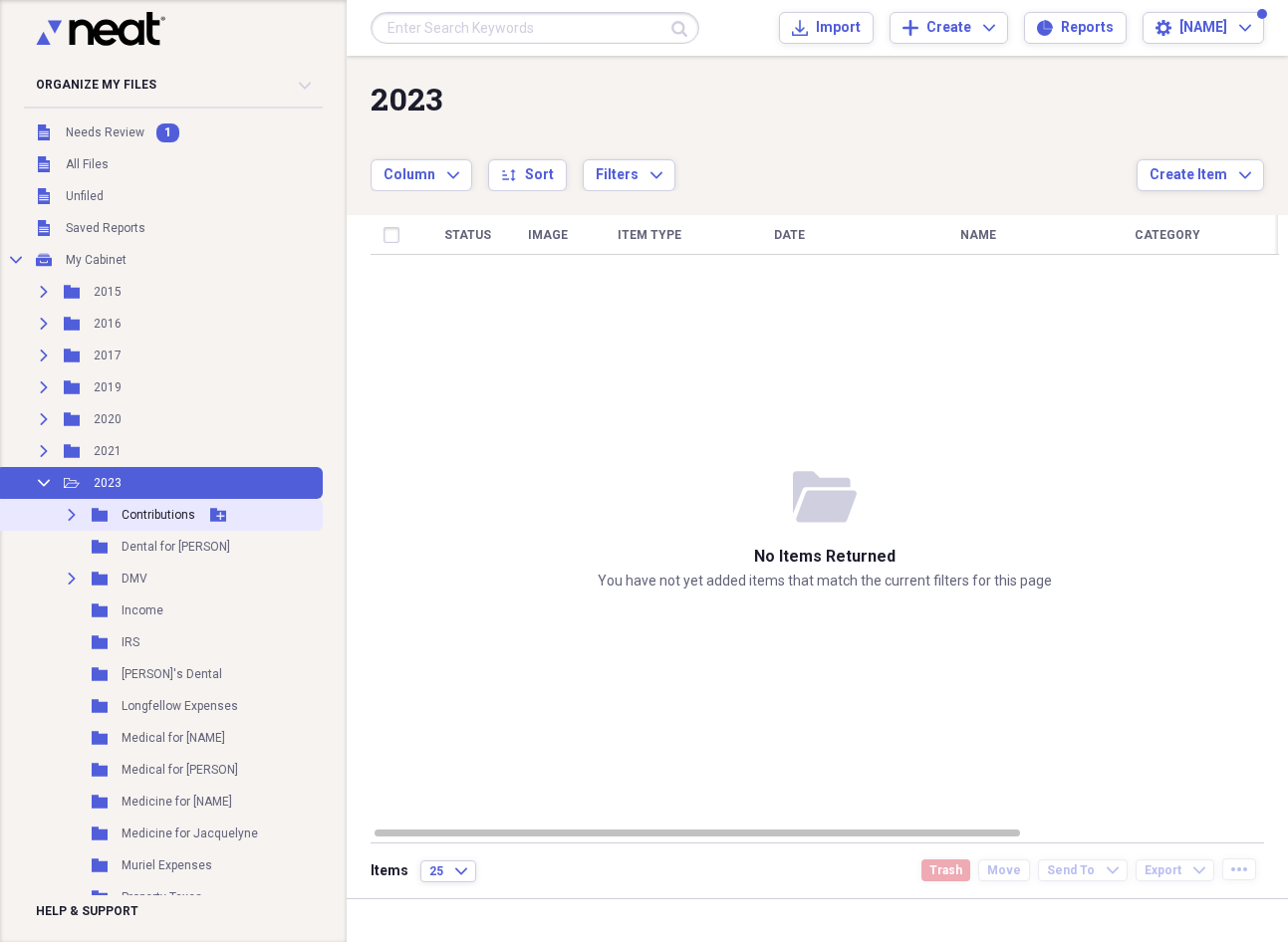 click on "Expand" 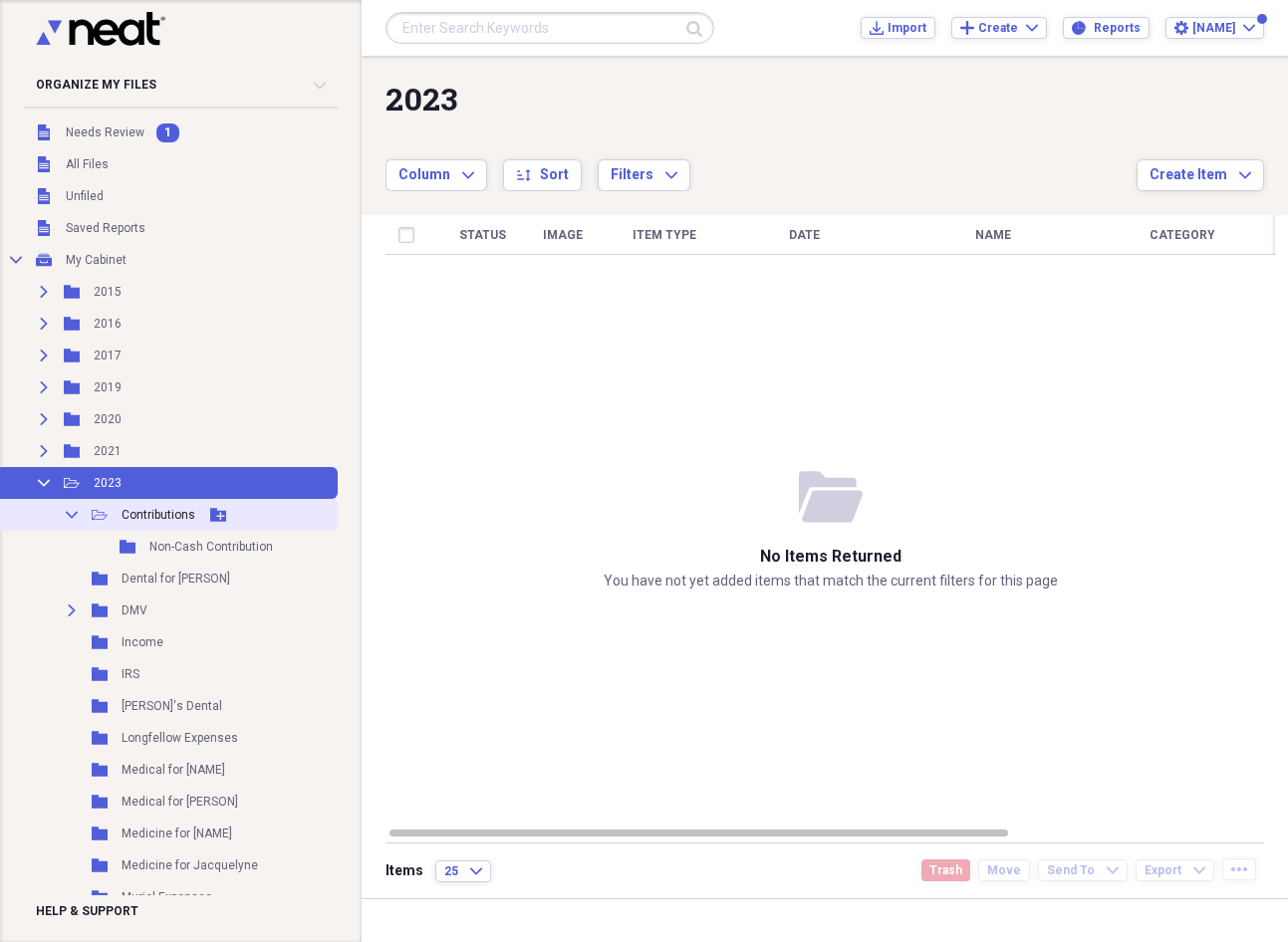 click on "Contributions" at bounding box center [158, 515] 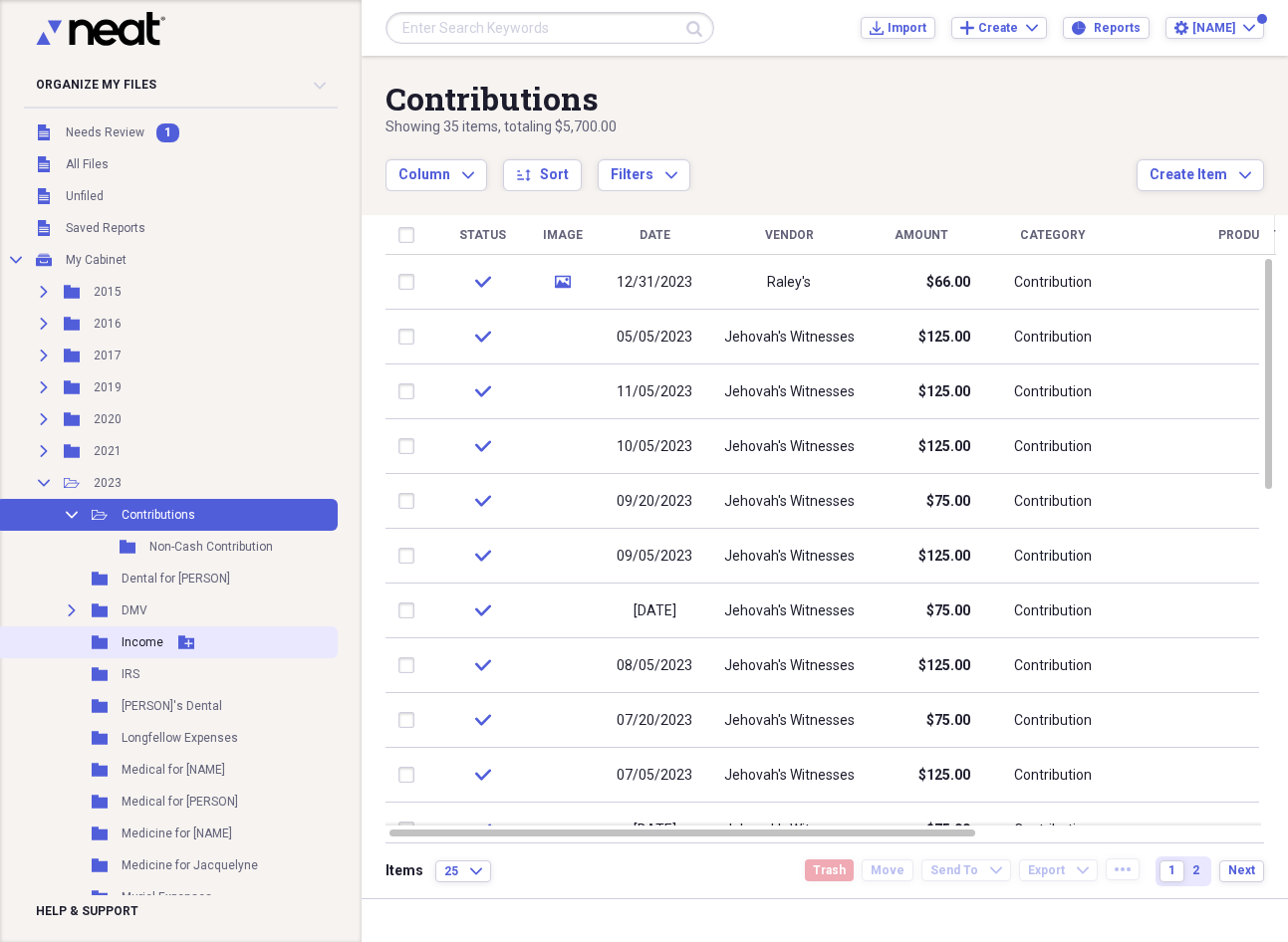 click on "Income" at bounding box center [142, 642] 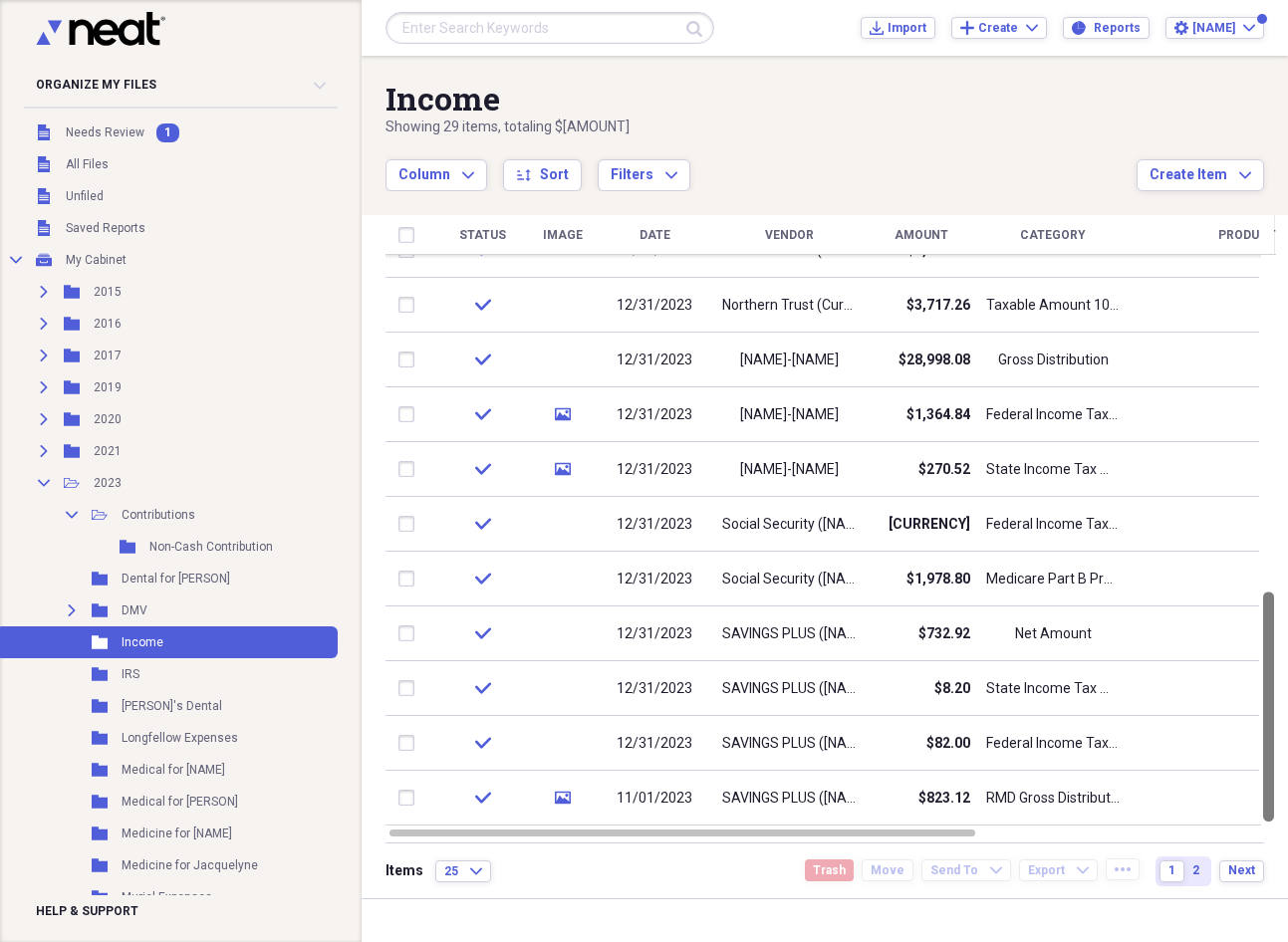 drag, startPoint x: 1275, startPoint y: 331, endPoint x: 1320, endPoint y: 819, distance: 490.0704 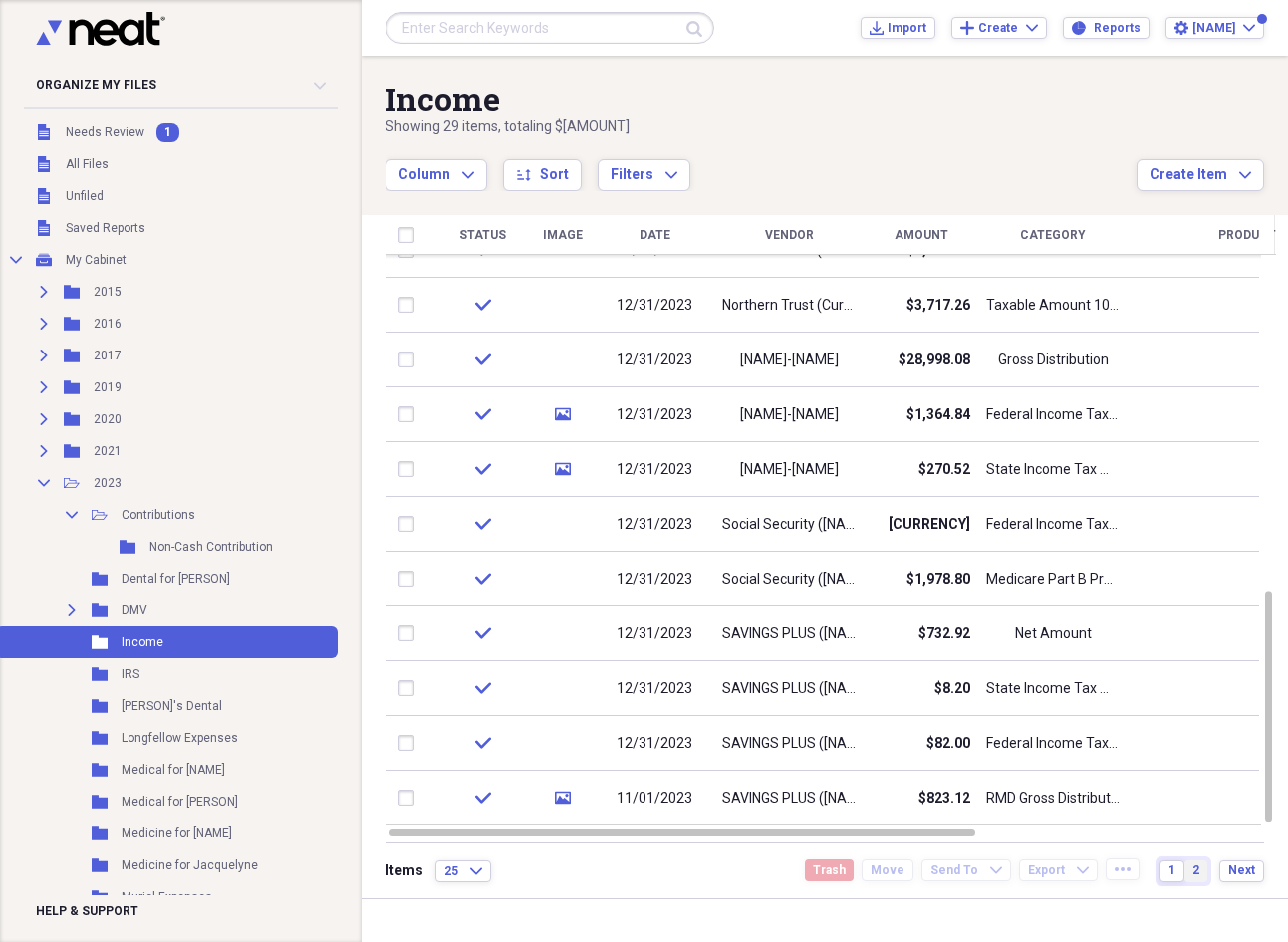 click on "2" at bounding box center [1195, 870] 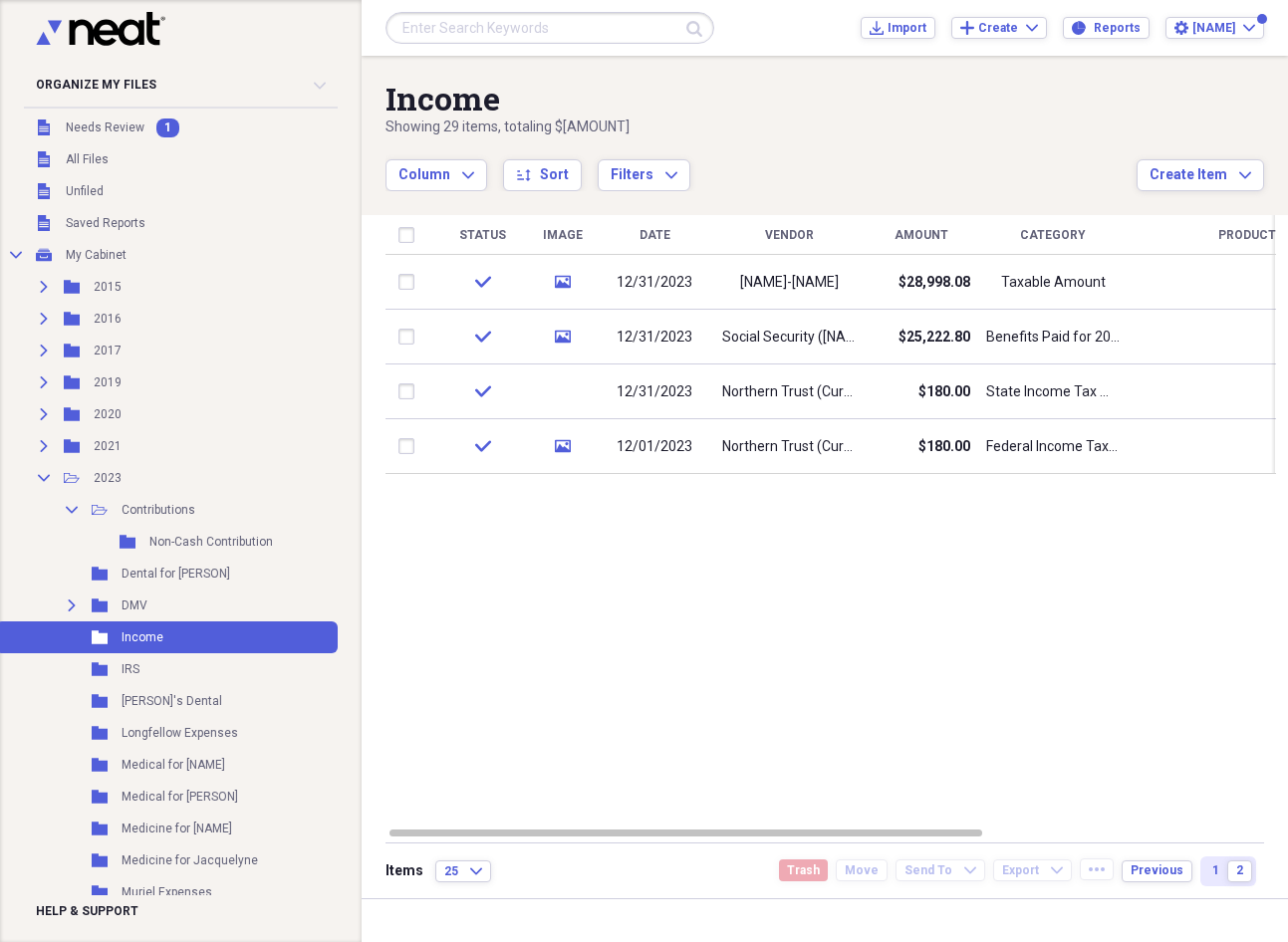 scroll, scrollTop: 8, scrollLeft: 0, axis: vertical 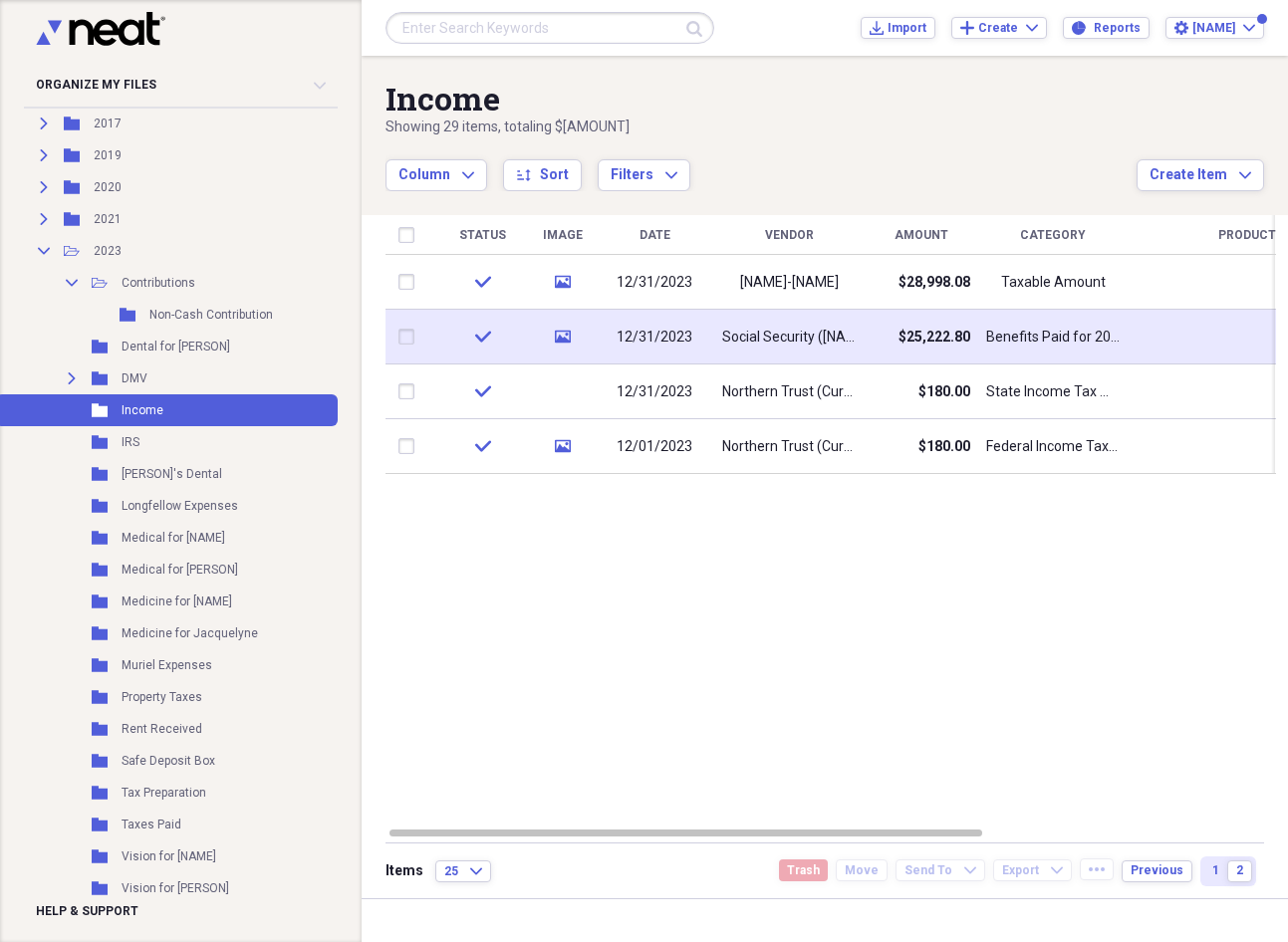 click on "12/31/2023" at bounding box center [654, 337] 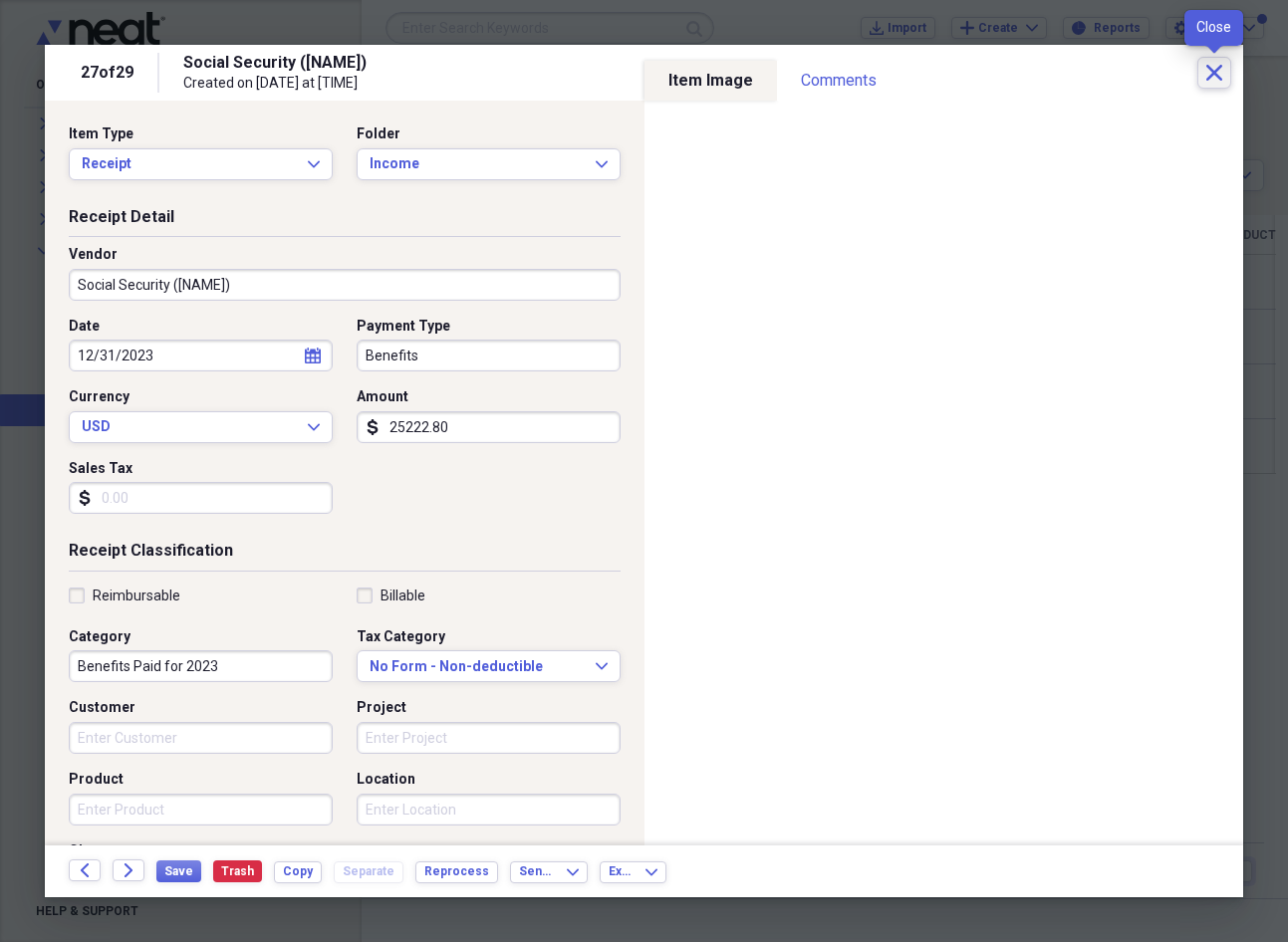click on "Close" 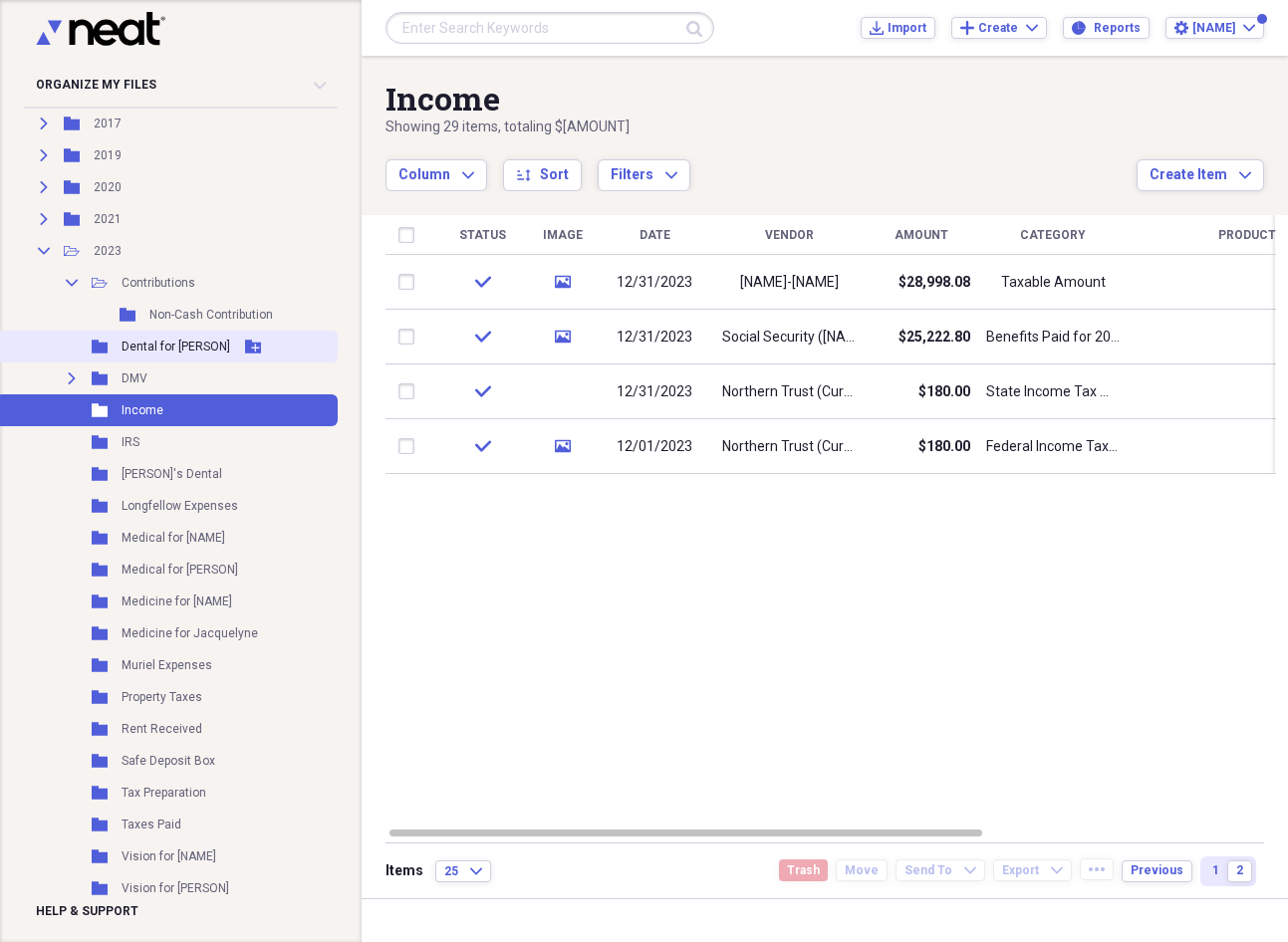 click on "Folder" 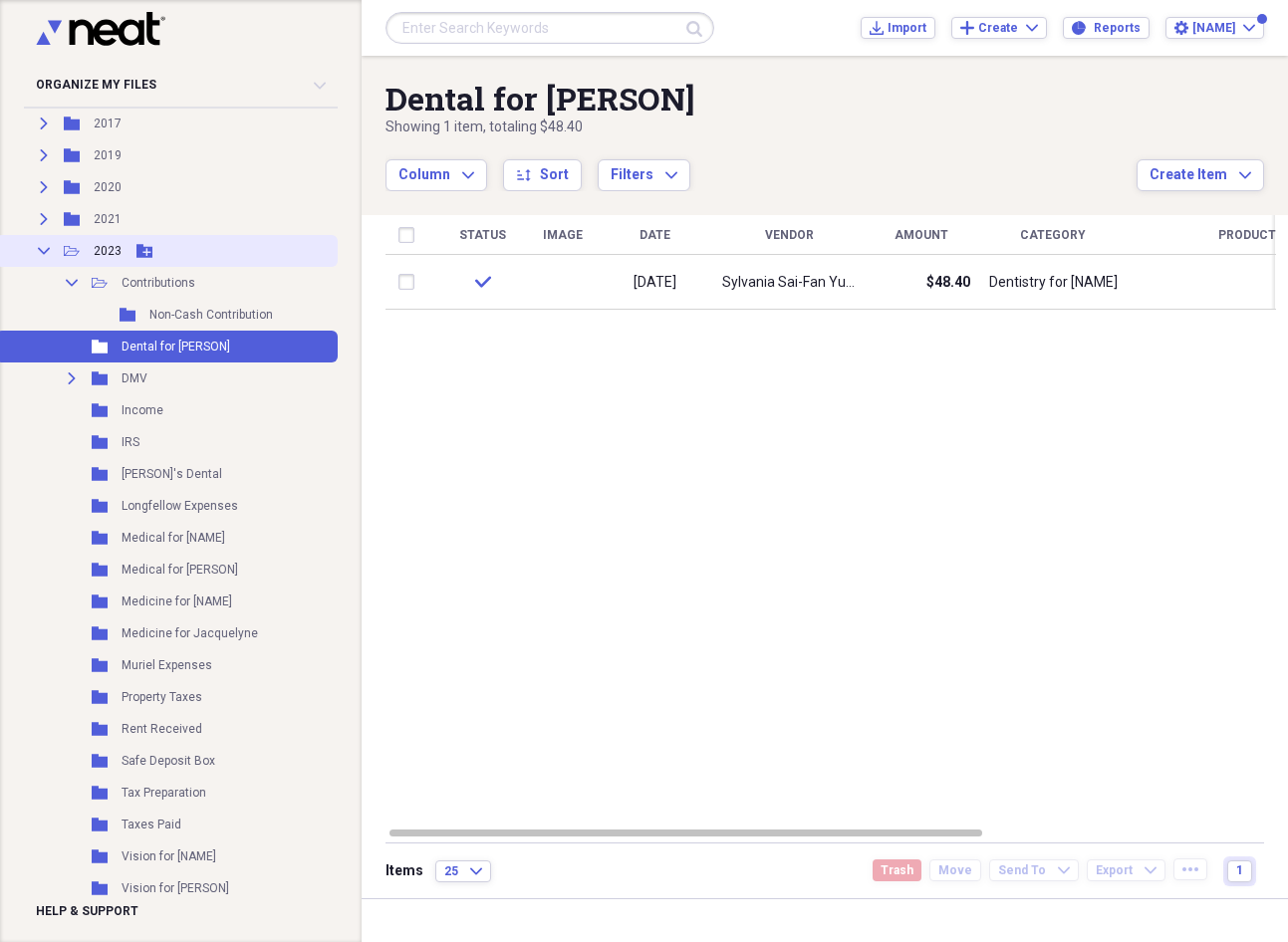 click on "2023" at bounding box center [108, 251] 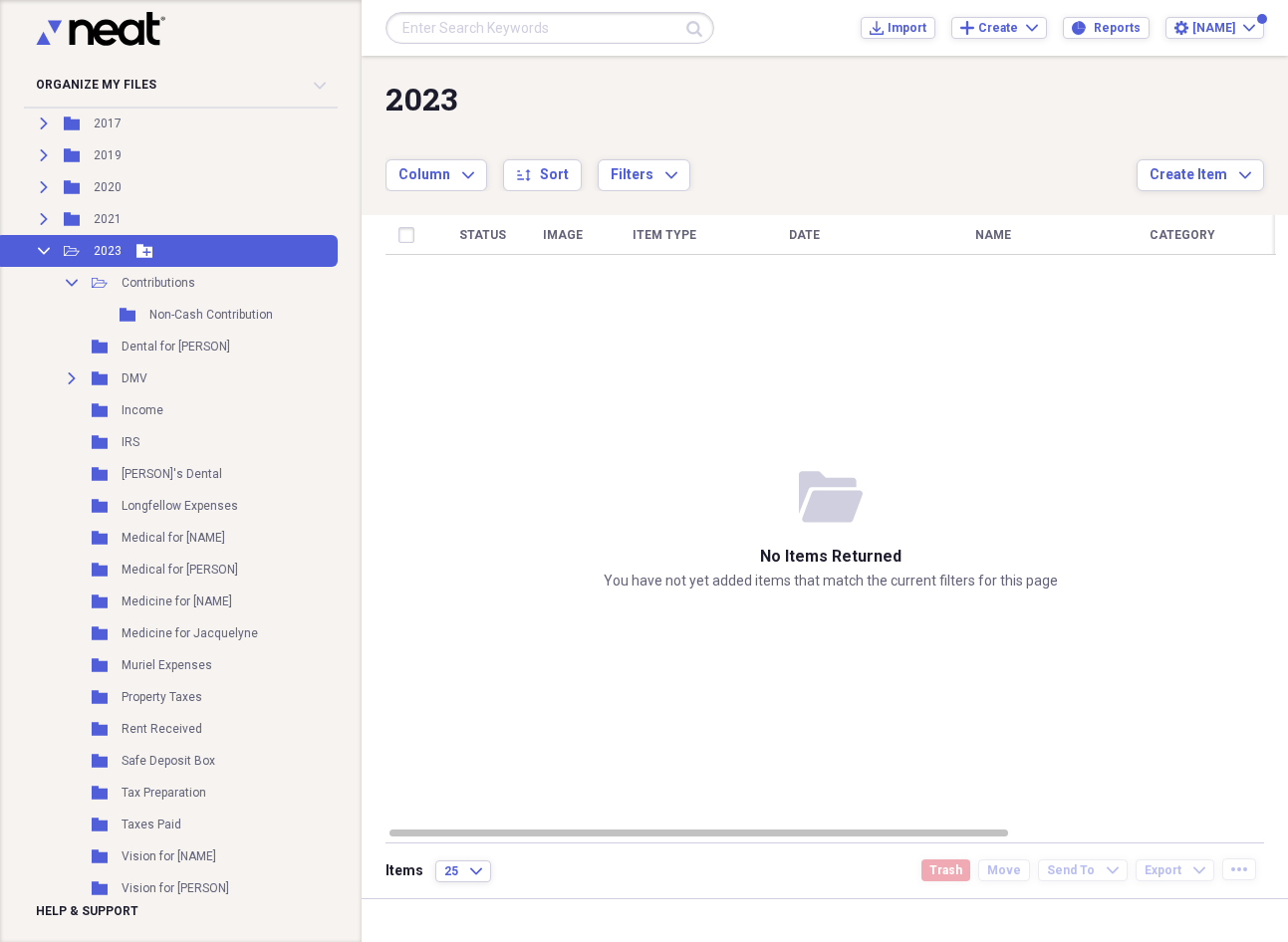 click on "Open Folder" 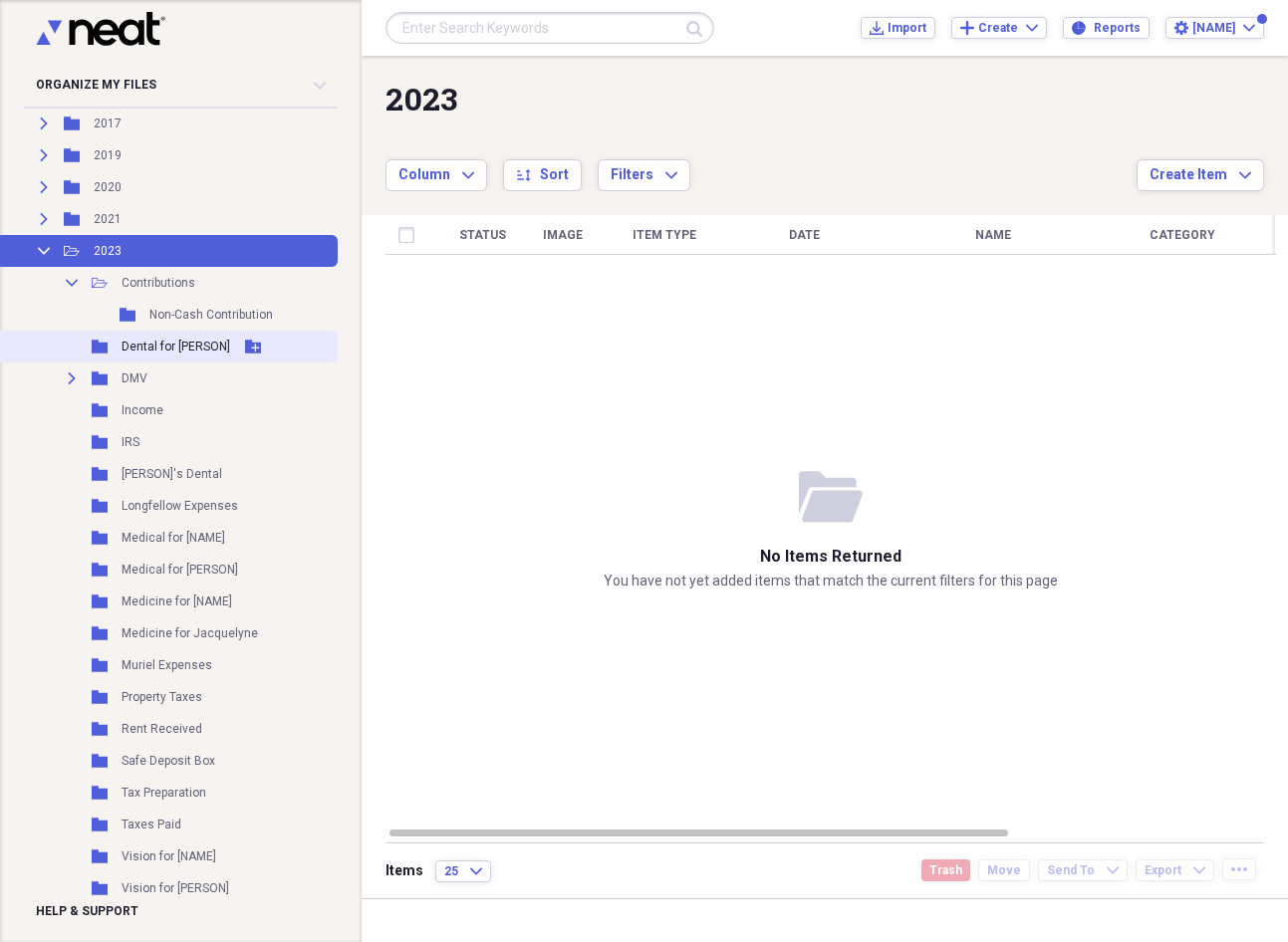 click on "Folder Dental for [PERSON] Add Folder" at bounding box center (166, 347) 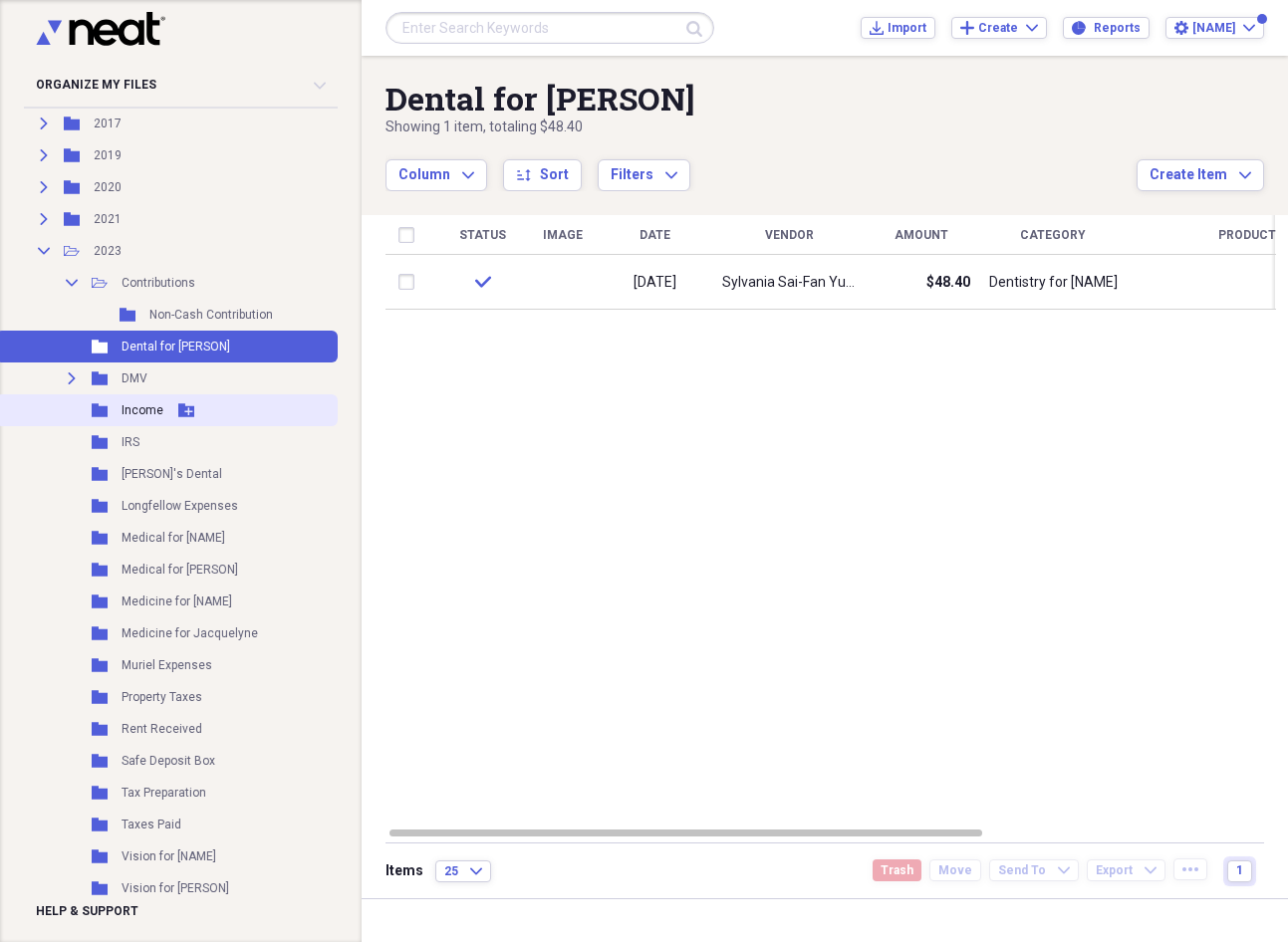click 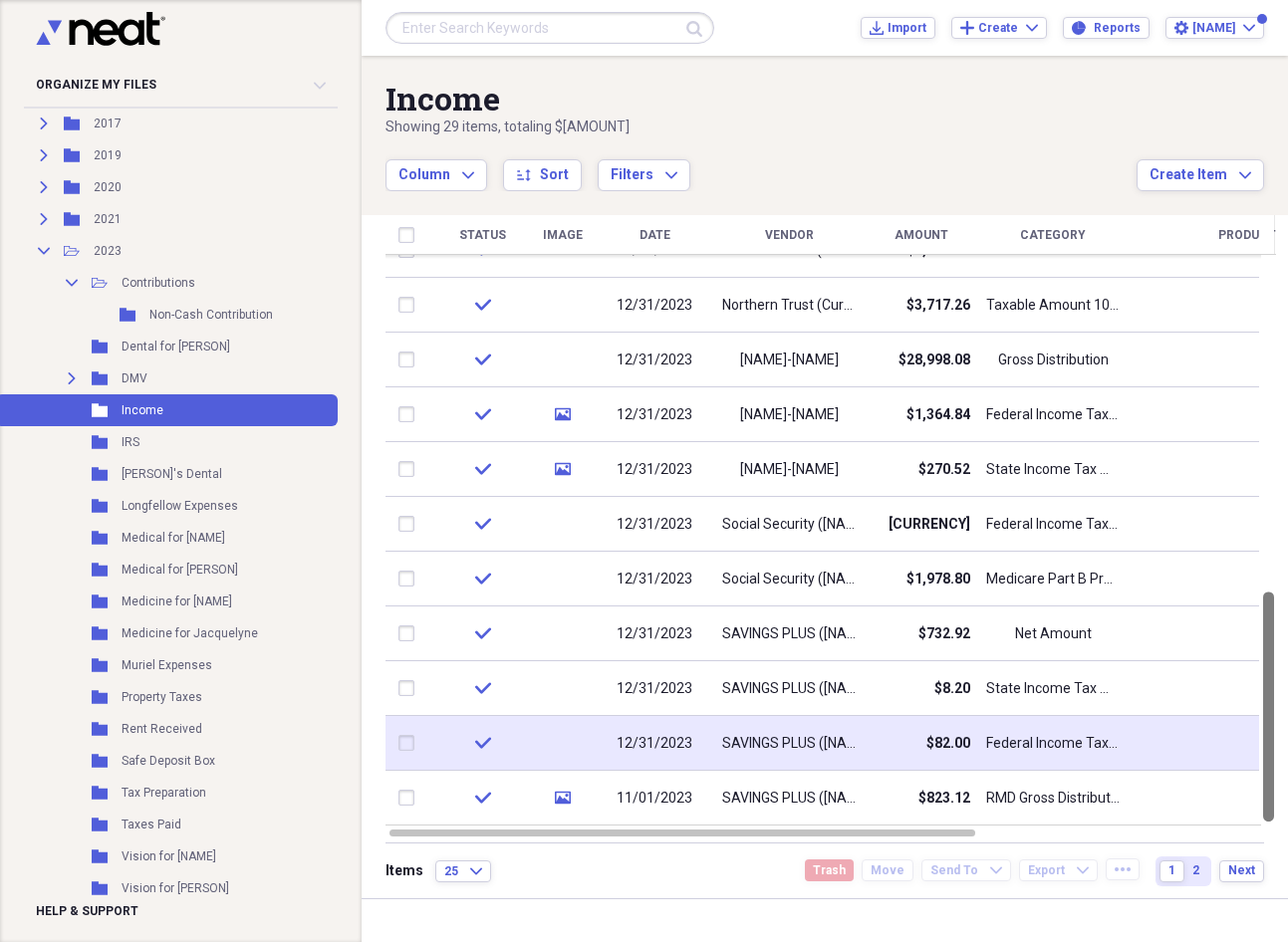 drag, startPoint x: 1281, startPoint y: 309, endPoint x: 1261, endPoint y: 729, distance: 420.47592 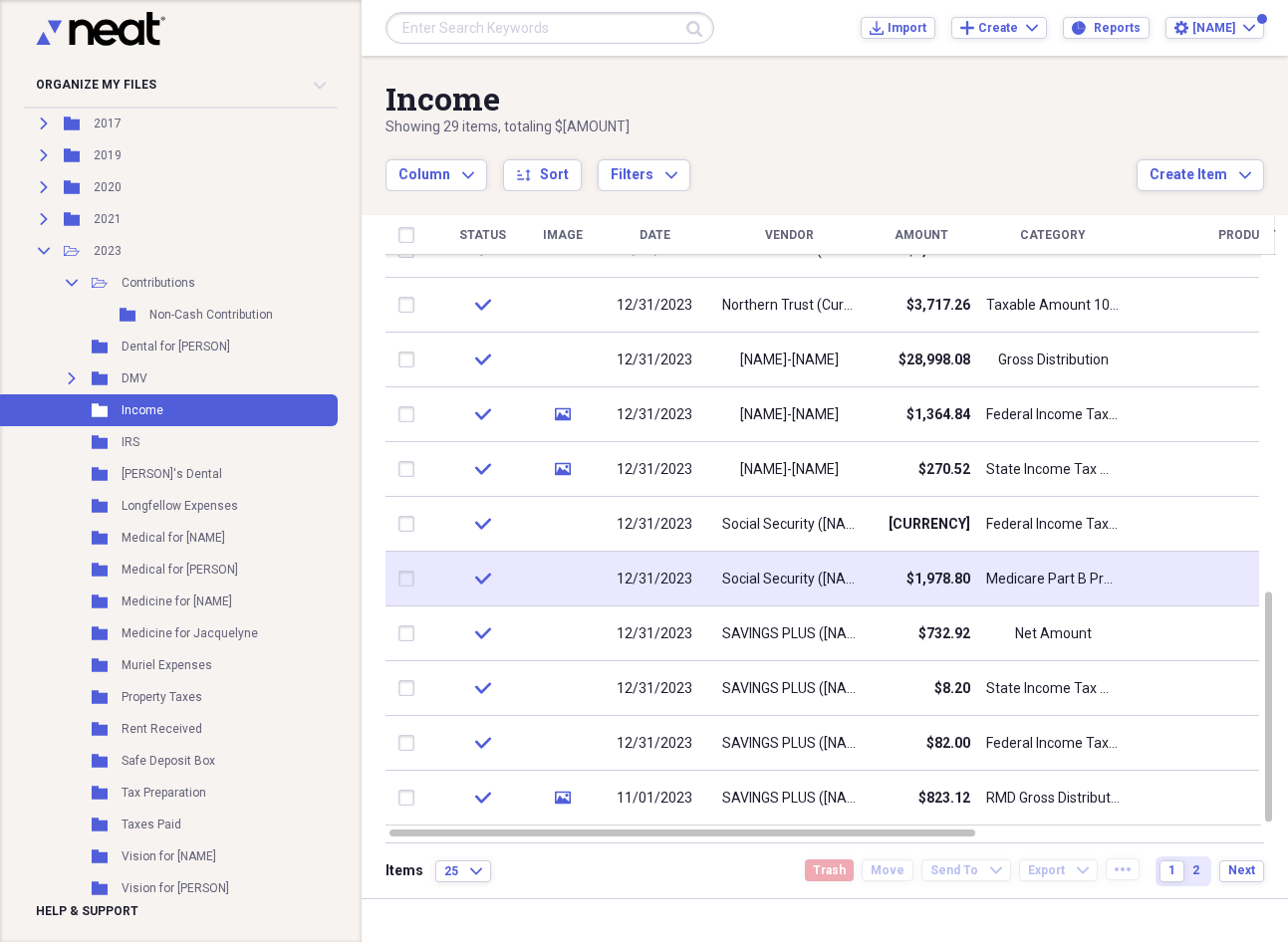 click on "Social Security ([NAME])" at bounding box center [789, 580] 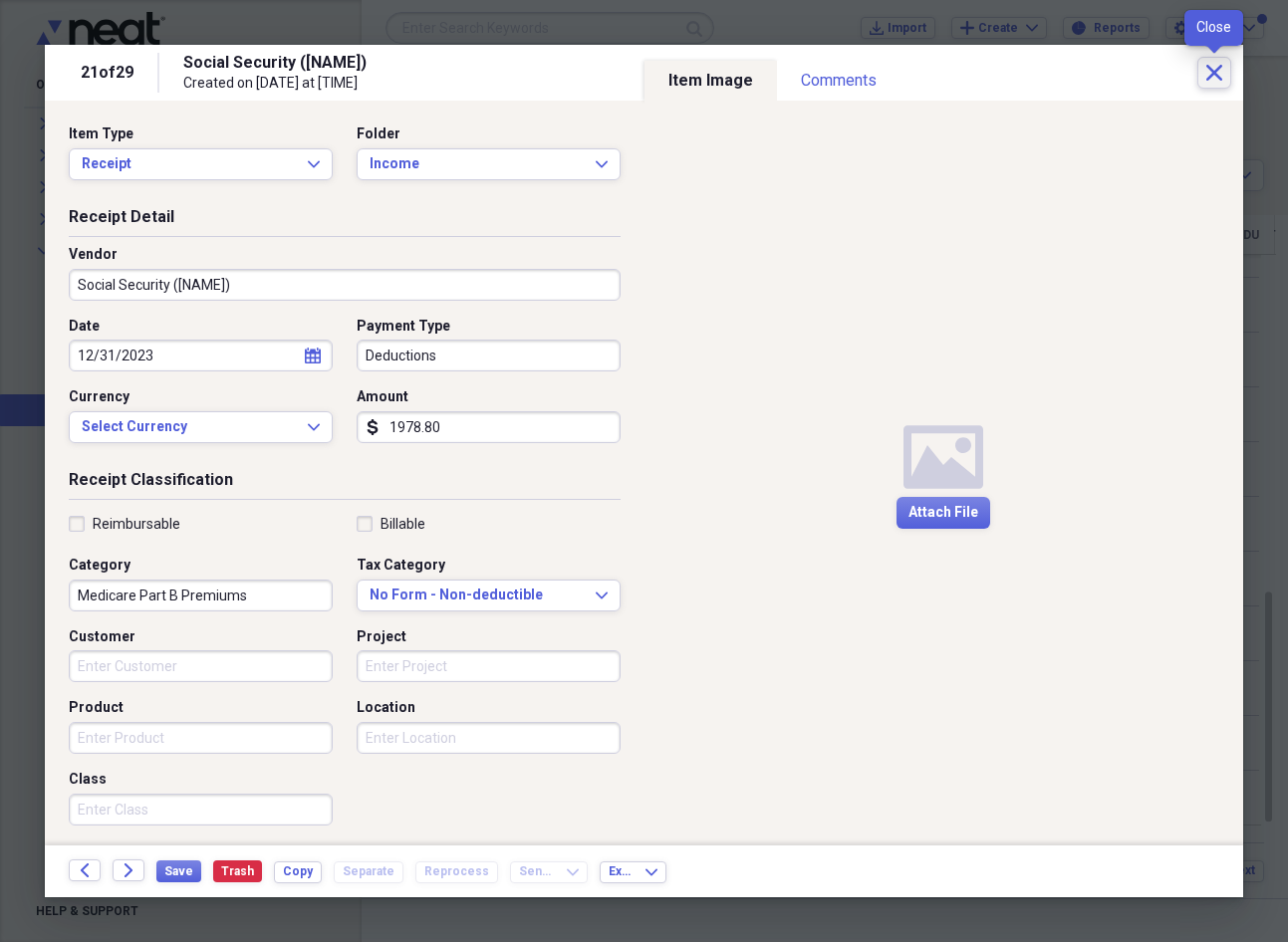 click on "Close" 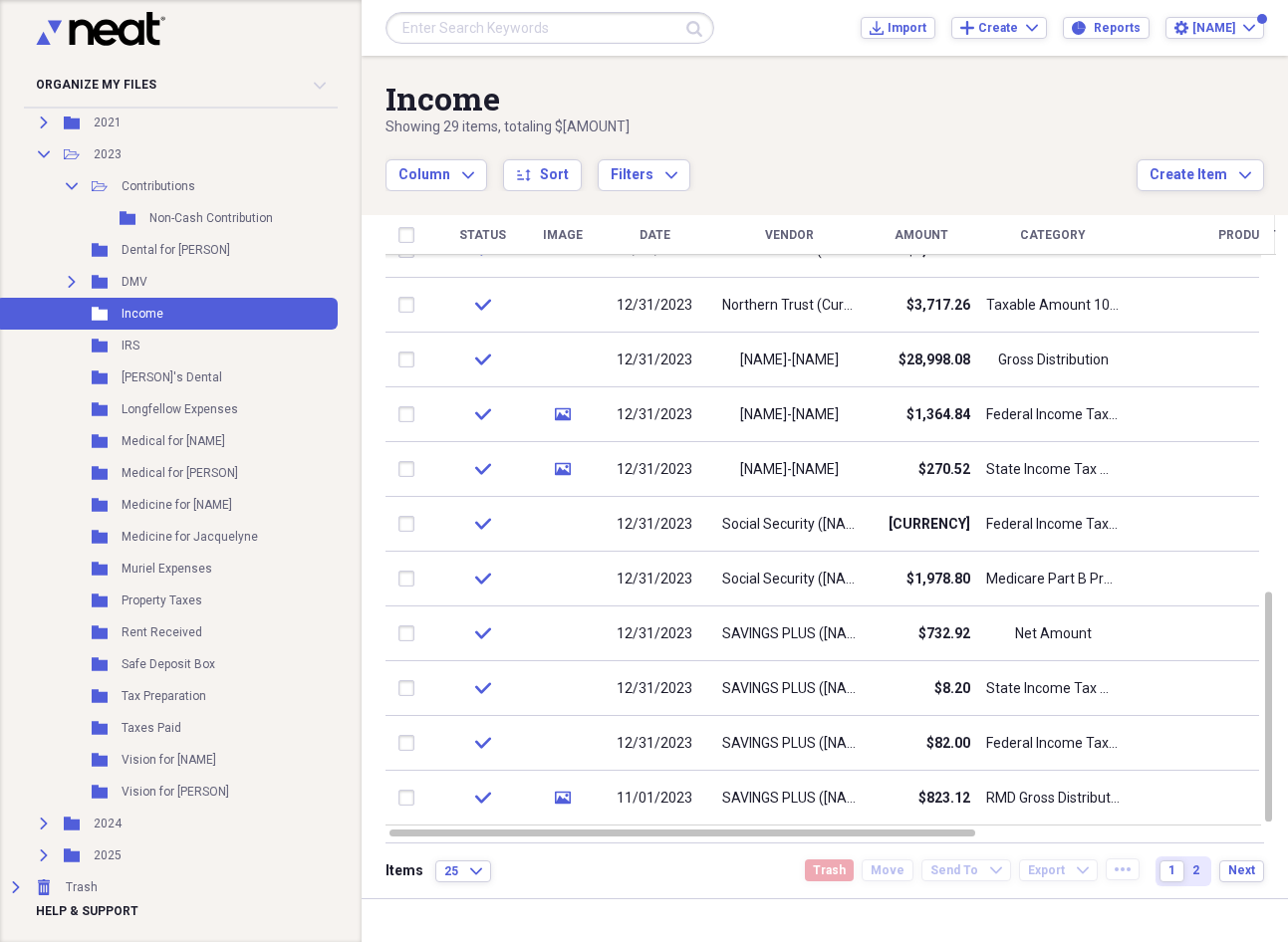 scroll, scrollTop: 337, scrollLeft: 0, axis: vertical 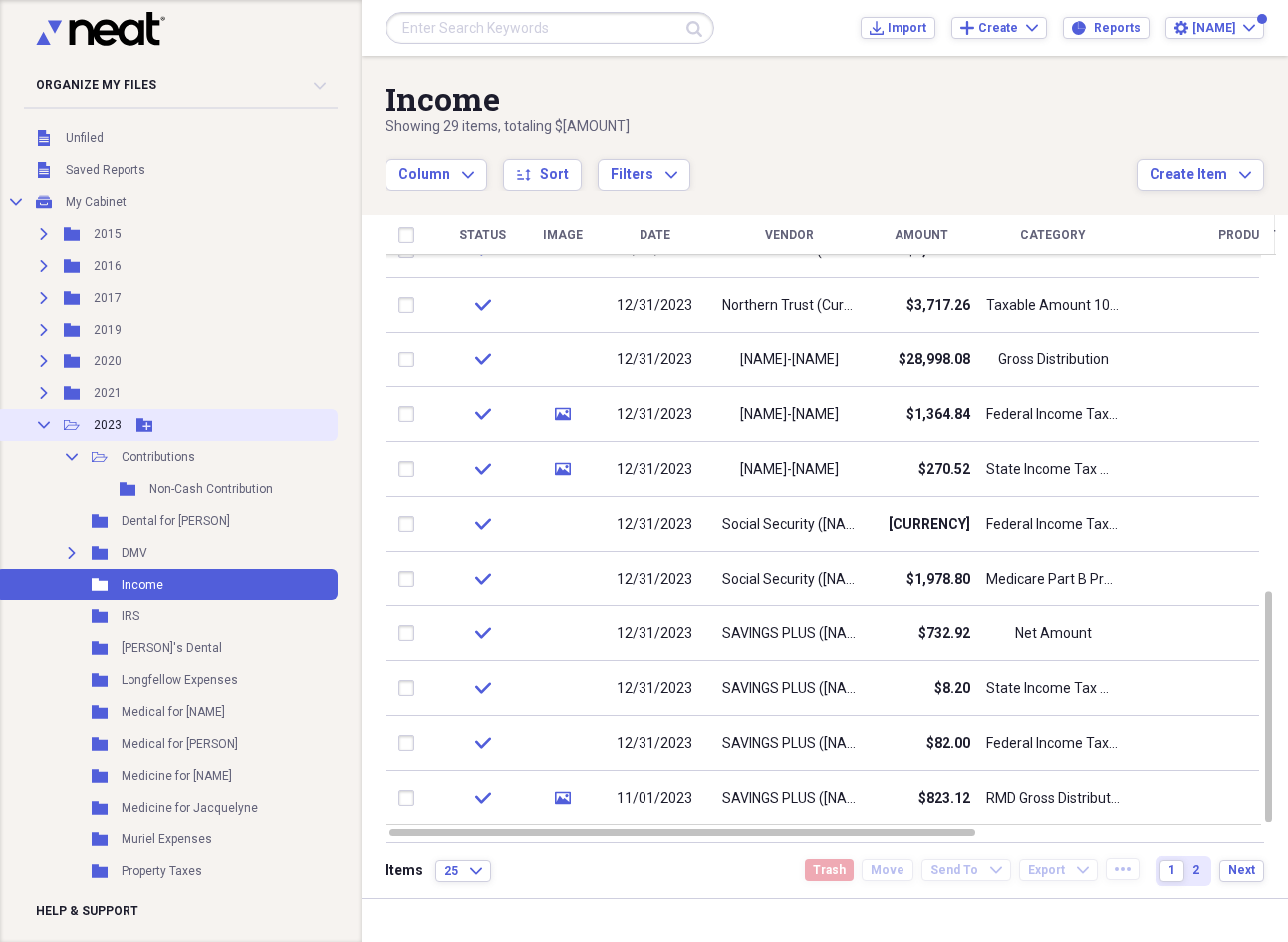 click 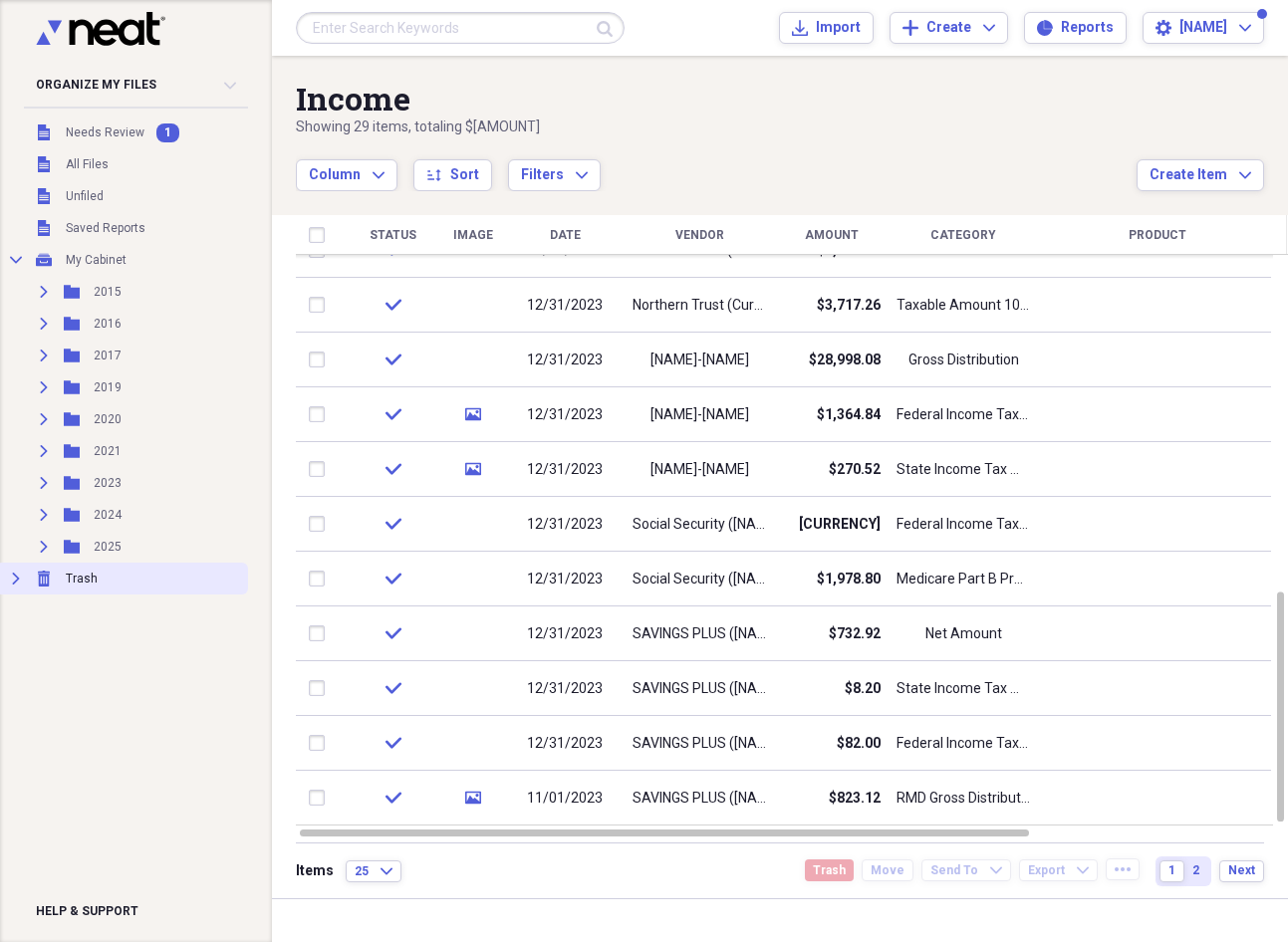 click on "Trash" at bounding box center (82, 579) 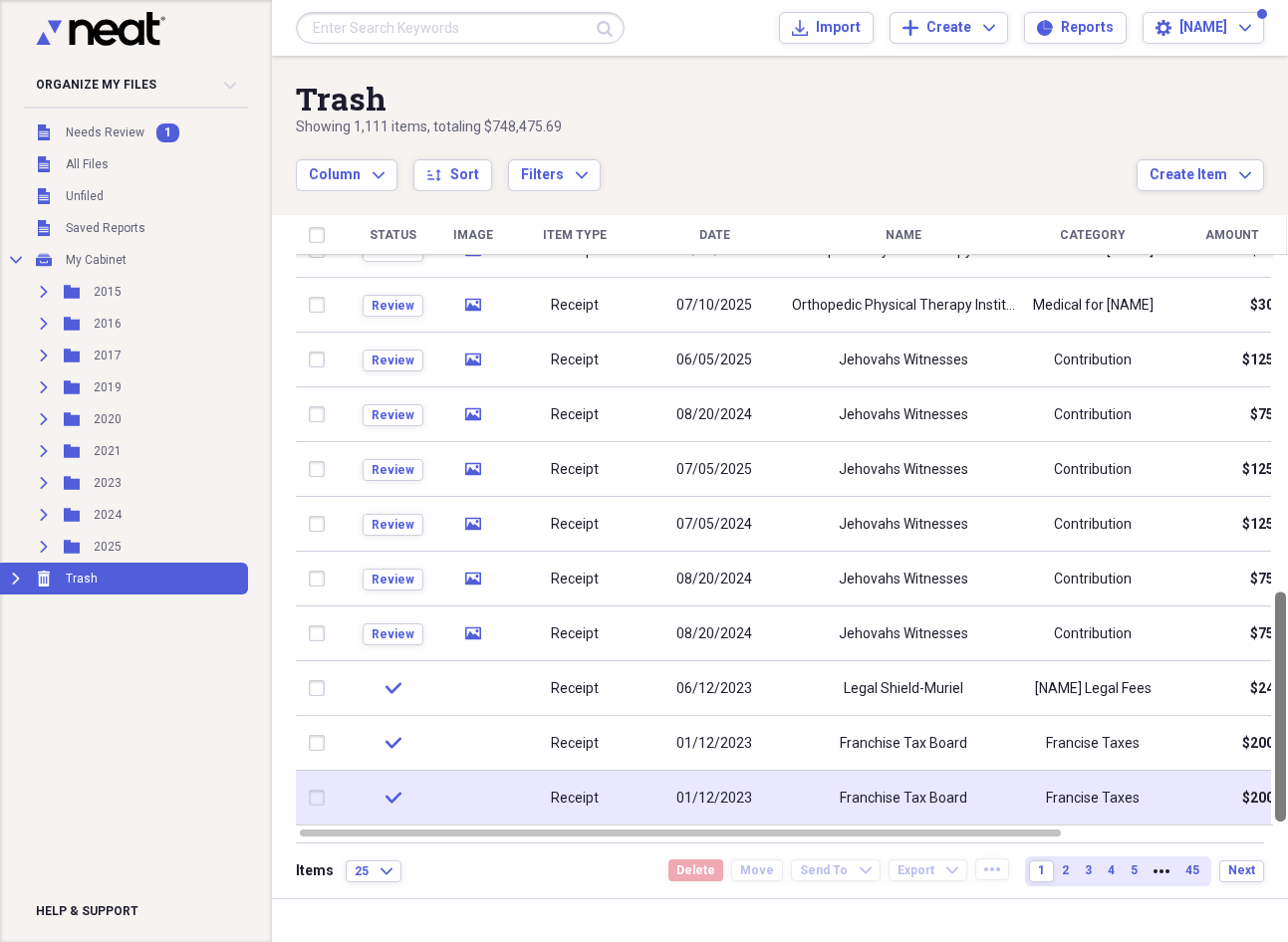 drag, startPoint x: 1280, startPoint y: 294, endPoint x: 1180, endPoint y: 811, distance: 526.58238 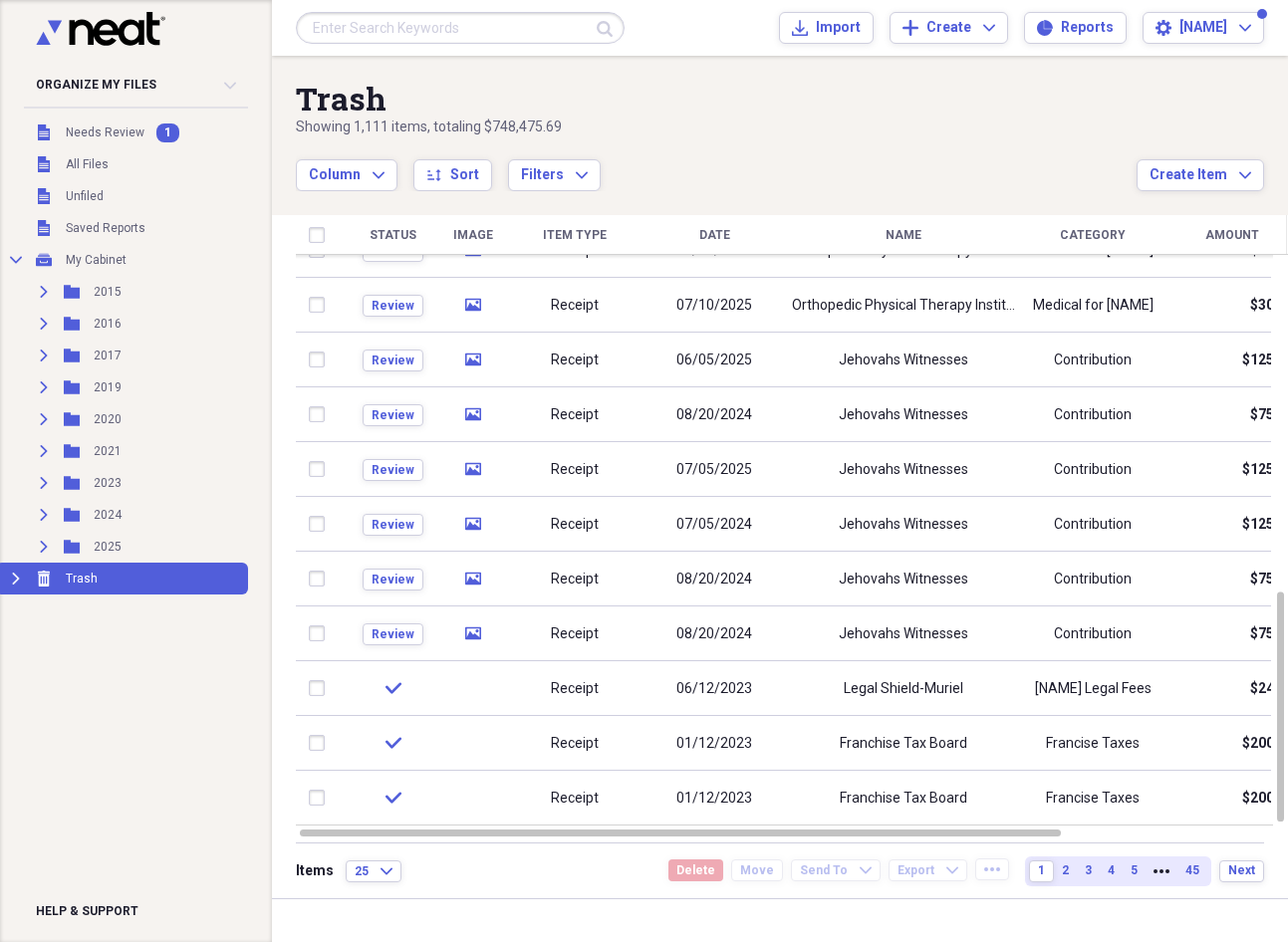 click on "Organize My Files 1 Collapse Unfiled Needs Review 1 Unfiled All Files Unfiled Unfiled Unfiled Saved Reports Collapse My Cabinet My Cabinet Add Folder Expand Folder 2015 Add Folder Expand Folder 2016 Add Folder Expand Folder 2017 Add Folder Expand Folder 2019 Add Folder Expand Folder 2020 Add Folder Expand Folder 2021 Add Folder Expand Folder 2023 Add Folder Expand Folder 2024 Add Folder Expand Folder 2025 Add Folder Expand Trash Trash Help & Support" at bounding box center [135, 471] 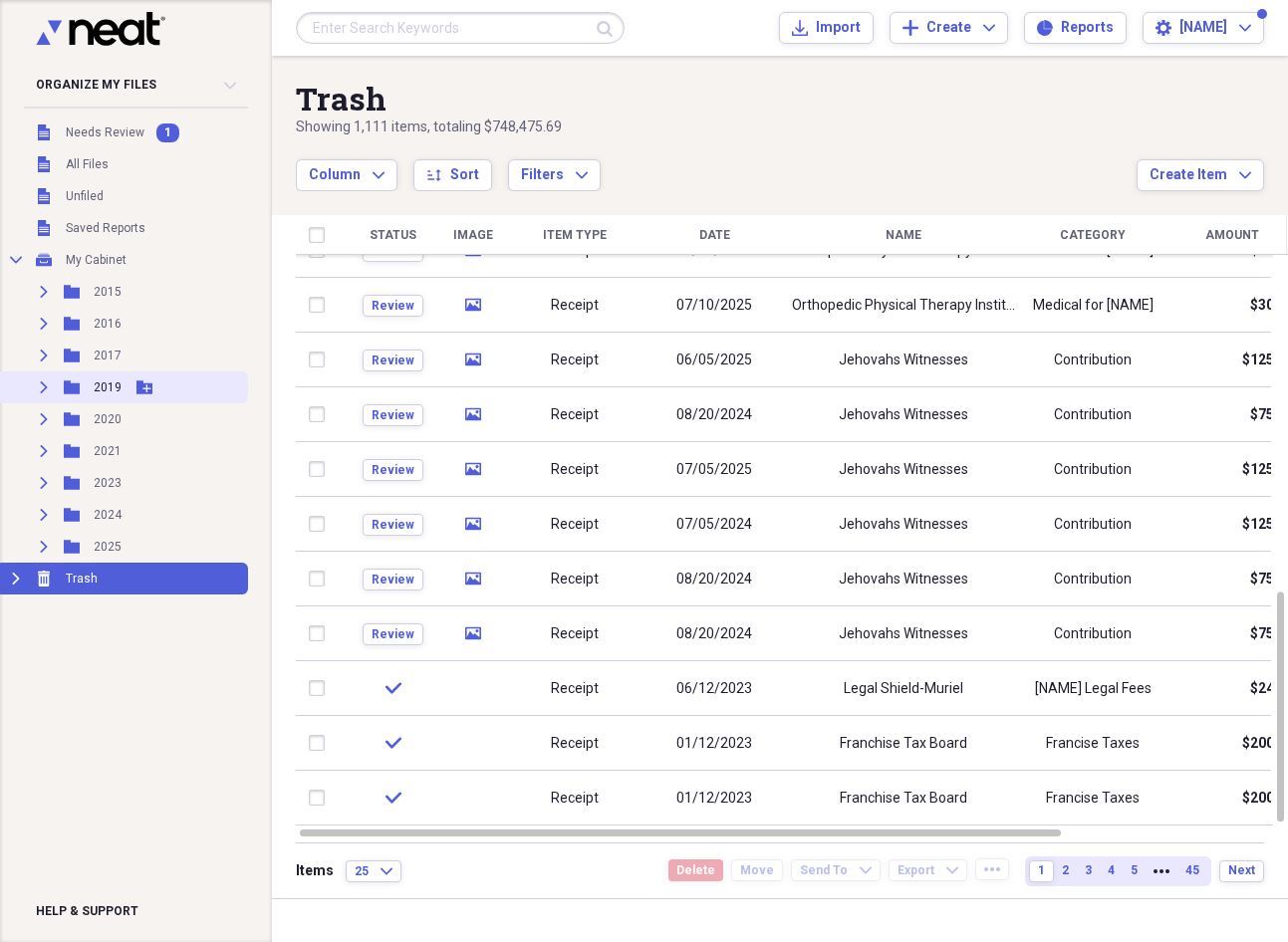 click on "2019" at bounding box center [108, 387] 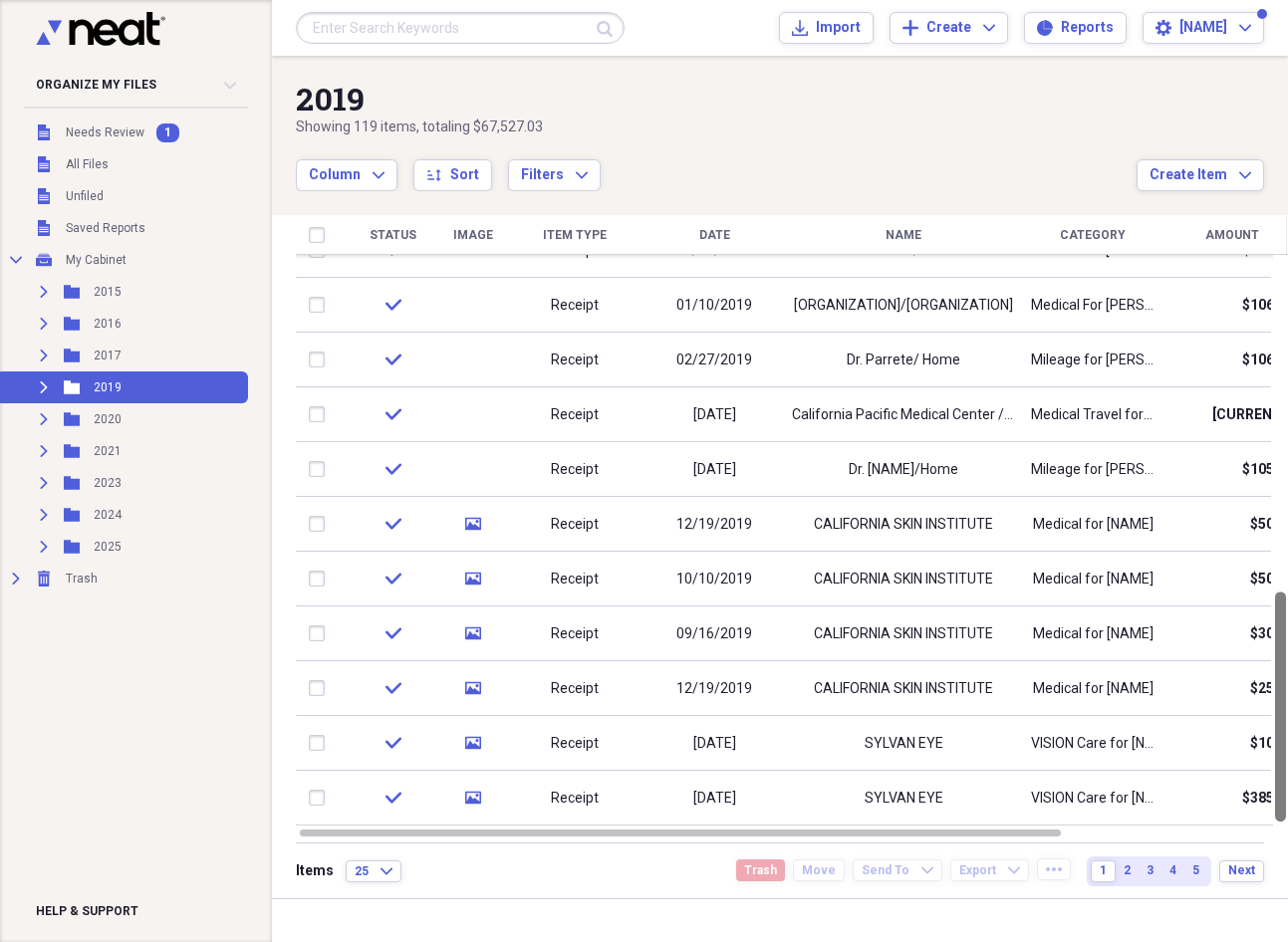 drag, startPoint x: 1290, startPoint y: 272, endPoint x: 1196, endPoint y: 850, distance: 585.594 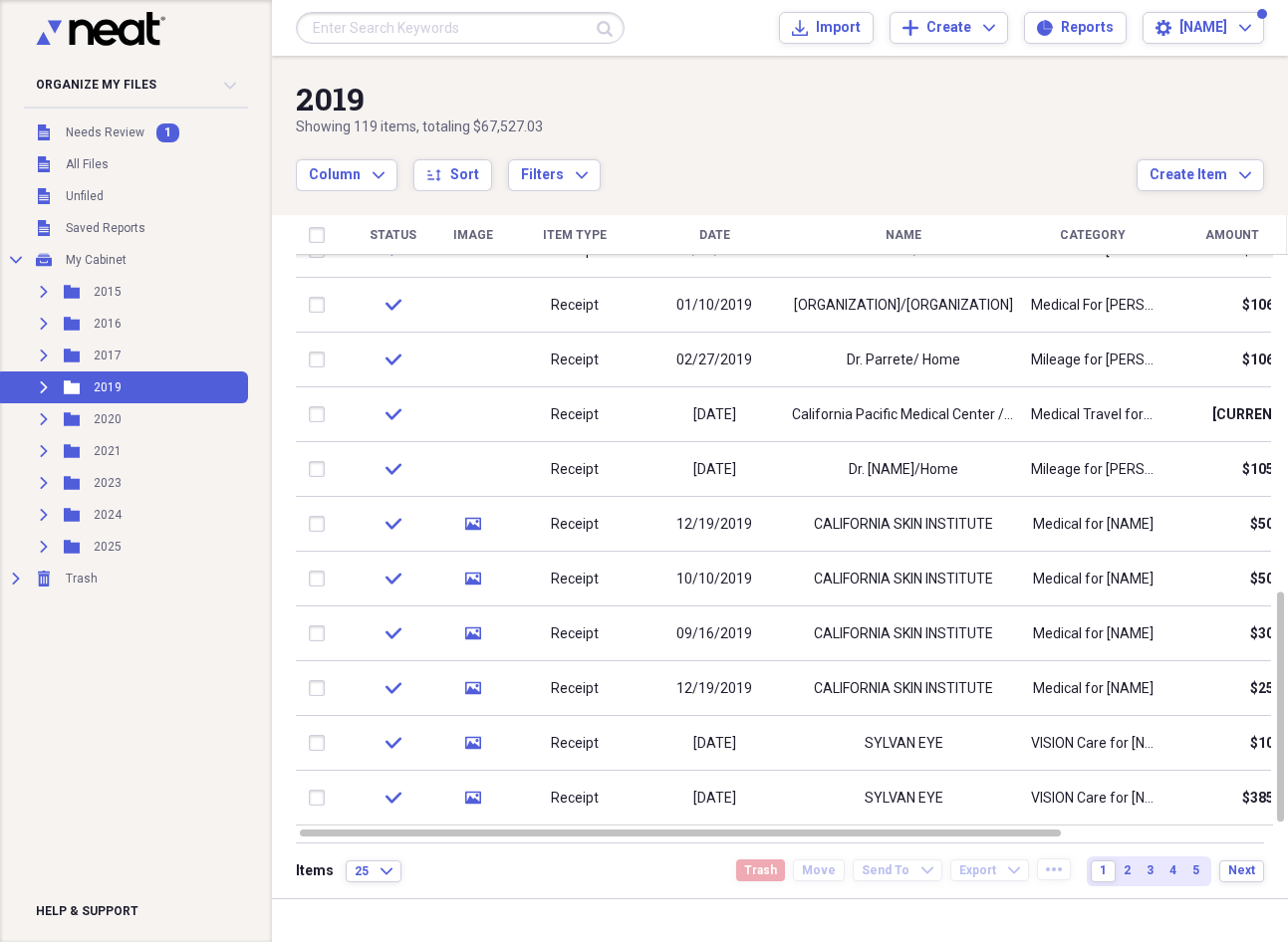 click on "1 2 3 4 5" at bounding box center (1149, 871) 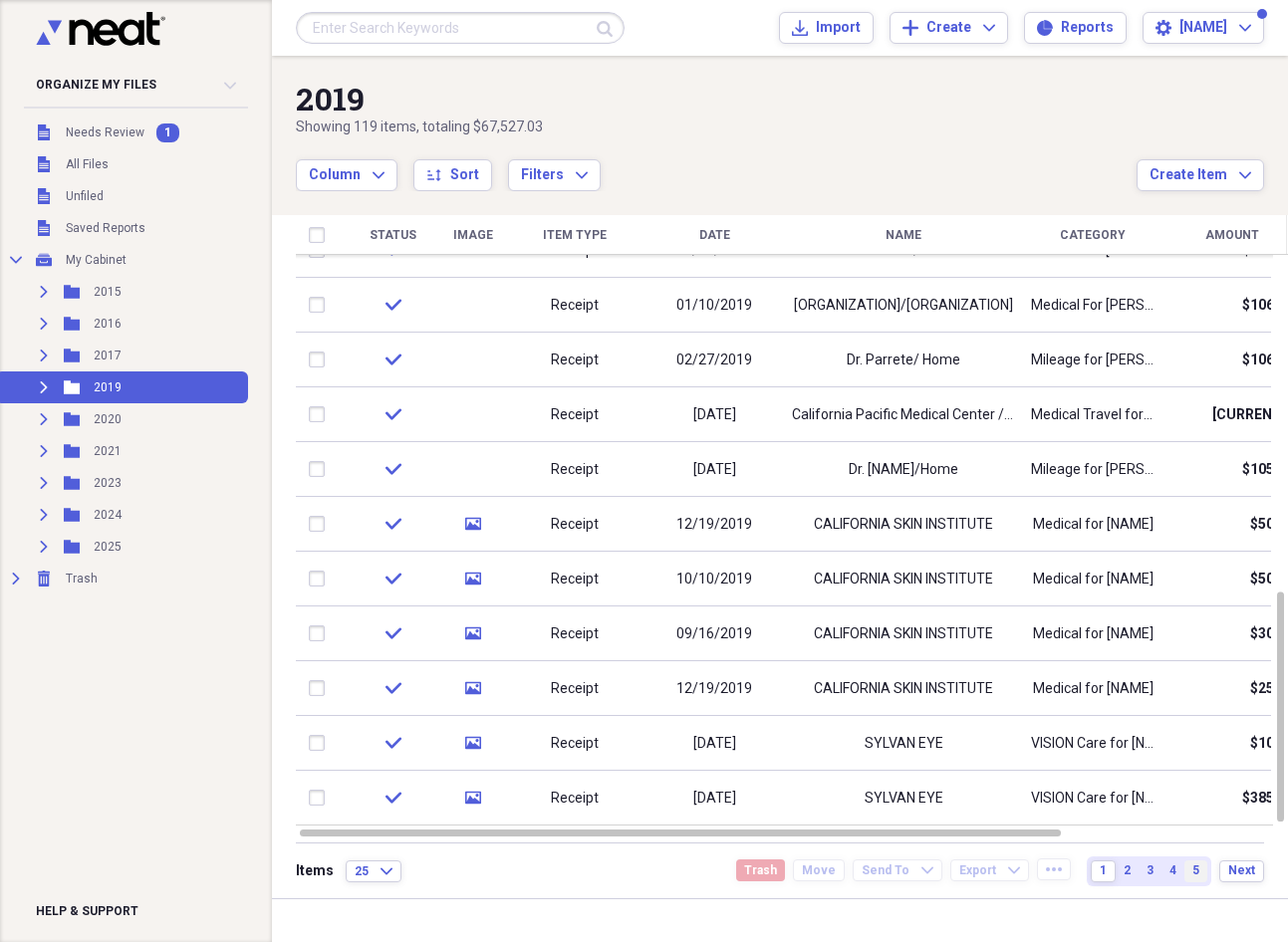 click on "5" at bounding box center [1195, 871] 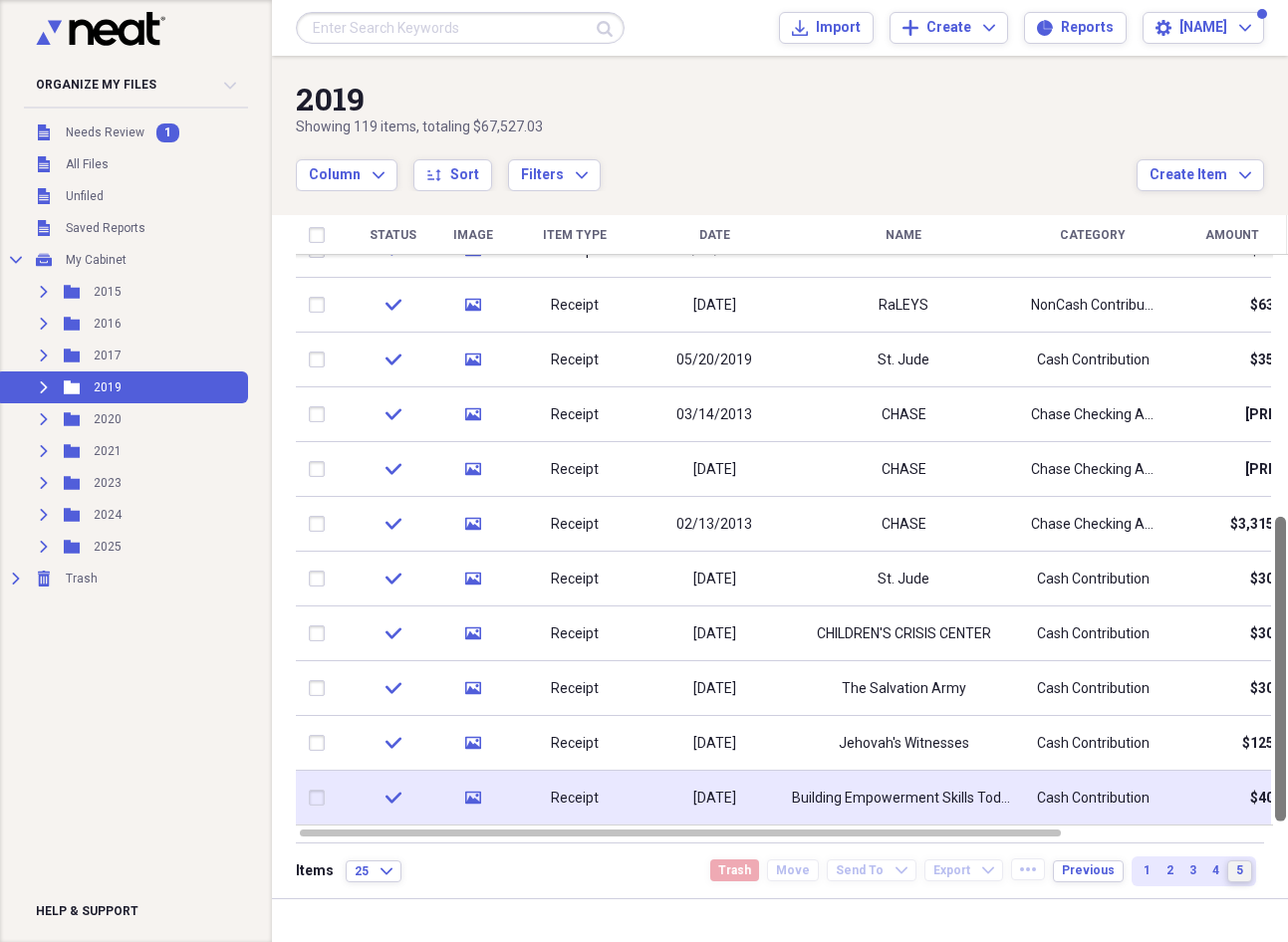 drag, startPoint x: 1284, startPoint y: 272, endPoint x: 1242, endPoint y: 808, distance: 537.643 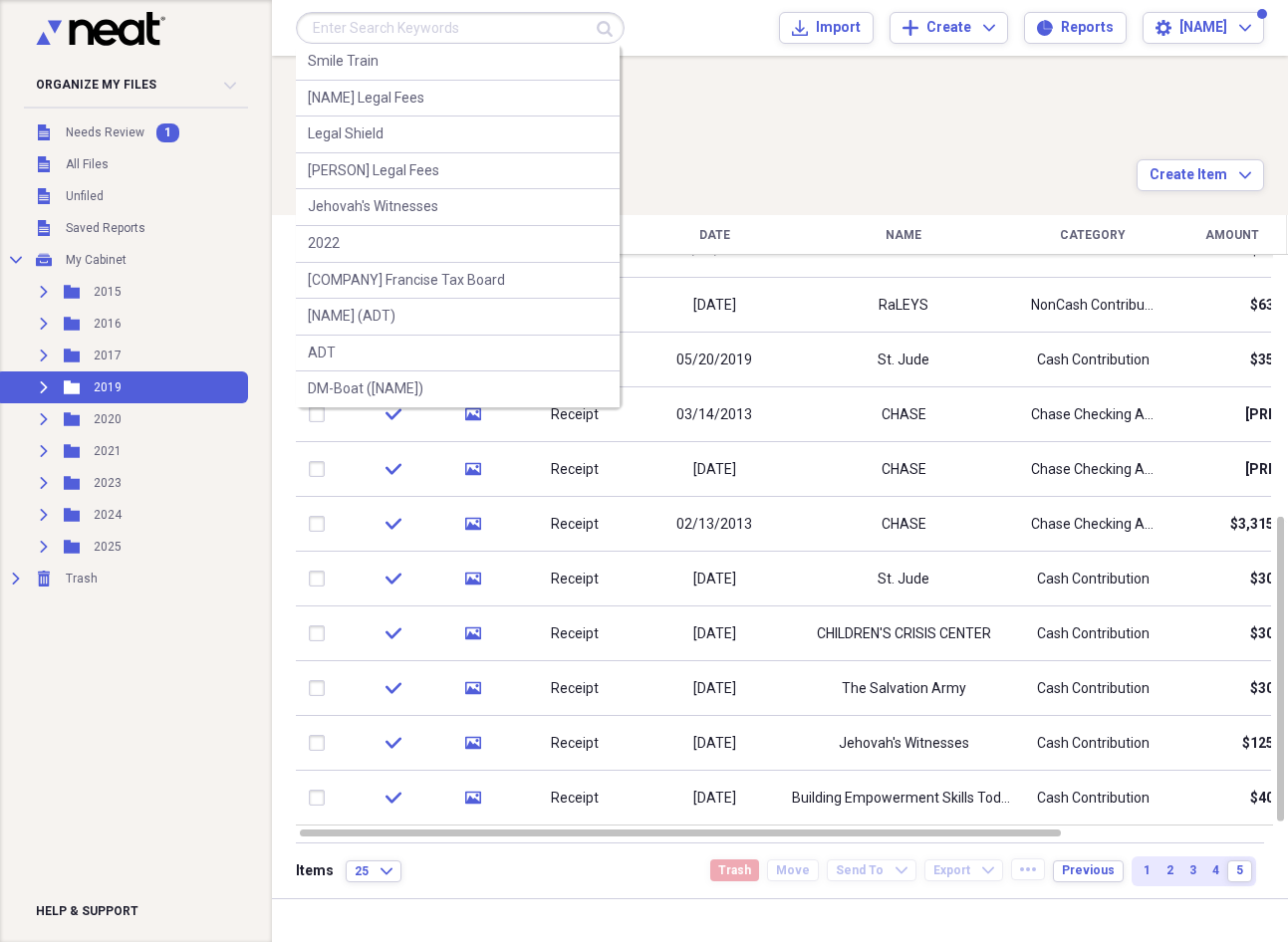 click at bounding box center [460, 28] 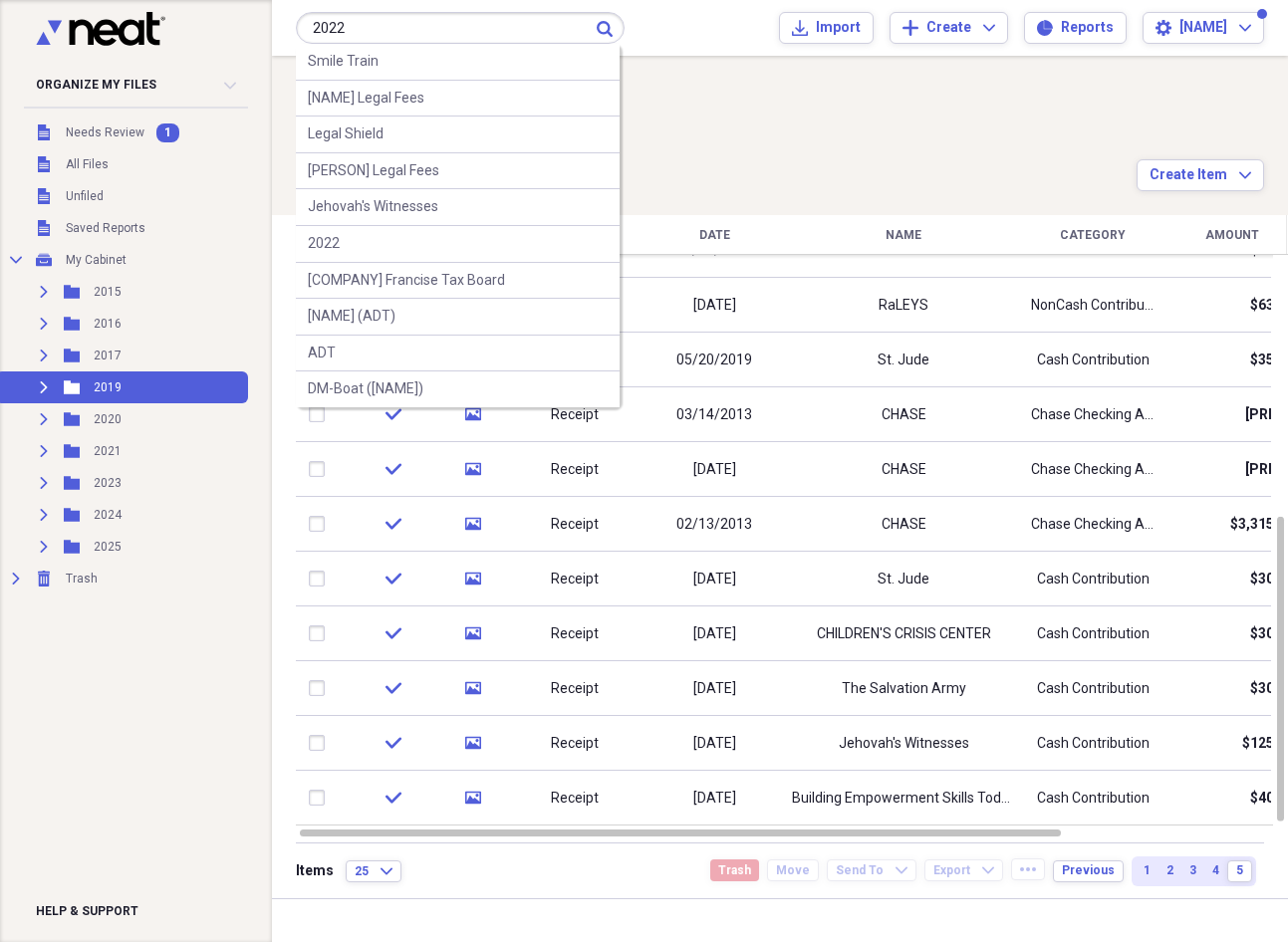 type on "2022" 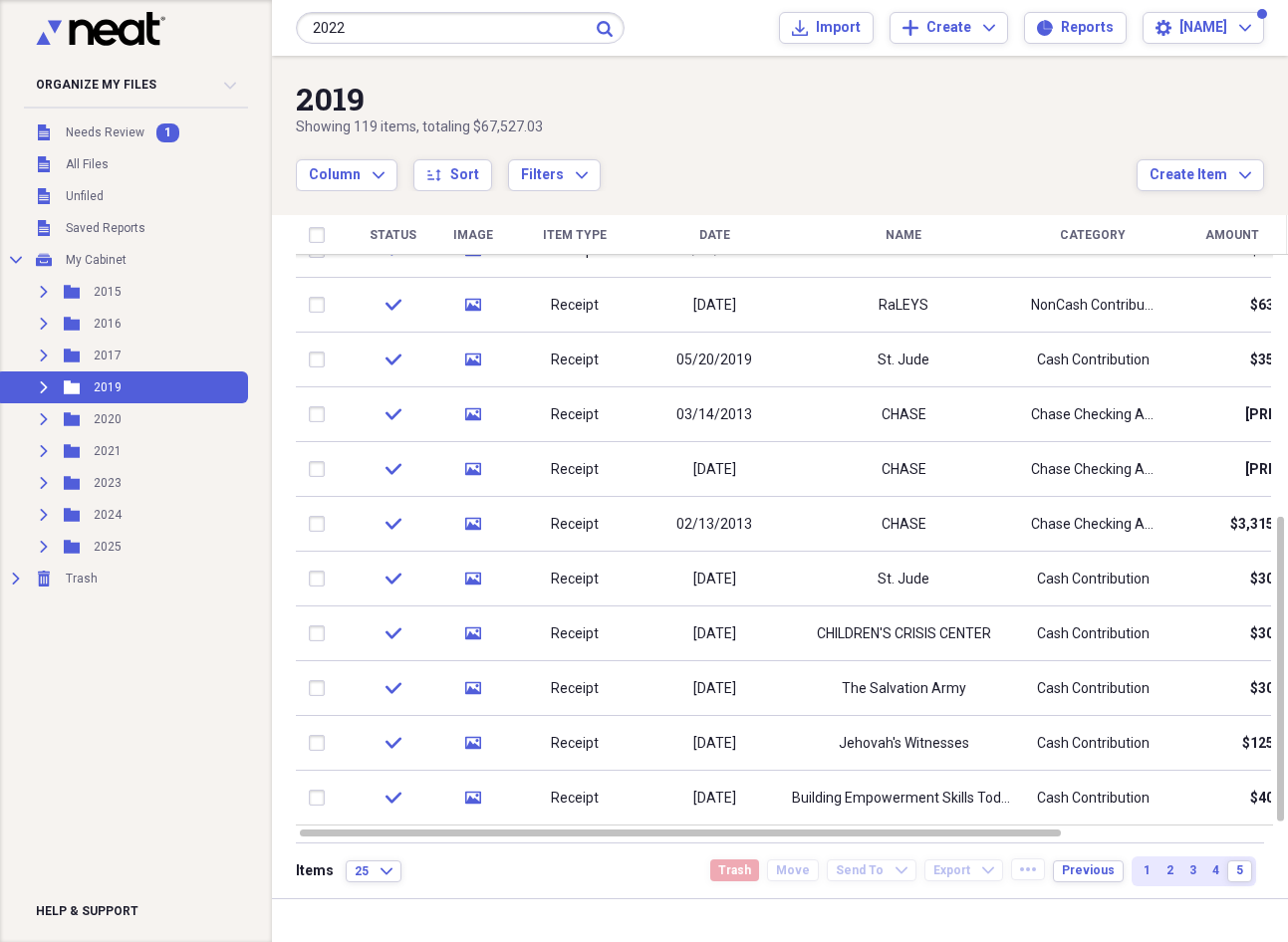 click 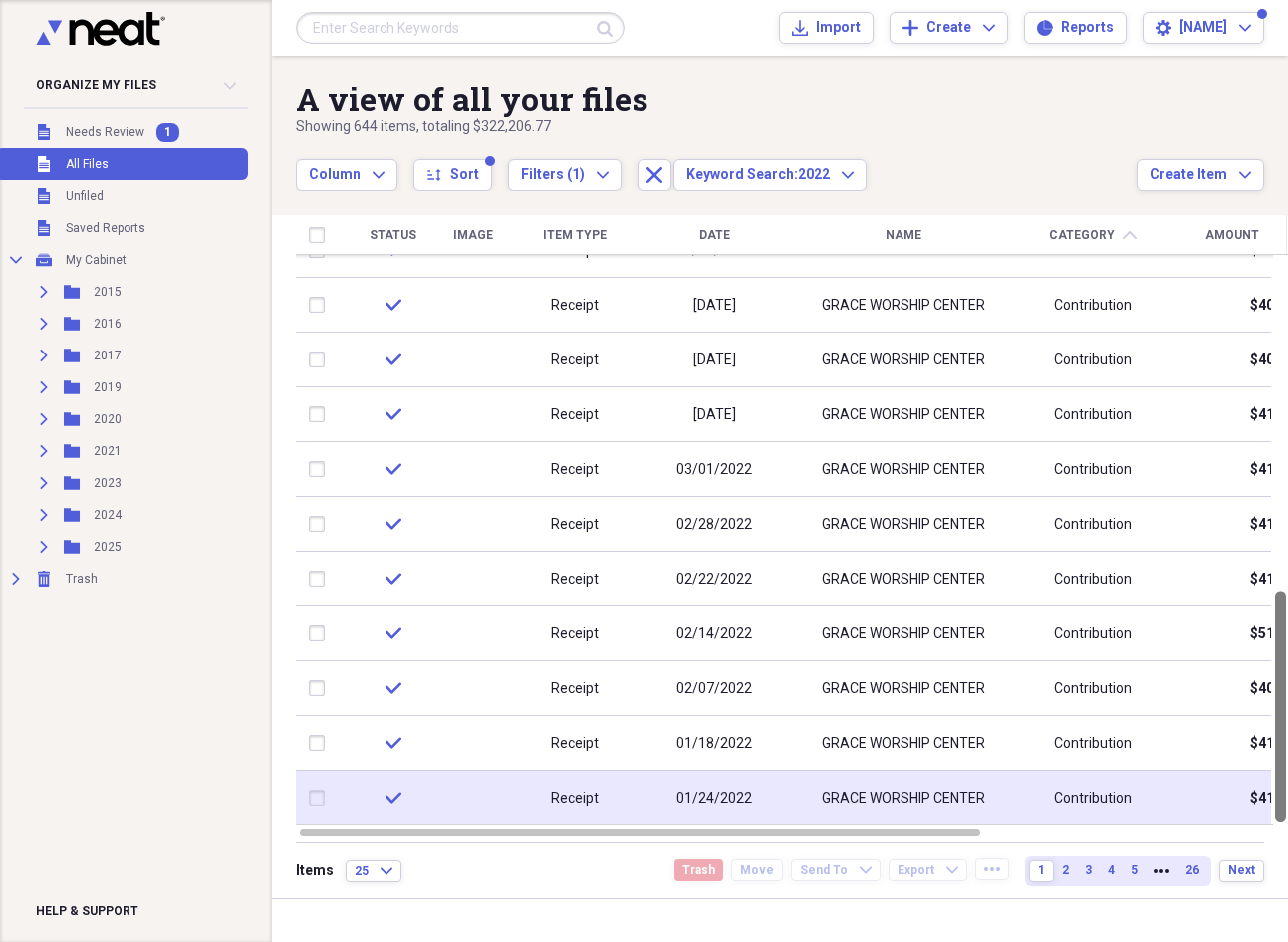 drag, startPoint x: 1283, startPoint y: 299, endPoint x: 1226, endPoint y: 779, distance: 483.37253 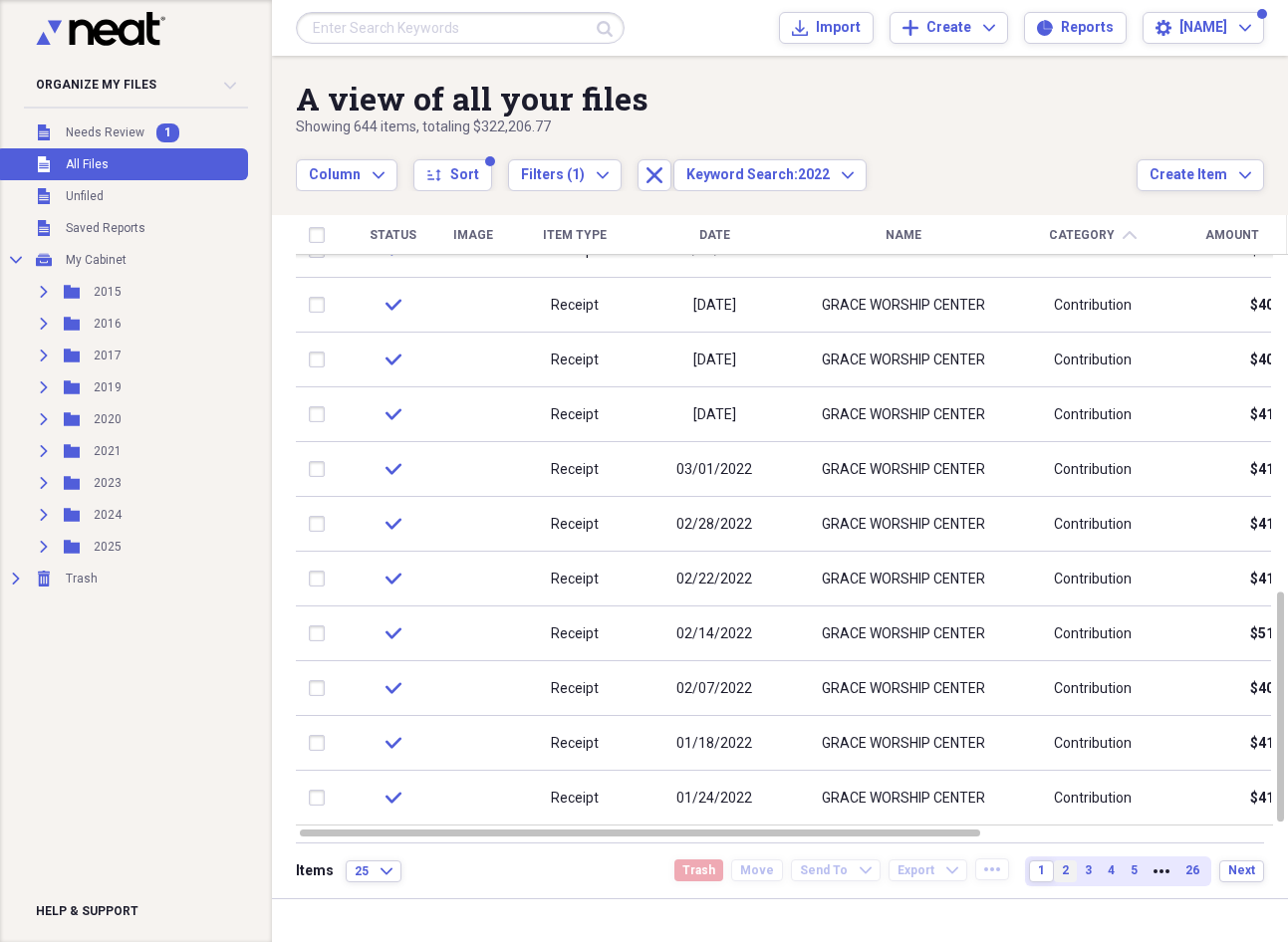 click on "2" at bounding box center (1065, 871) 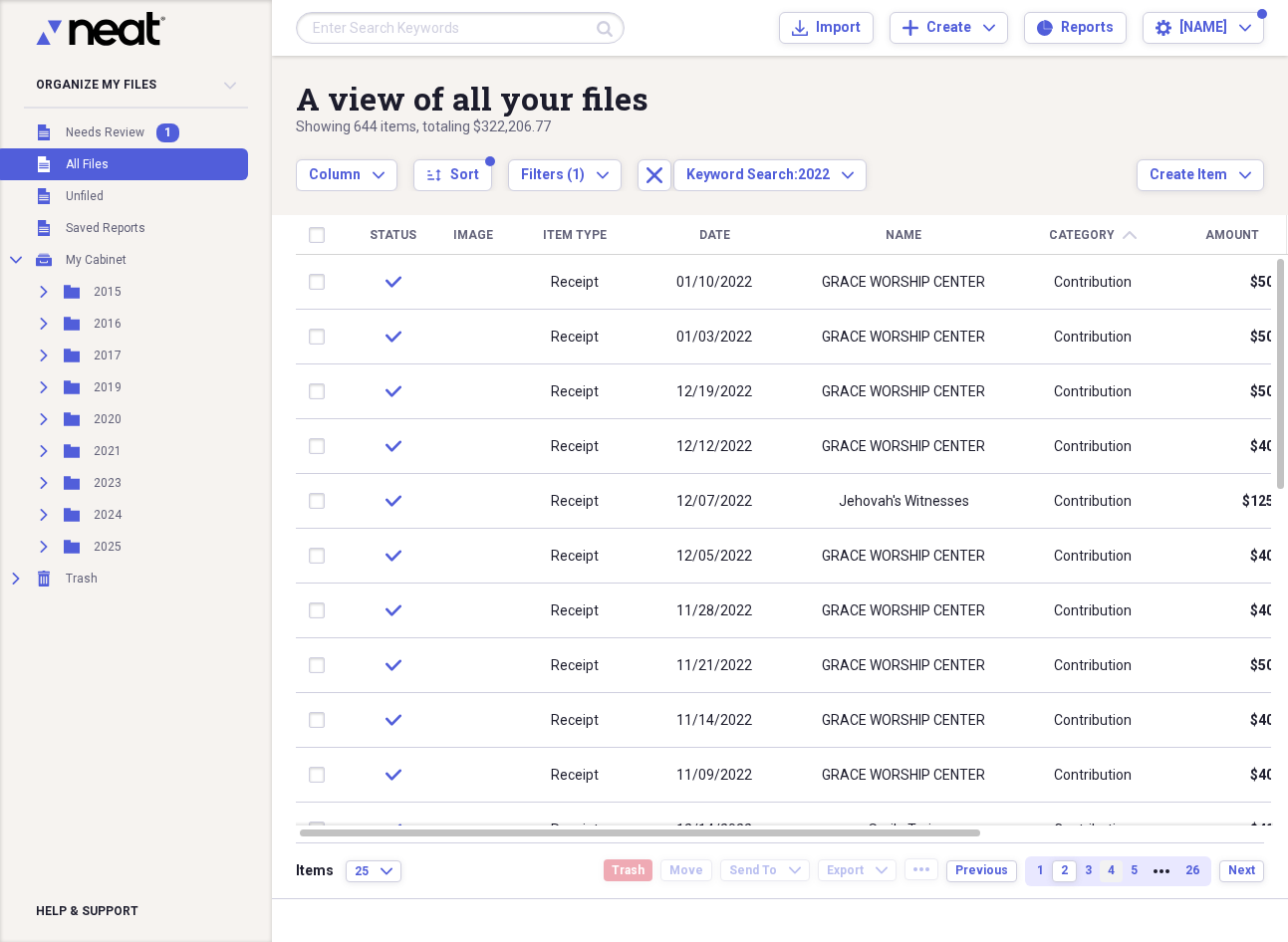click on "4" at bounding box center (1111, 871) 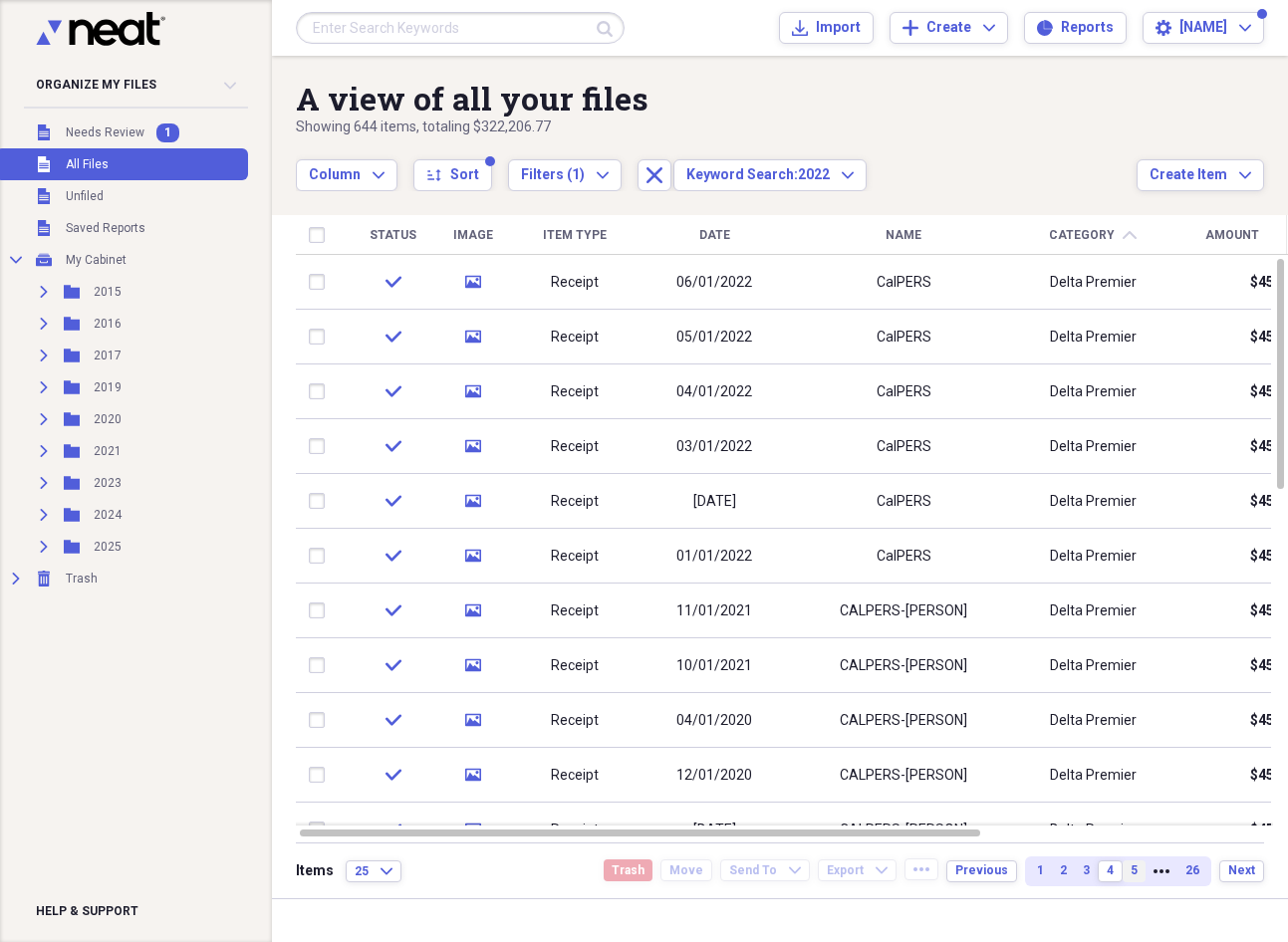 click on "5" at bounding box center (1134, 871) 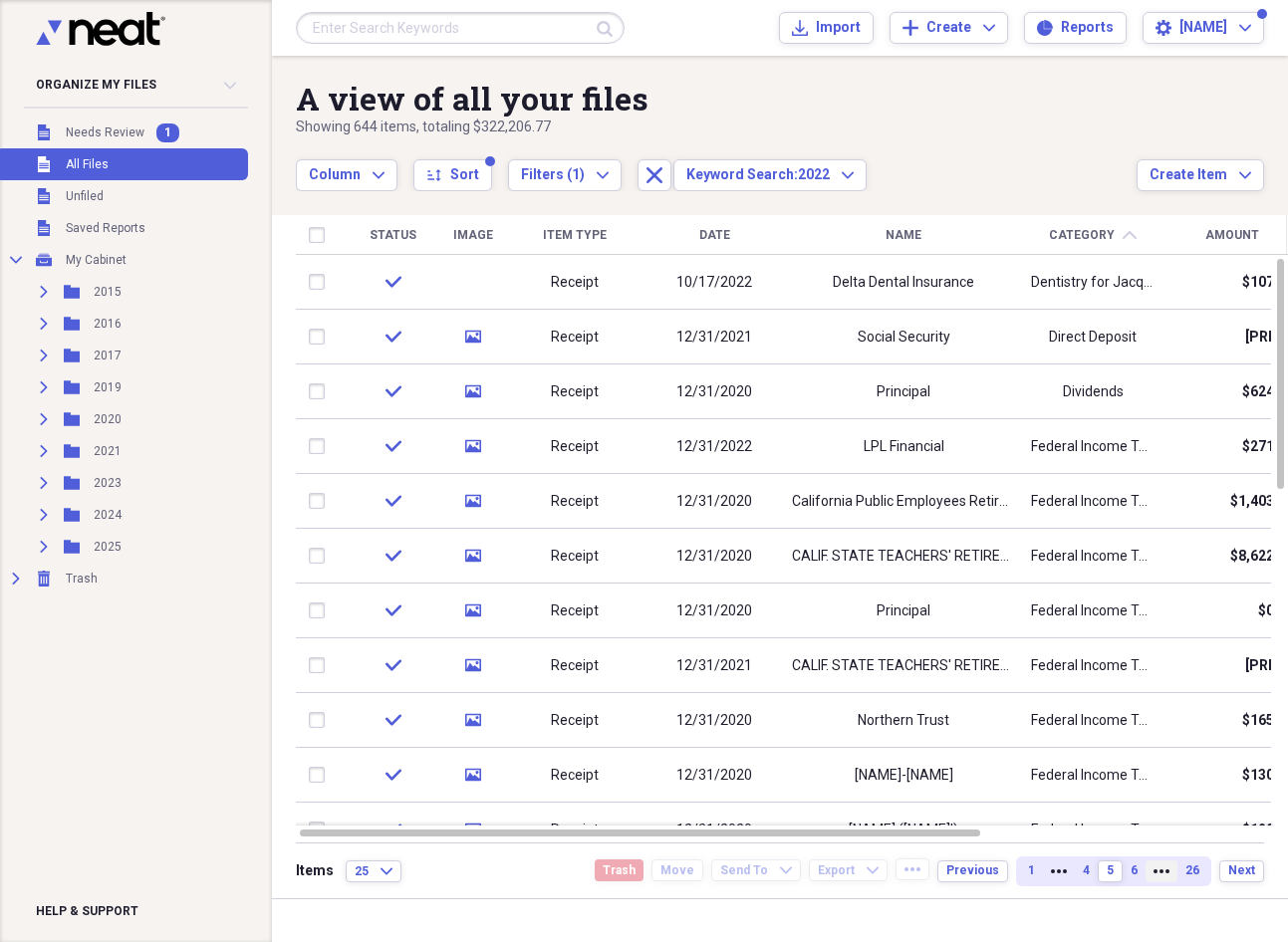 drag, startPoint x: 1136, startPoint y: 865, endPoint x: 1151, endPoint y: 865, distance: 15 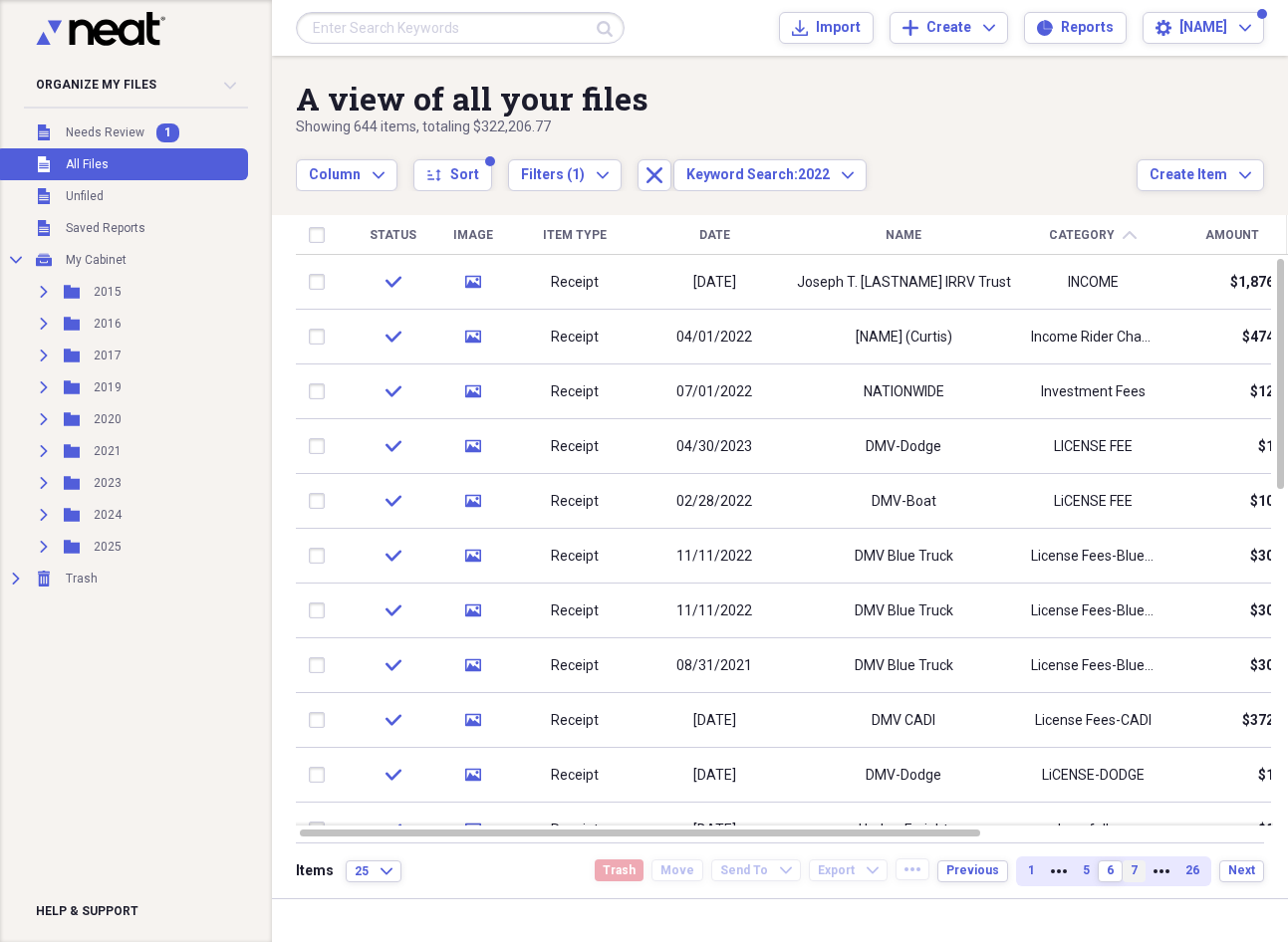 click on "7" at bounding box center (1134, 870) 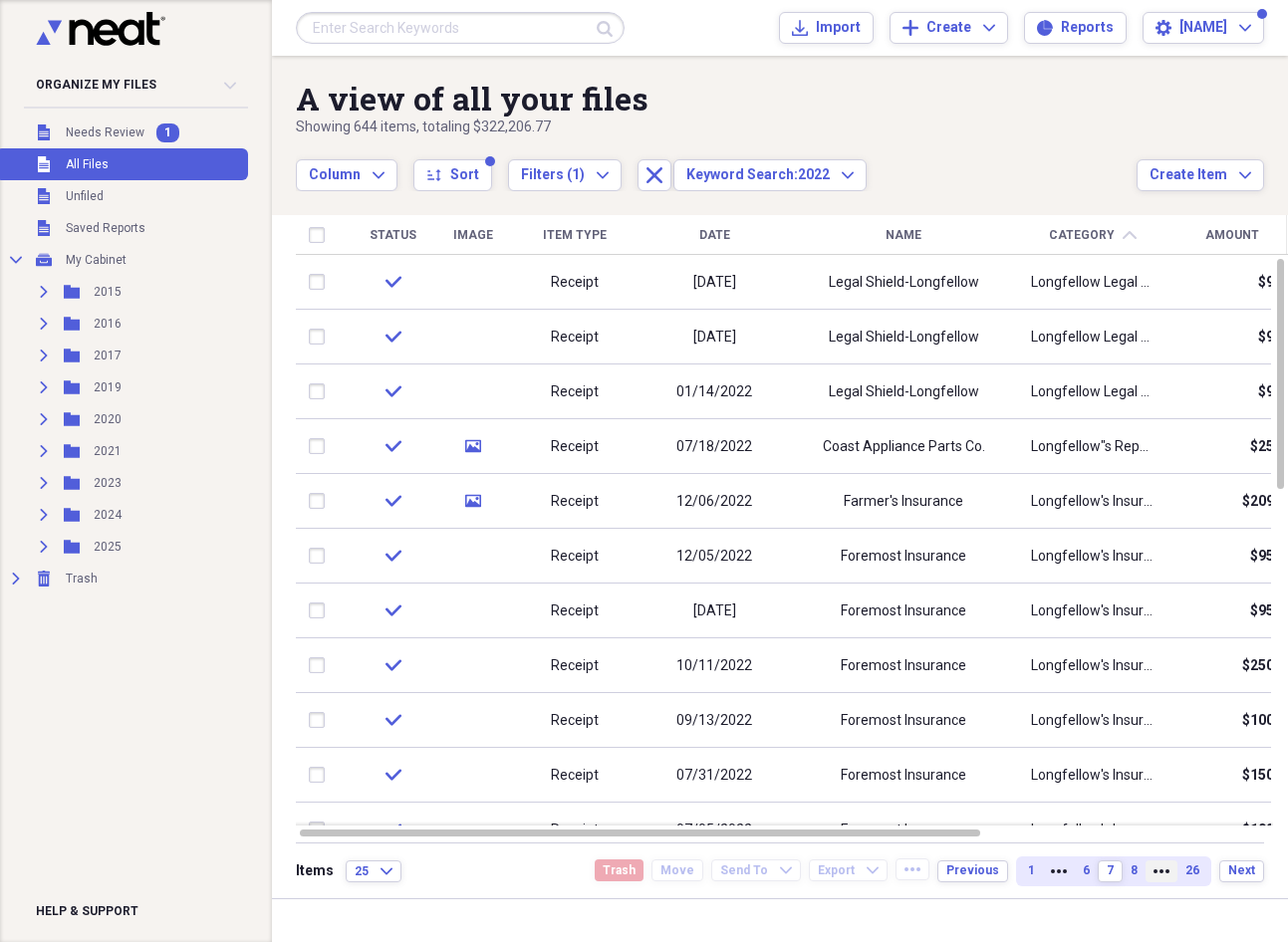 click on "More" 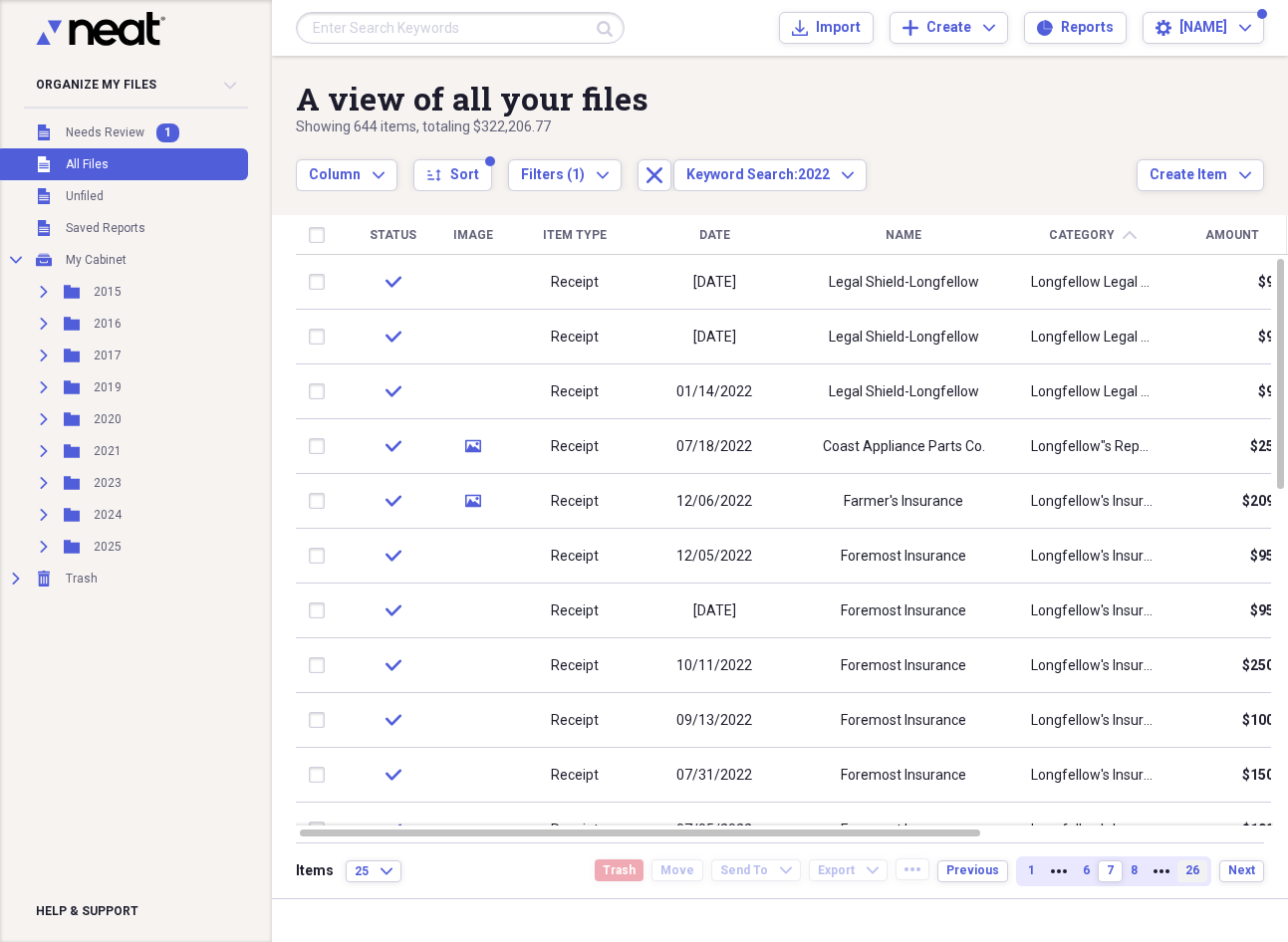 click on "26" at bounding box center [1192, 871] 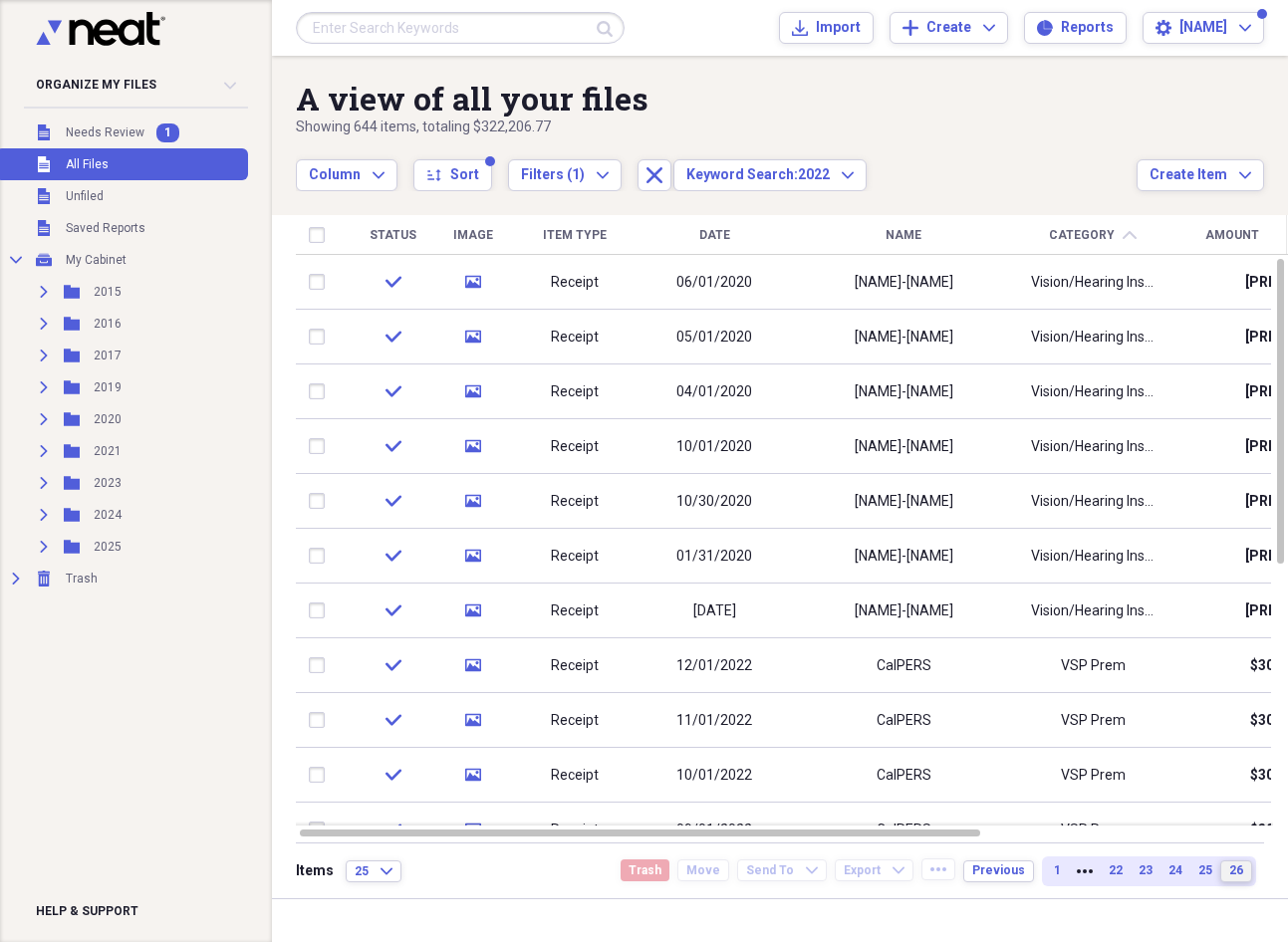 click on "26" at bounding box center [1236, 870] 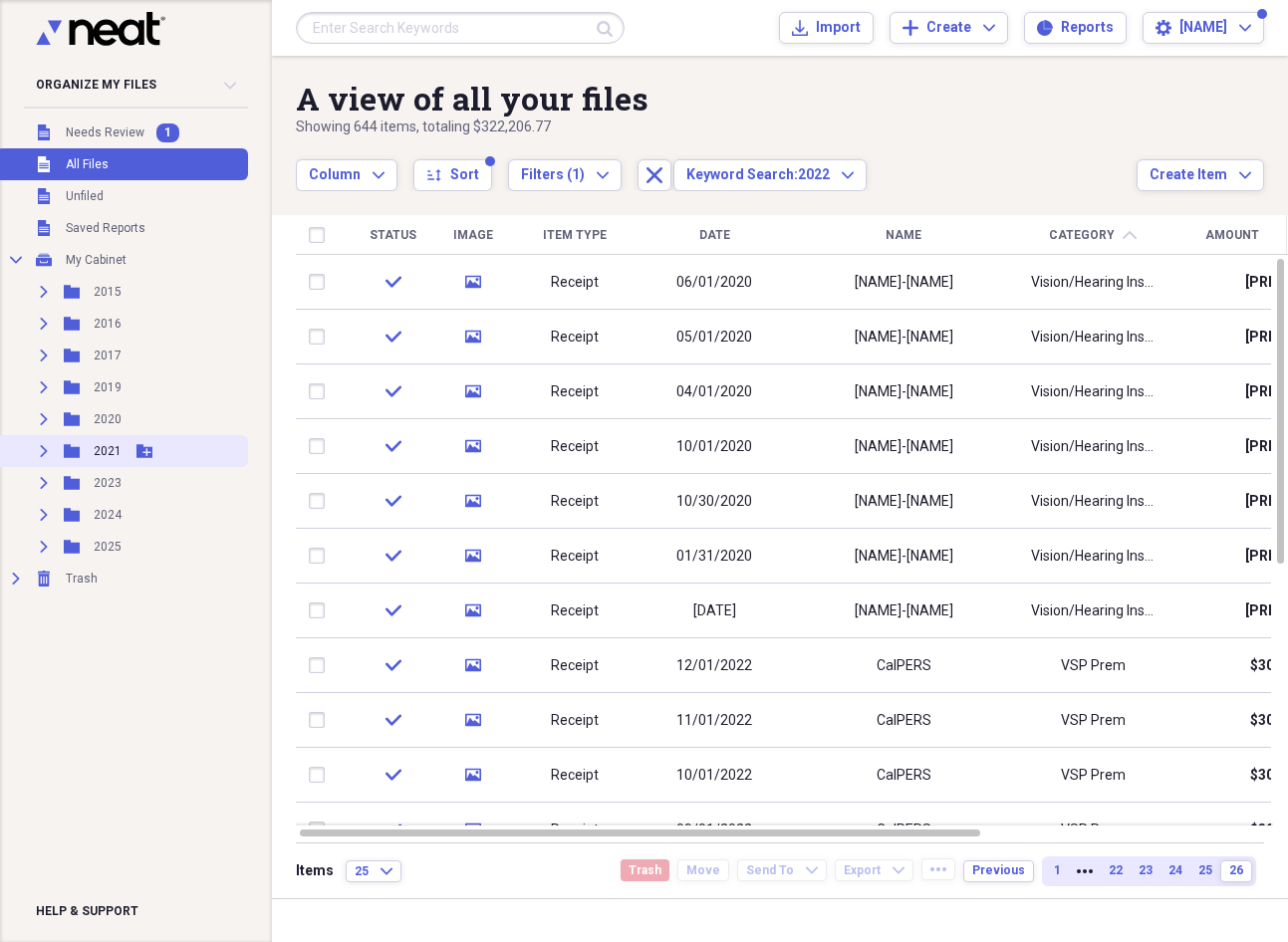 click on "2021" at bounding box center [108, 451] 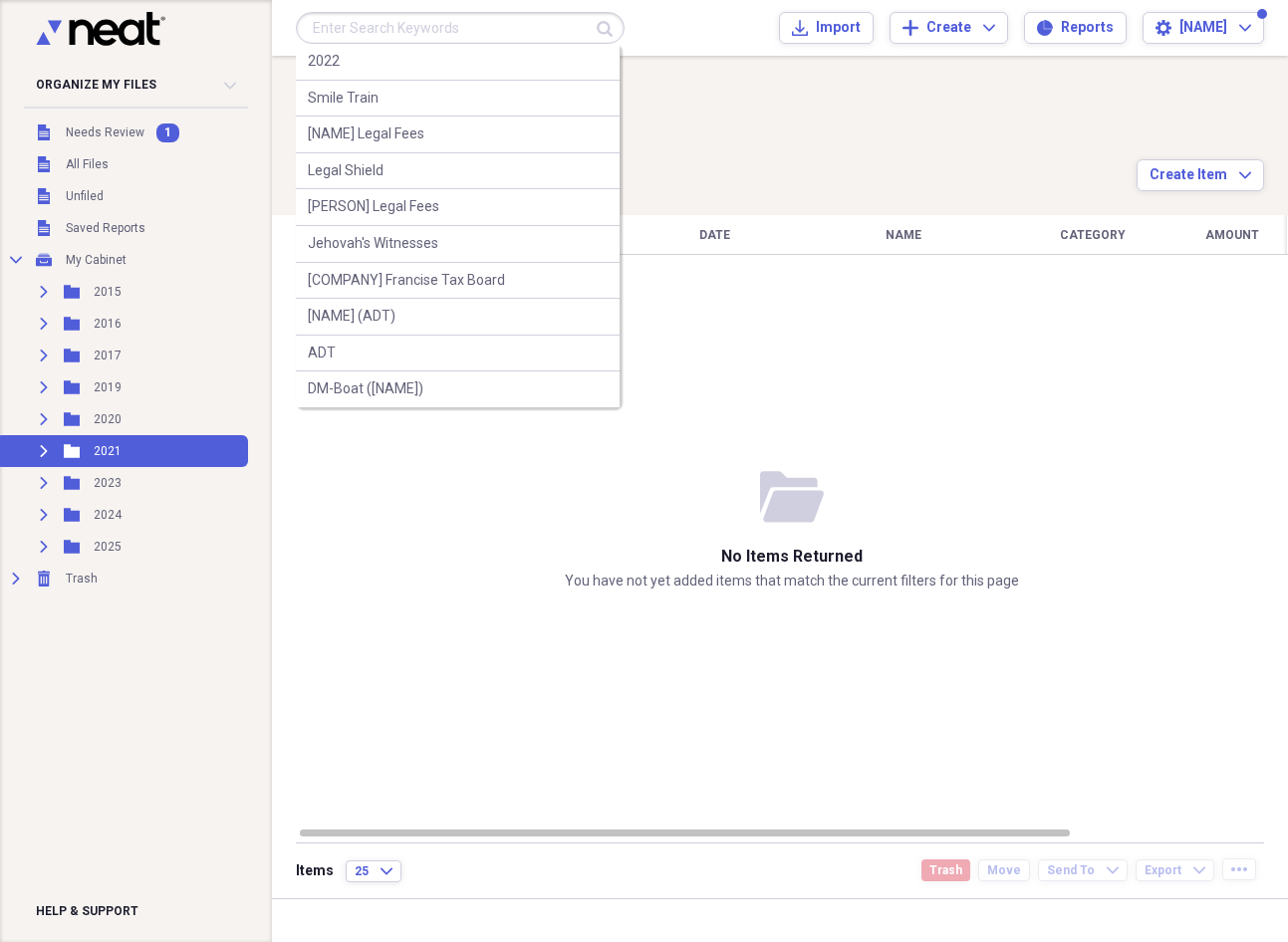 click at bounding box center (460, 28) 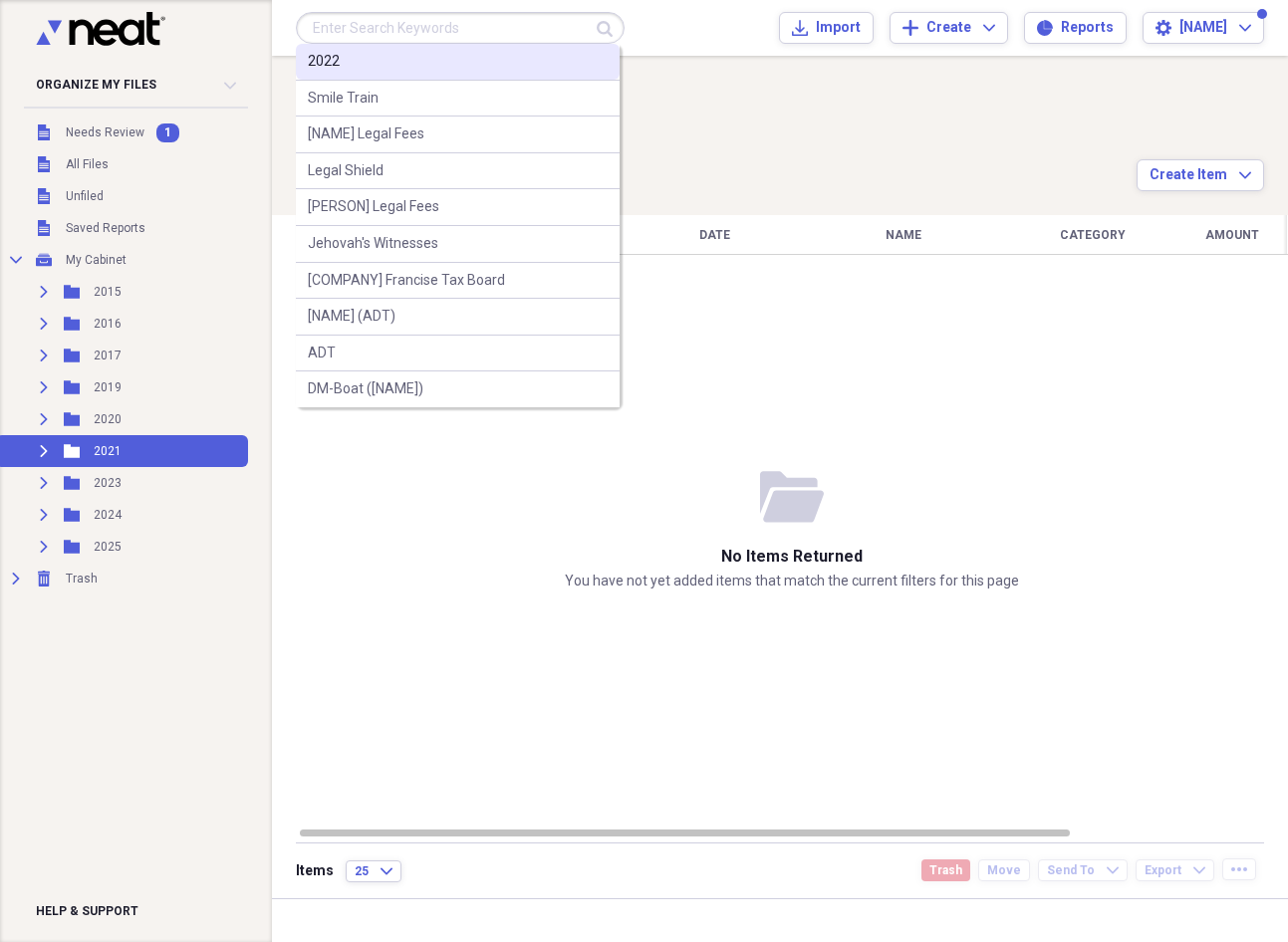 click on "2022" at bounding box center [324, 62] 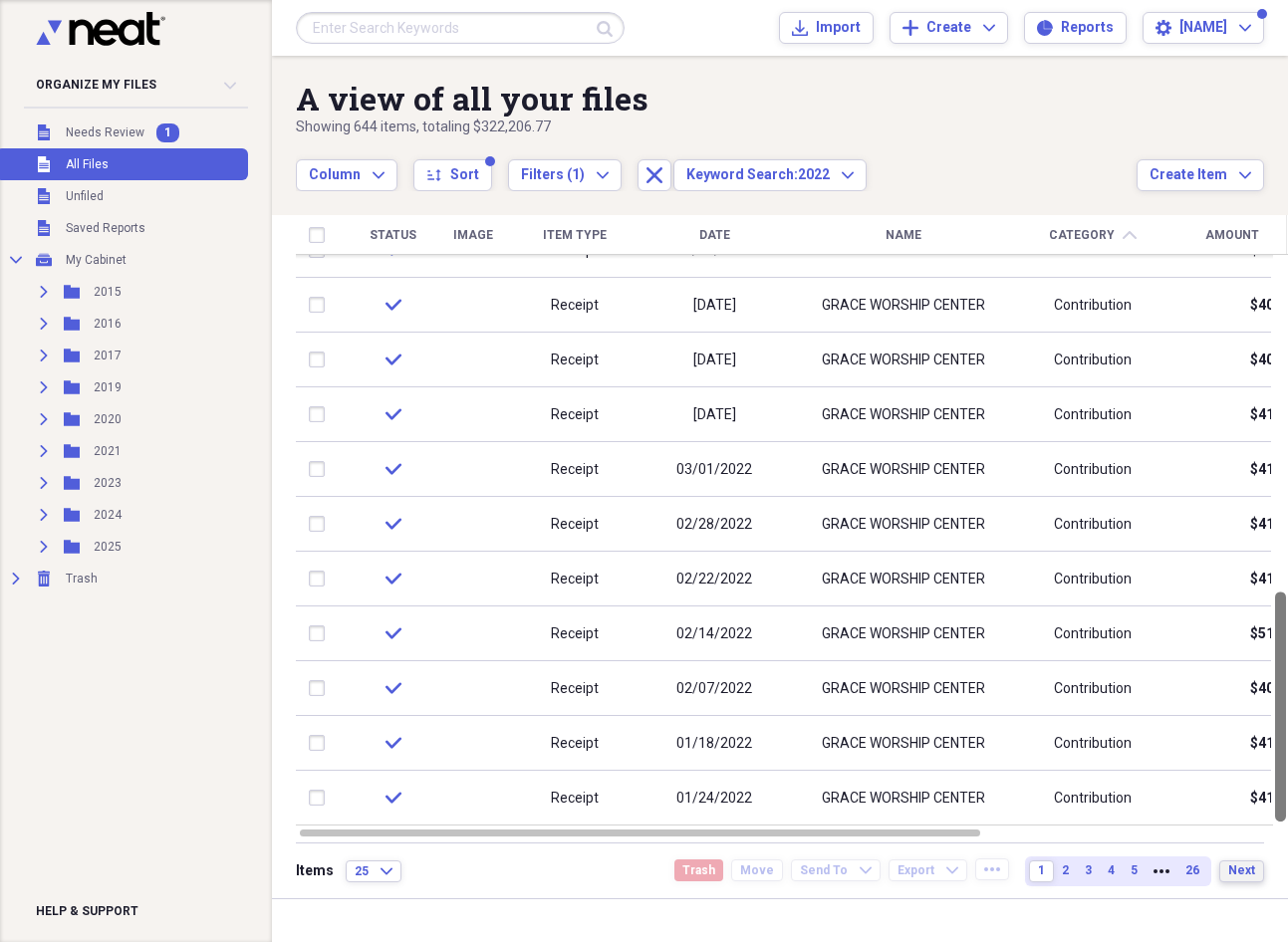 drag, startPoint x: 1276, startPoint y: 283, endPoint x: 1244, endPoint y: 880, distance: 597.857 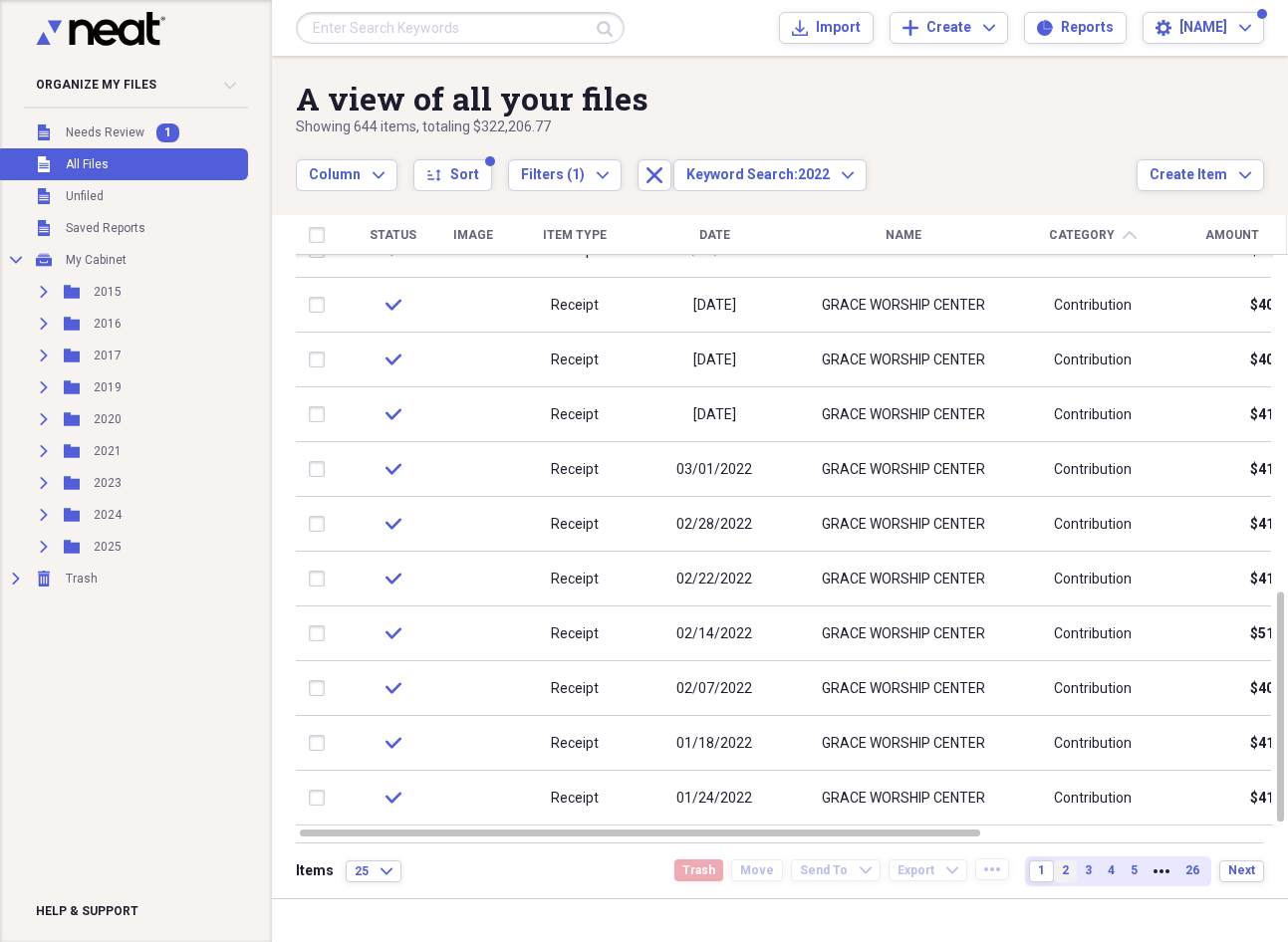 click on "2" at bounding box center (1065, 870) 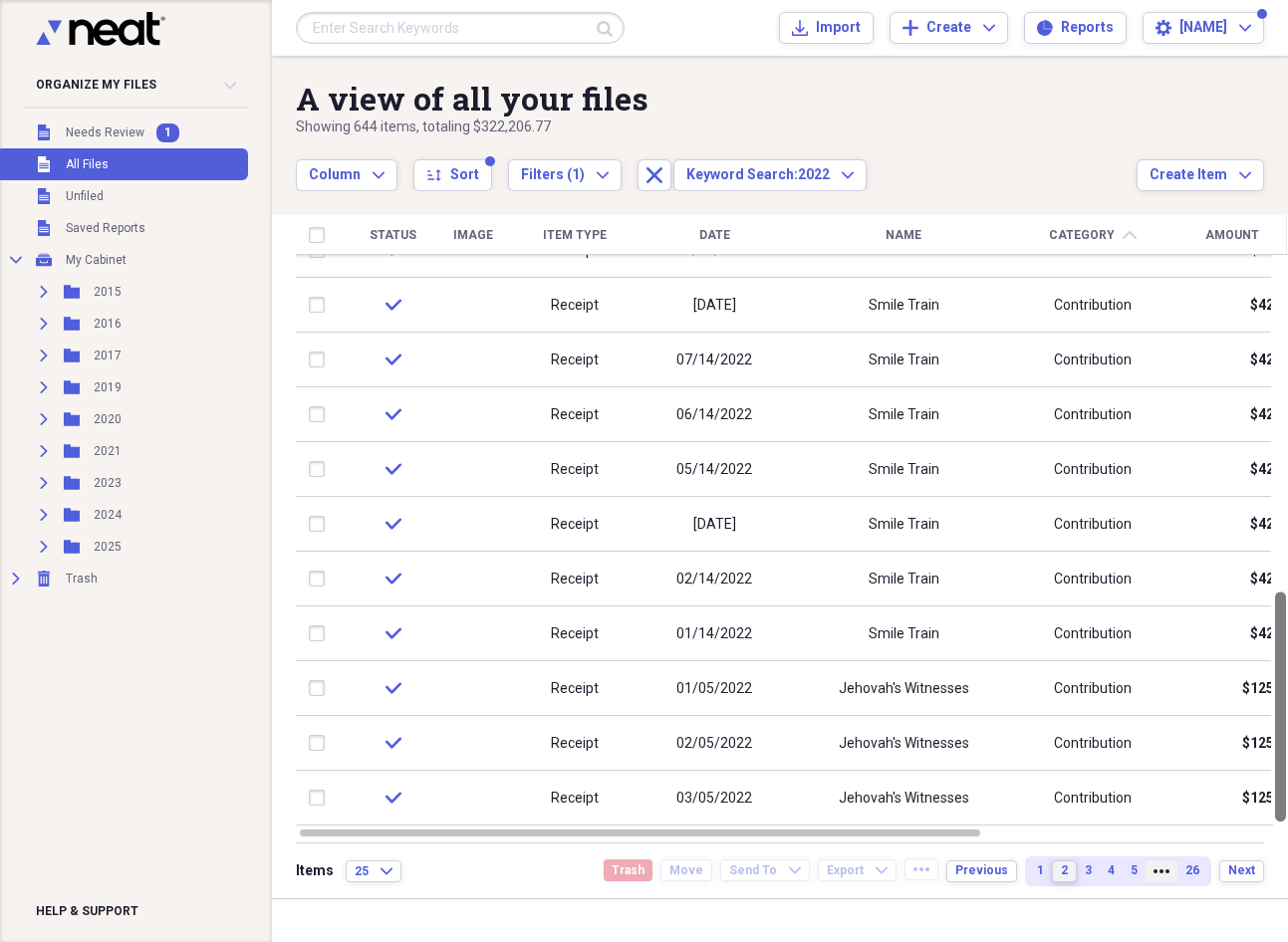 drag, startPoint x: 1280, startPoint y: 288, endPoint x: 1156, endPoint y: 874, distance: 598.9758 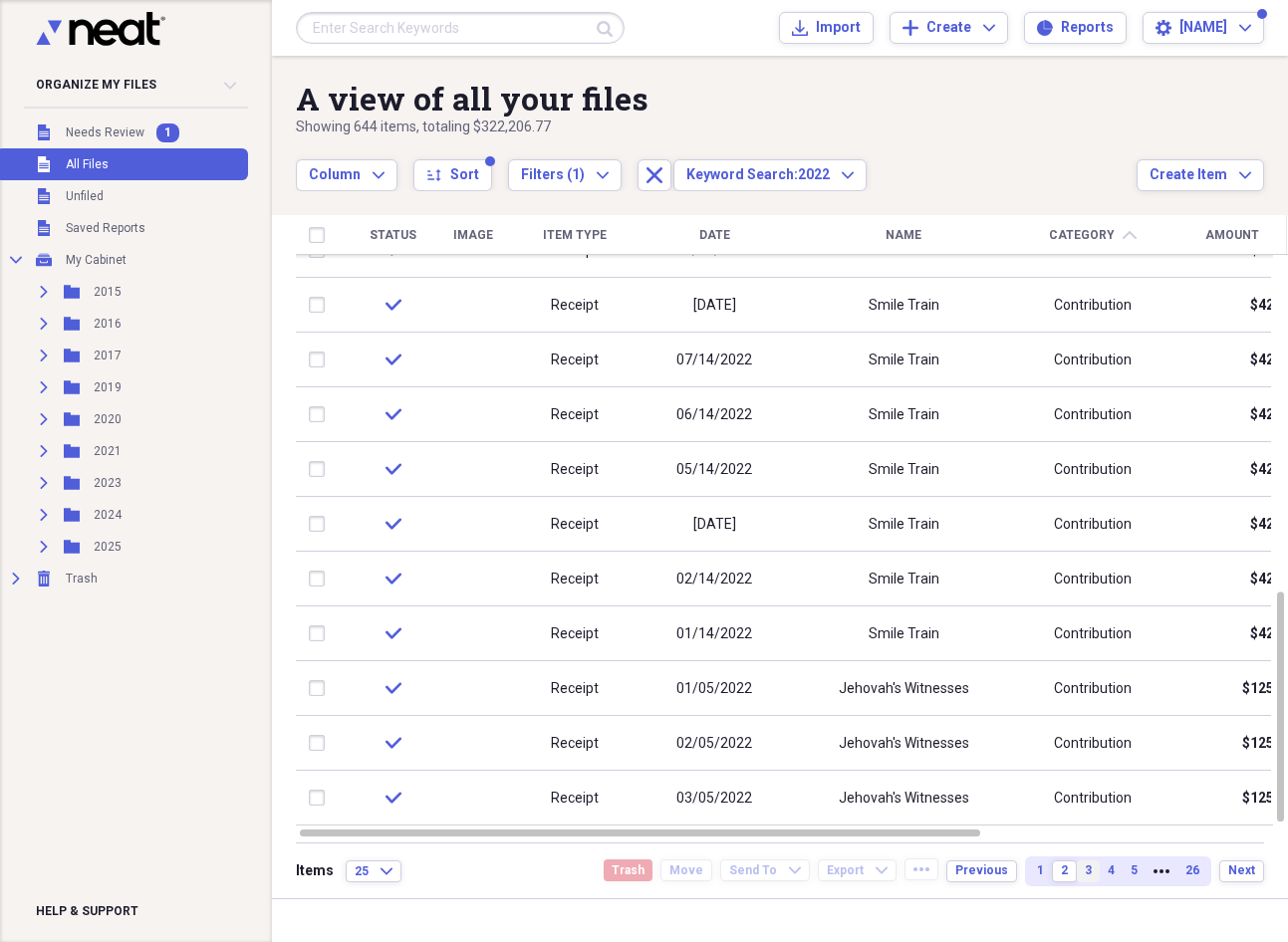 click on "3" at bounding box center (1088, 870) 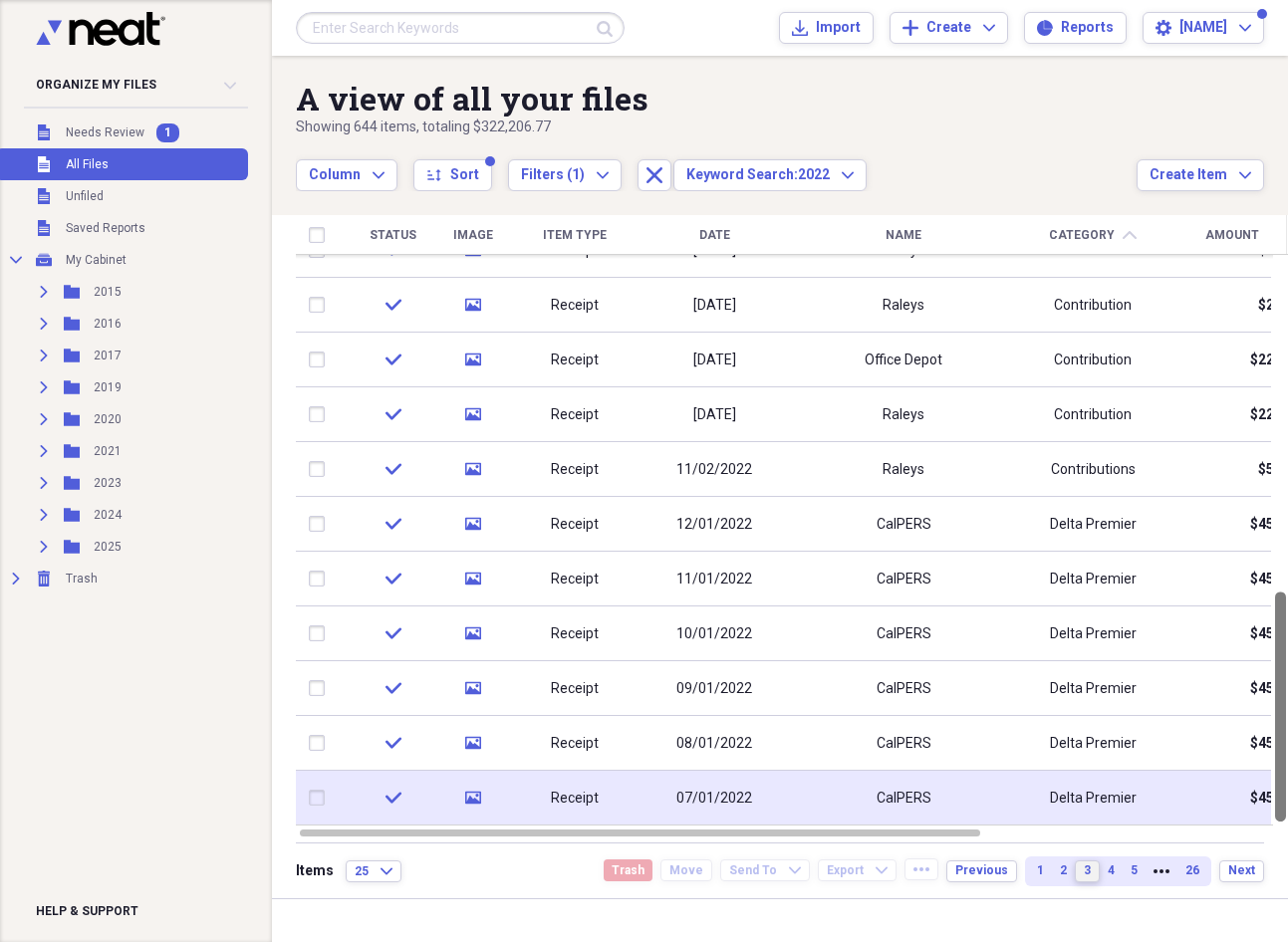 drag, startPoint x: 1281, startPoint y: 263, endPoint x: 1247, endPoint y: 794, distance: 532.0874 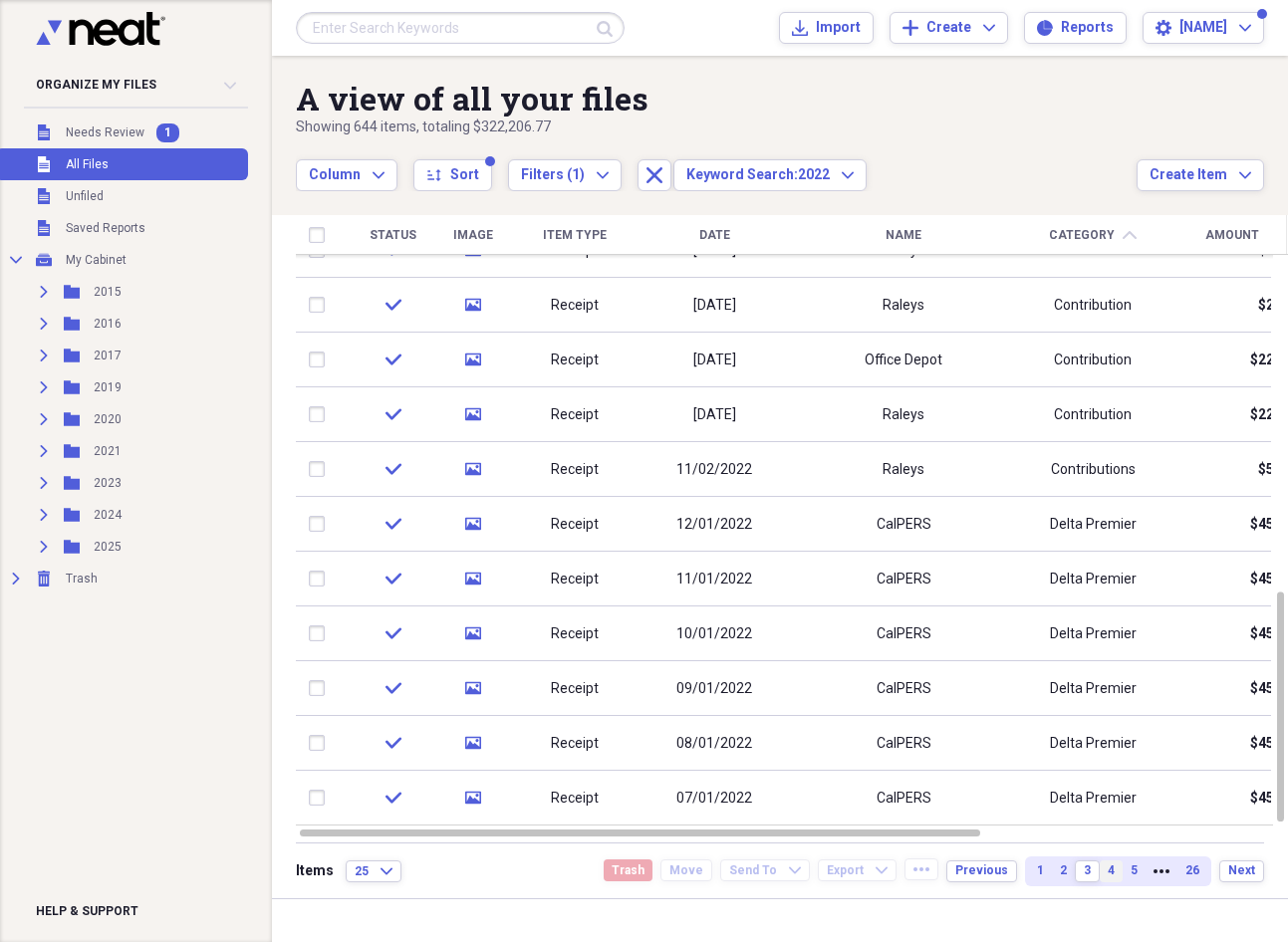click on "4" at bounding box center [1111, 871] 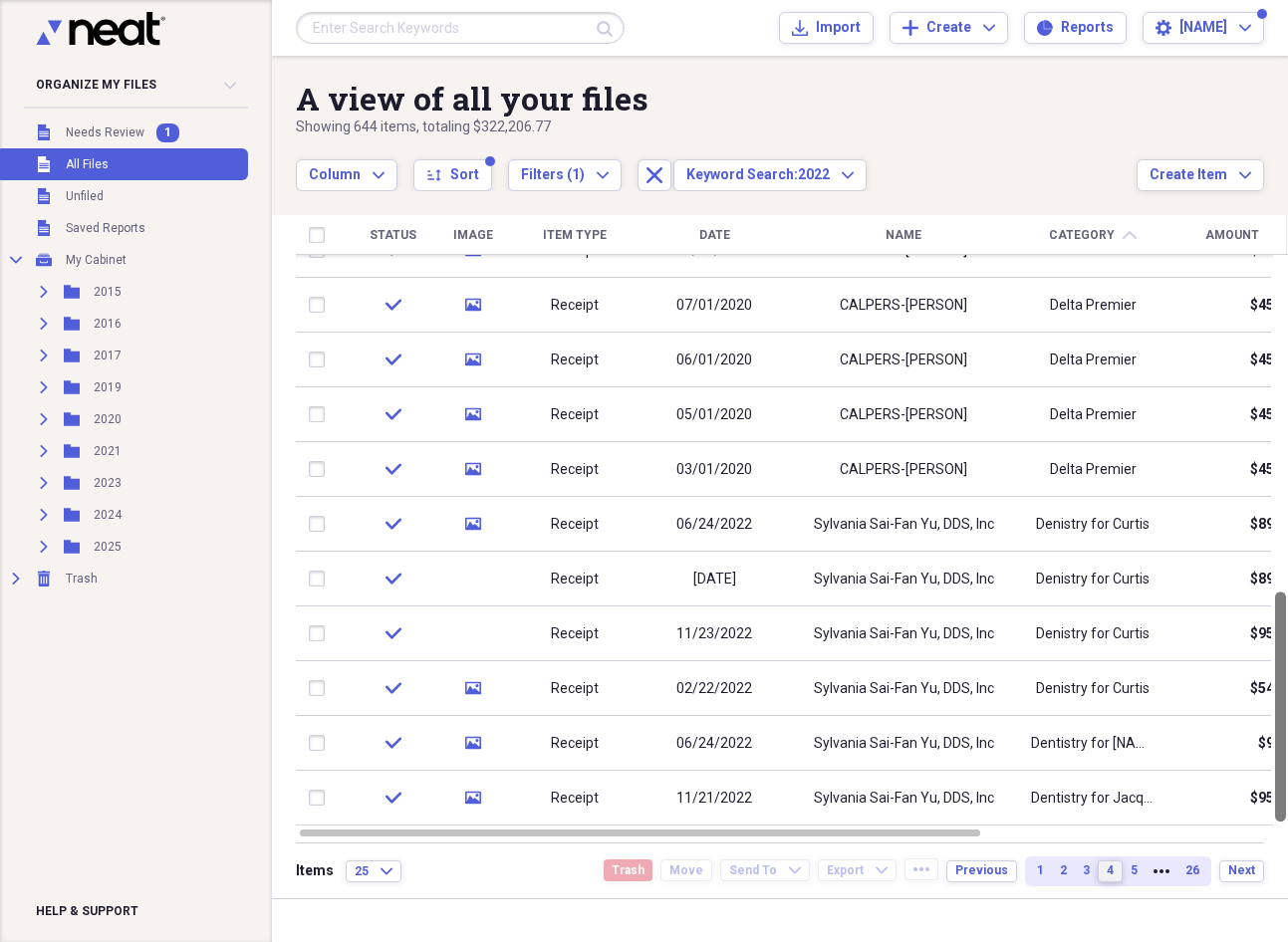 drag, startPoint x: 1285, startPoint y: 269, endPoint x: 1272, endPoint y: 885, distance: 616.1372 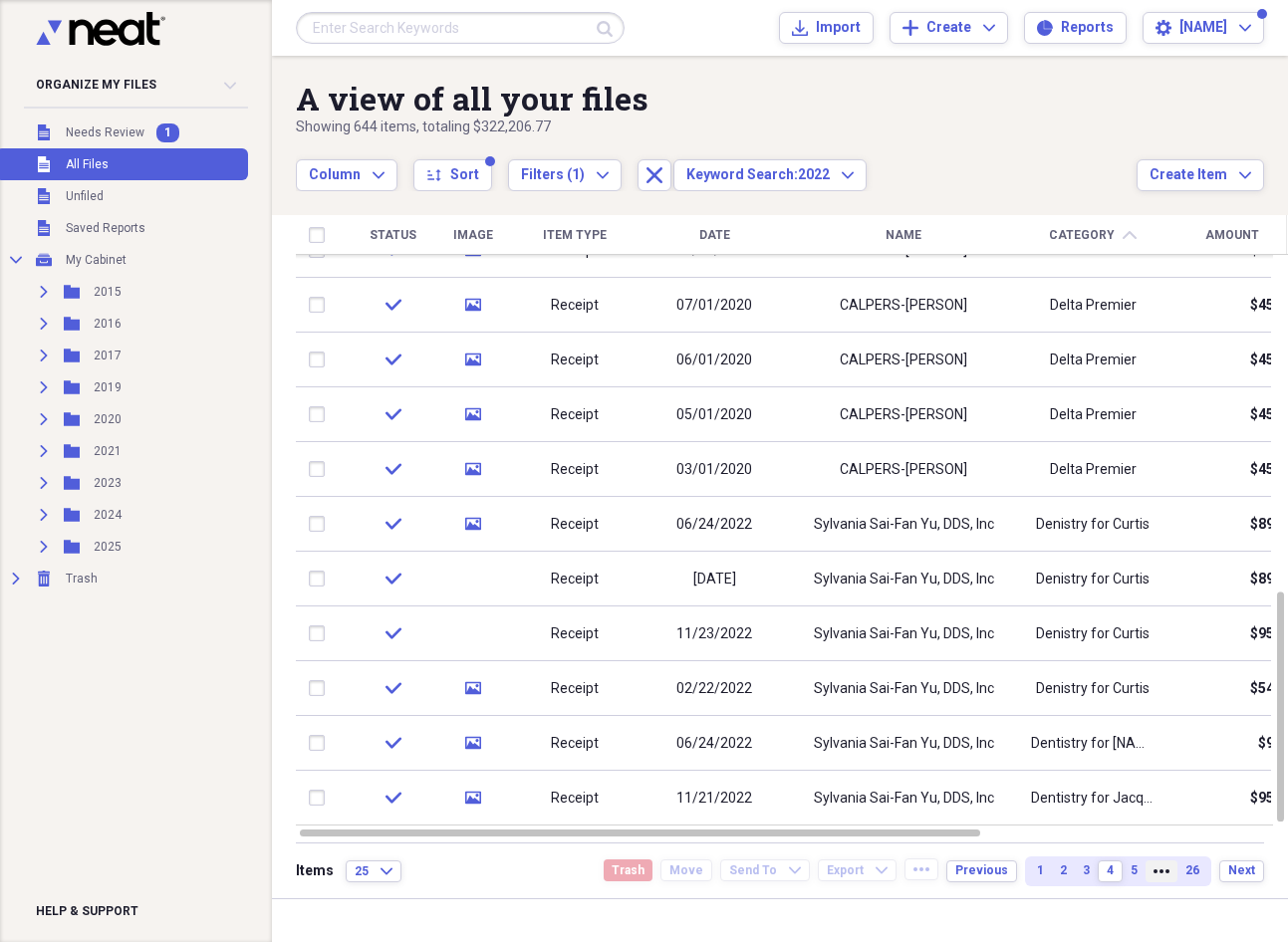 drag, startPoint x: 1138, startPoint y: 871, endPoint x: 1162, endPoint y: 873, distance: 24.083189 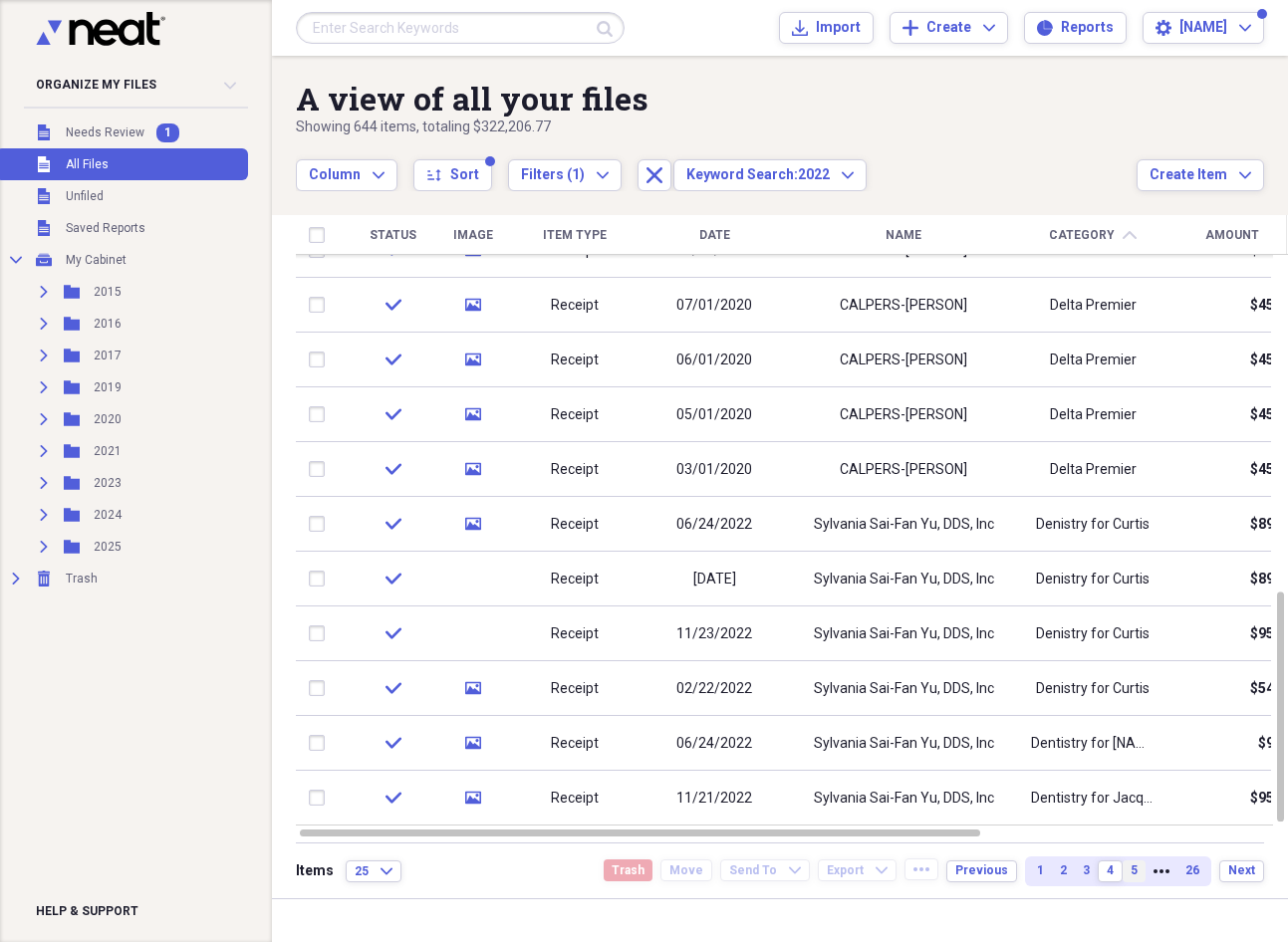 click on "5" at bounding box center (1134, 871) 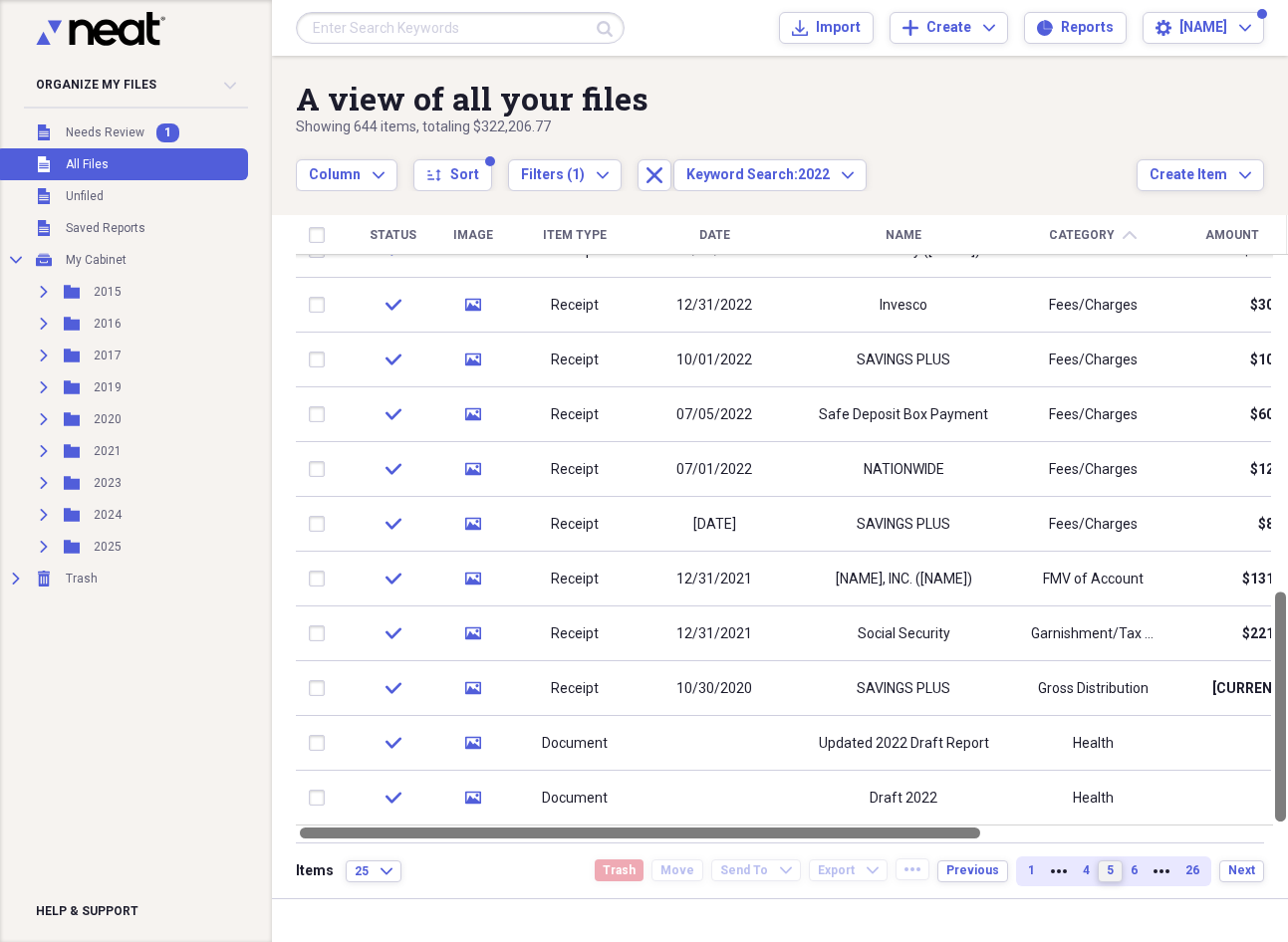 drag, startPoint x: 1284, startPoint y: 260, endPoint x: 1198, endPoint y: 830, distance: 576.4512 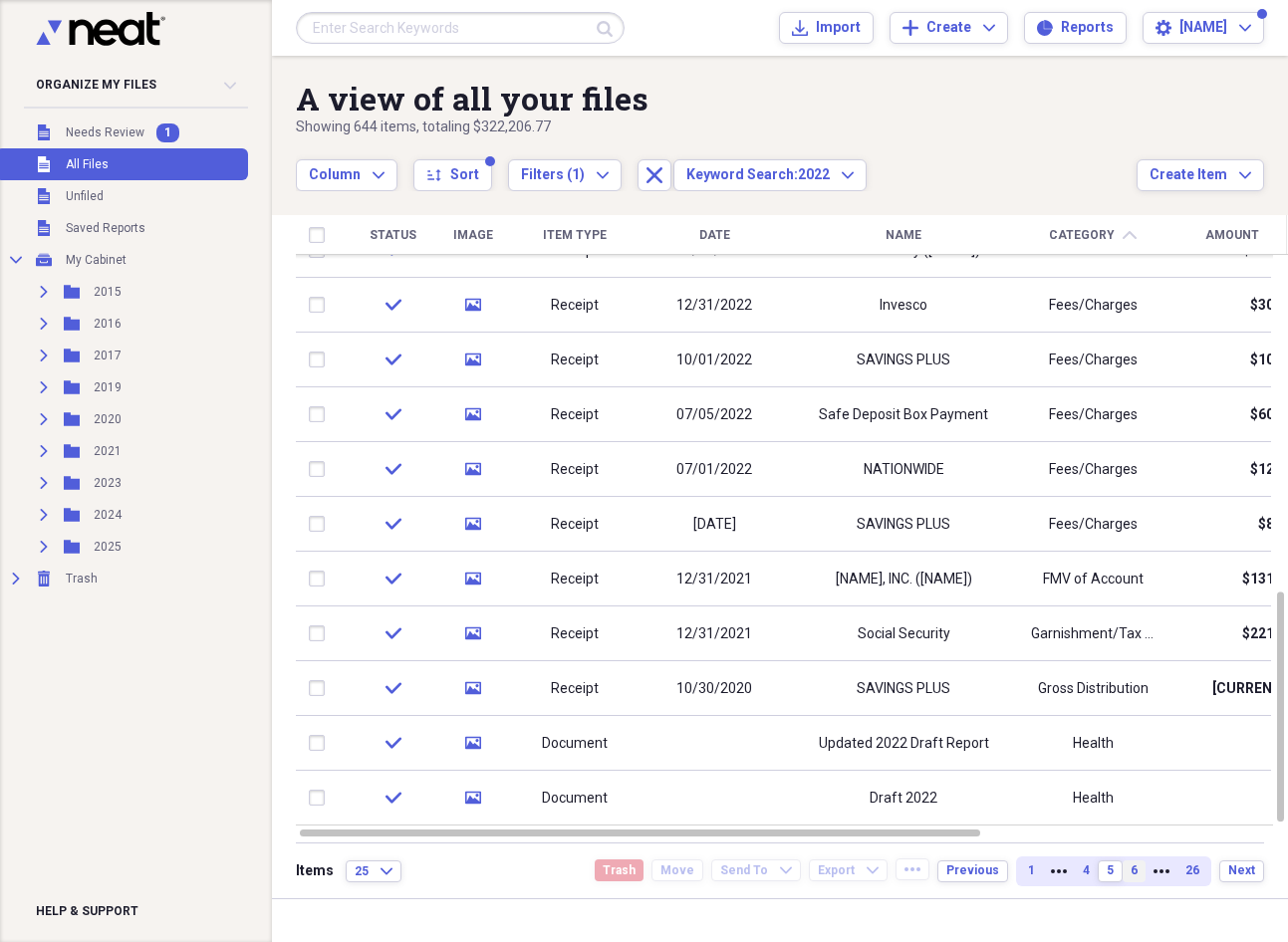 click on "6" at bounding box center [1134, 870] 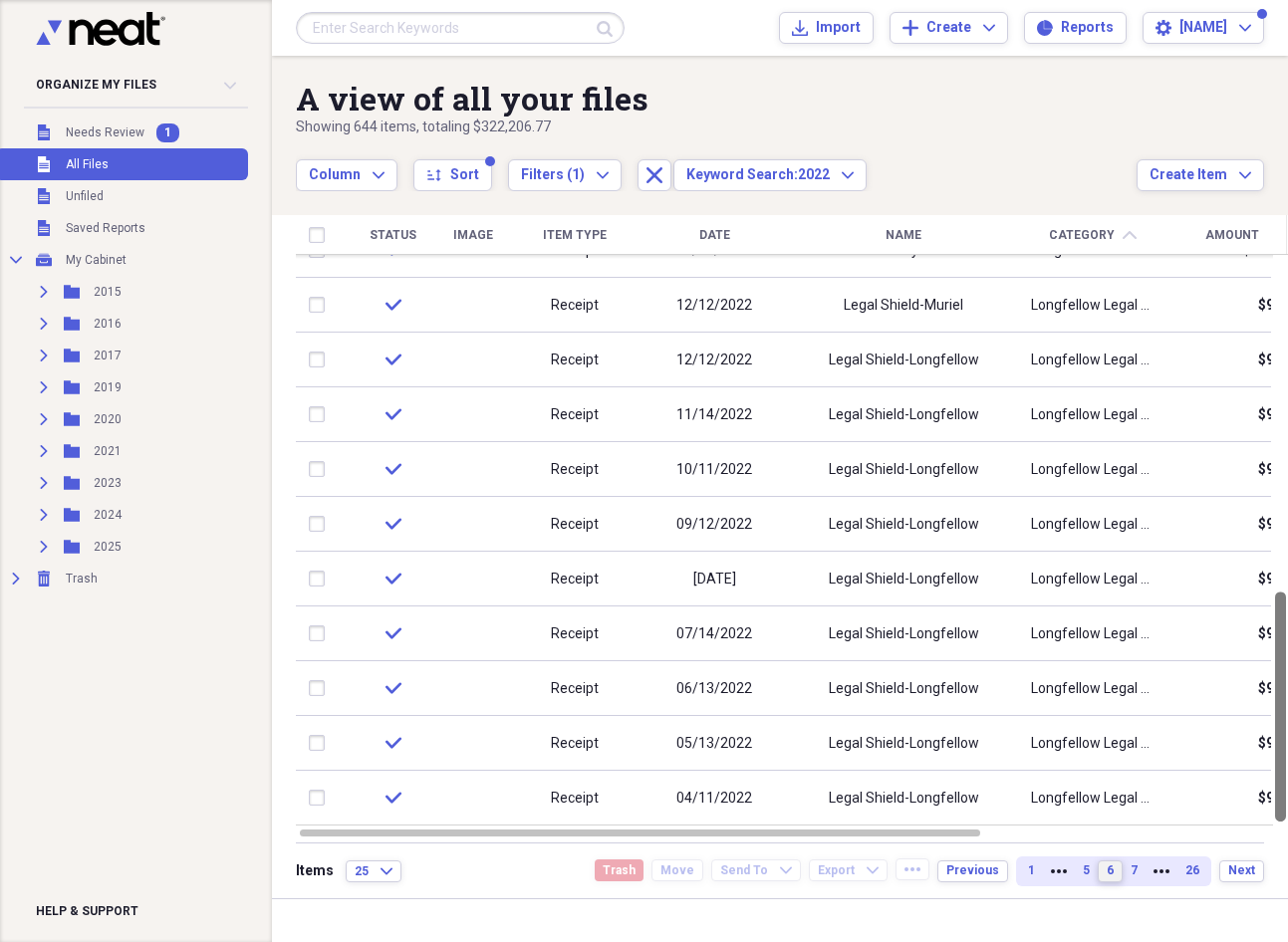 drag, startPoint x: 1283, startPoint y: 269, endPoint x: 1195, endPoint y: 906, distance: 643.04976 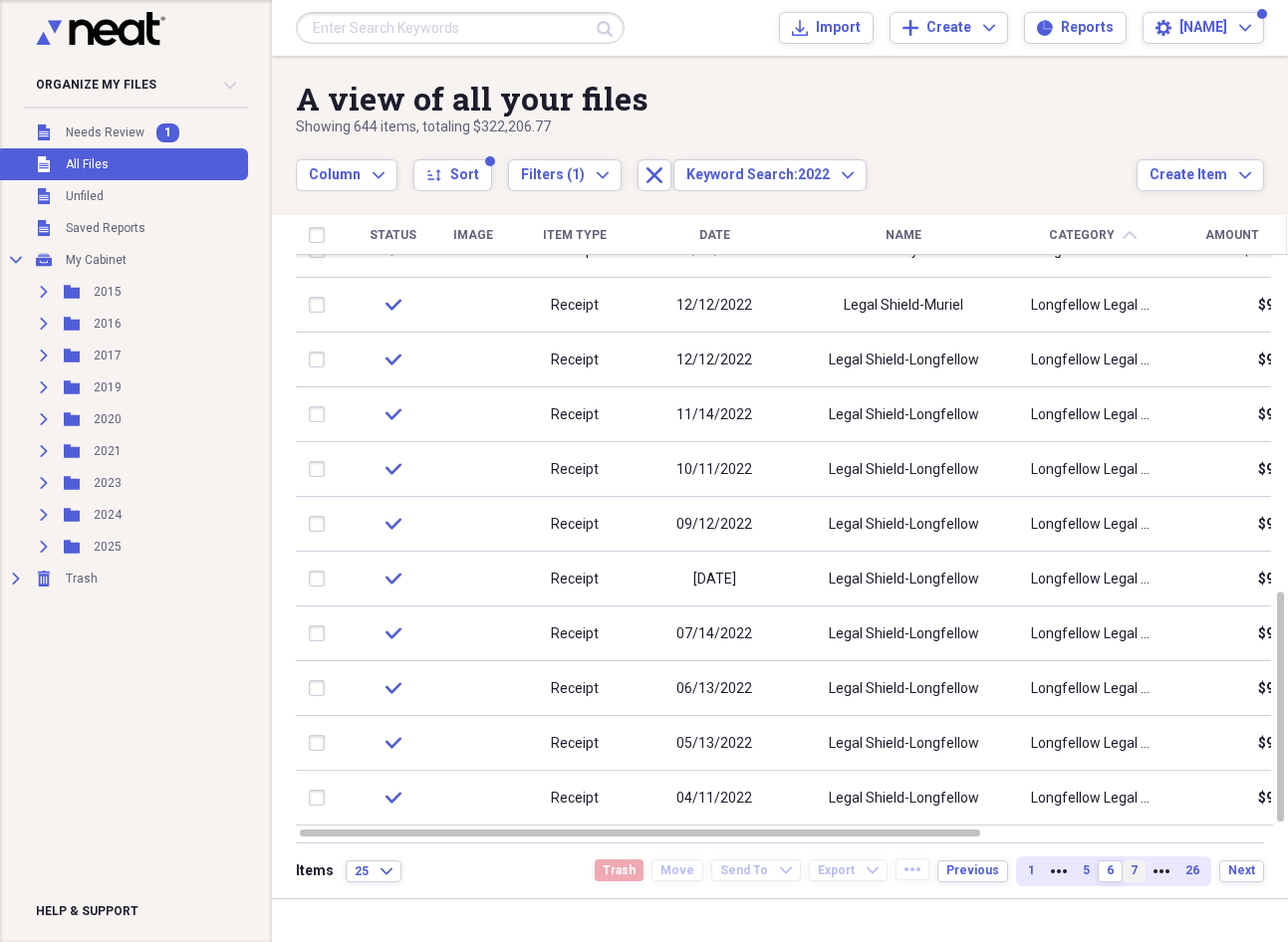click on "7" at bounding box center (1134, 870) 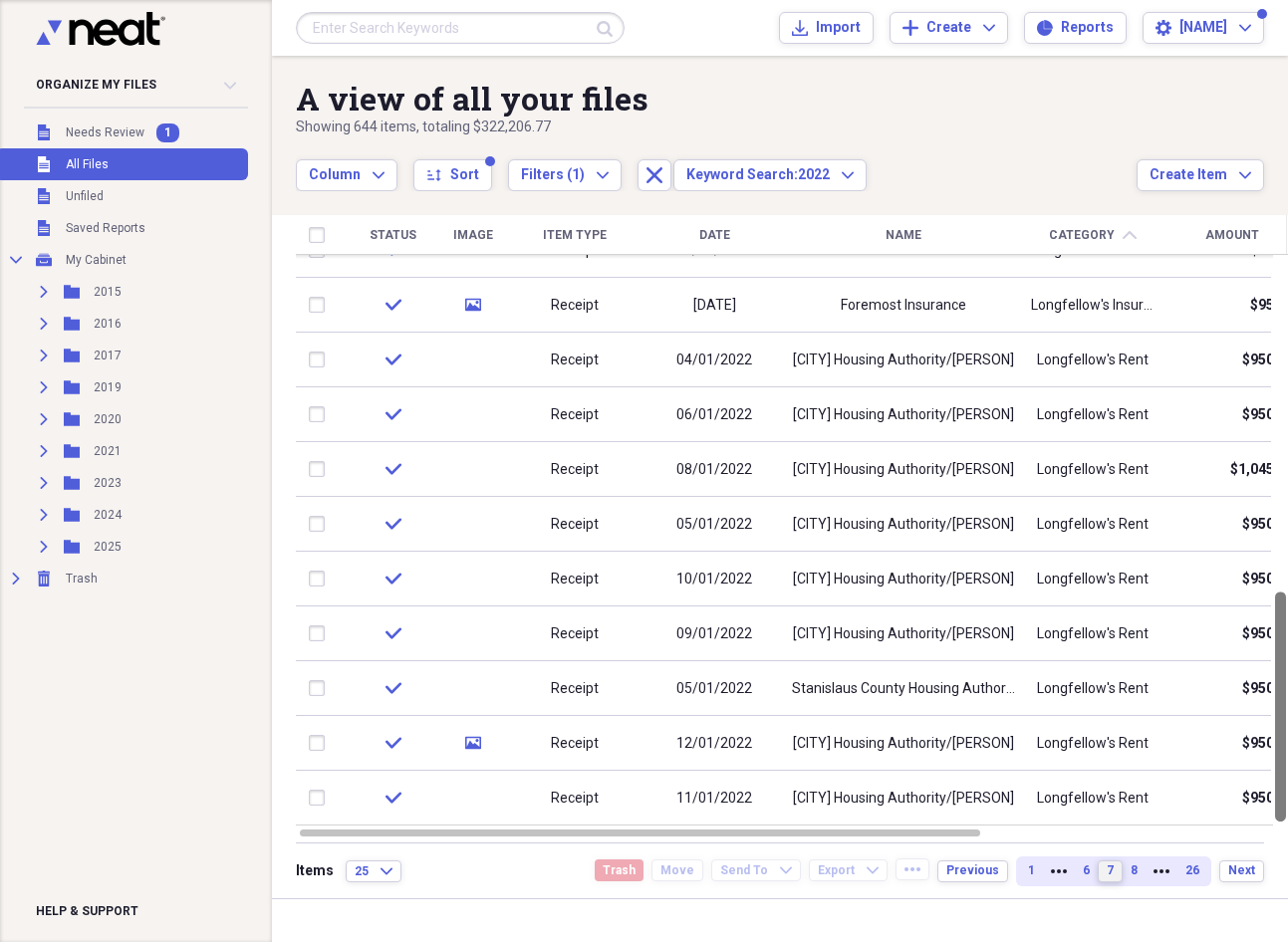 drag, startPoint x: 1282, startPoint y: 264, endPoint x: 1279, endPoint y: 939, distance: 675.00667 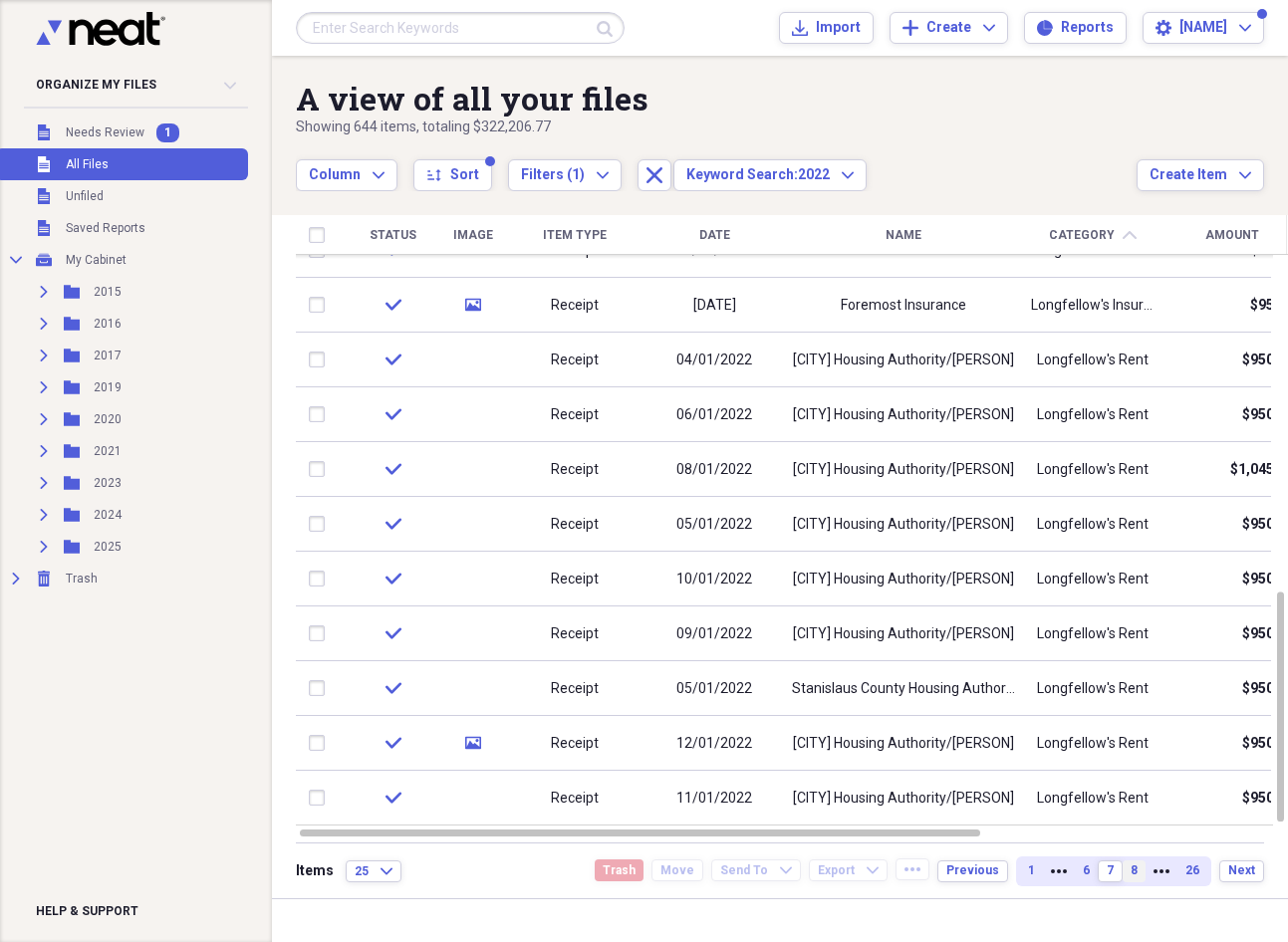 click on "8" at bounding box center (1134, 870) 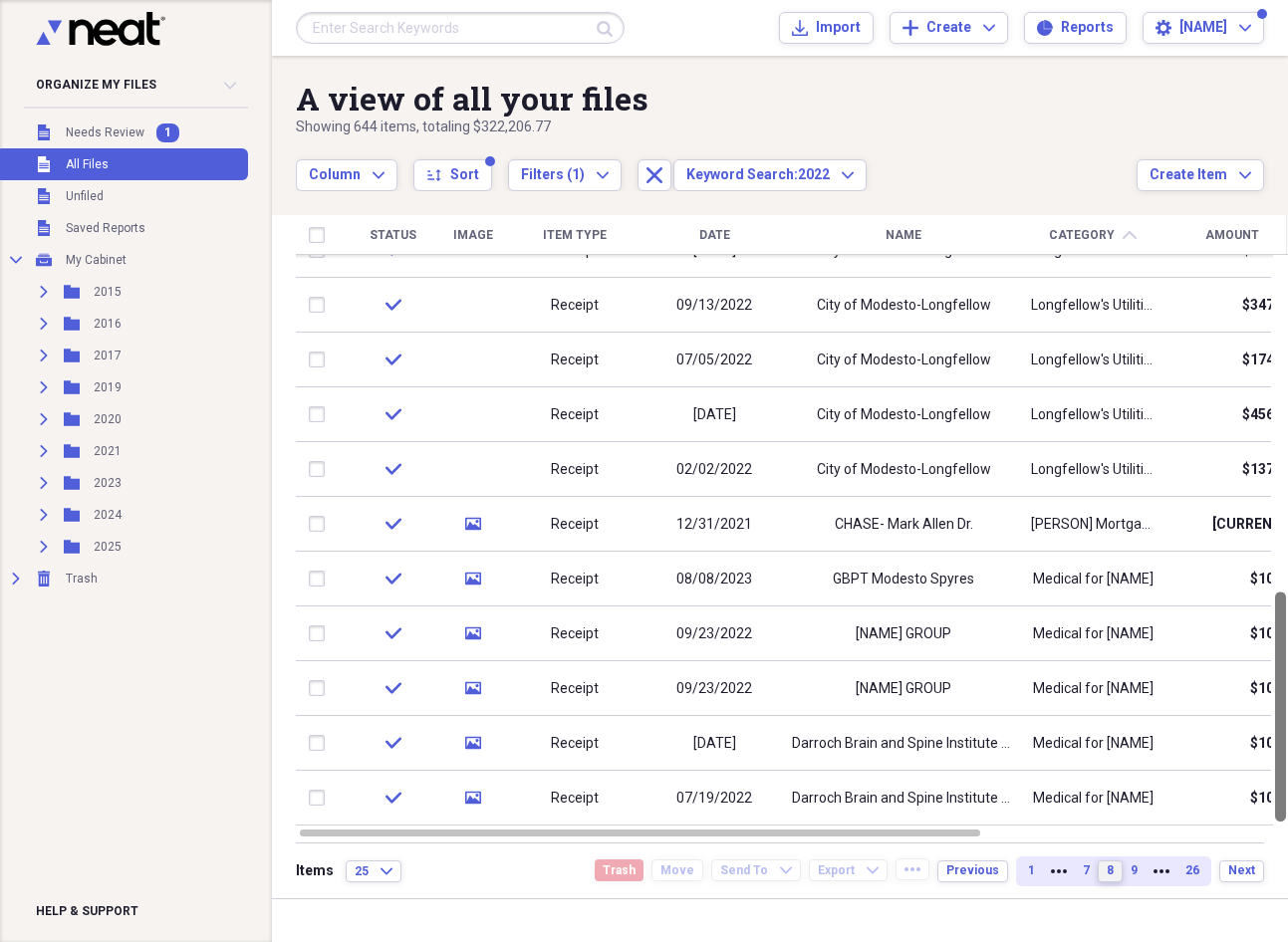 drag, startPoint x: 1281, startPoint y: 270, endPoint x: 1235, endPoint y: 905, distance: 636.664 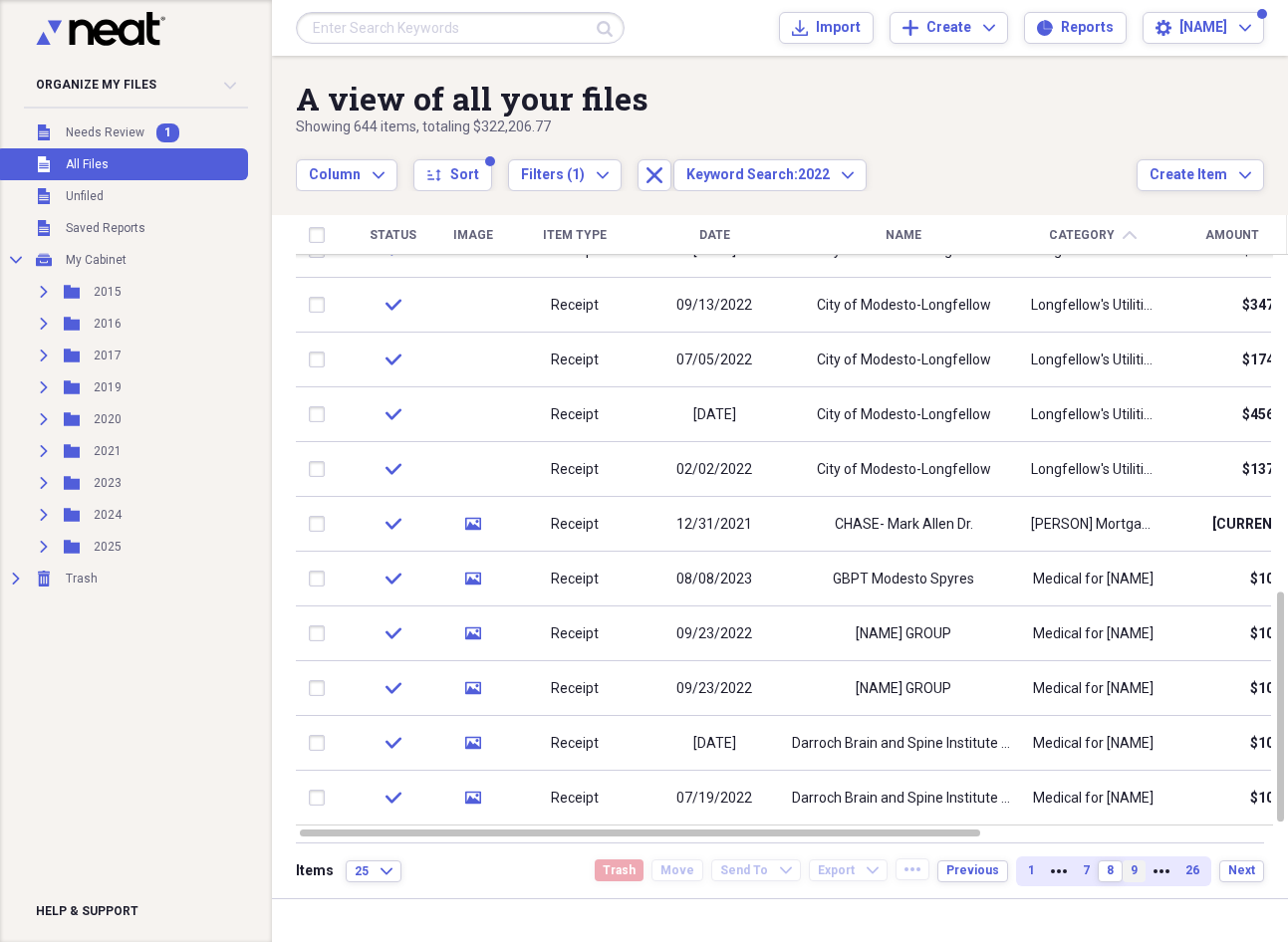 click on "9" at bounding box center (1134, 870) 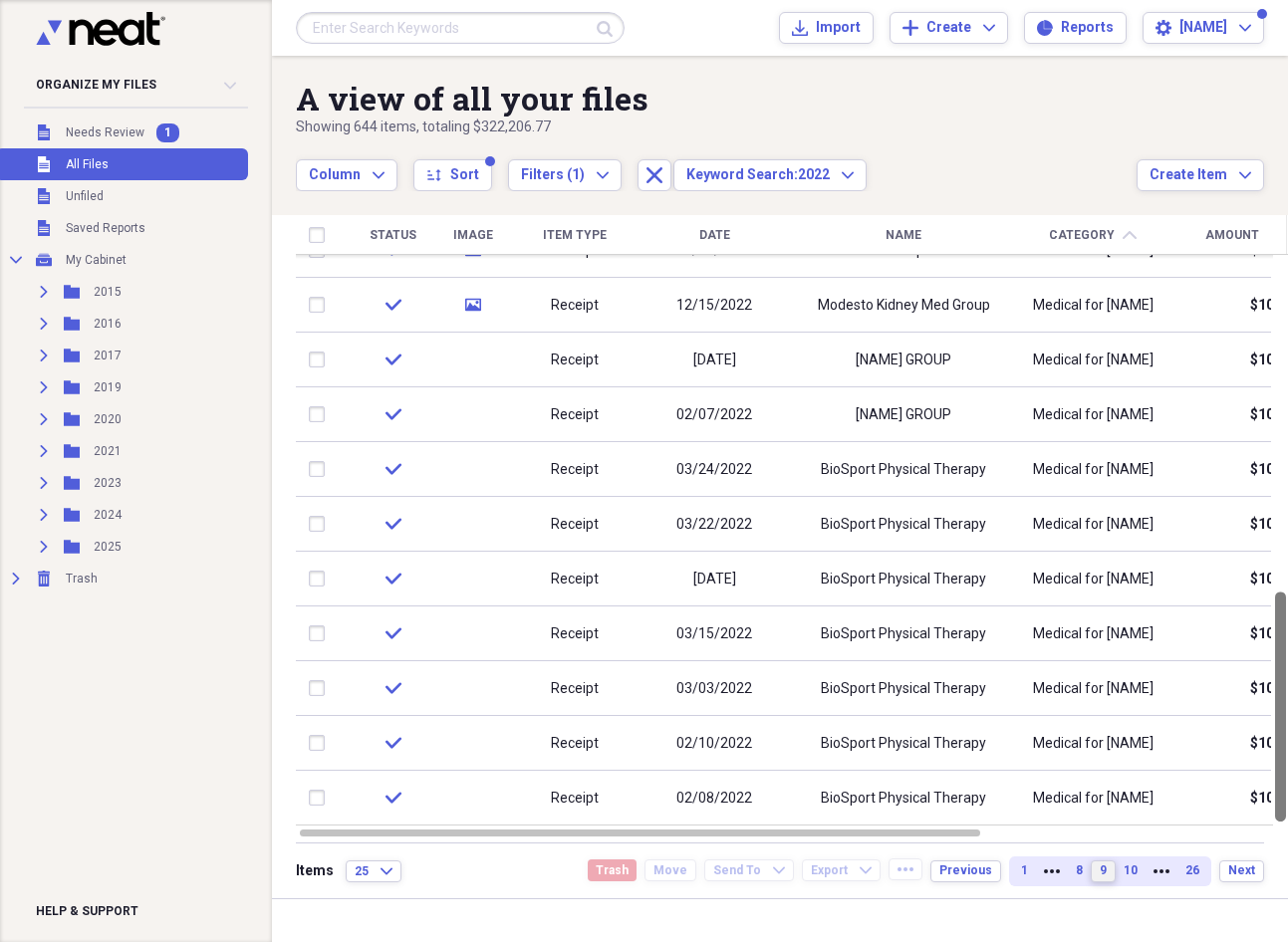 drag, startPoint x: 1274, startPoint y: 274, endPoint x: 1206, endPoint y: 904, distance: 633.65921 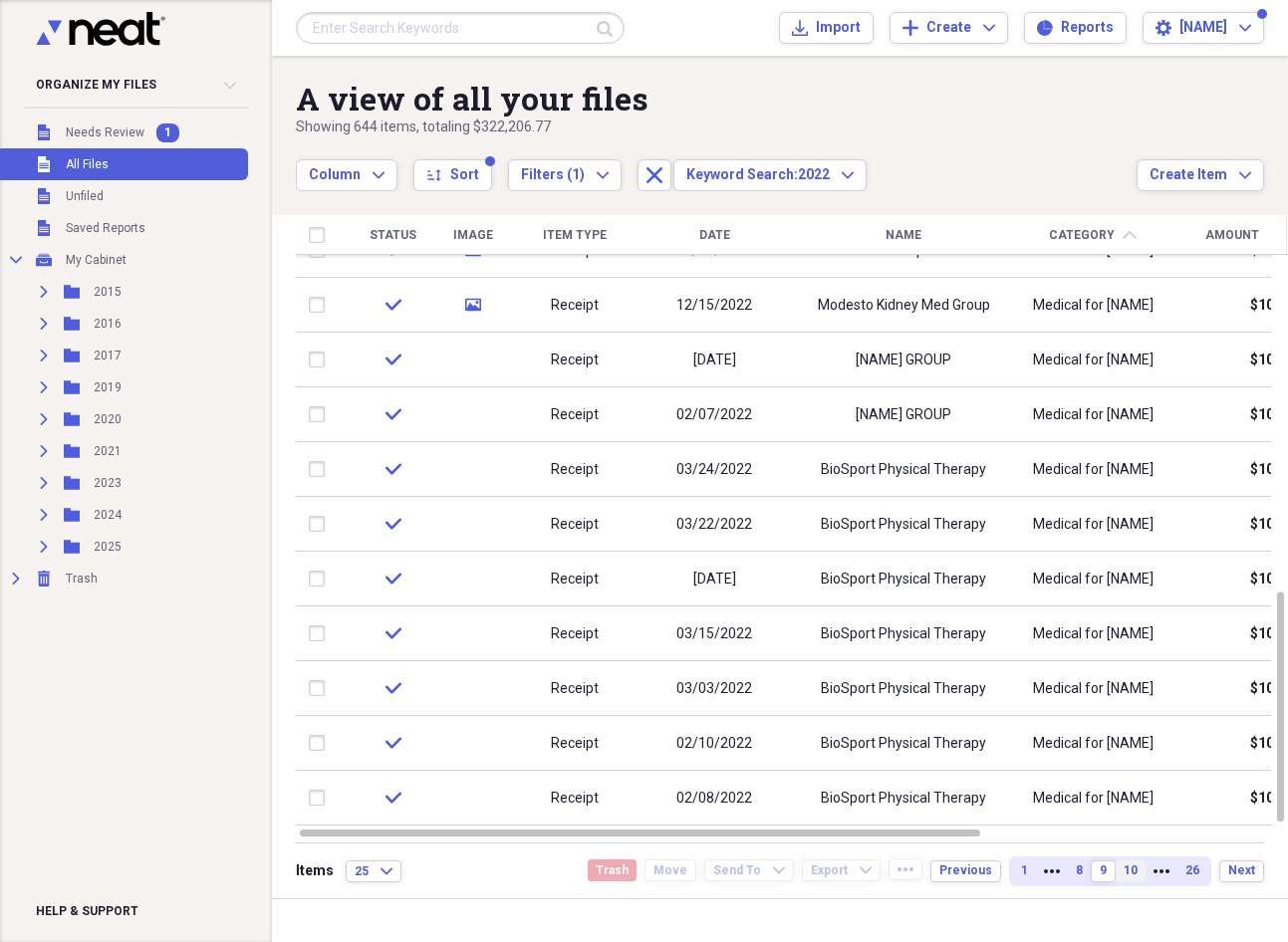 click on "10" at bounding box center (1131, 870) 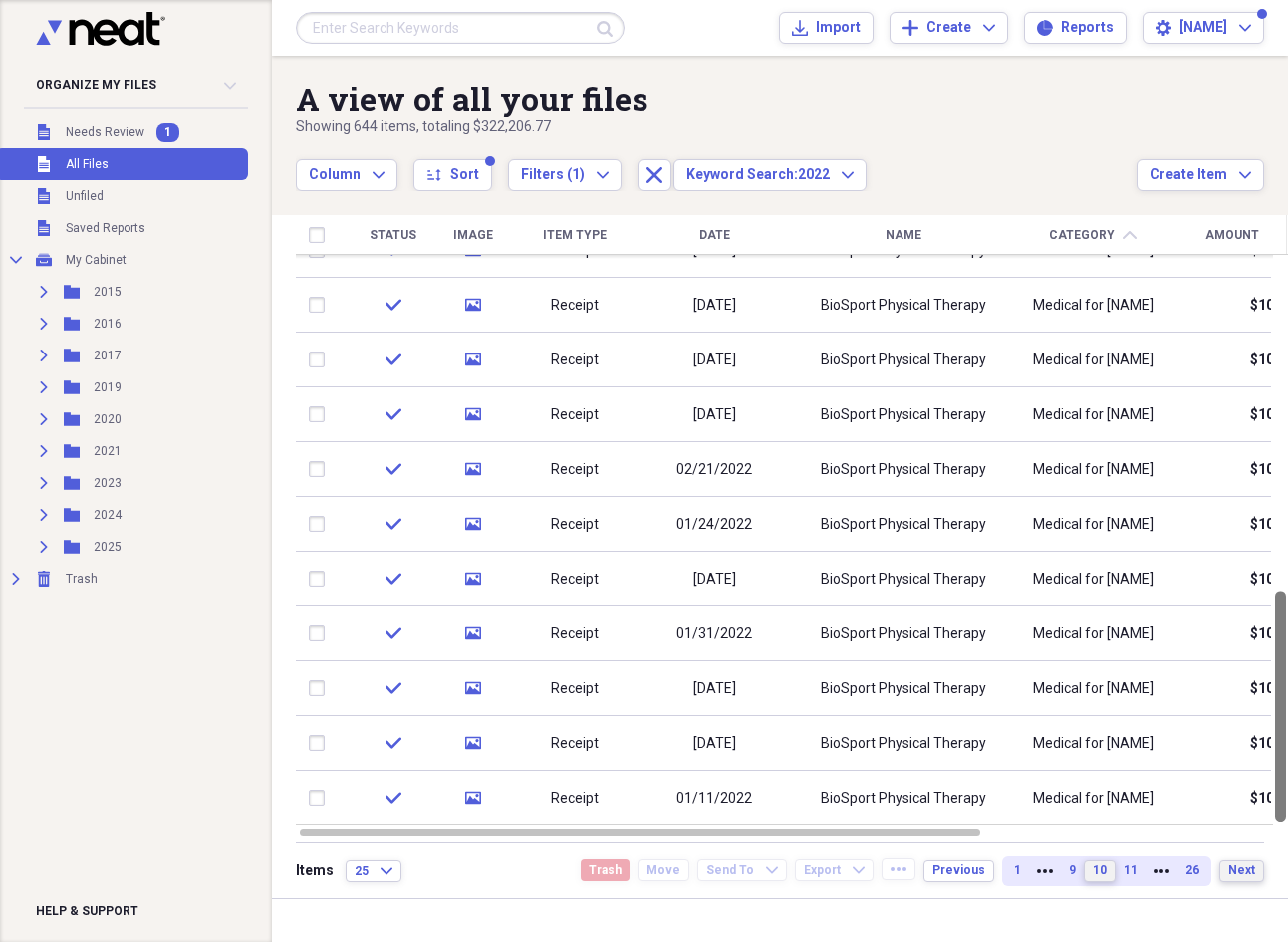 drag, startPoint x: 1278, startPoint y: 272, endPoint x: 1256, endPoint y: 873, distance: 601.4025 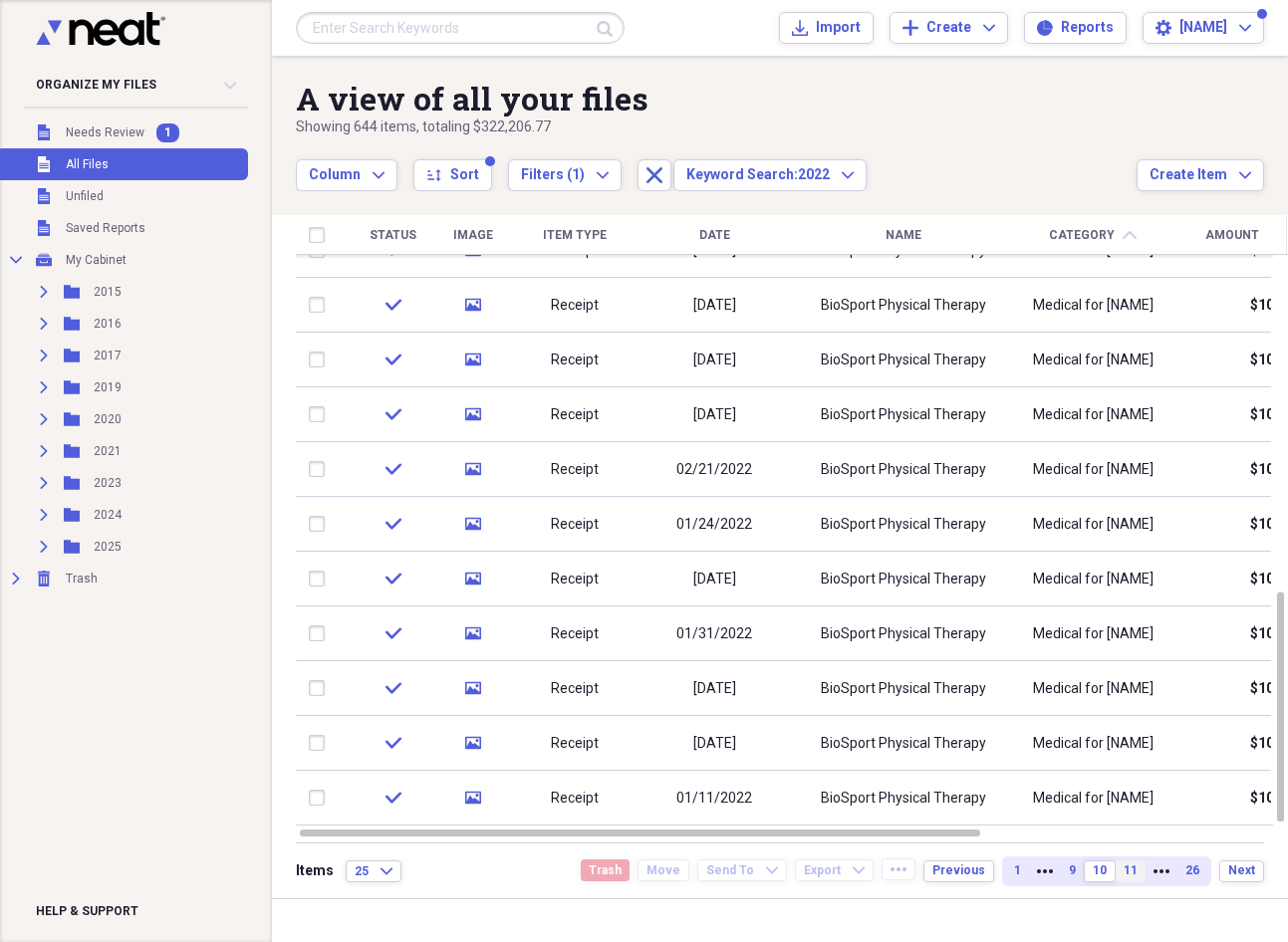 click on "11" at bounding box center (1131, 870) 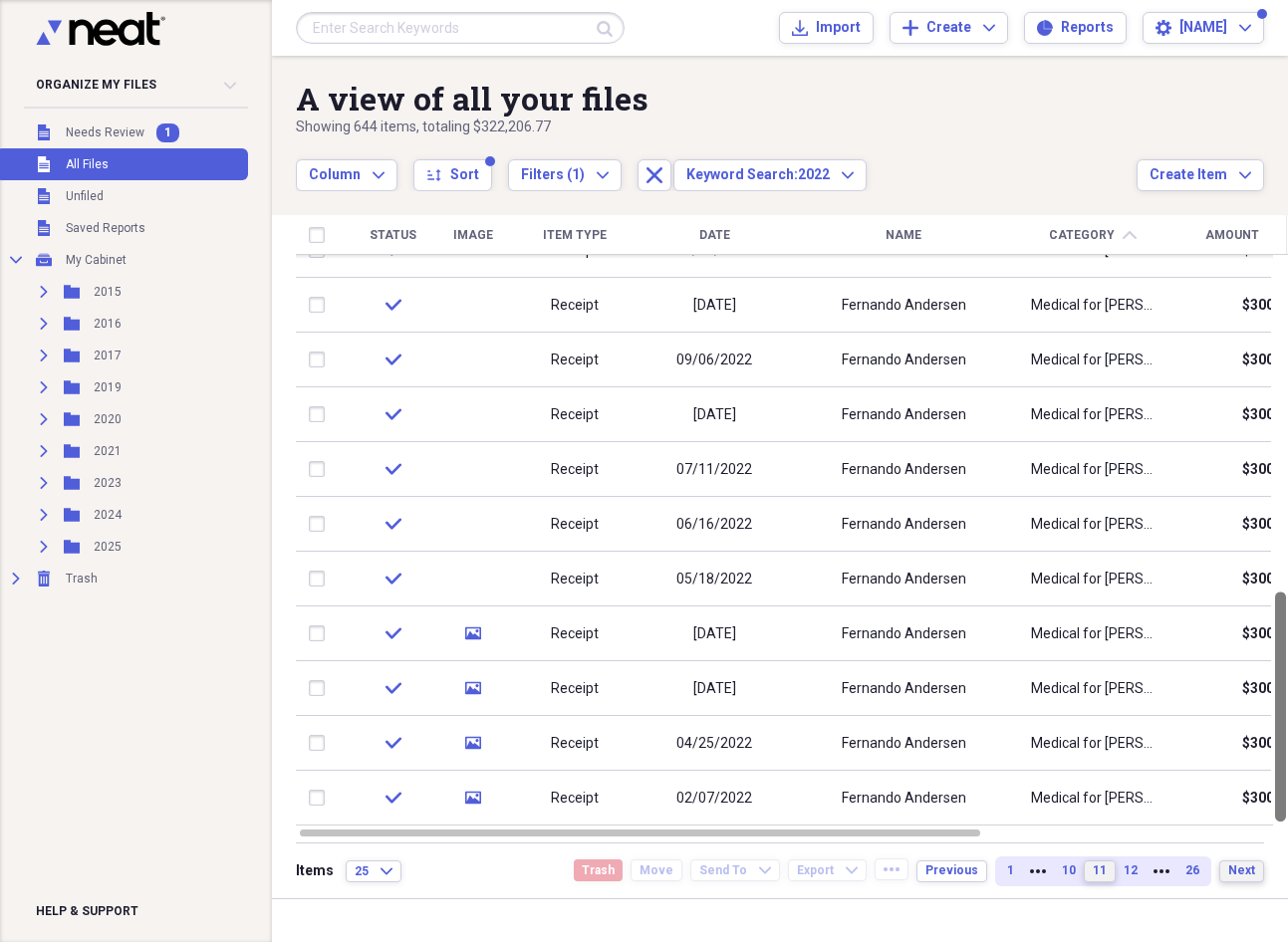 drag, startPoint x: 1284, startPoint y: 268, endPoint x: 1261, endPoint y: 864, distance: 596.4436 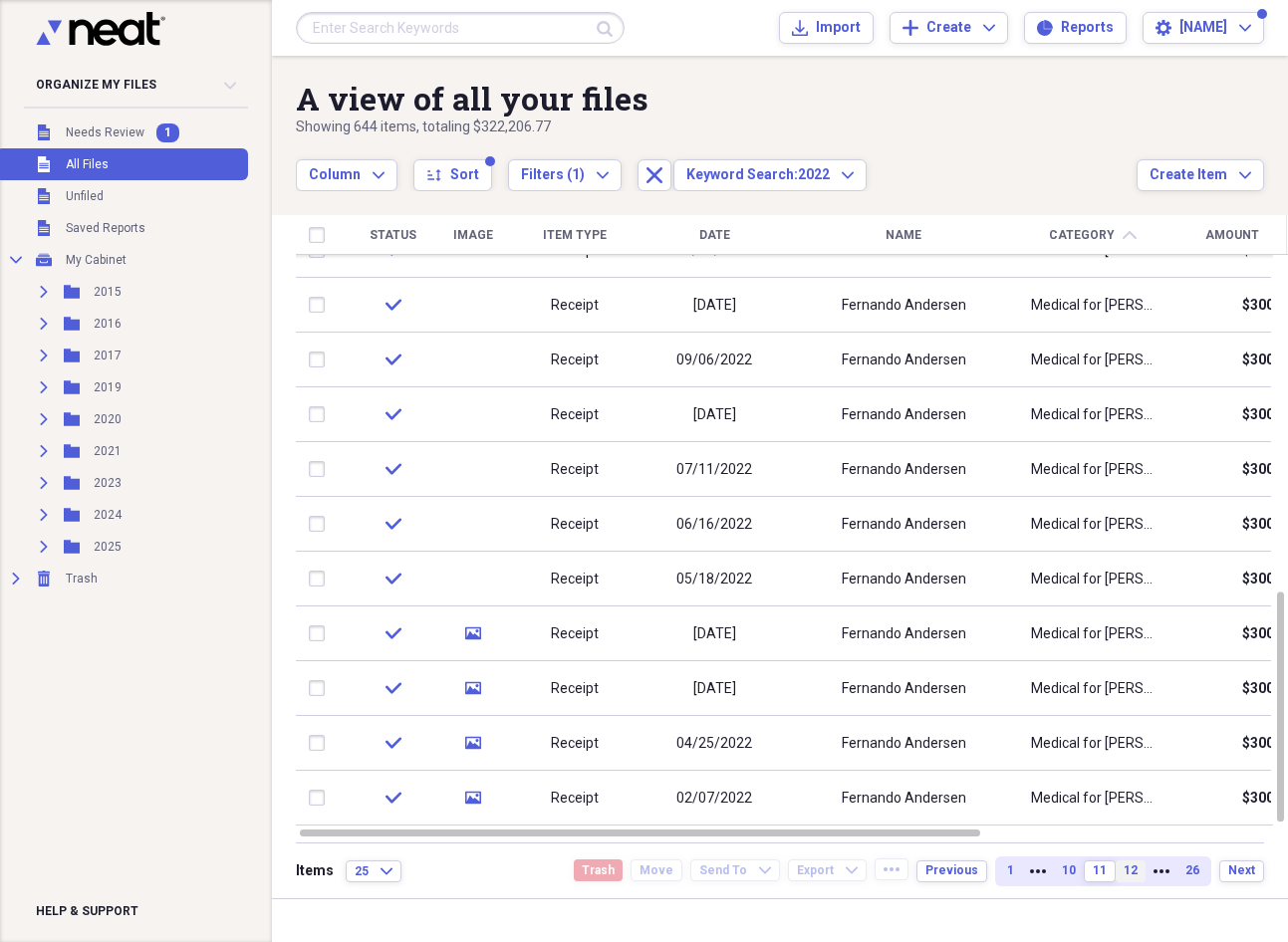 click on "12" at bounding box center [1131, 870] 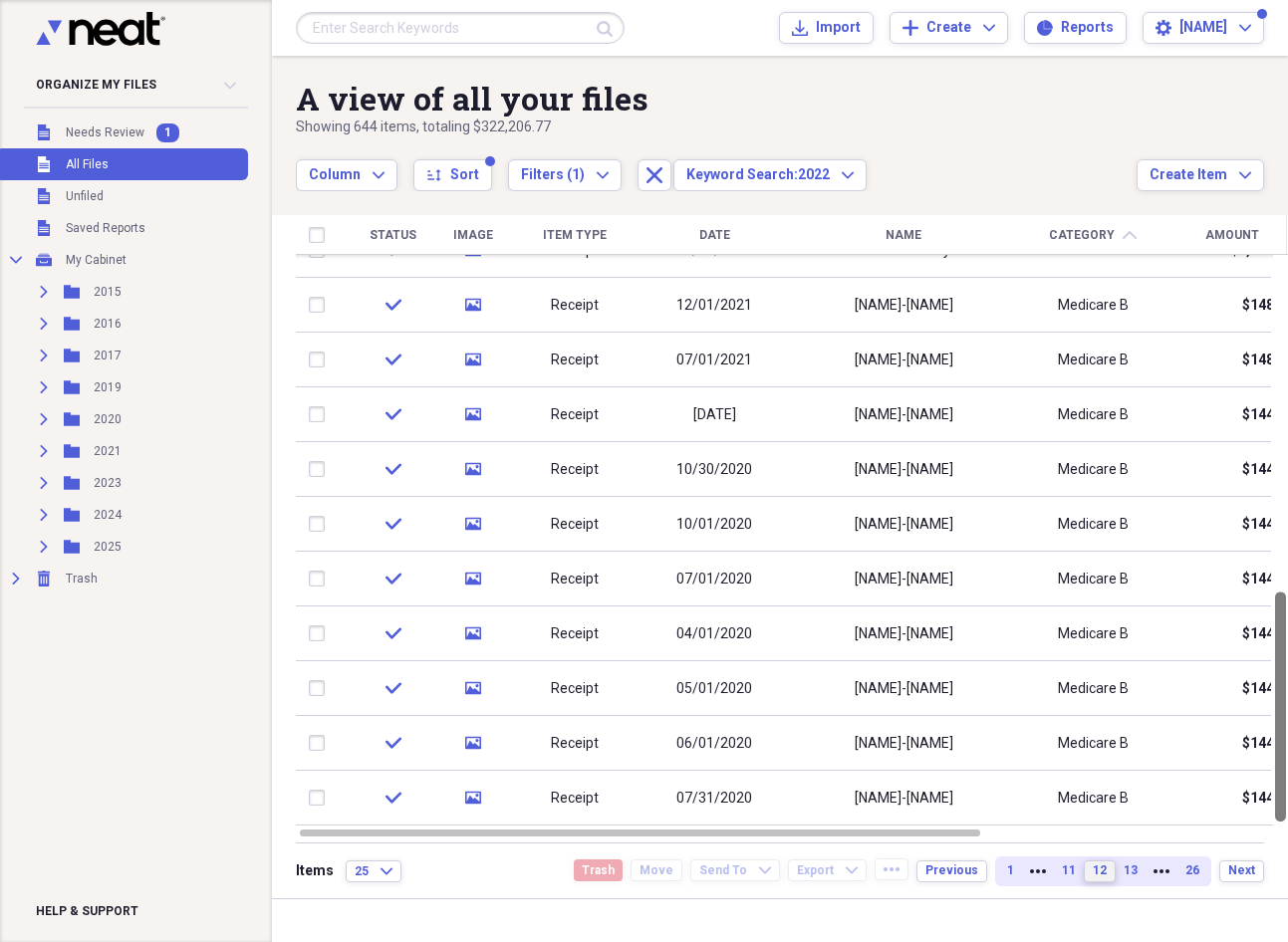 drag, startPoint x: 1283, startPoint y: 282, endPoint x: 1175, endPoint y: 900, distance: 627.36592 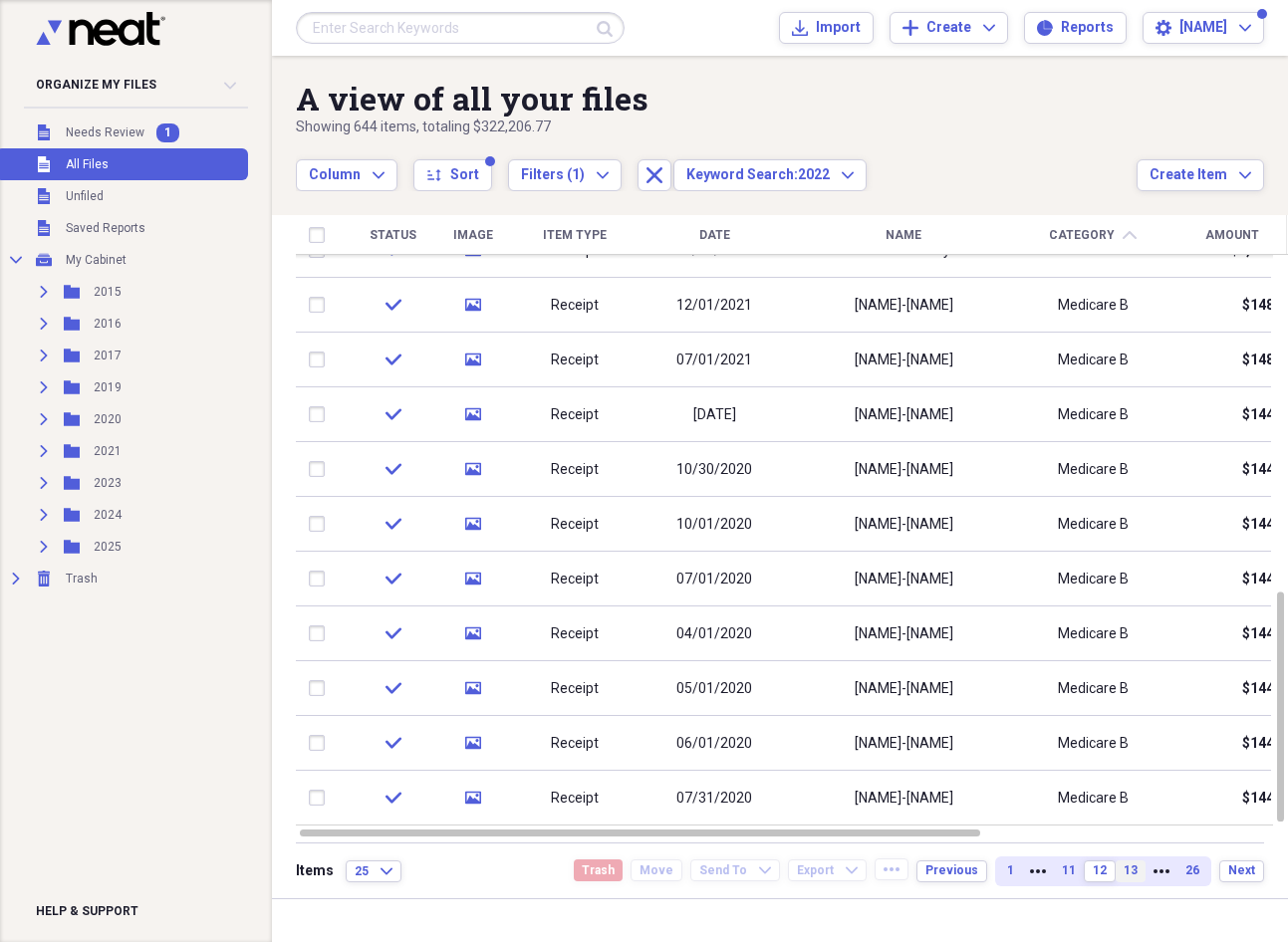 click on "13" at bounding box center [1131, 870] 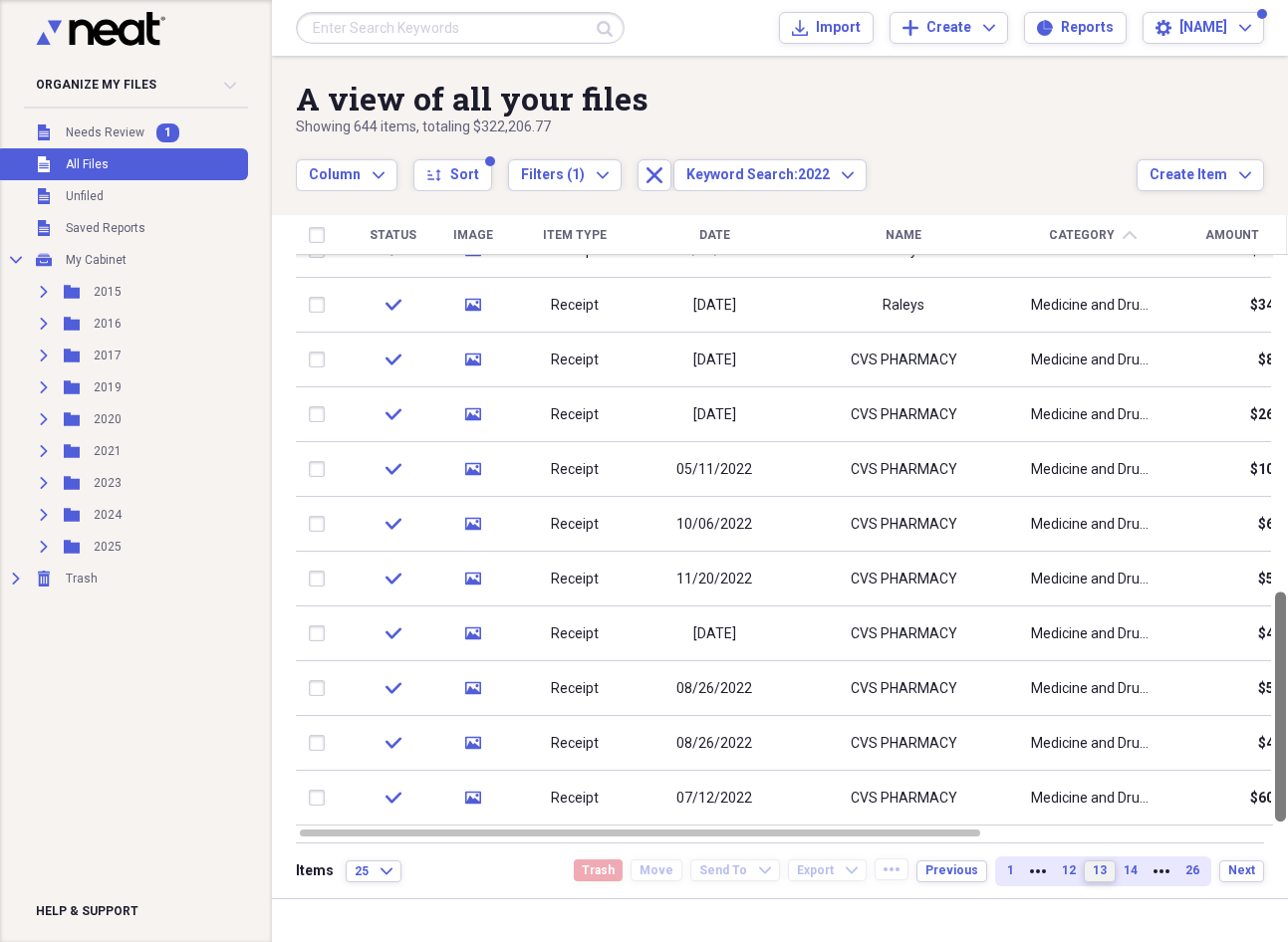 drag, startPoint x: 1282, startPoint y: 270, endPoint x: 1217, endPoint y: 891, distance: 624.3925 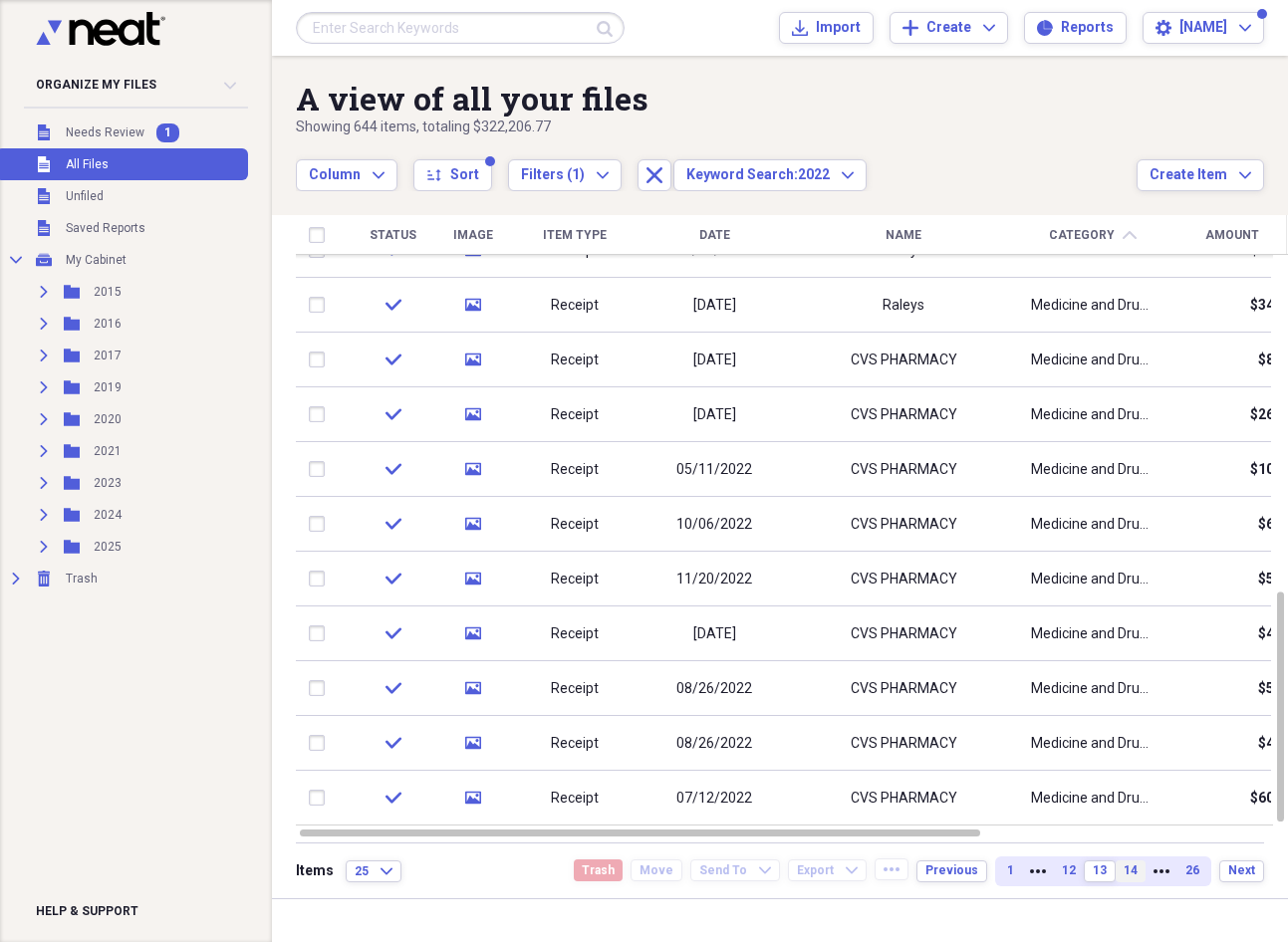 click on "14" at bounding box center [1131, 870] 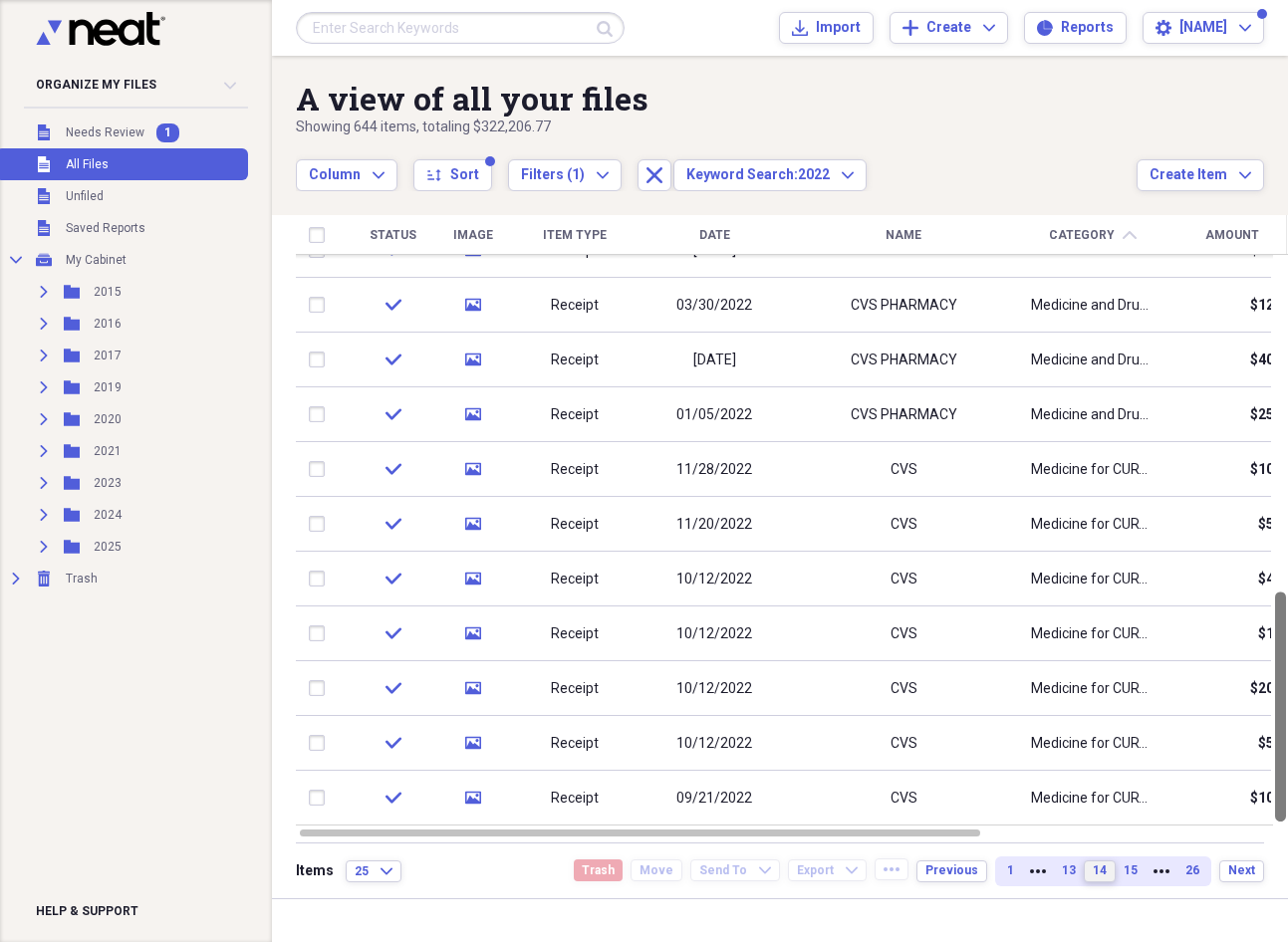 drag, startPoint x: 1283, startPoint y: 271, endPoint x: 1199, endPoint y: 907, distance: 641.5232 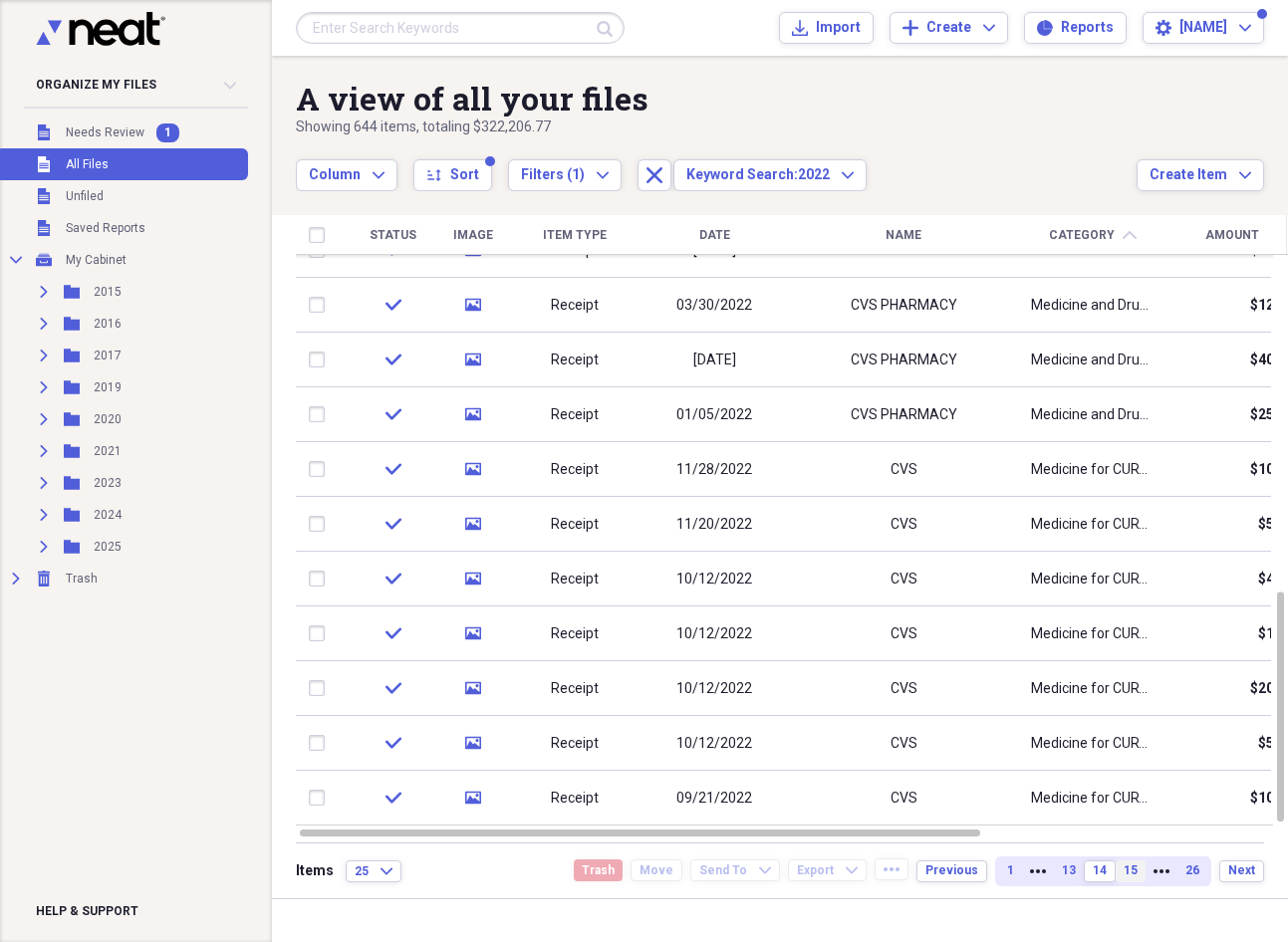 click on "15" at bounding box center [1131, 870] 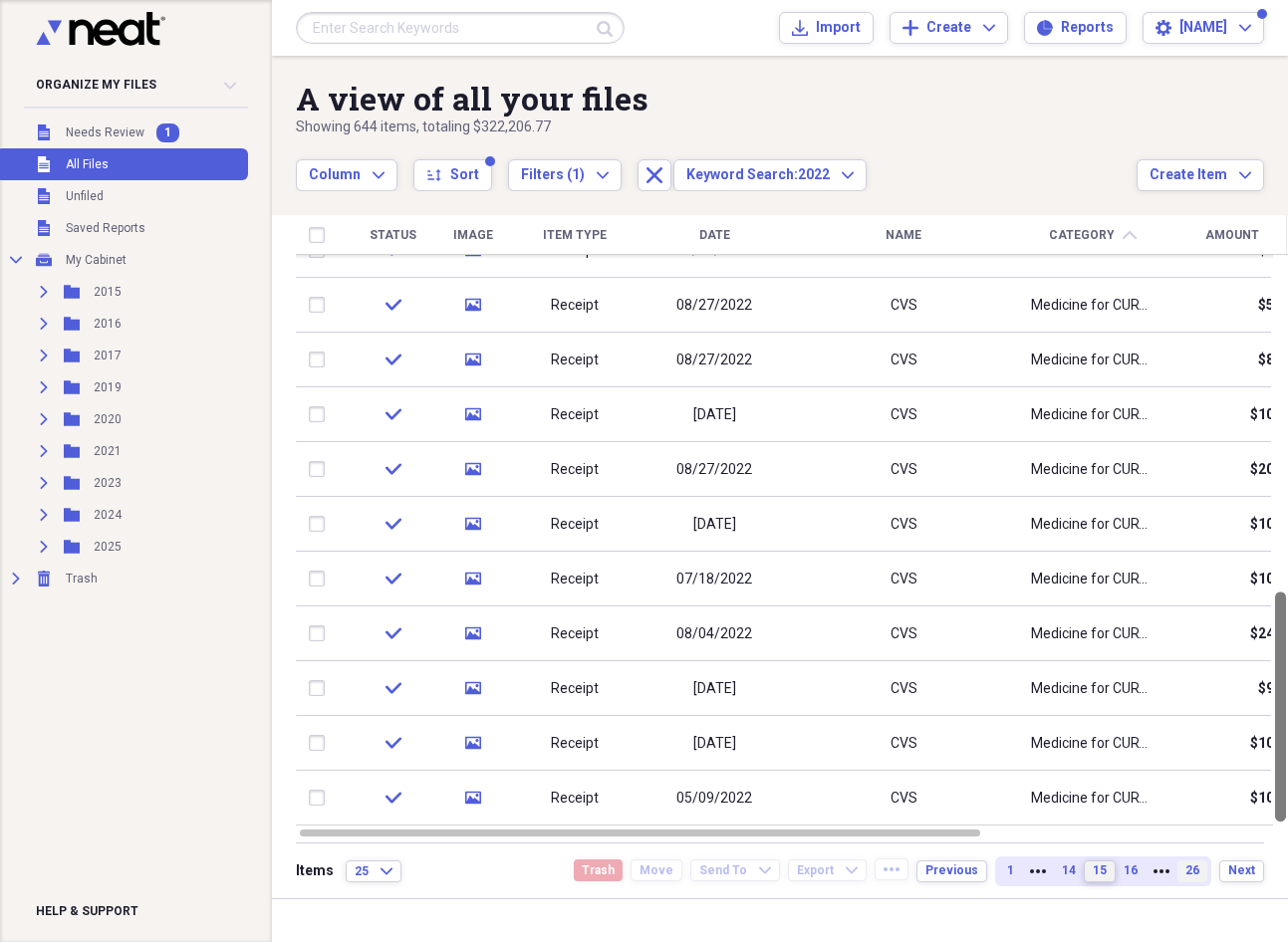 drag, startPoint x: 1285, startPoint y: 269, endPoint x: 1191, endPoint y: 872, distance: 610.2827 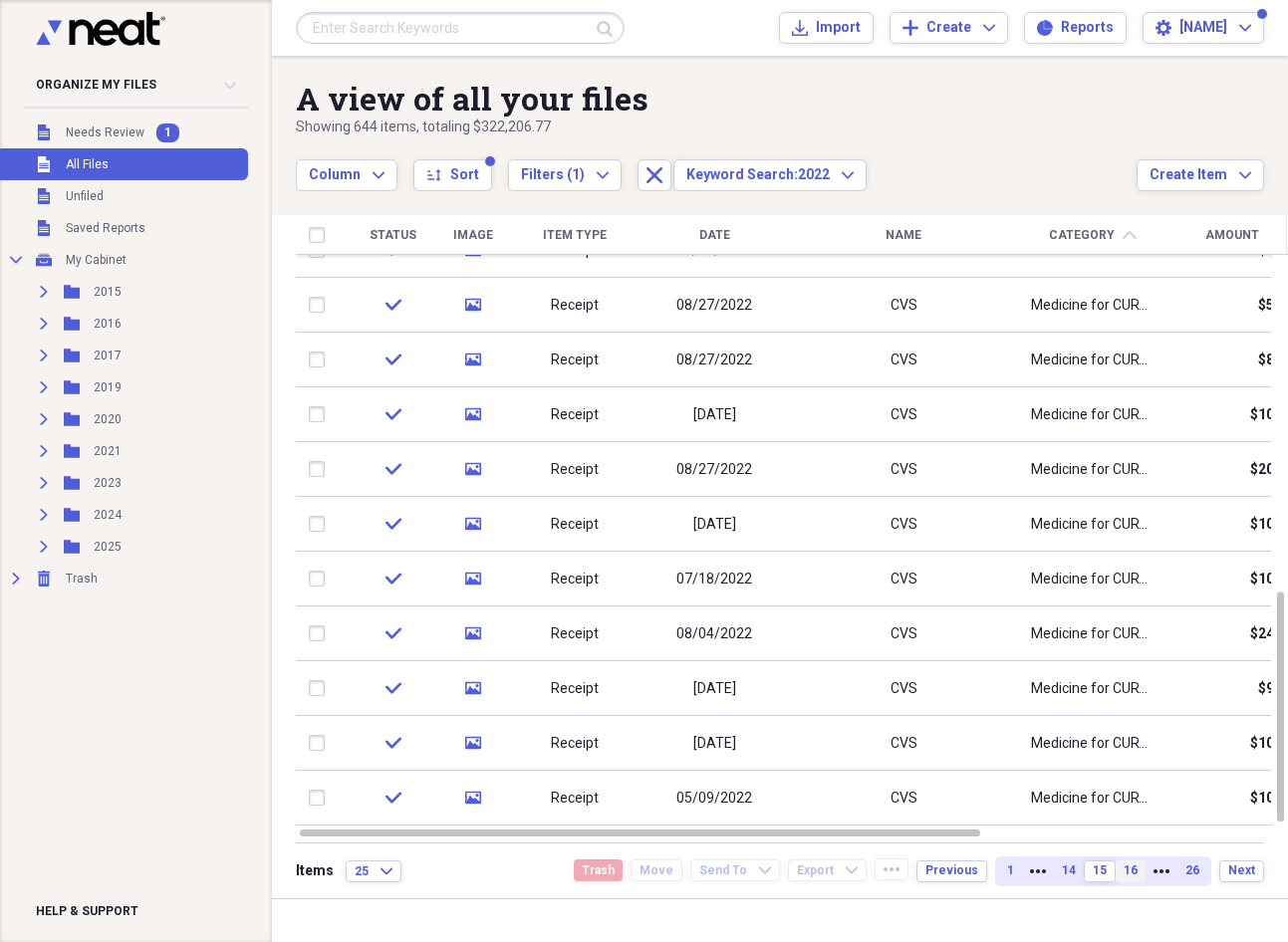 click on "16" at bounding box center [1131, 870] 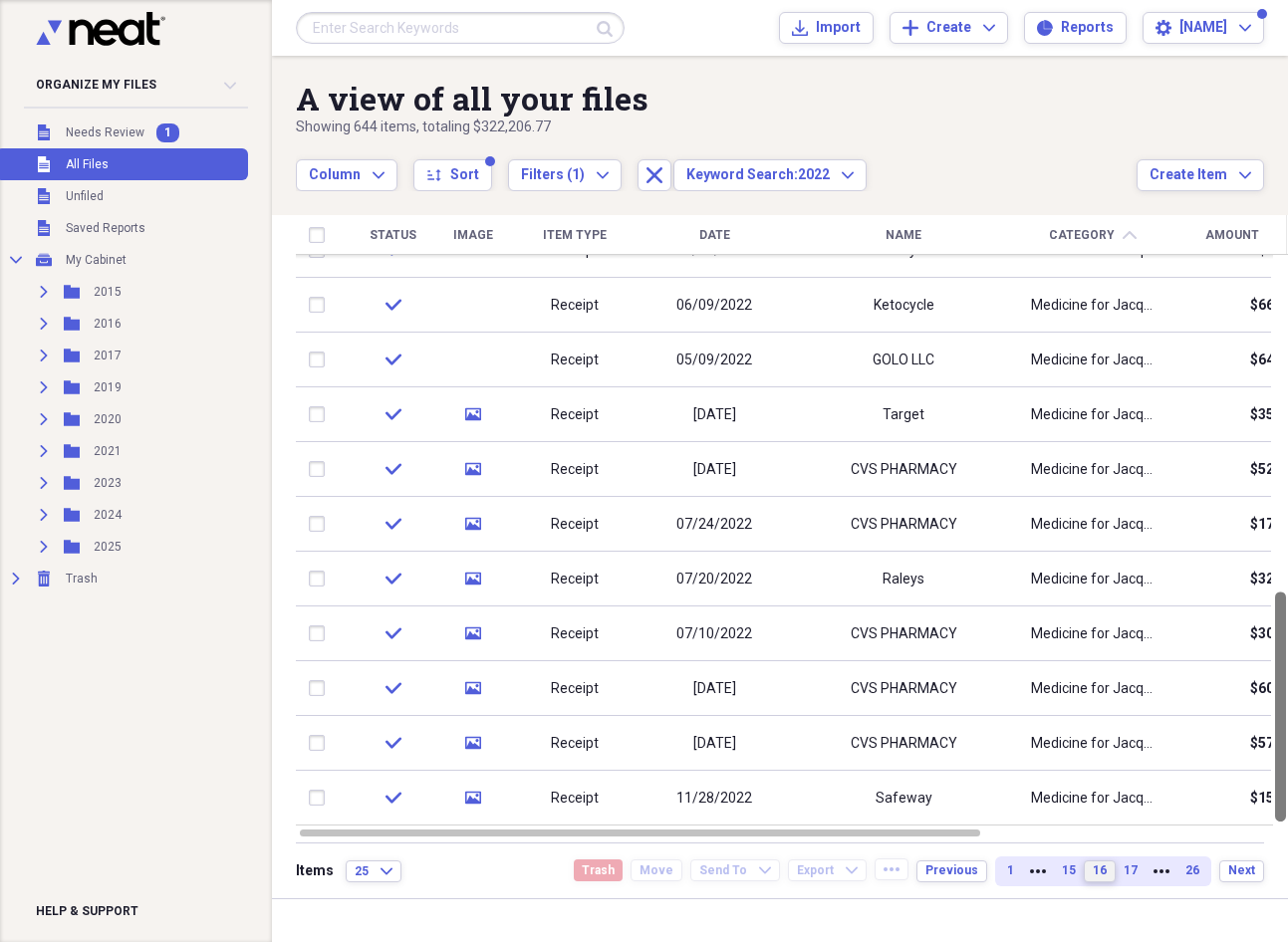 drag, startPoint x: 1281, startPoint y: 262, endPoint x: 1251, endPoint y: 912, distance: 650.6919 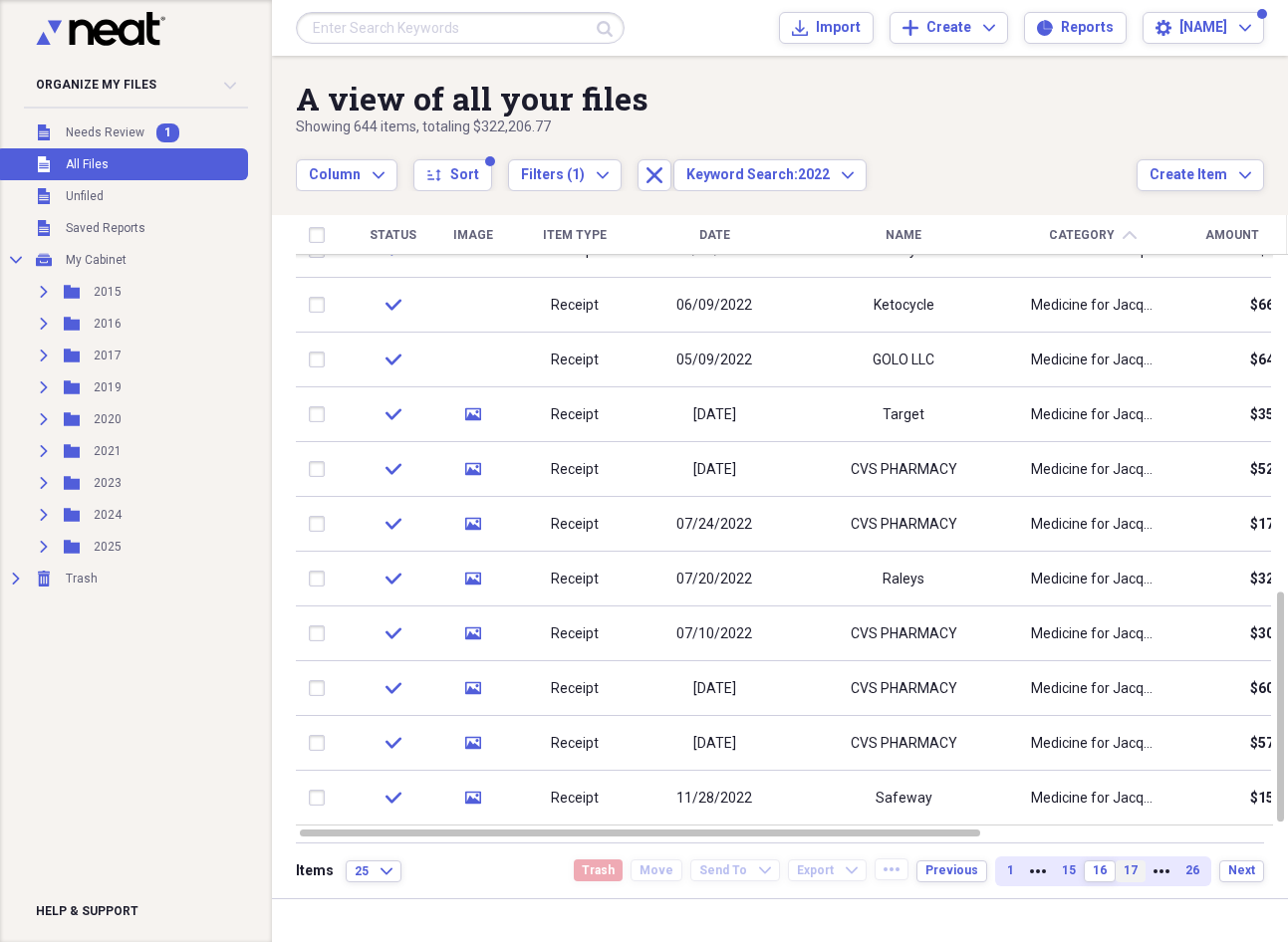 click on "17" at bounding box center [1131, 870] 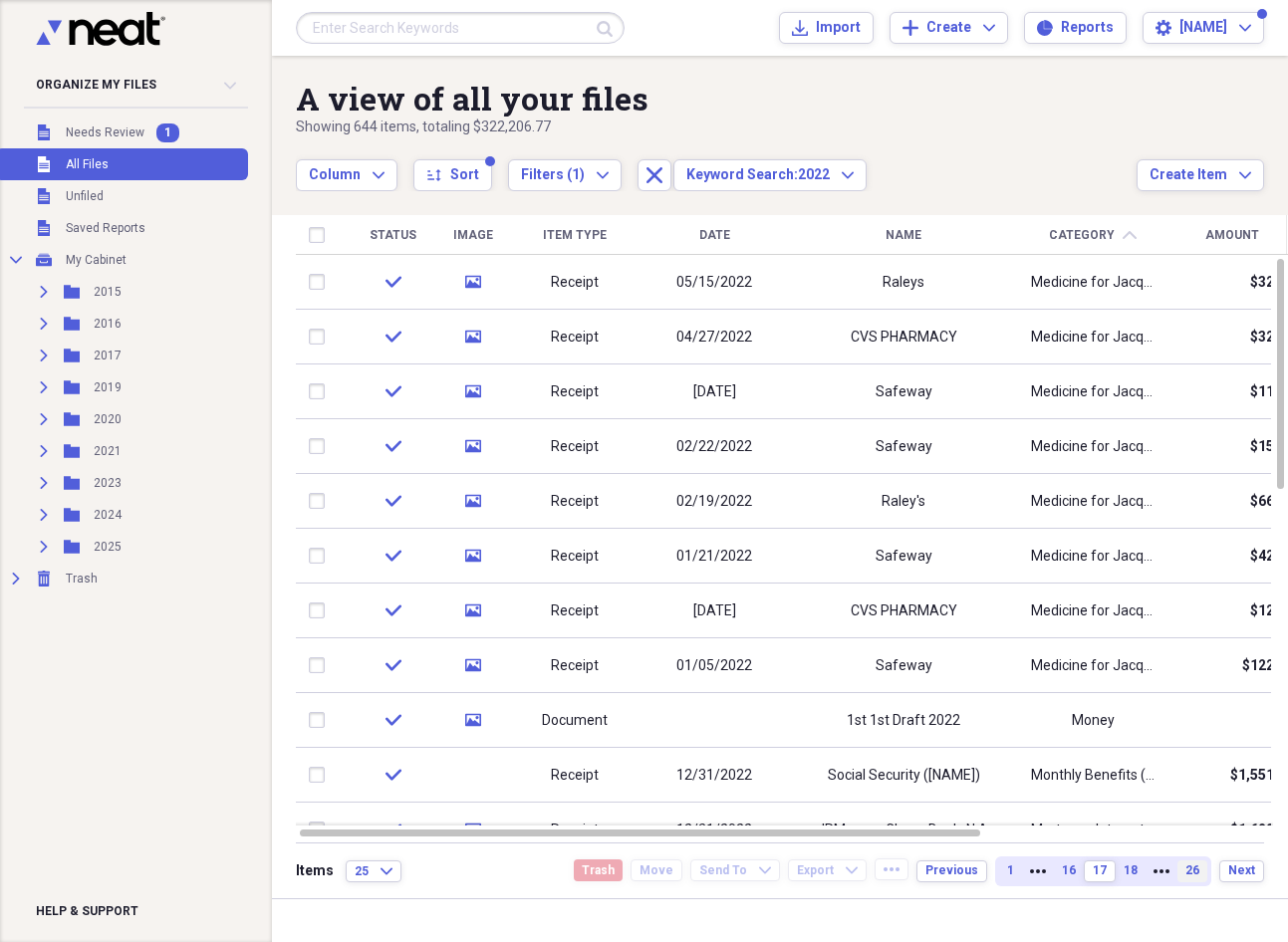 click on "26" at bounding box center (1192, 870) 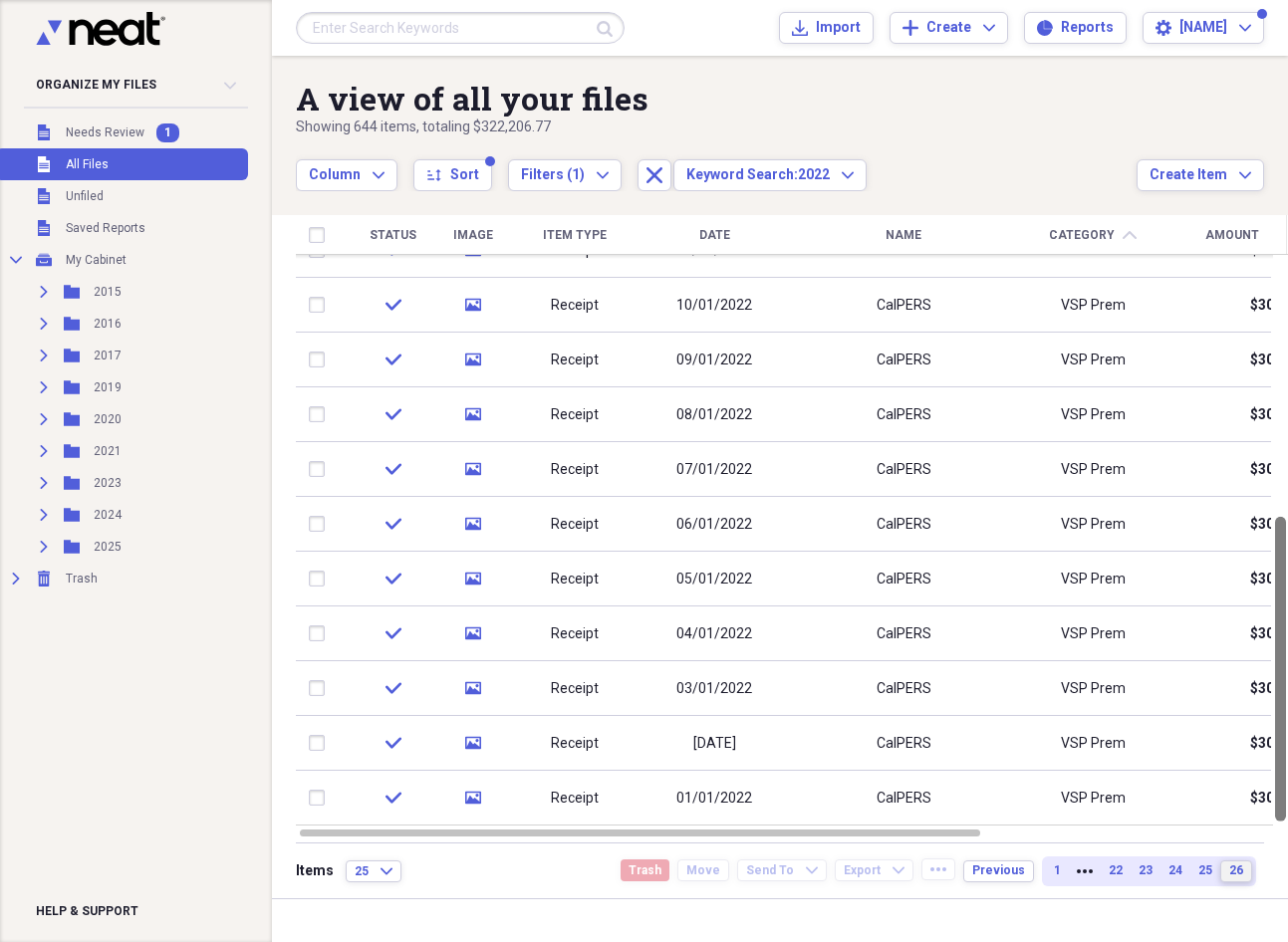 drag, startPoint x: 1280, startPoint y: 270, endPoint x: 1254, endPoint y: 888, distance: 618.54668 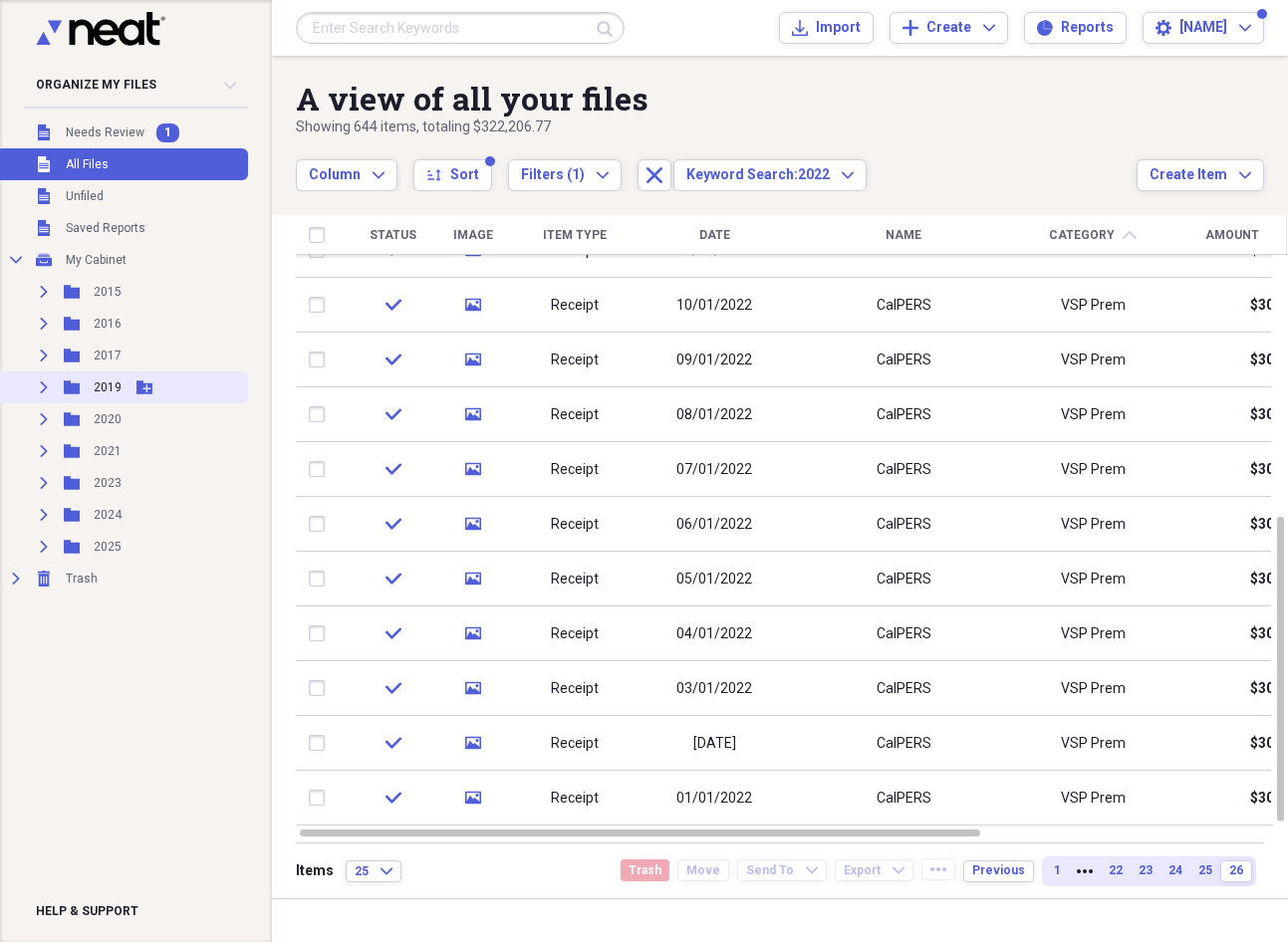 click 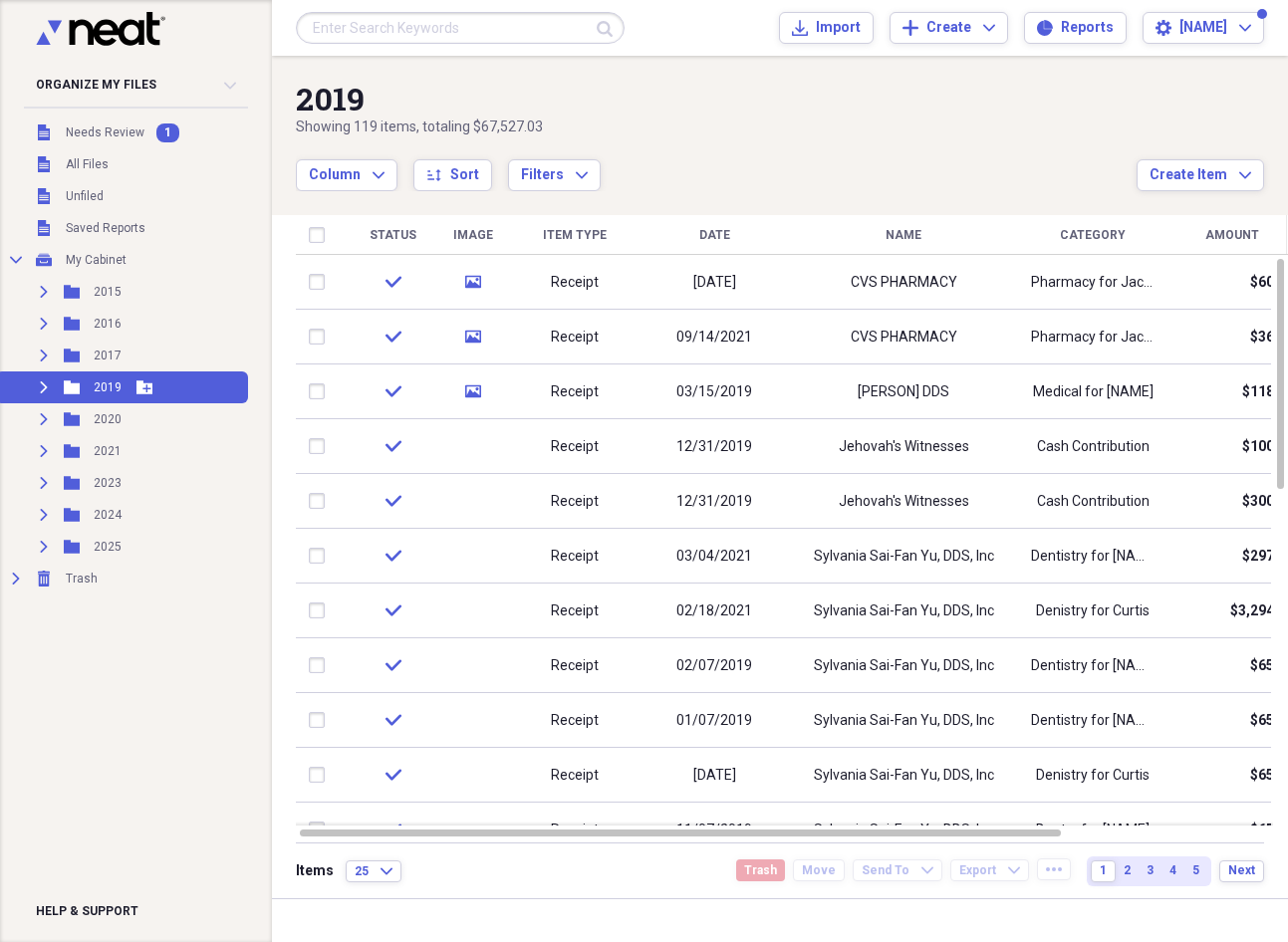click on "Expand" at bounding box center (44, 387) 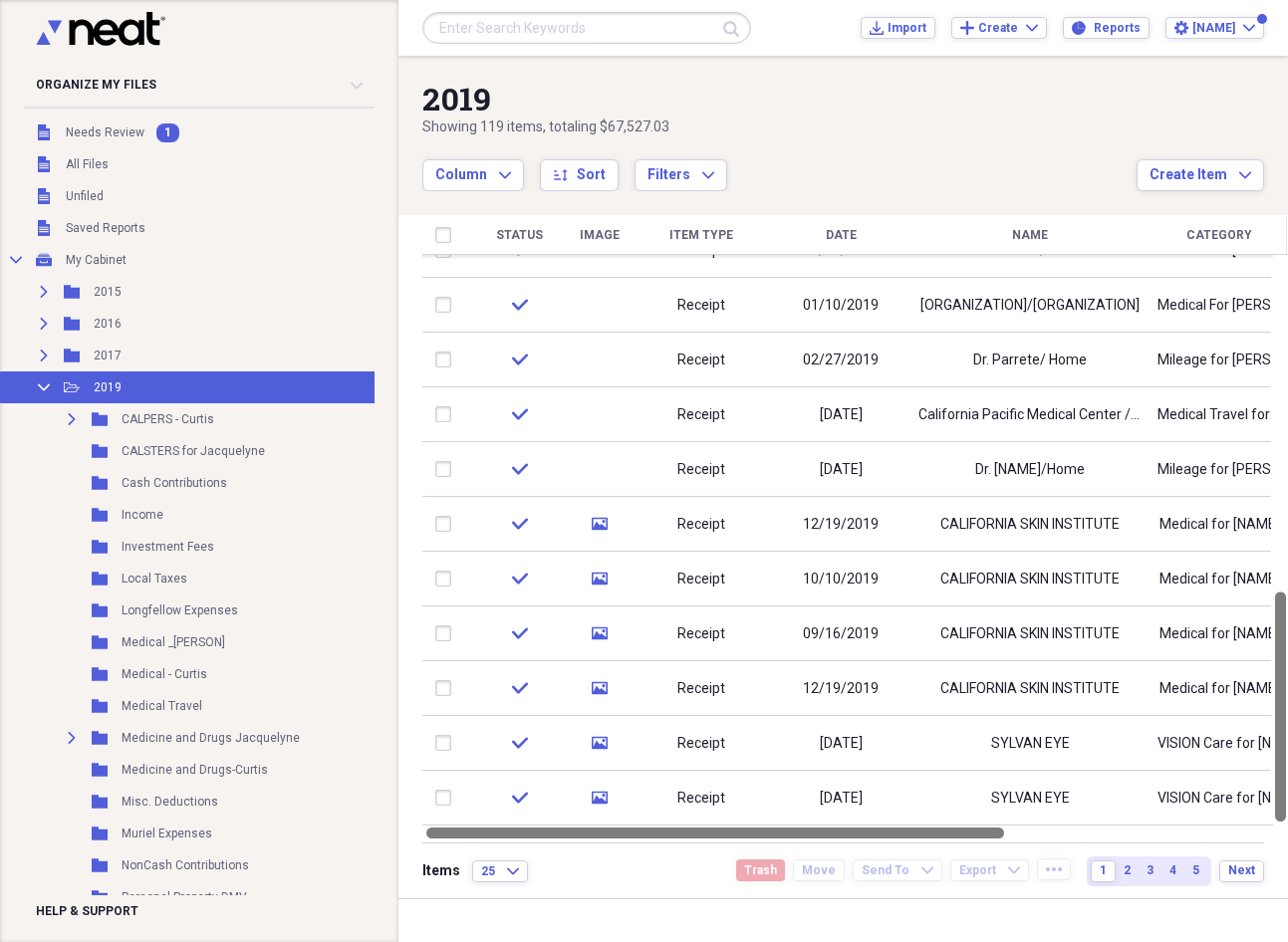drag, startPoint x: 1287, startPoint y: 287, endPoint x: 1126, endPoint y: 838, distance: 574.04007 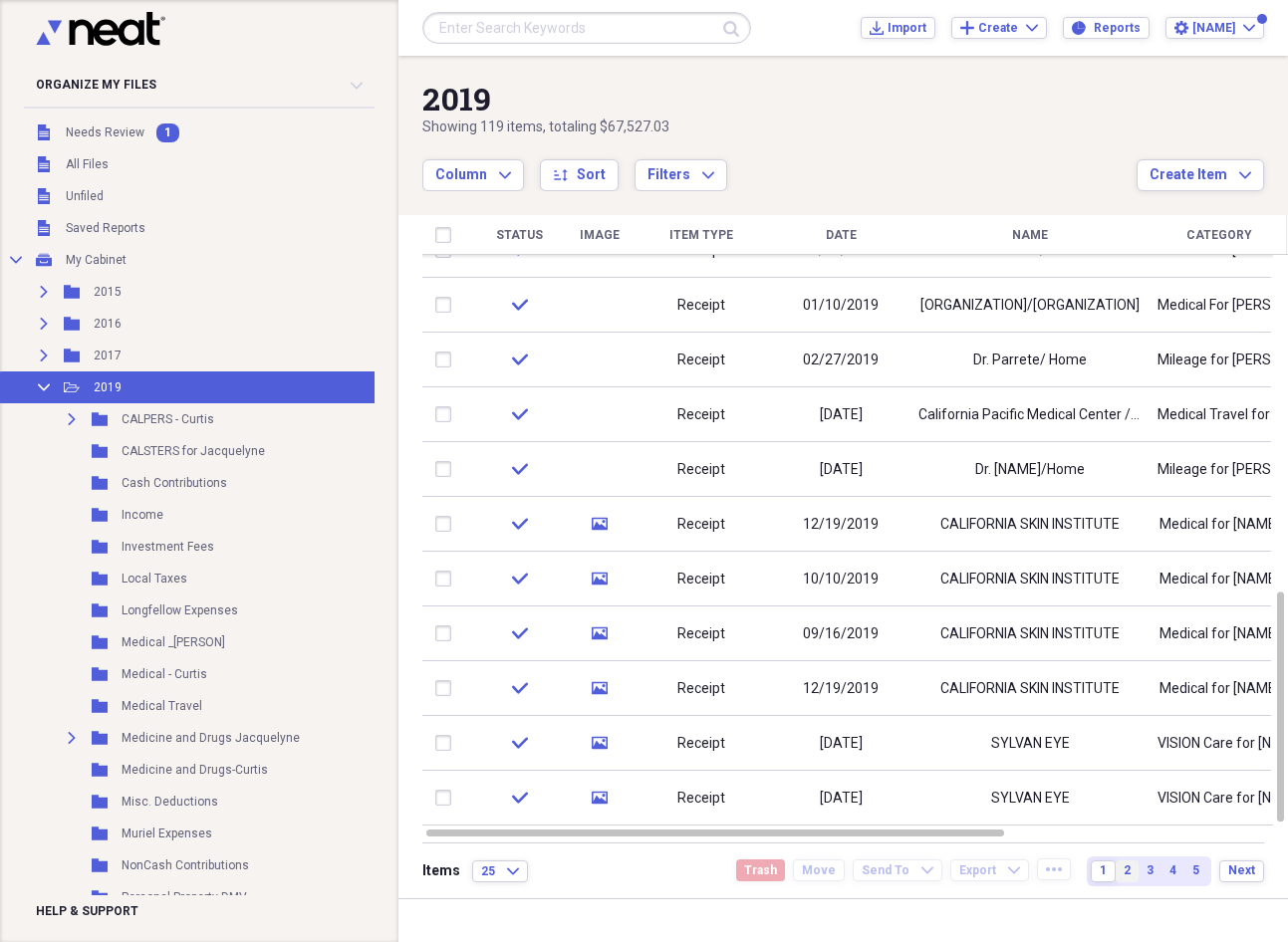 click on "2" at bounding box center [1127, 870] 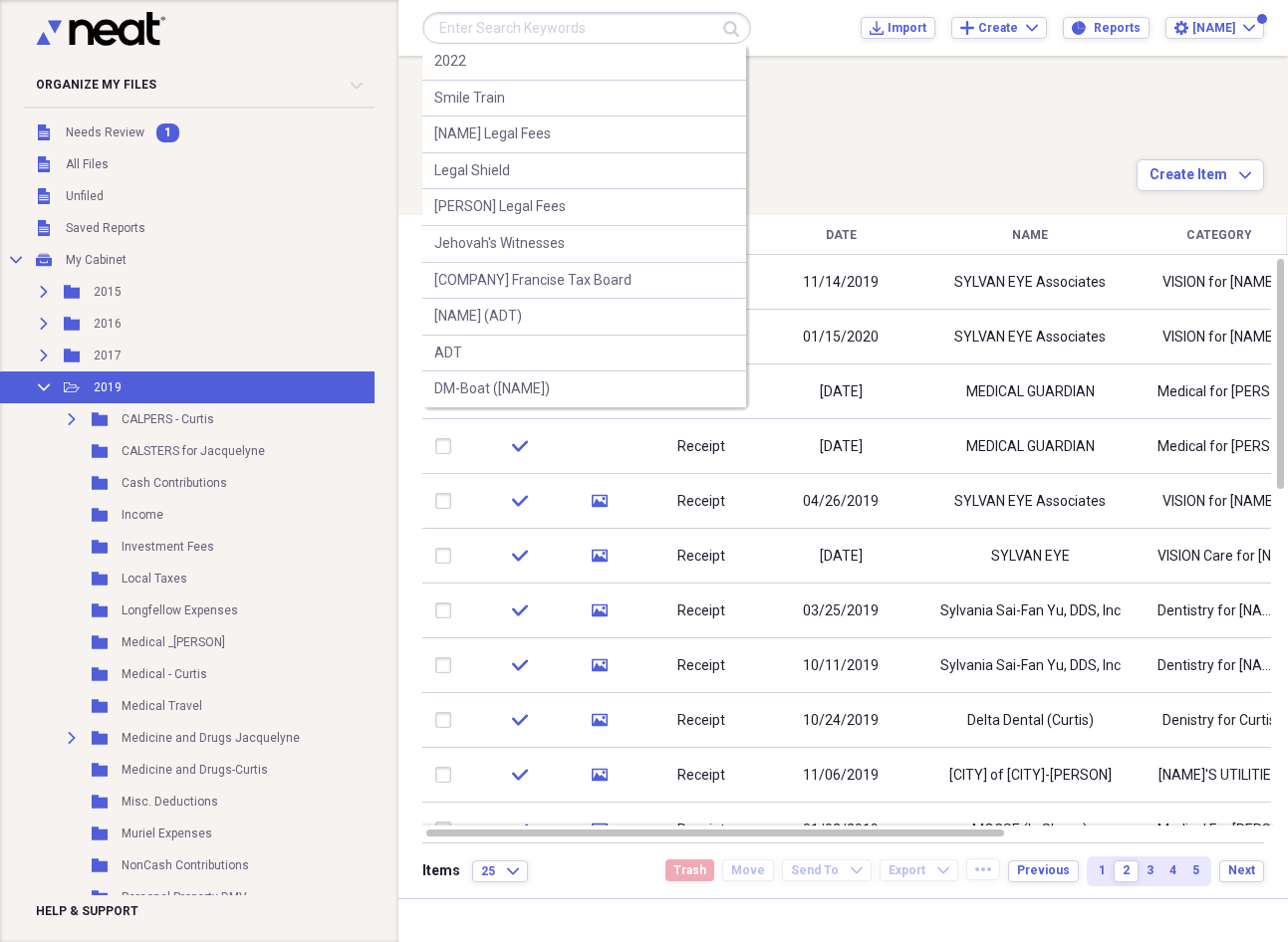 click at bounding box center (587, 28) 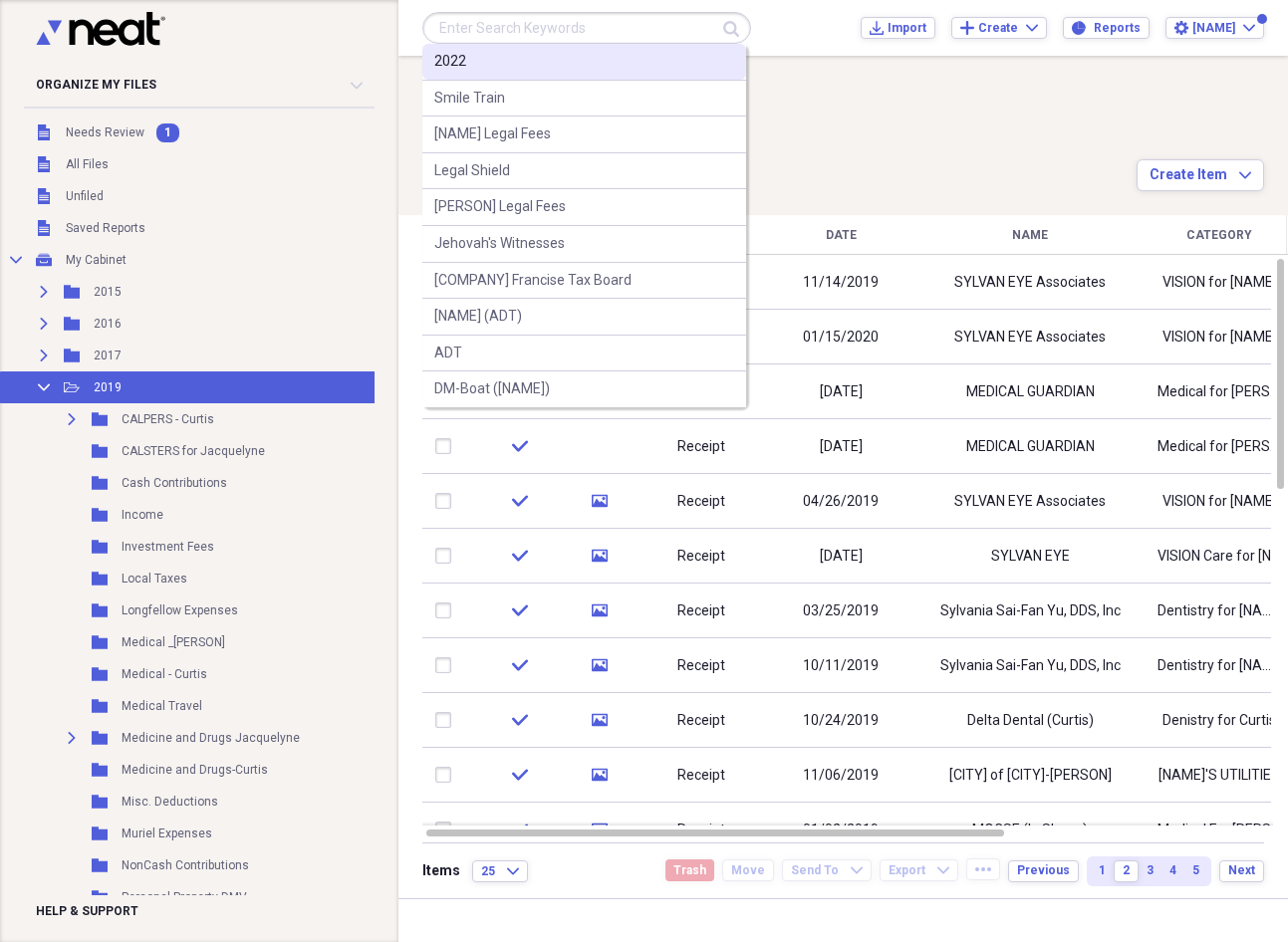 click on "2022" at bounding box center [584, 62] 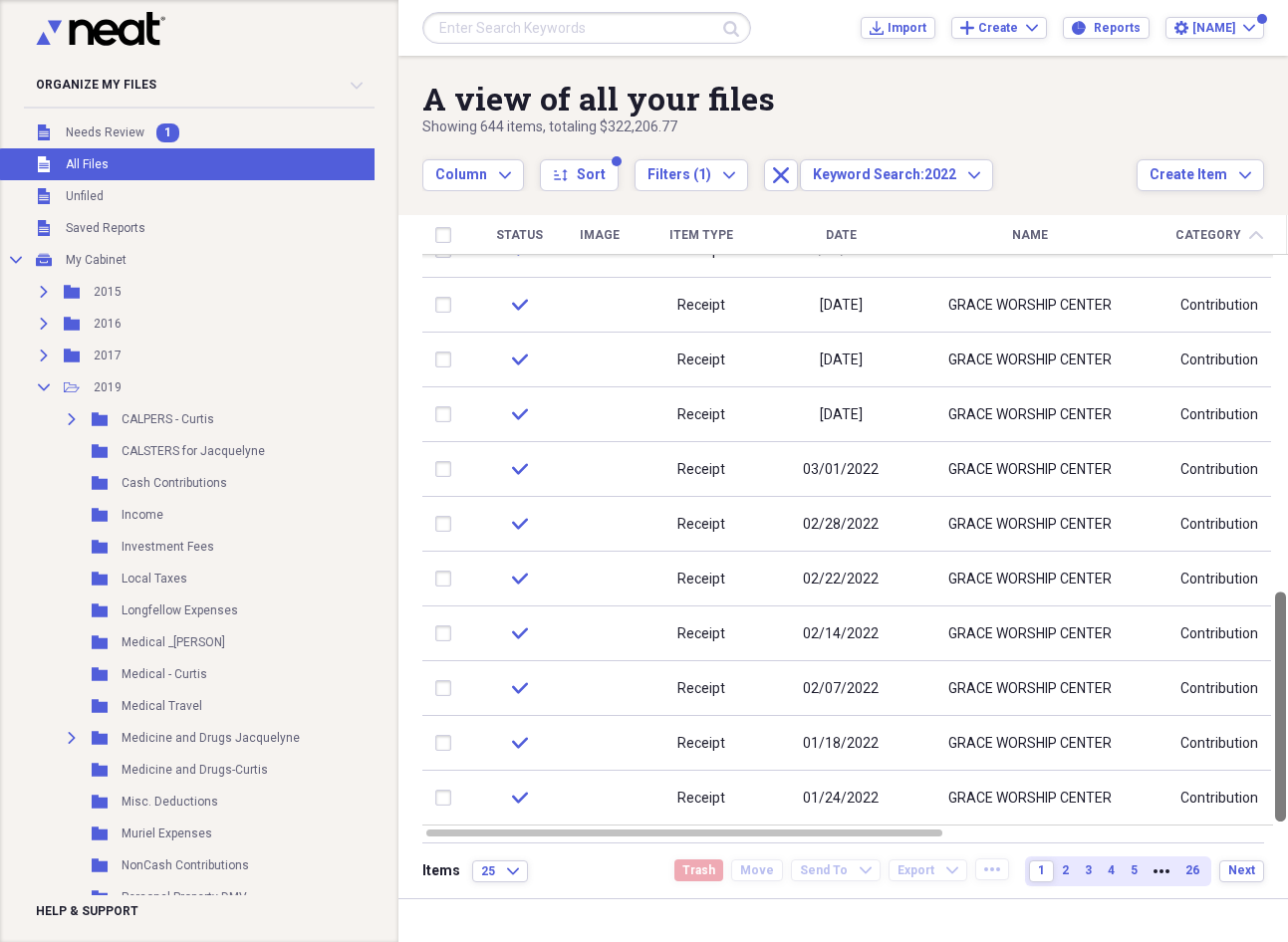 drag, startPoint x: 1279, startPoint y: 306, endPoint x: 1097, endPoint y: 855, distance: 578.38136 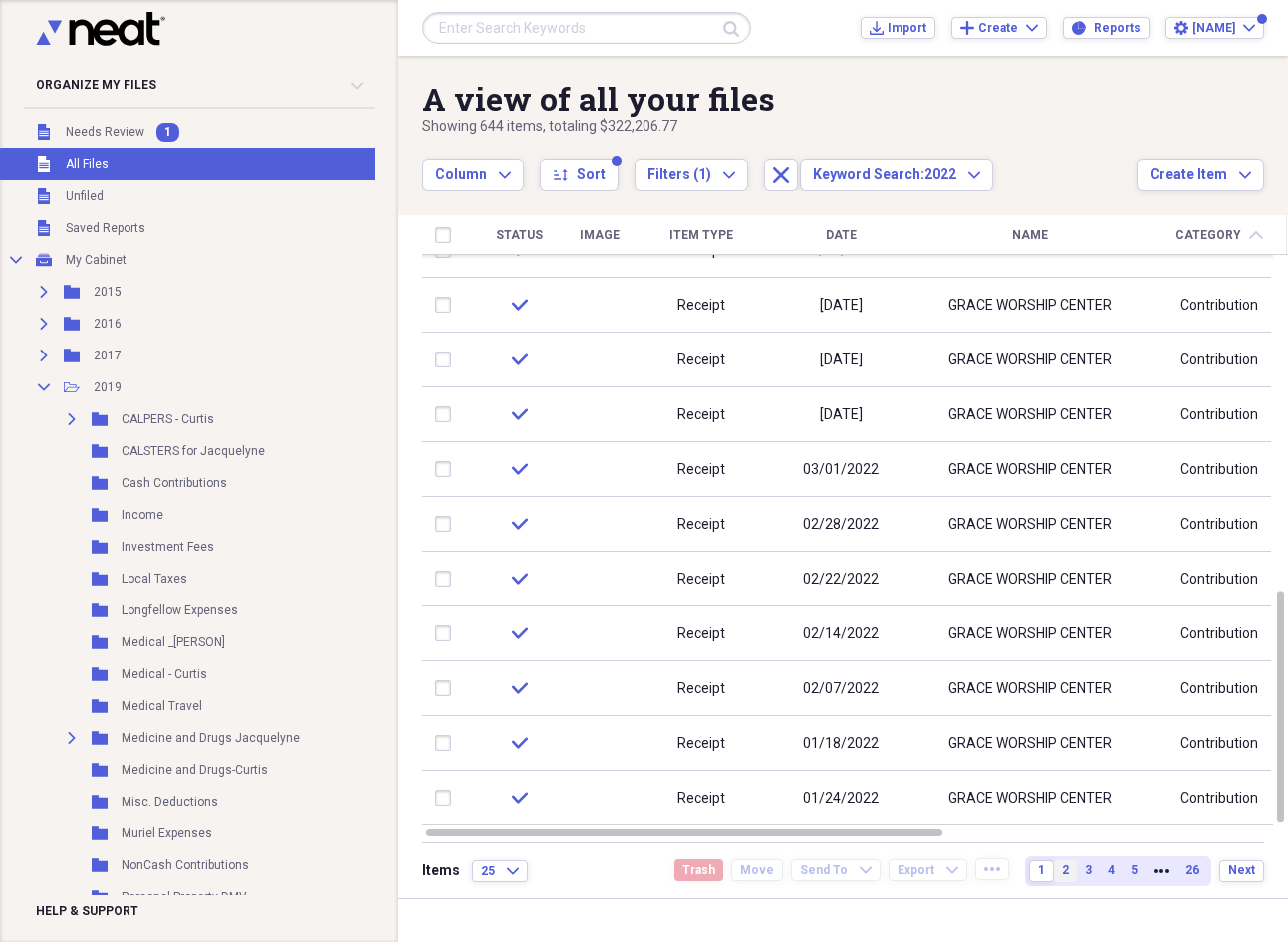 click on "2" at bounding box center (1065, 870) 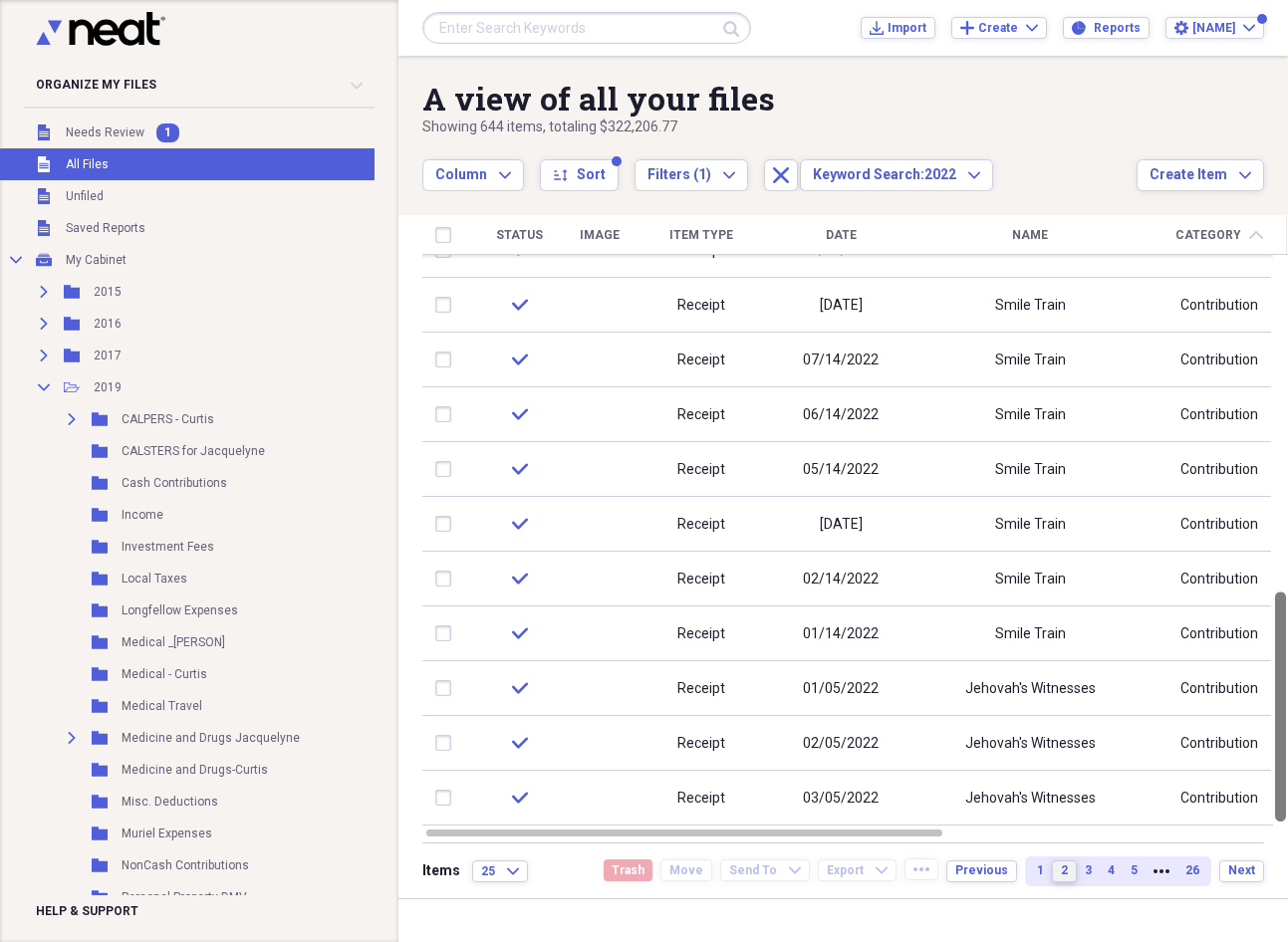drag, startPoint x: 1283, startPoint y: 268, endPoint x: 1167, endPoint y: 840, distance: 583.64373 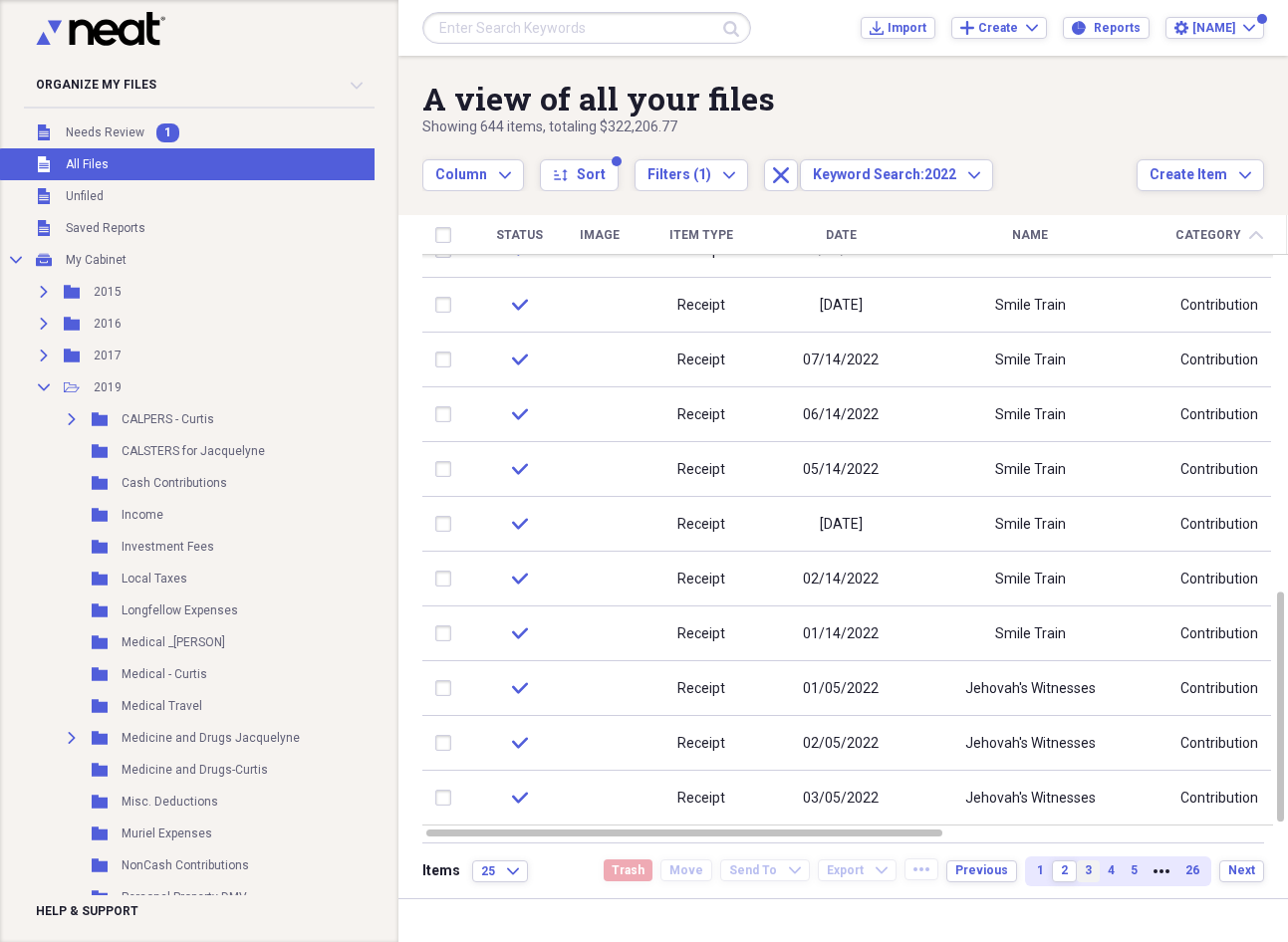 click on "3" at bounding box center [1088, 870] 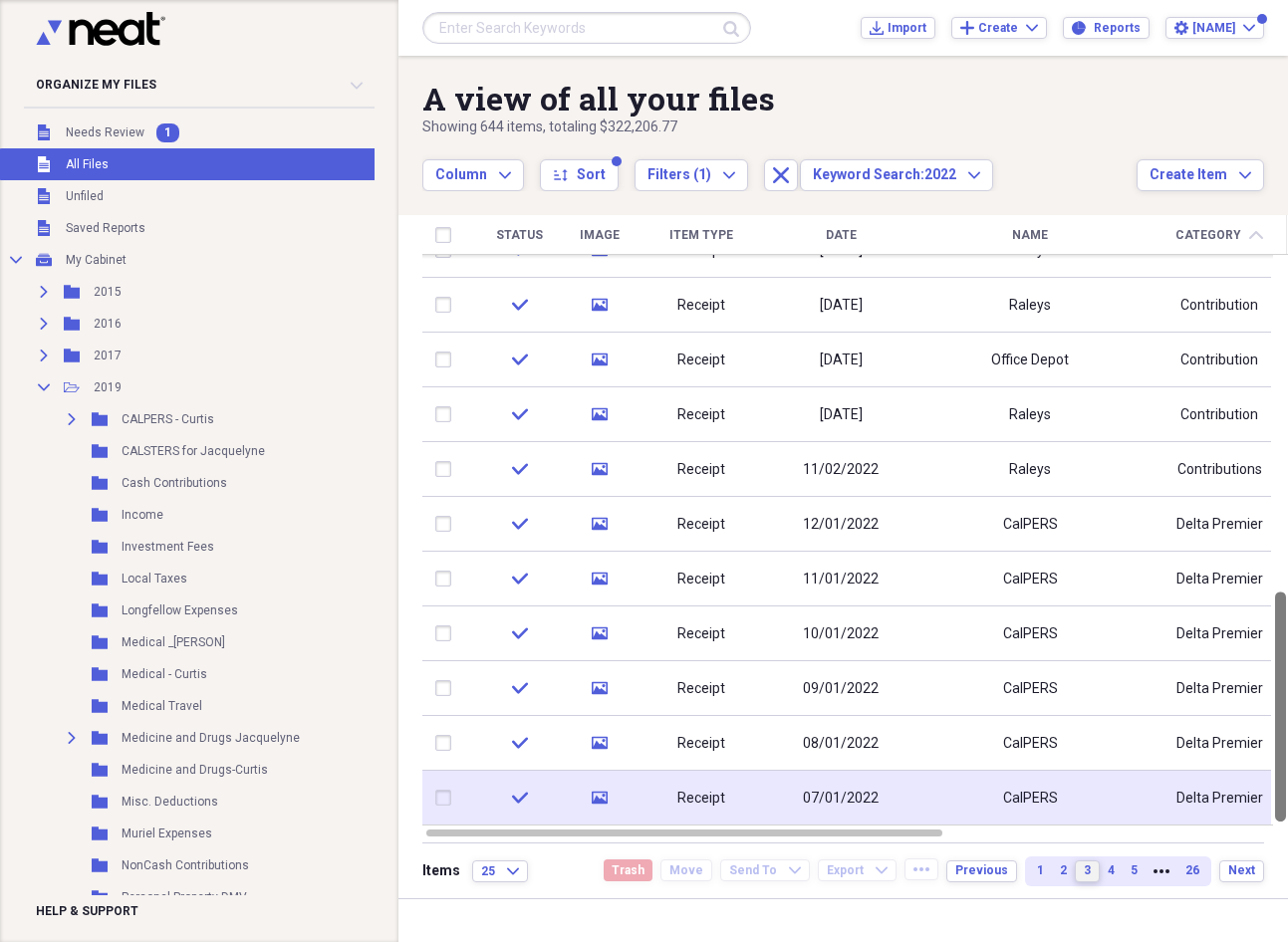 drag, startPoint x: 1279, startPoint y: 258, endPoint x: 1172, endPoint y: 816, distance: 568.1663 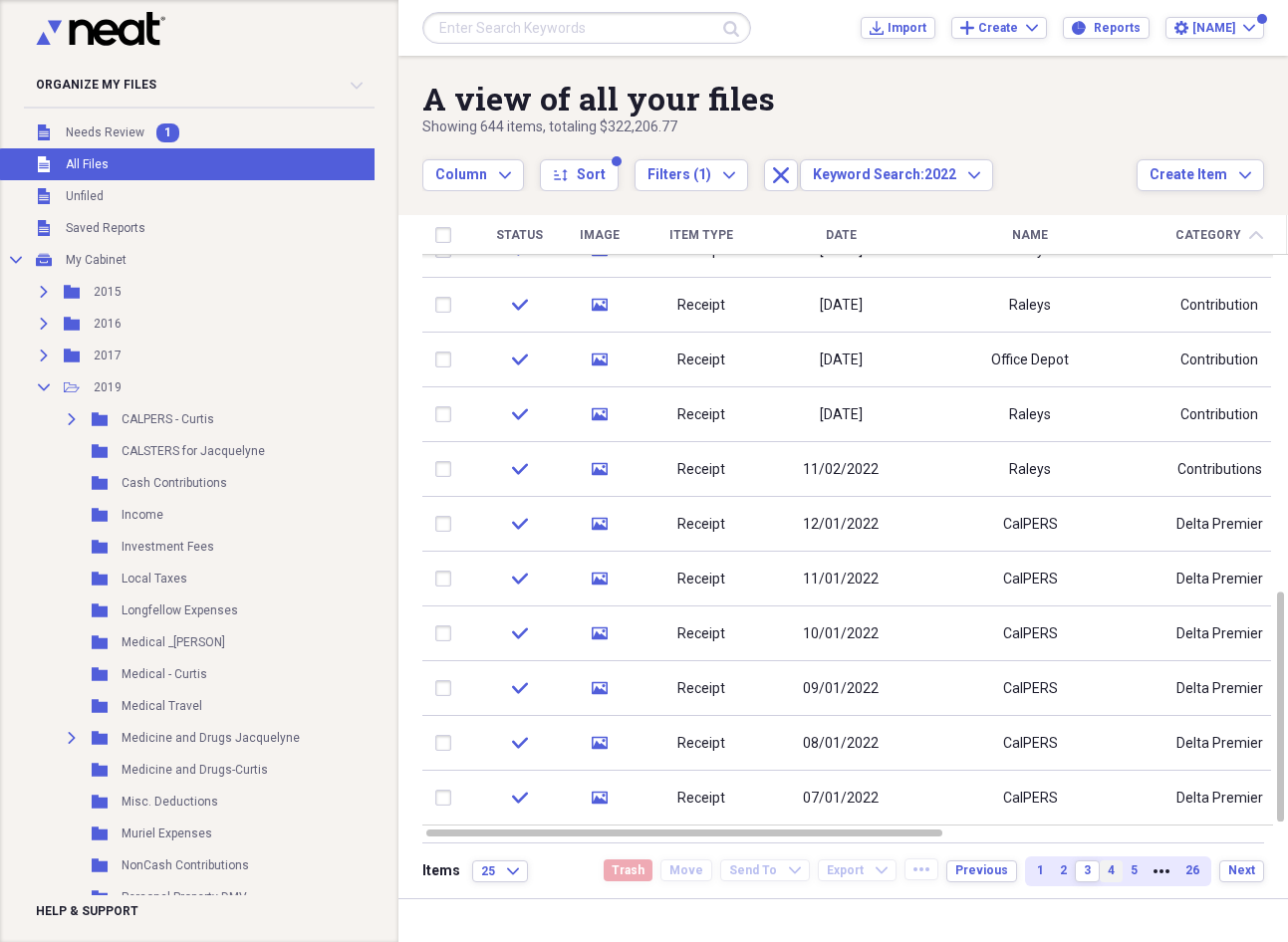 click on "4" at bounding box center [1111, 870] 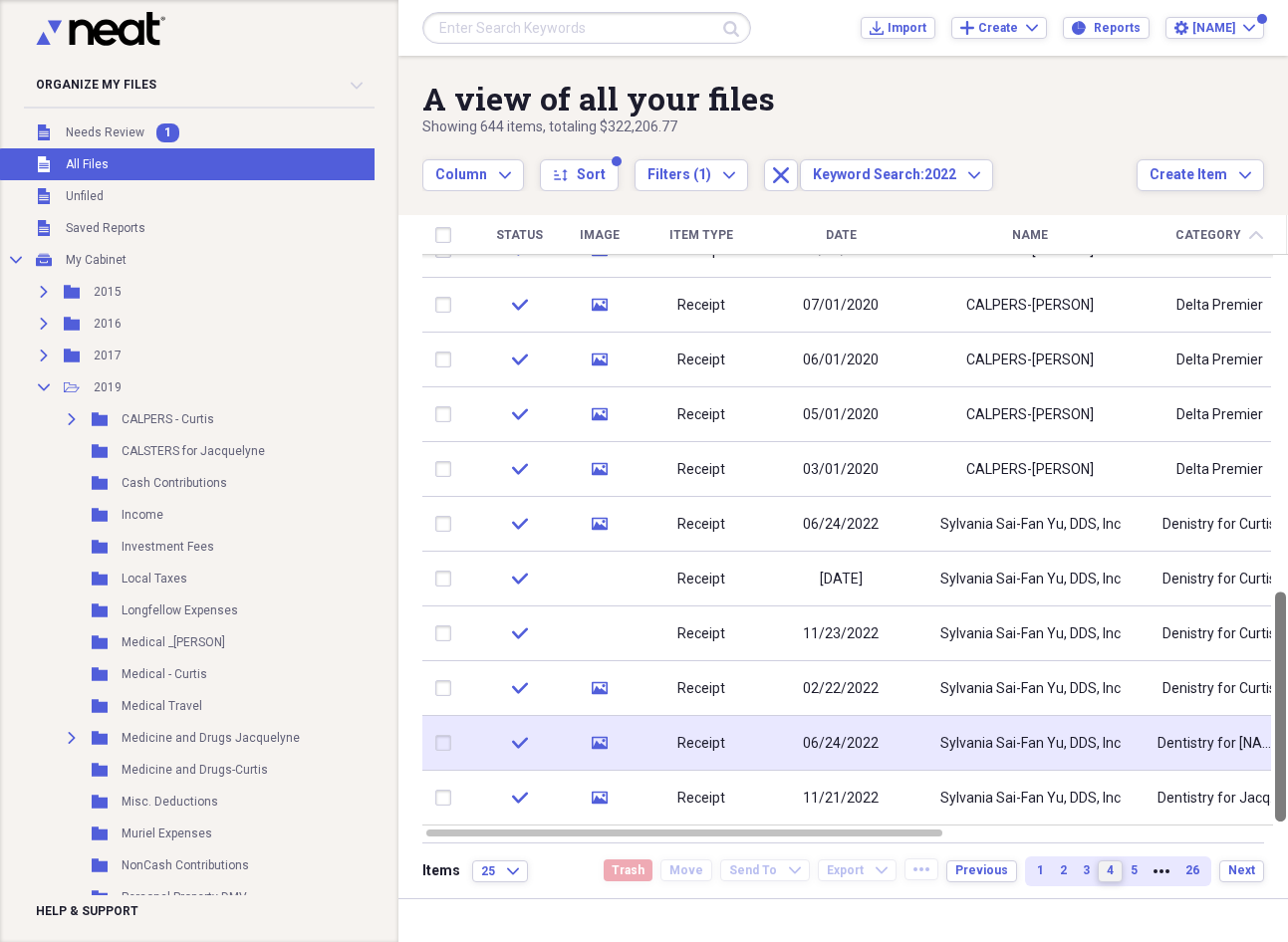drag, startPoint x: 1285, startPoint y: 273, endPoint x: 1225, endPoint y: 758, distance: 488.6972 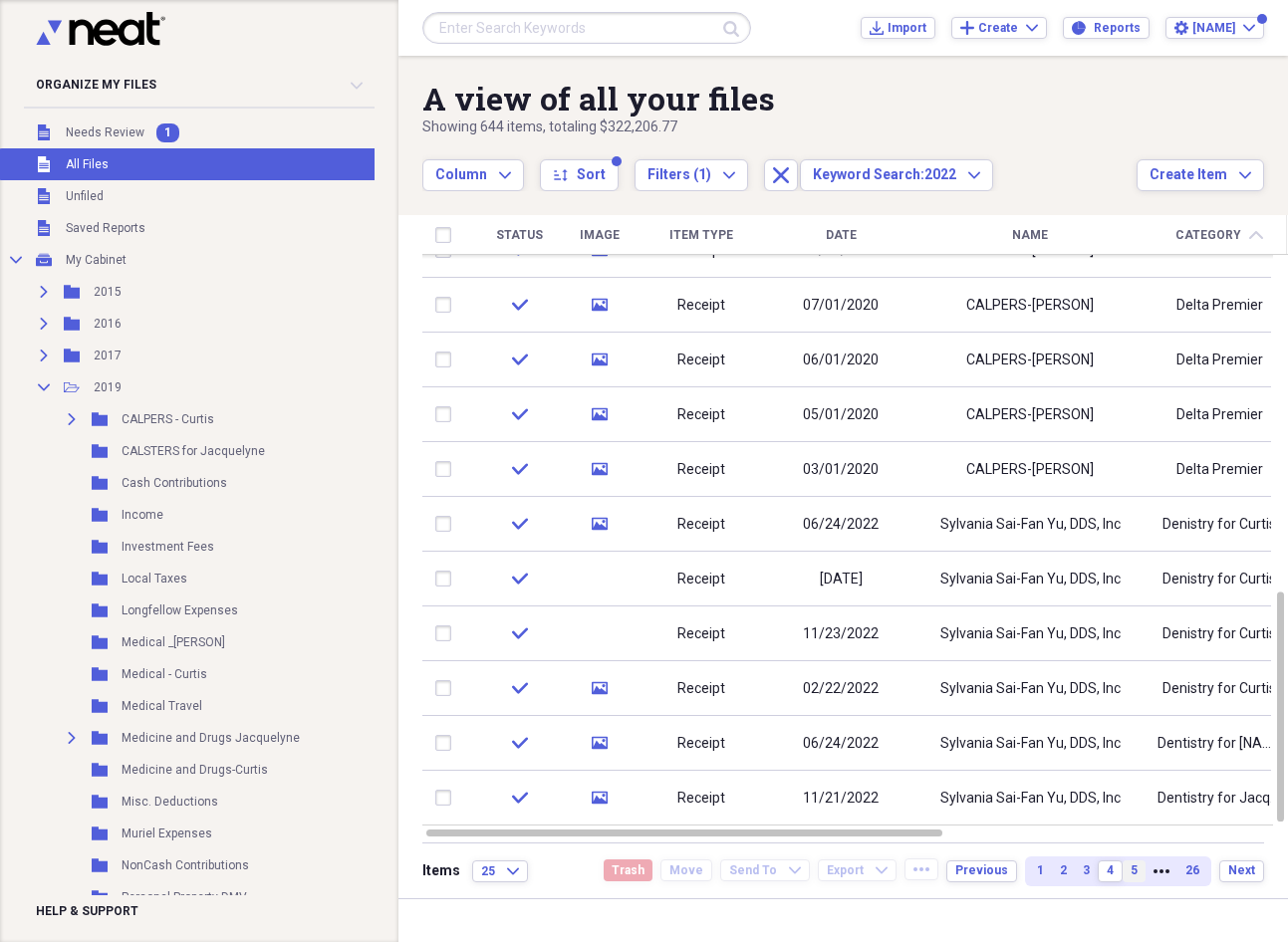click on "5" at bounding box center [1134, 871] 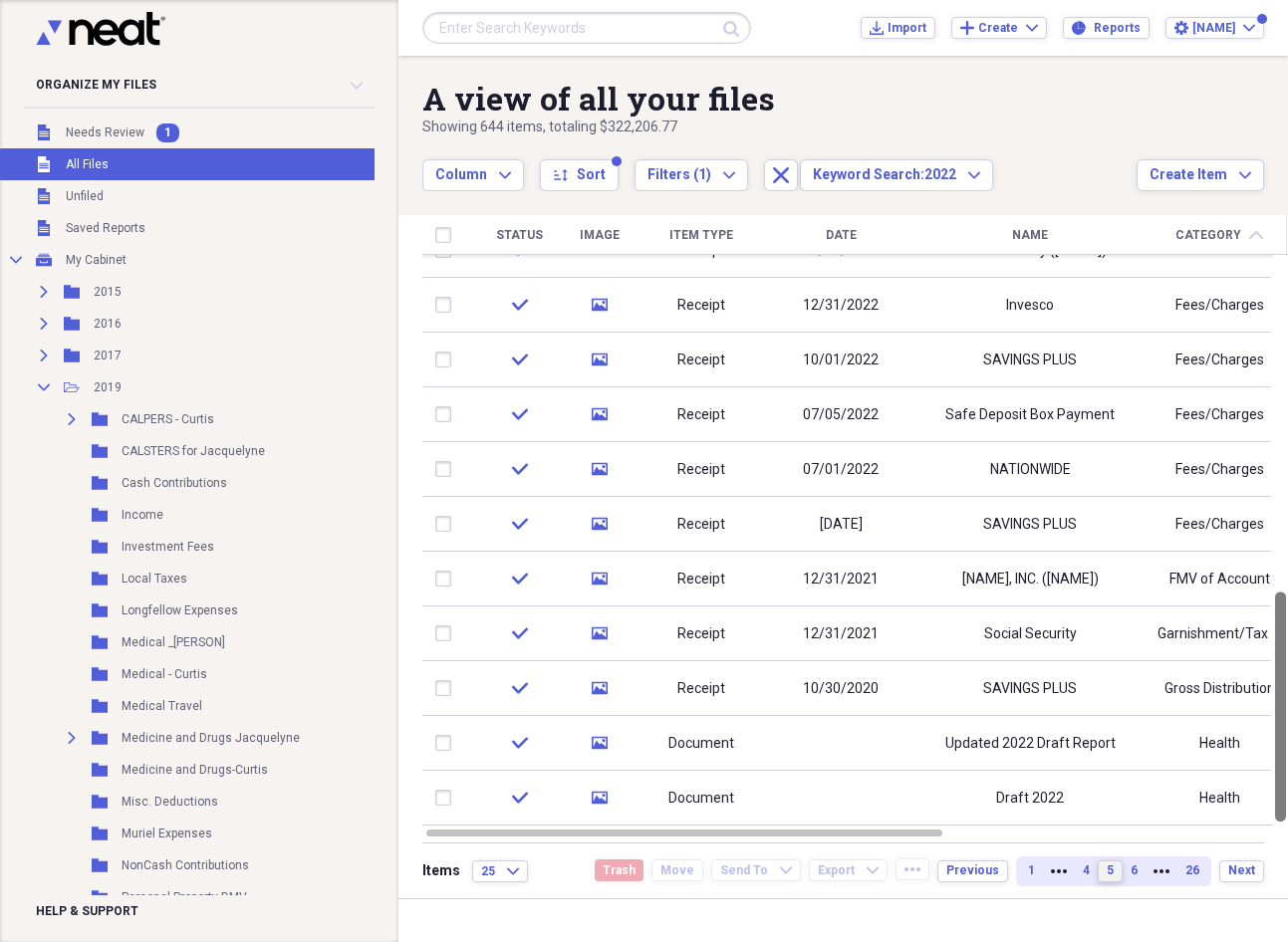 drag, startPoint x: 1282, startPoint y: 263, endPoint x: 1173, endPoint y: 931, distance: 676.83454 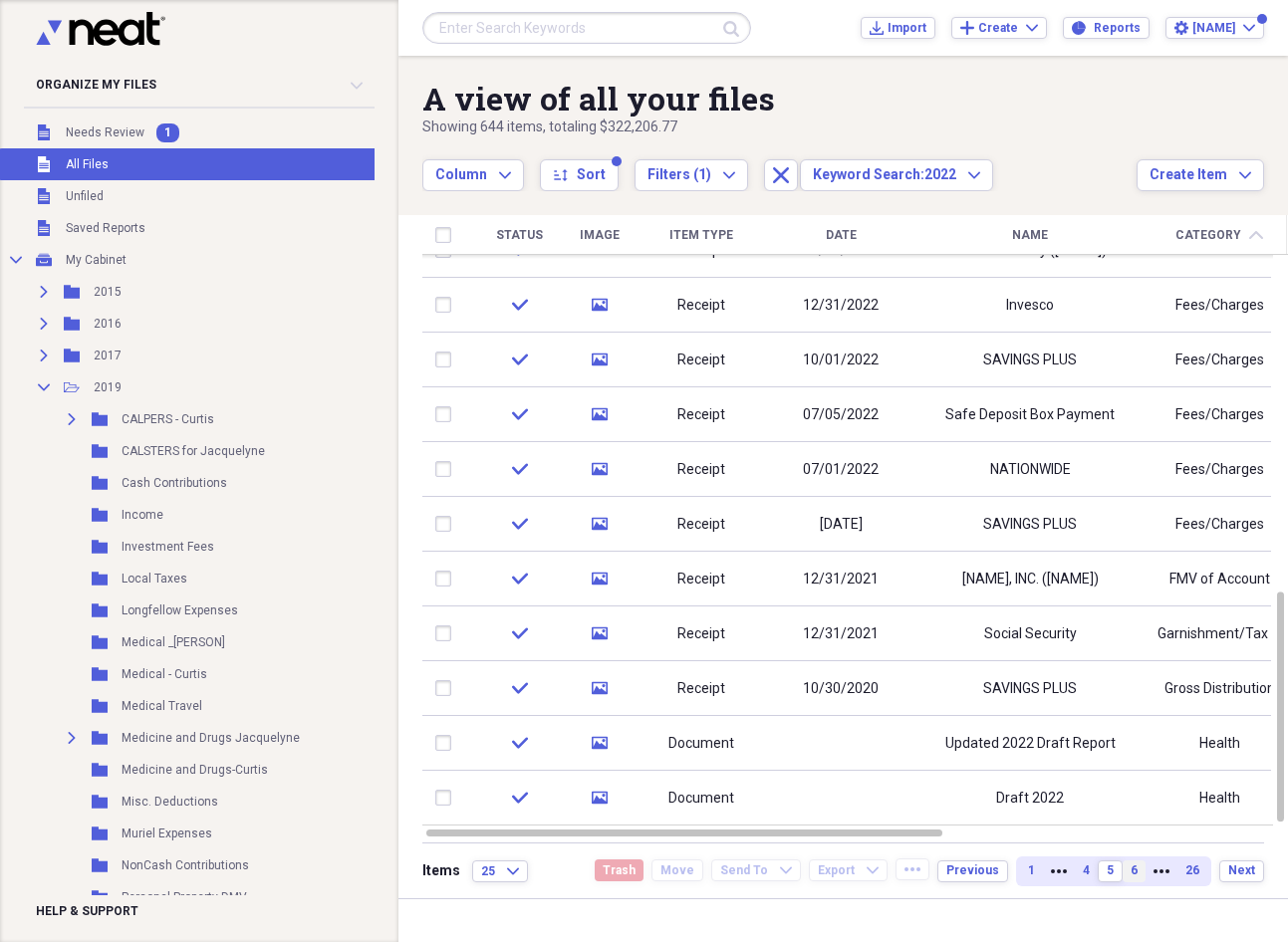 click on "6" at bounding box center [1134, 870] 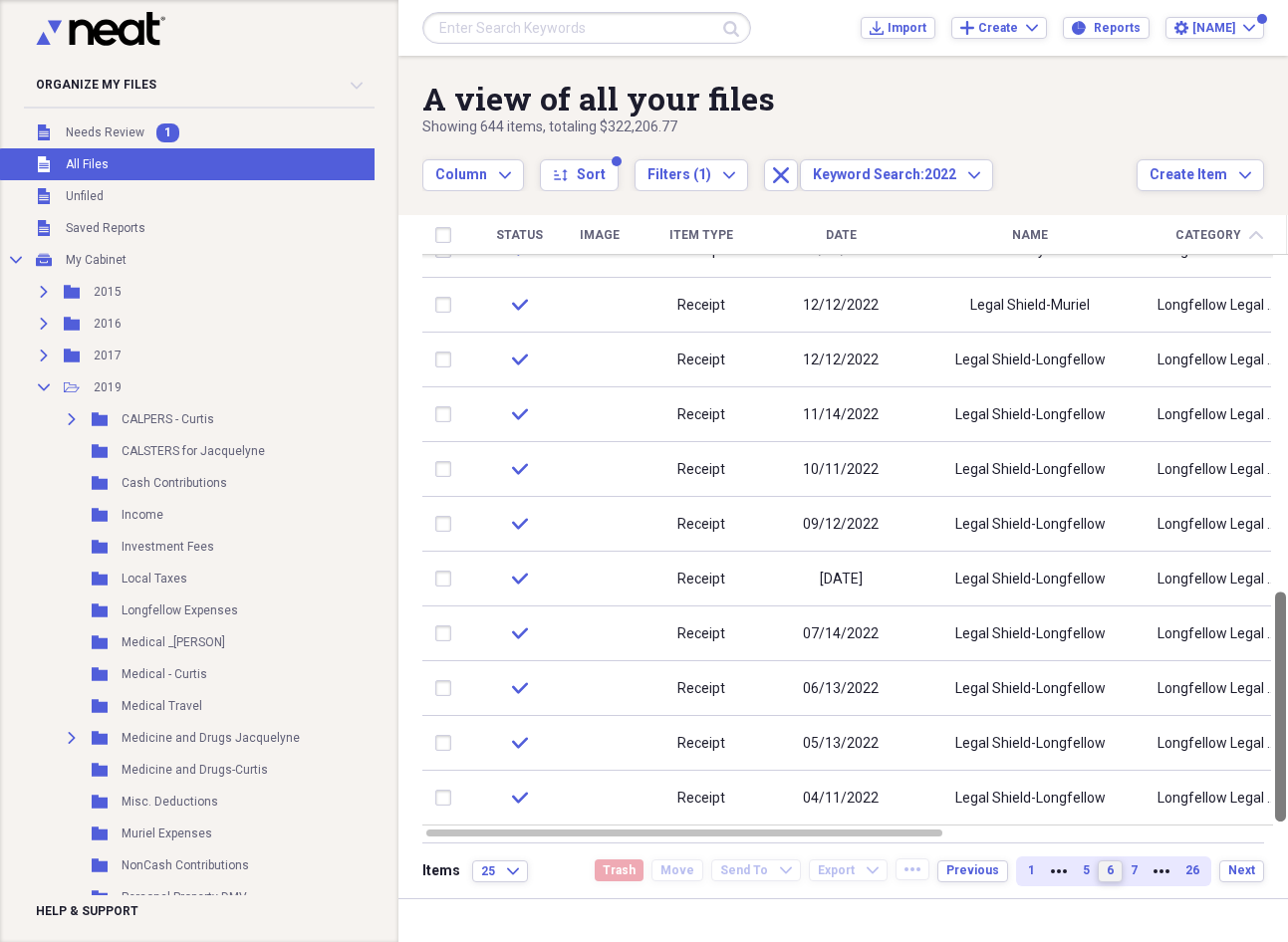 drag, startPoint x: 1286, startPoint y: 265, endPoint x: 1138, endPoint y: 932, distance: 683.223 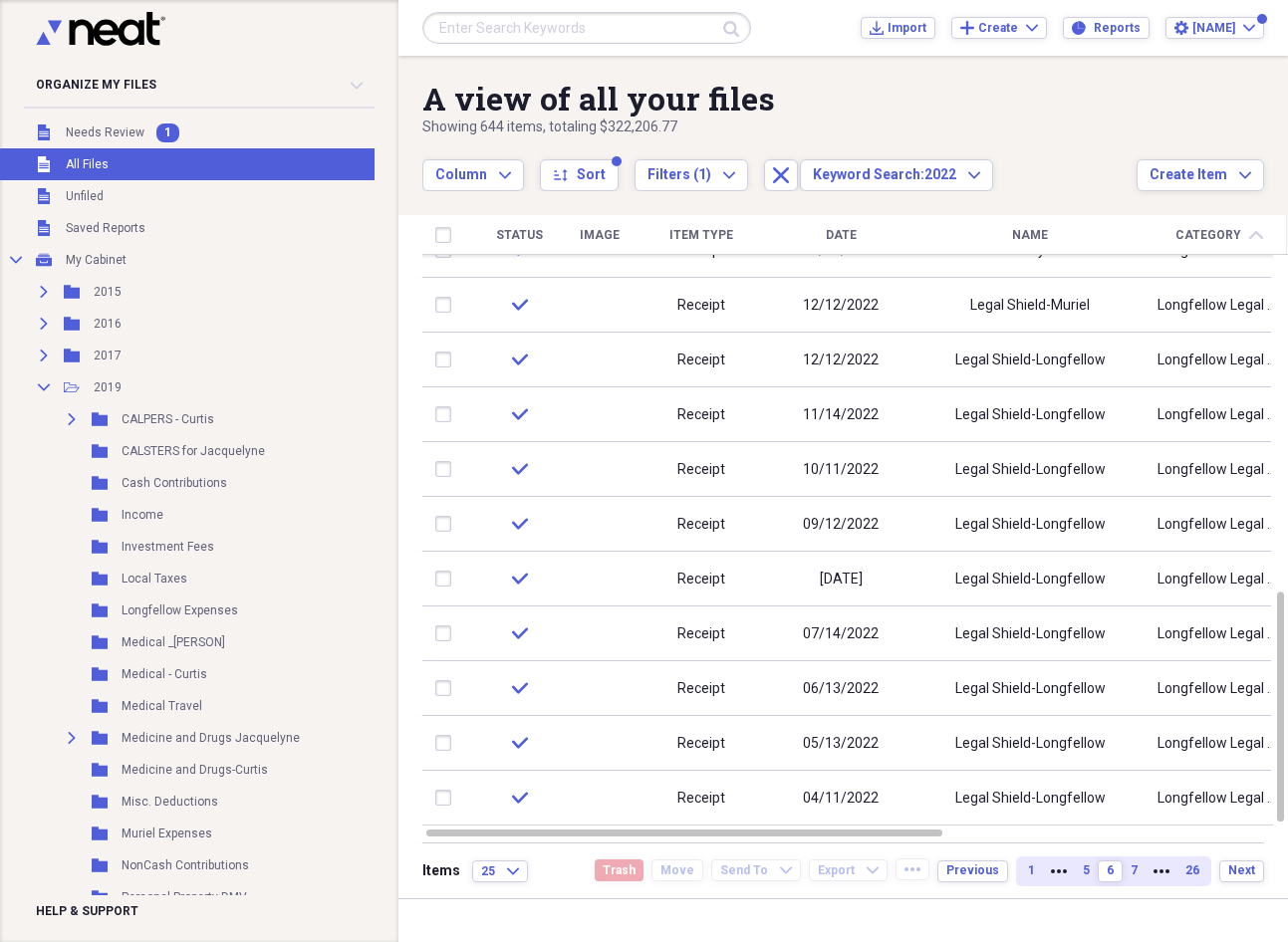 click on "Items 25 Expand Trash Move Send To Expand Export Expand more Previous 1 More 5 6 7 More 26 Next" at bounding box center [843, 870] 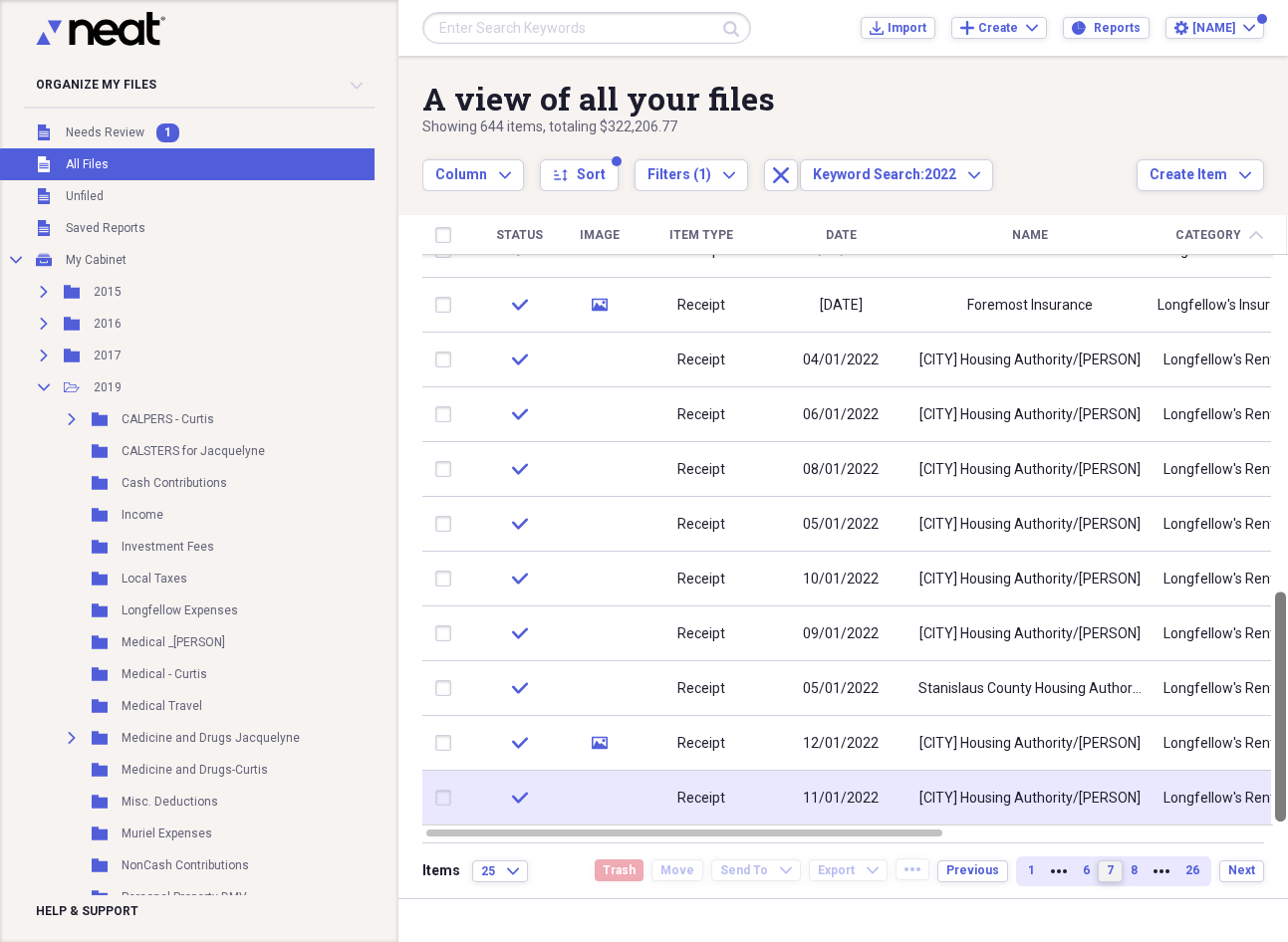 drag, startPoint x: 1276, startPoint y: 258, endPoint x: 1238, endPoint y: 773, distance: 516.40004 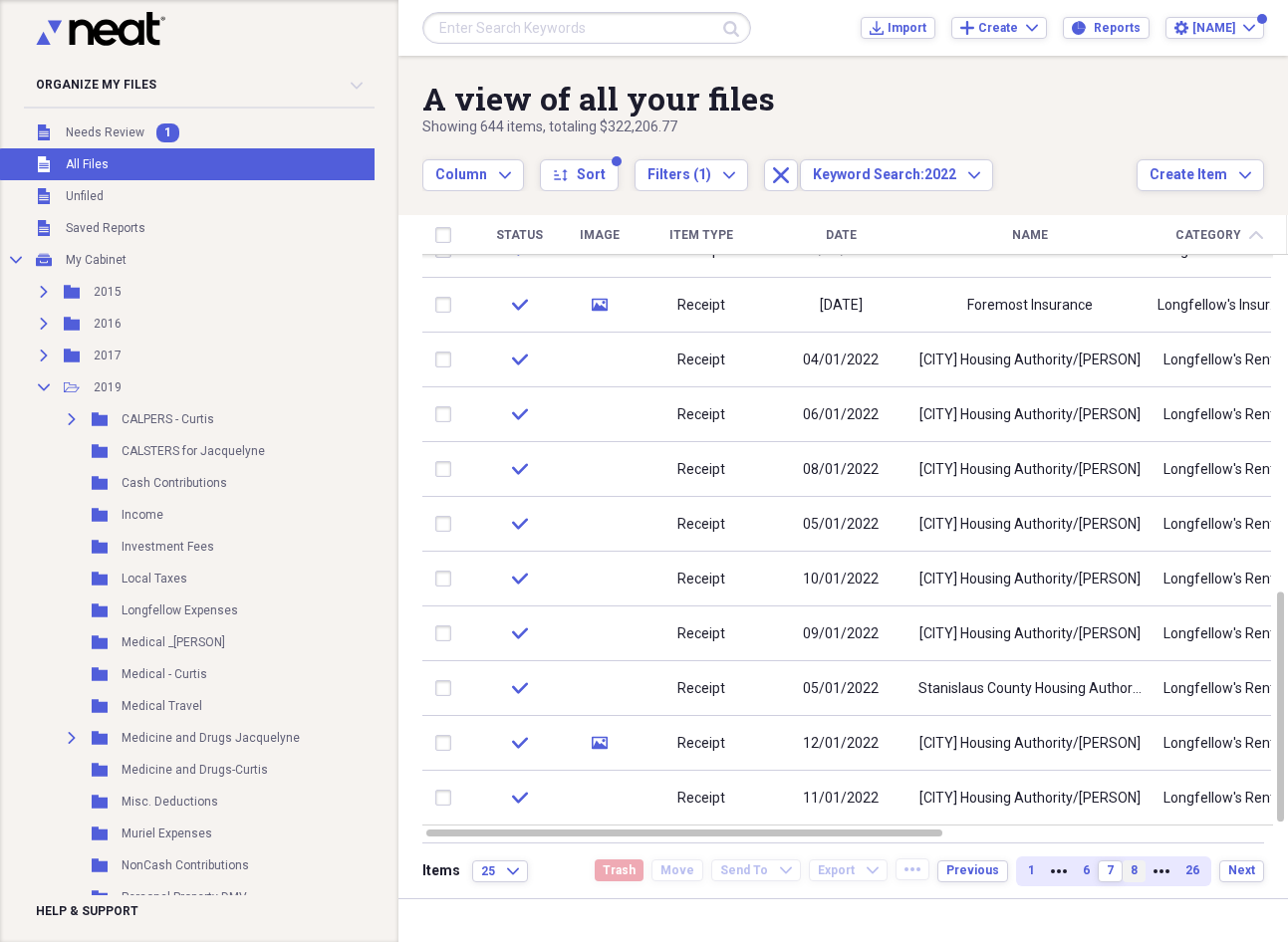 click on "8" at bounding box center (1134, 870) 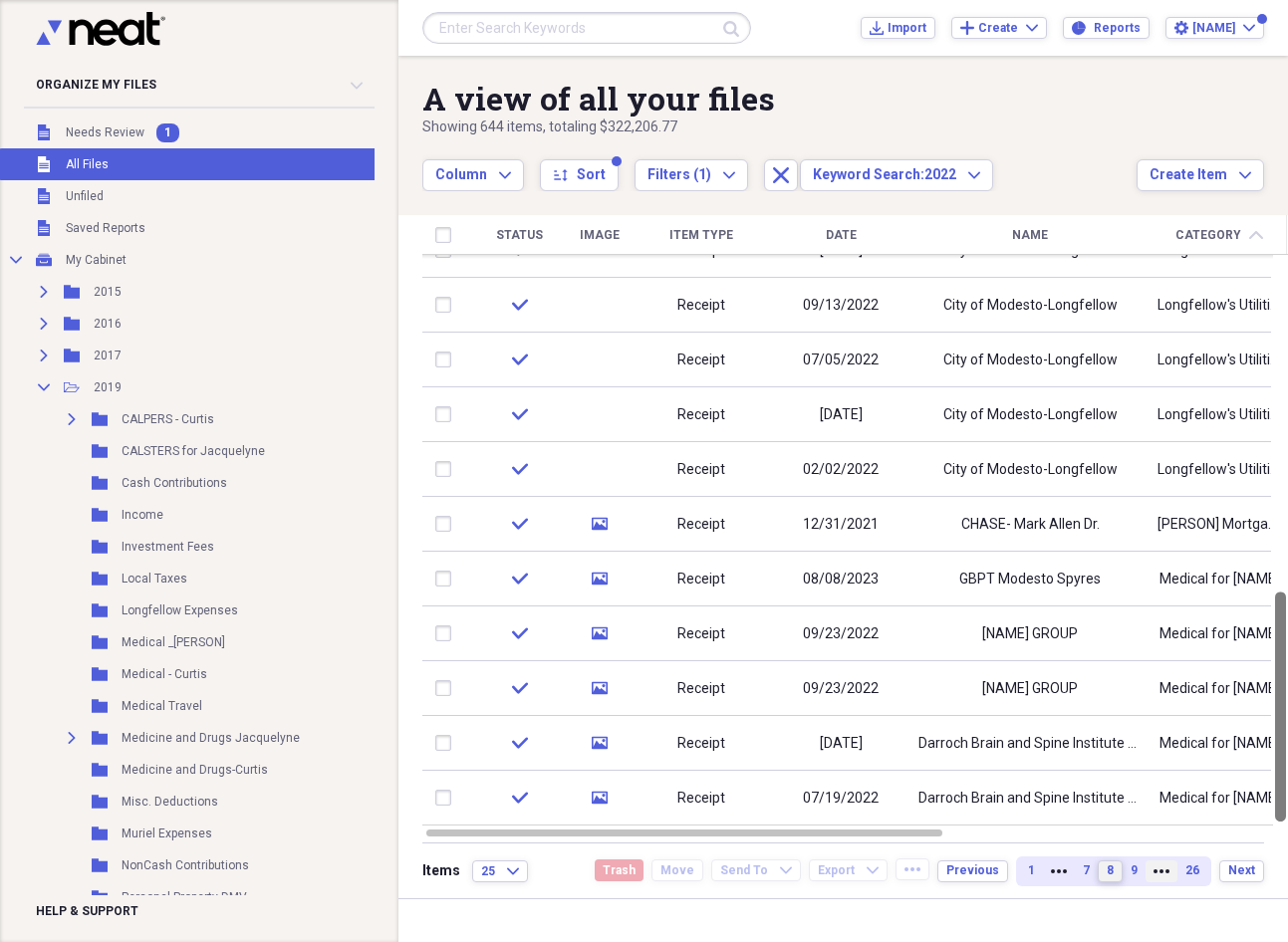 drag, startPoint x: 1286, startPoint y: 265, endPoint x: 1166, endPoint y: 868, distance: 614.82437 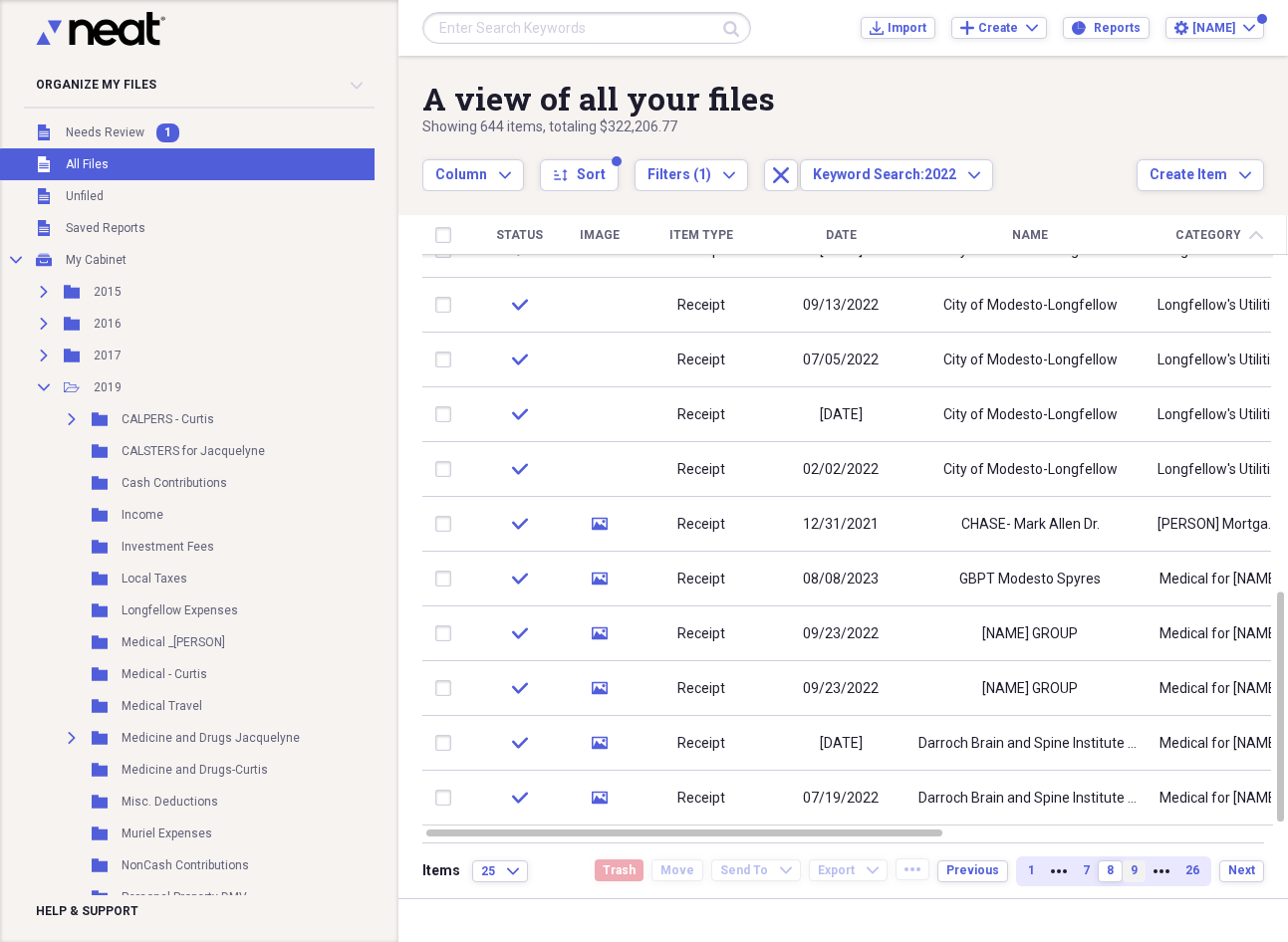 click on "9" at bounding box center (1134, 871) 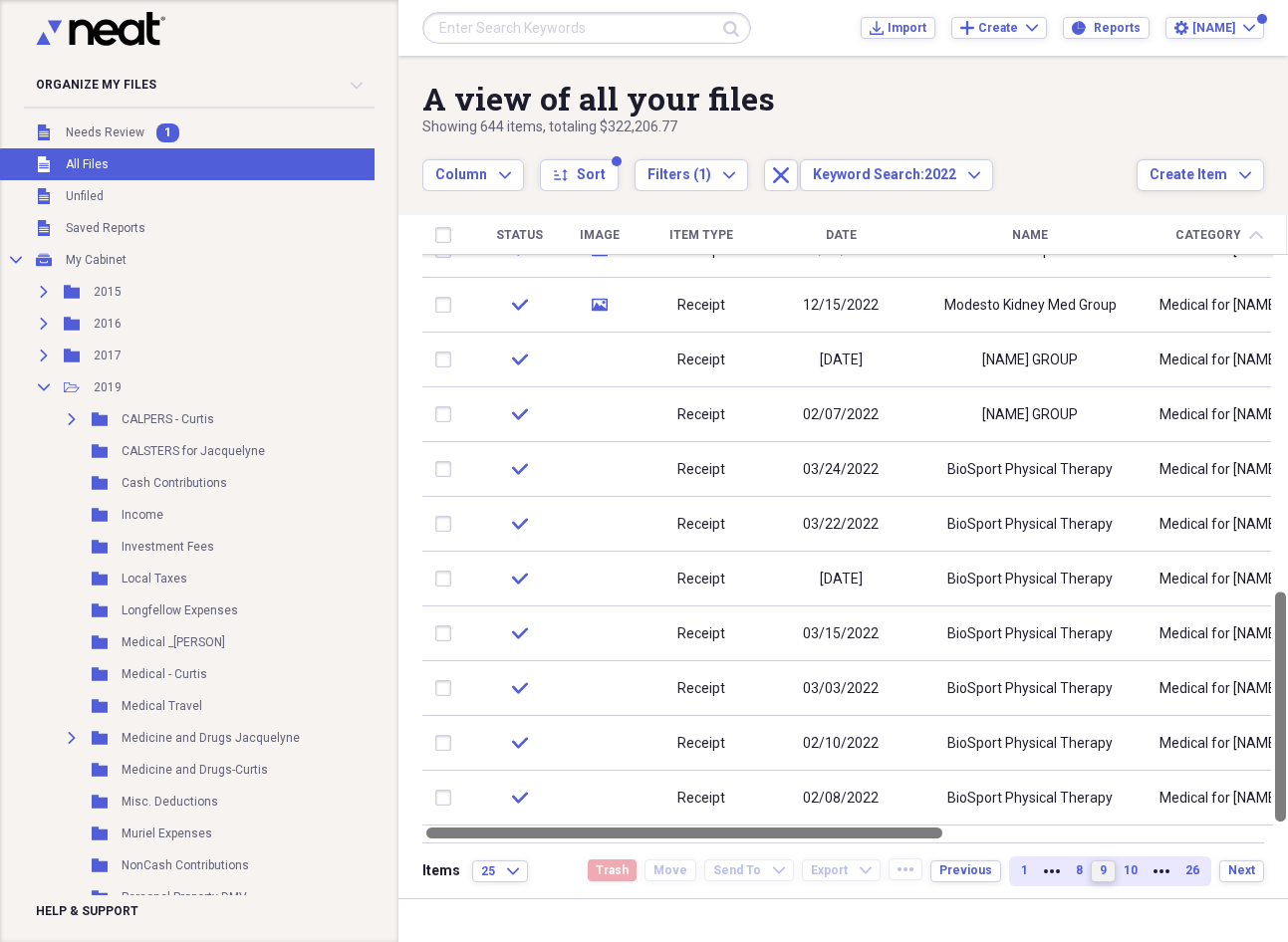 drag, startPoint x: 1283, startPoint y: 258, endPoint x: 1189, endPoint y: 833, distance: 582.6328 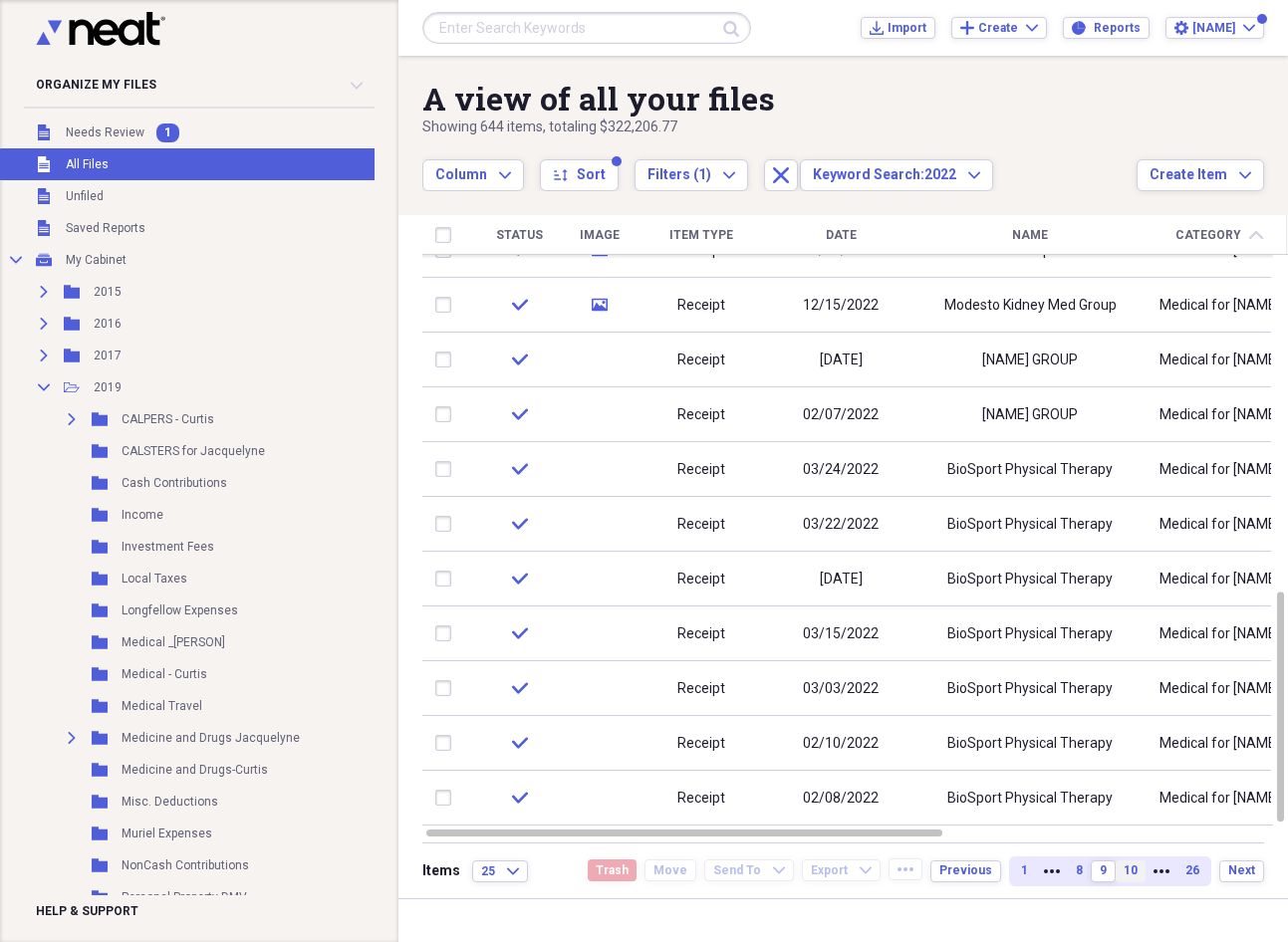 click on "10" at bounding box center (1131, 870) 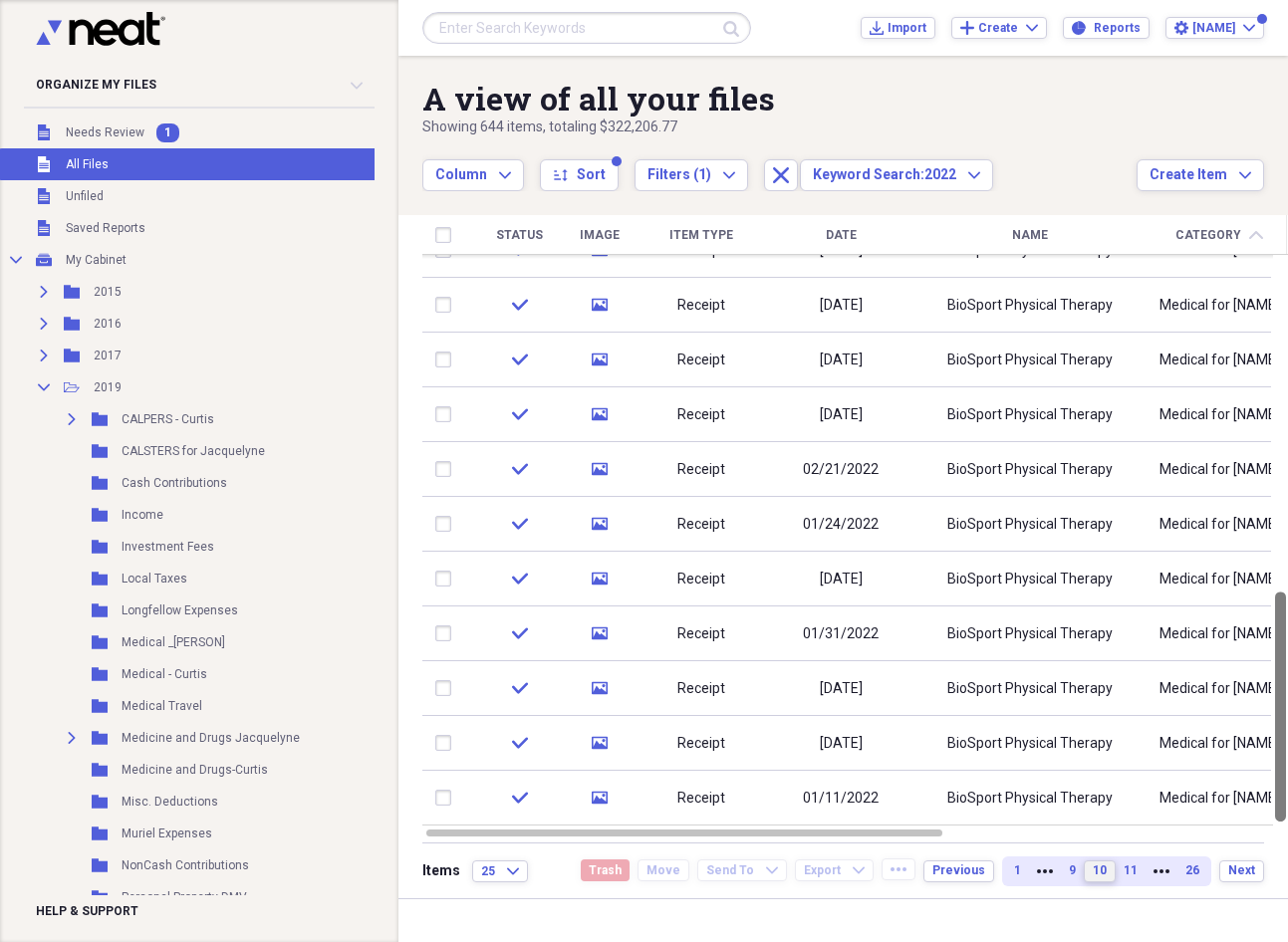 drag, startPoint x: 1286, startPoint y: 264, endPoint x: 1251, endPoint y: 968, distance: 704.8695 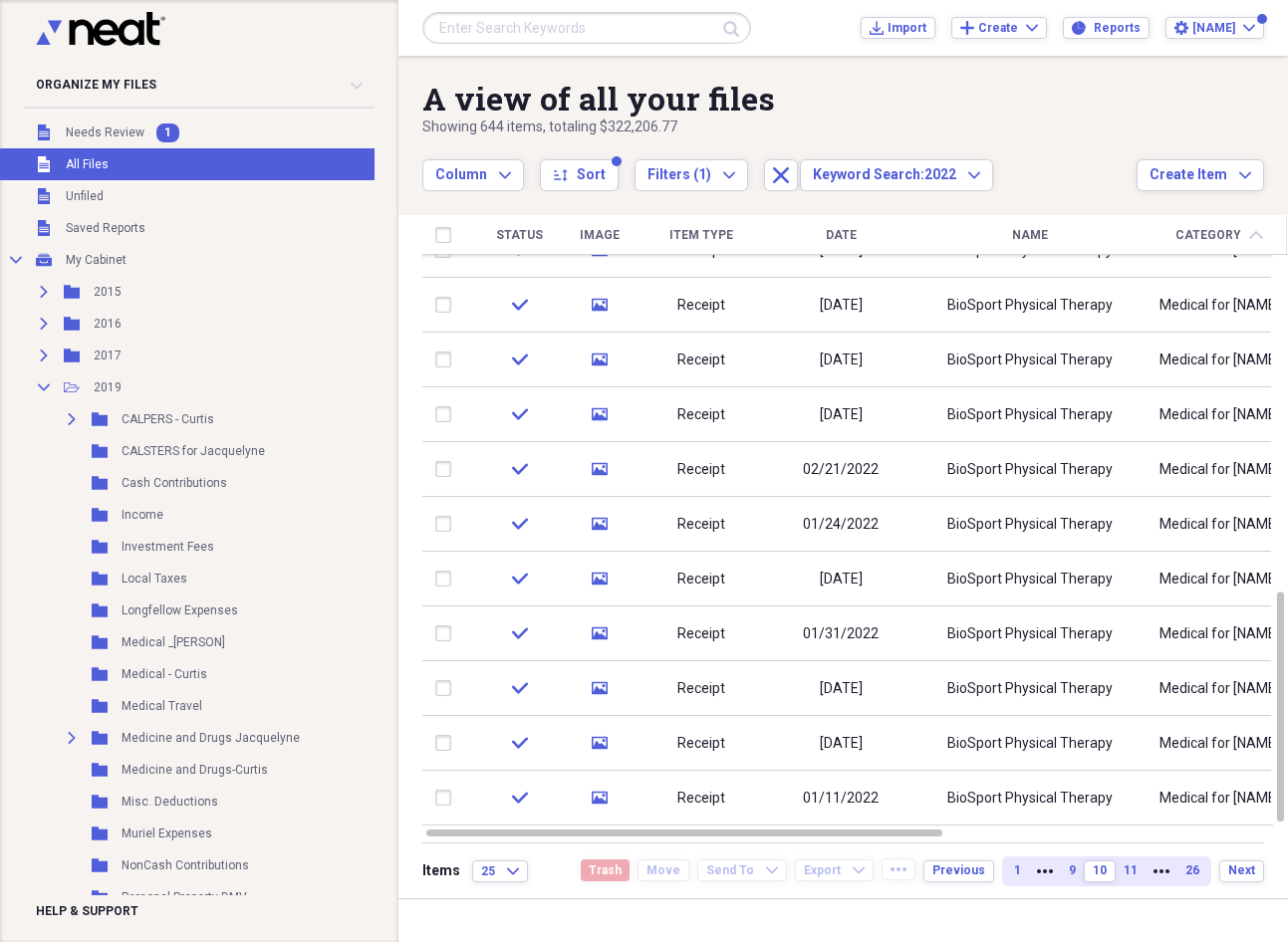 click on "Filters (1) Expand" at bounding box center (691, 174) 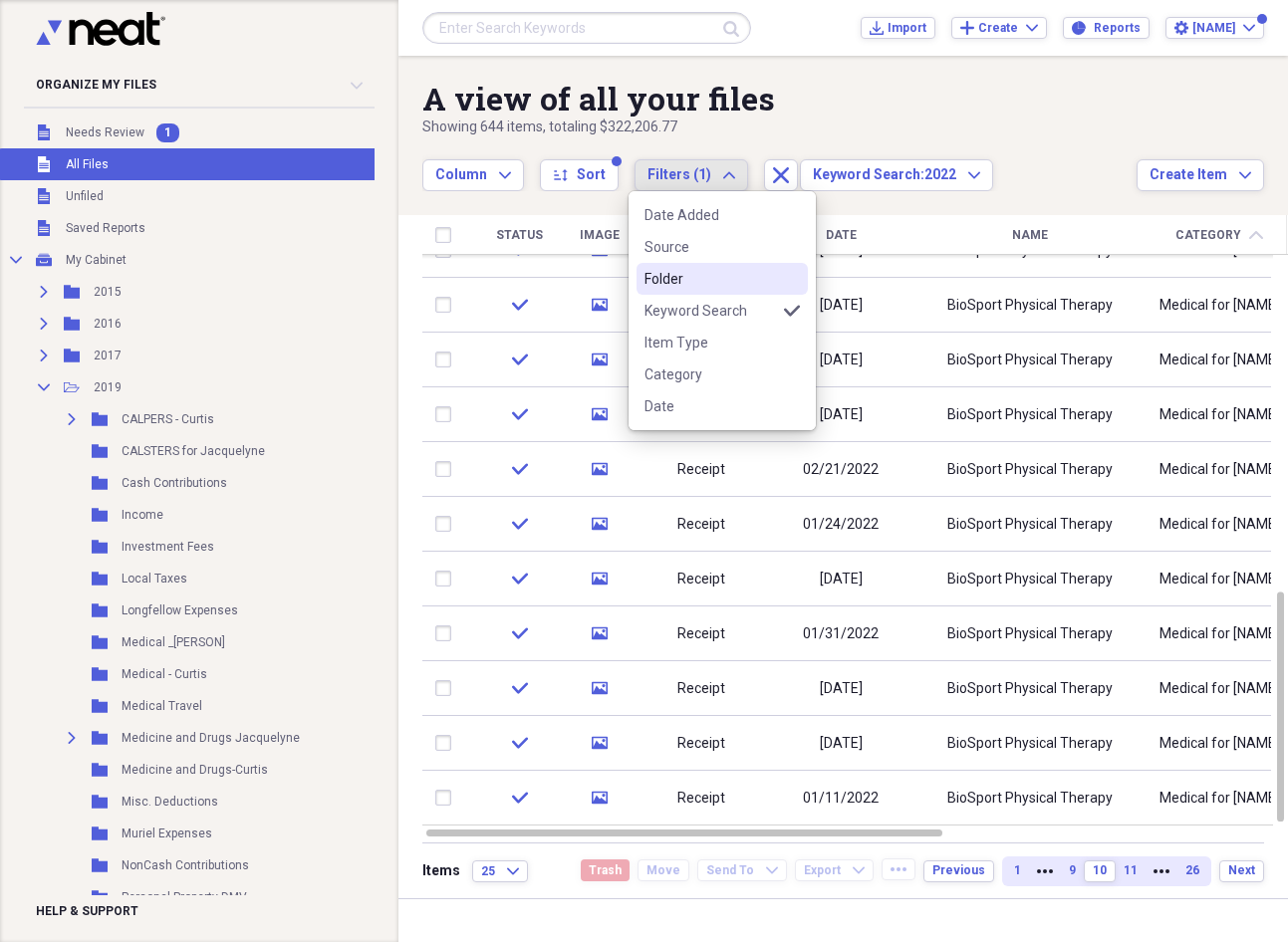 click on "Folder" at bounding box center [722, 279] 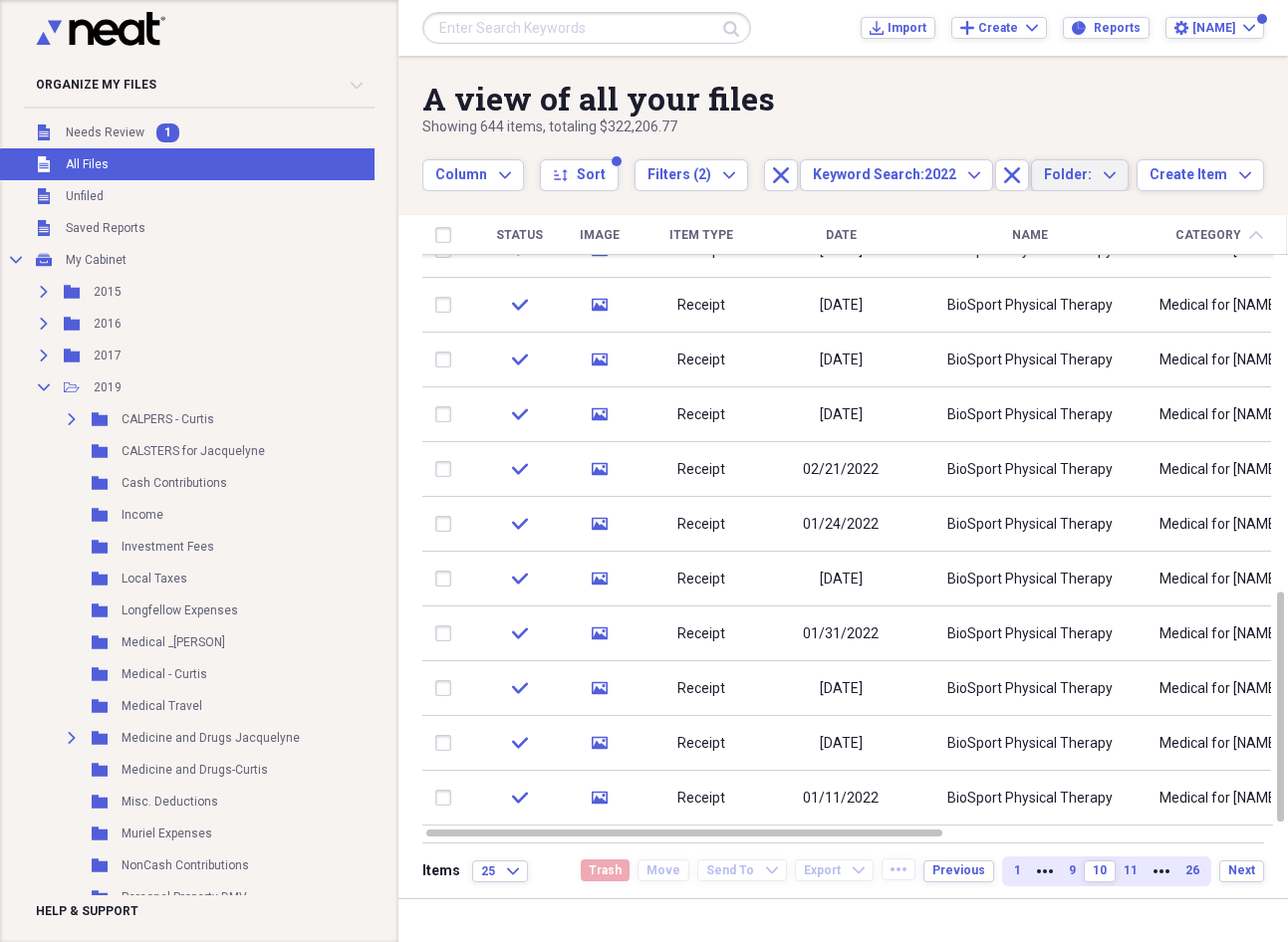 drag, startPoint x: 978, startPoint y: 122, endPoint x: 990, endPoint y: 120, distance: 12.165525 